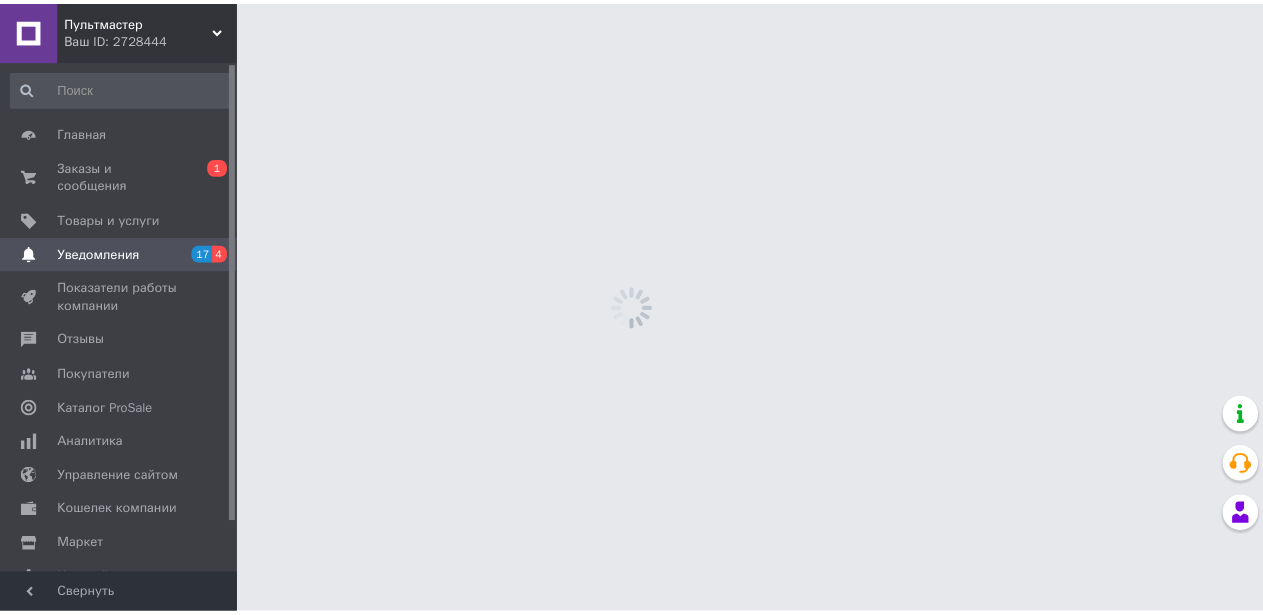 scroll, scrollTop: 0, scrollLeft: 0, axis: both 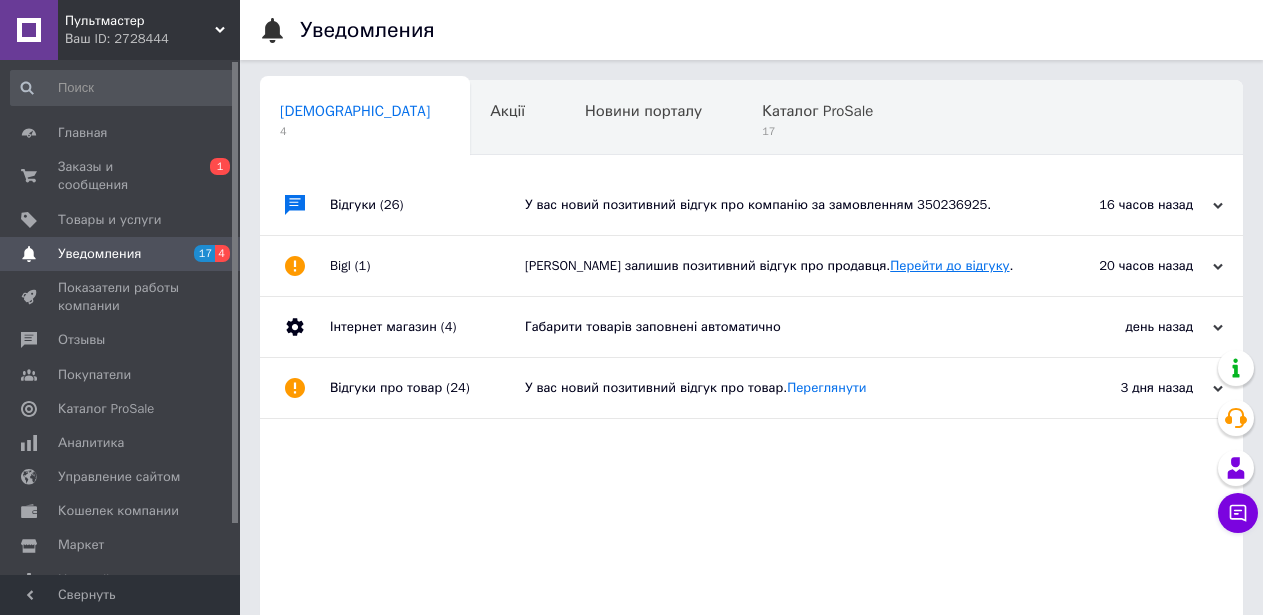 click on "Перейти до відгуку" at bounding box center (949, 265) 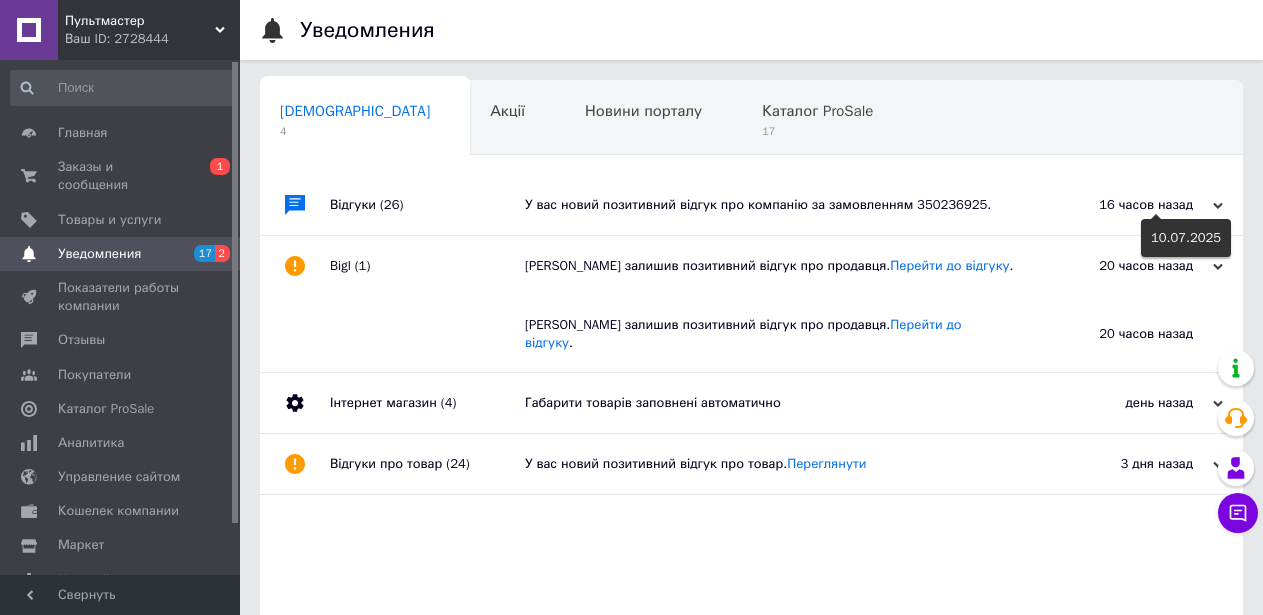 click 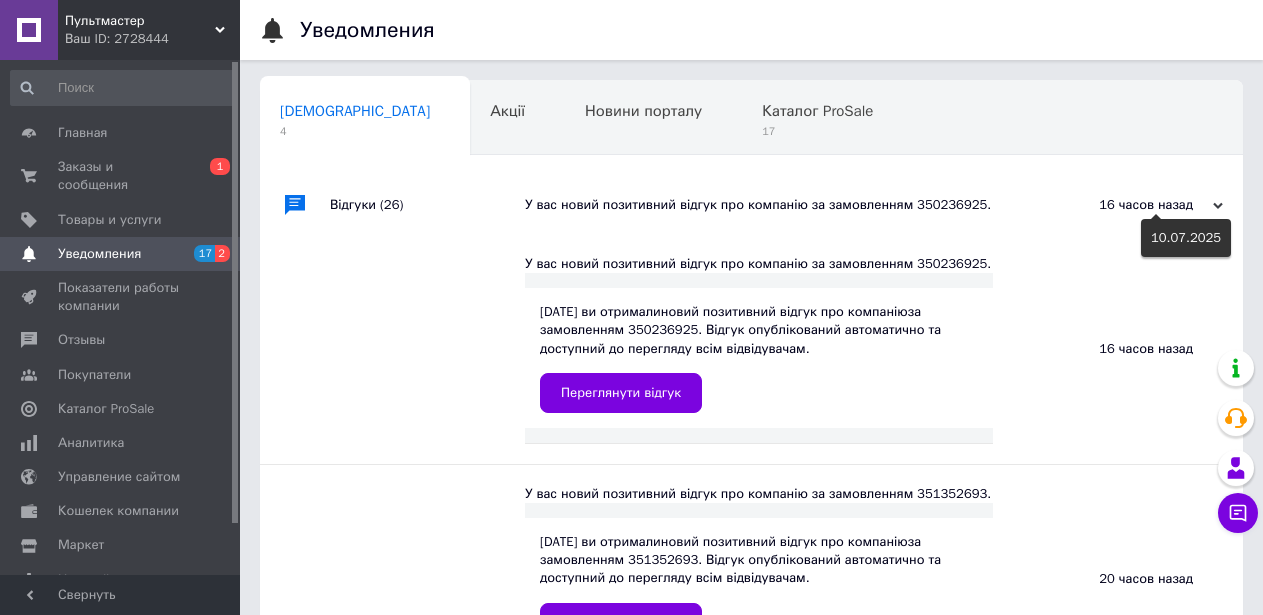 click 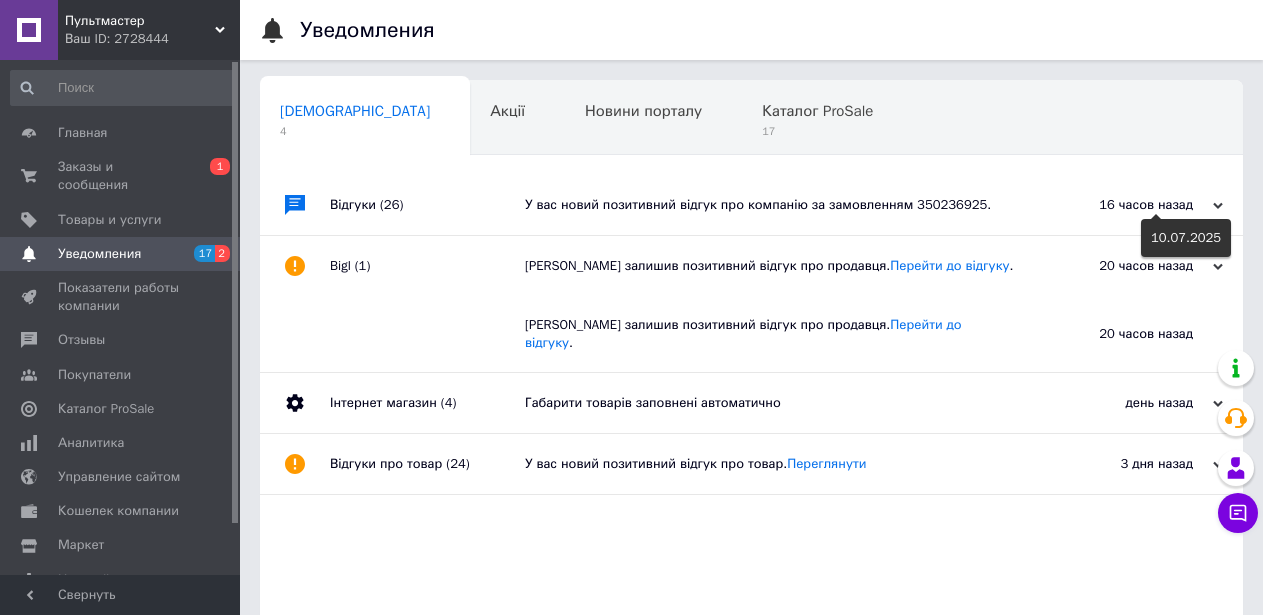 click 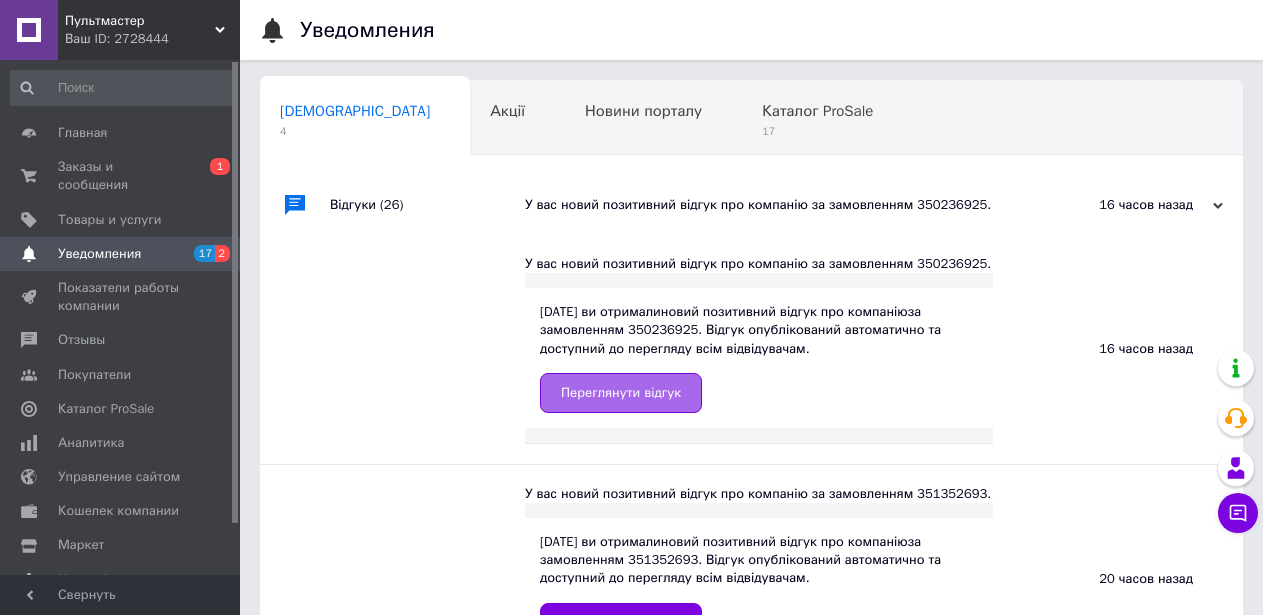 click on "Переглянути відгук" at bounding box center (621, 393) 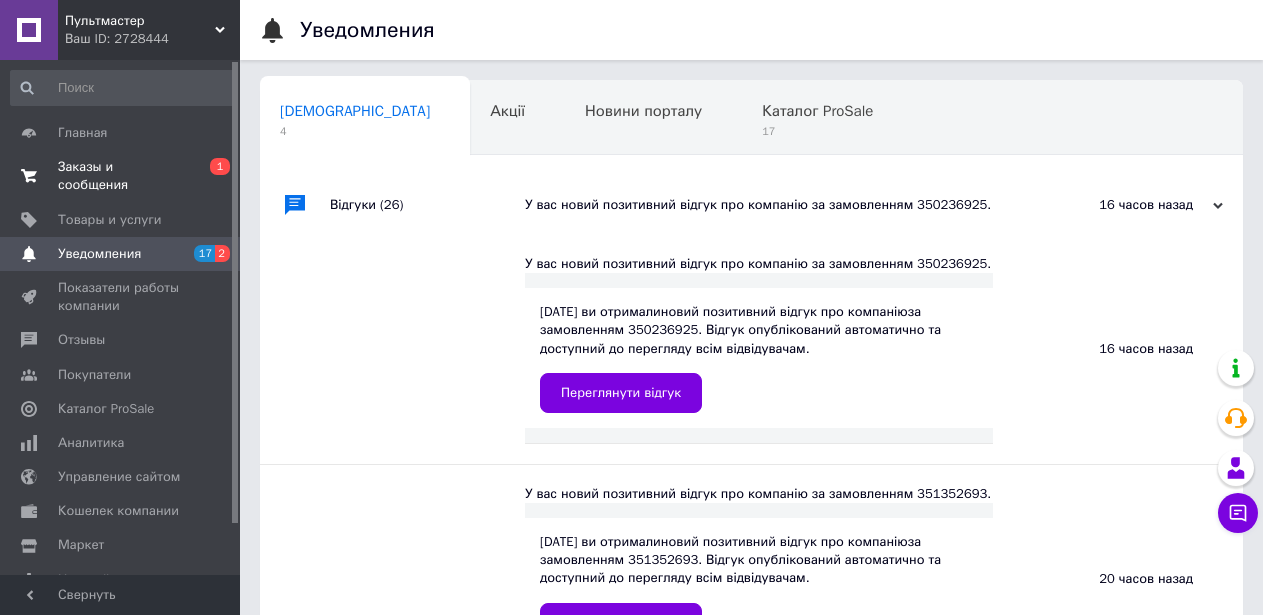 click on "Заказы и сообщения" at bounding box center [121, 176] 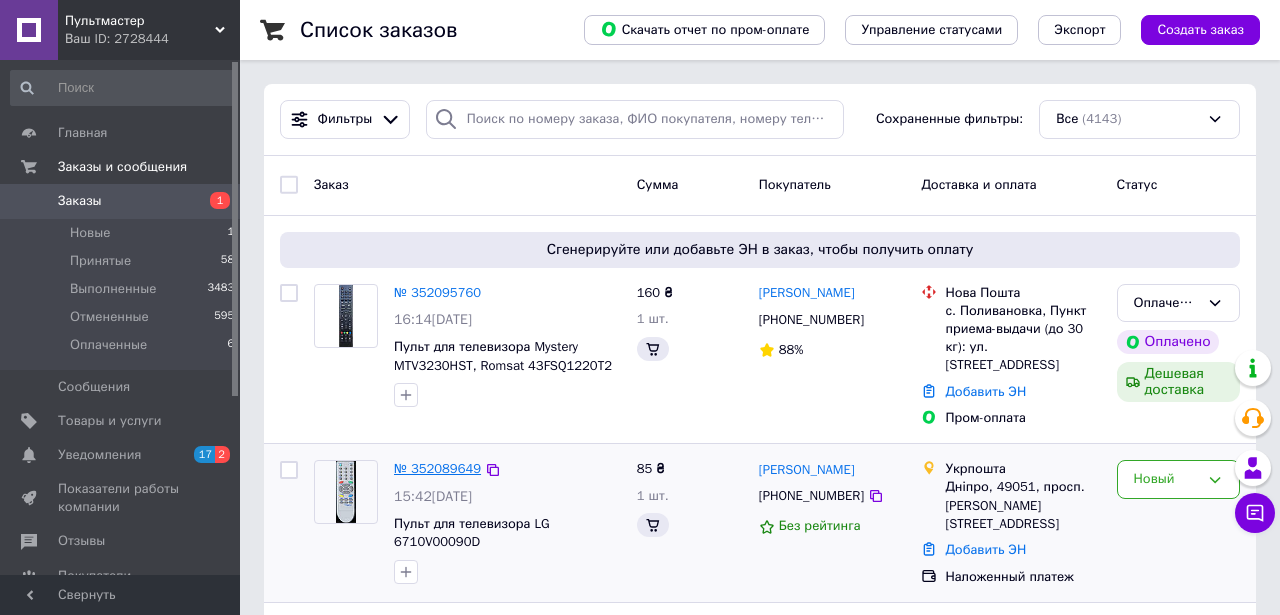 click on "№ 352089649" at bounding box center (437, 468) 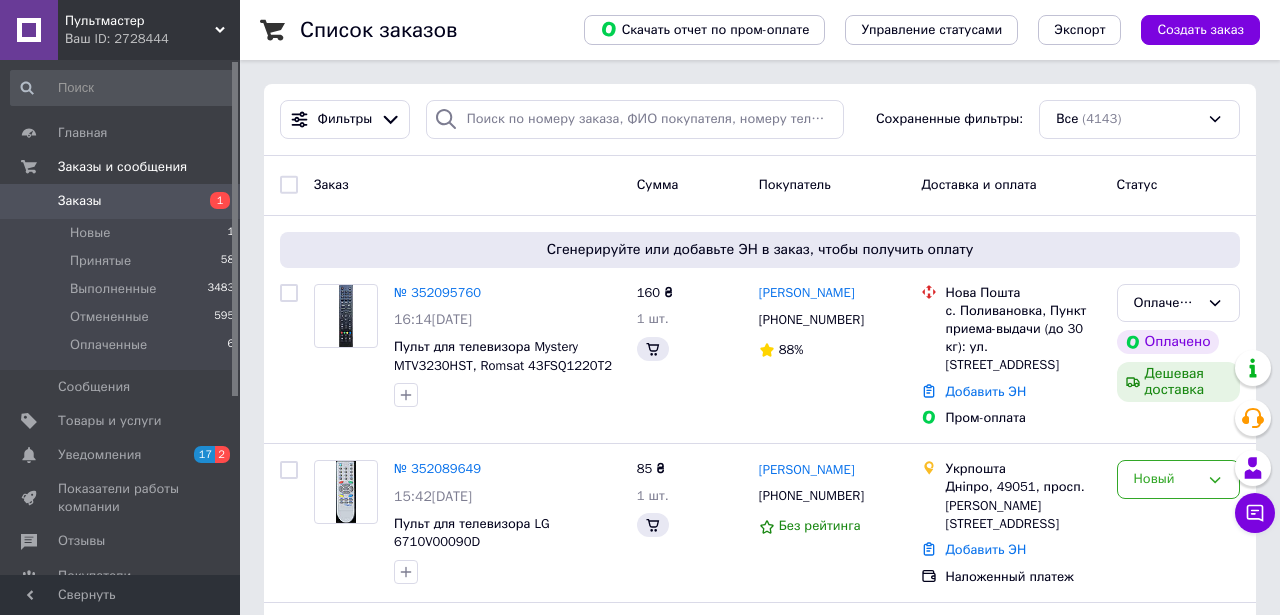 click on "Пультмастер Ваш ID: 2728444 Сайт Пультмастер Кабинет покупателя Проверить состояние системы Страница на портале Справка Выйти Главная Заказы и сообщения Заказы 1 Новые 1 Принятые 58 Выполненные 3483 Отмененные 595 Оплаченные 6 Сообщения 0 Товары и услуги Уведомления 17 2 Показатели работы компании Отзывы Покупатели Каталог ProSale Аналитика Управление сайтом Кошелек компании Маркет Настройки Тарифы и счета Prom микс 6 000 Свернуть
Список заказов   Скачать отчет по пром-оплате Управление статусами Экспорт 88%" at bounding box center (640, 2190) 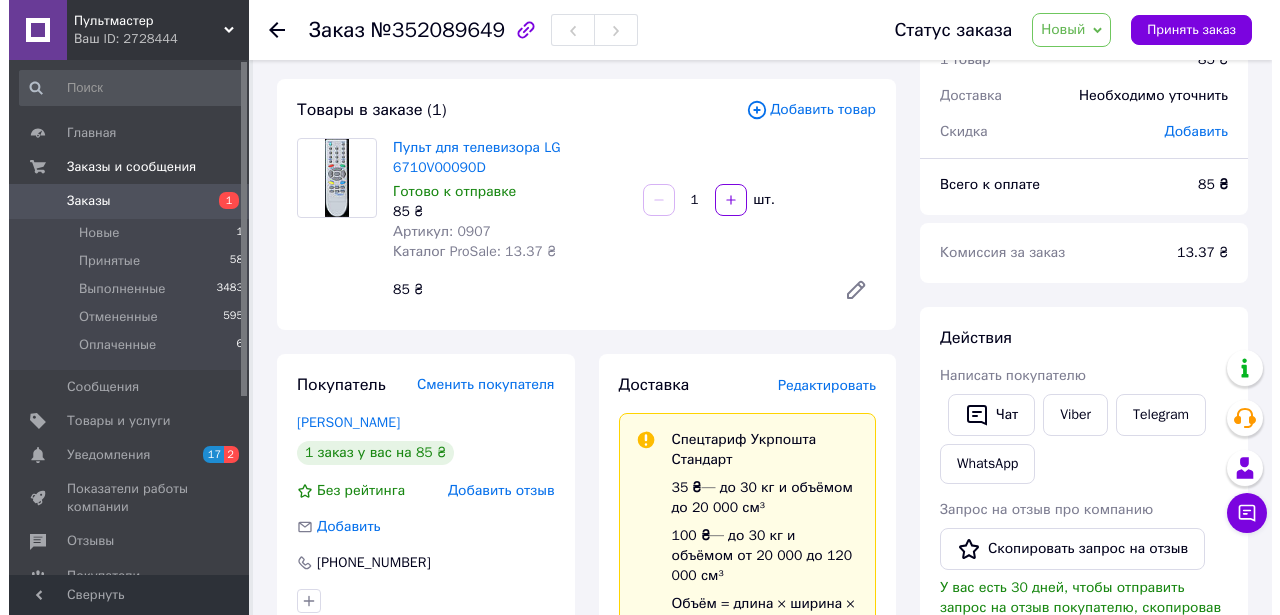 scroll, scrollTop: 0, scrollLeft: 0, axis: both 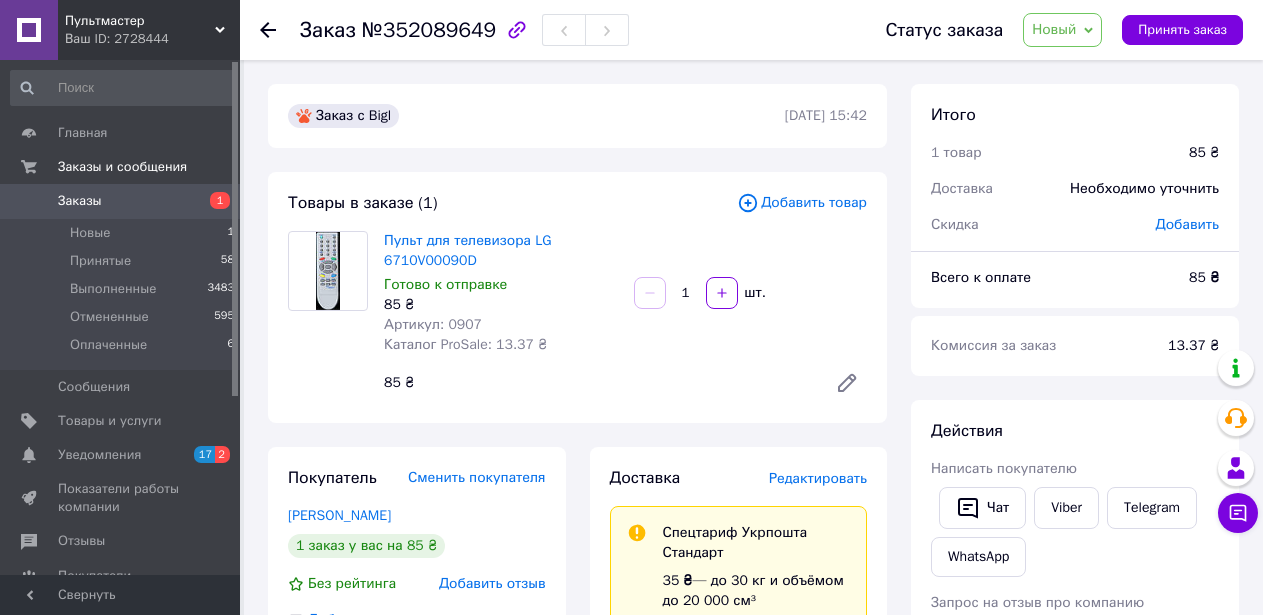 click on "Добавить товар" at bounding box center (802, 203) 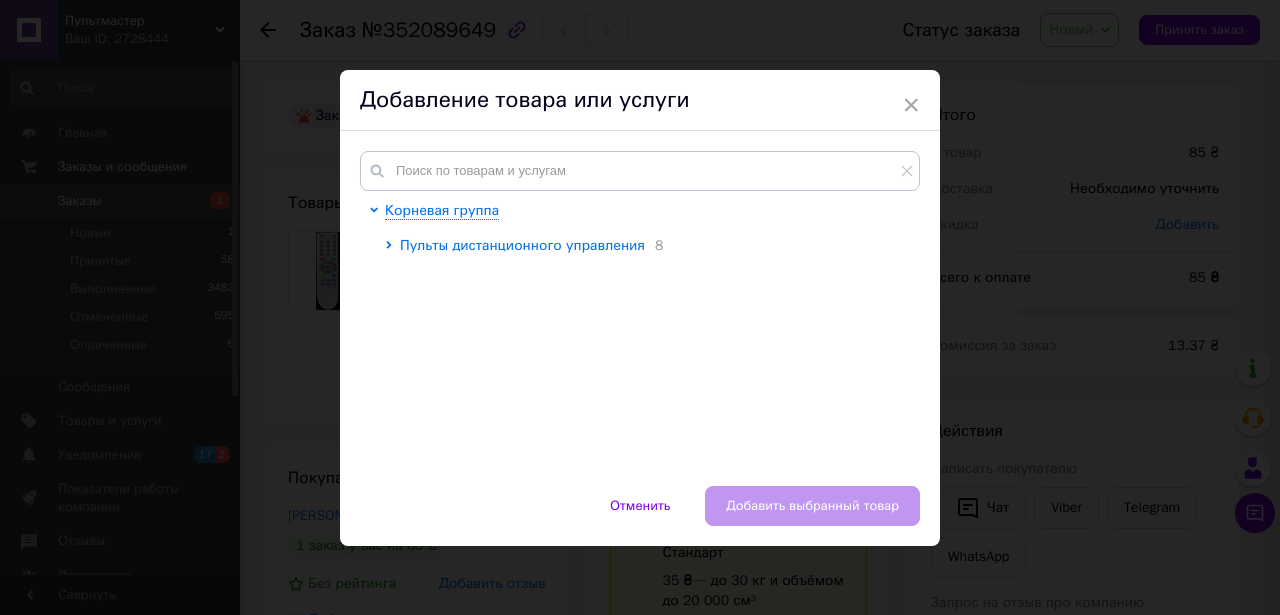 click on "Пульты дистанционного управления" at bounding box center [522, 245] 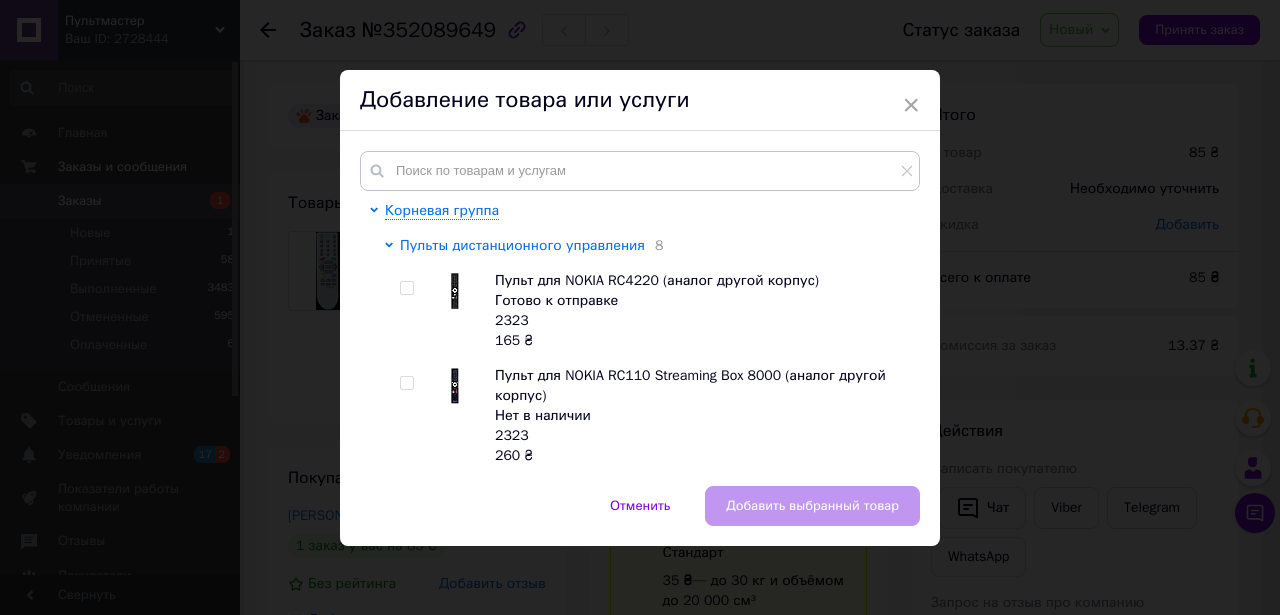 click 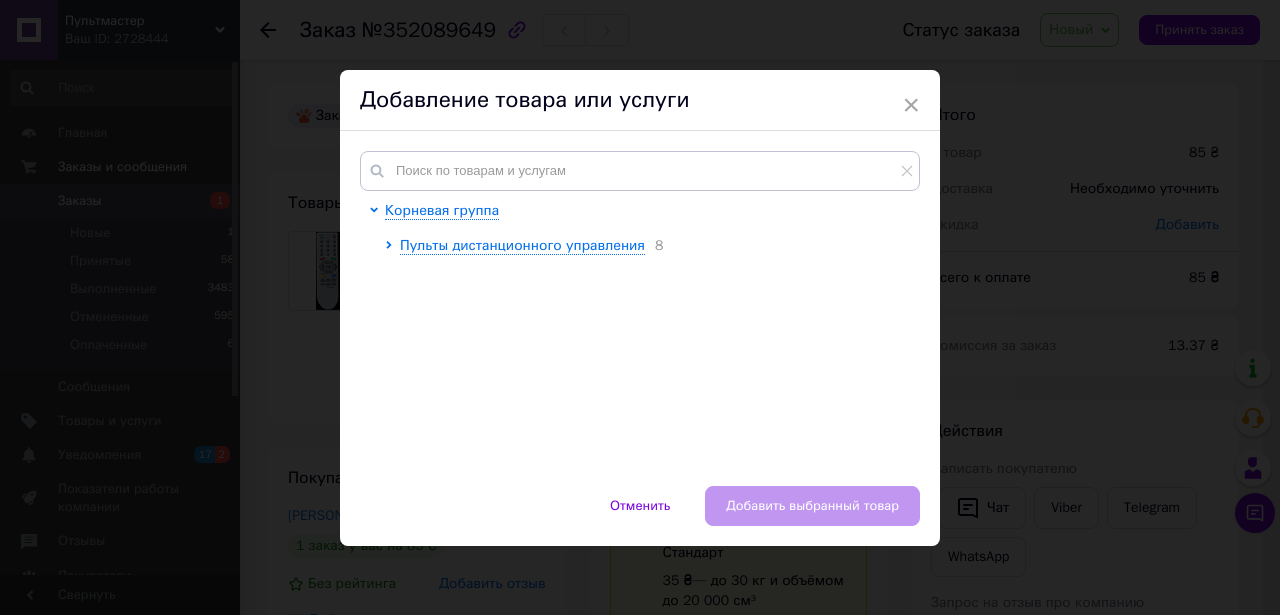 scroll, scrollTop: 1, scrollLeft: 0, axis: vertical 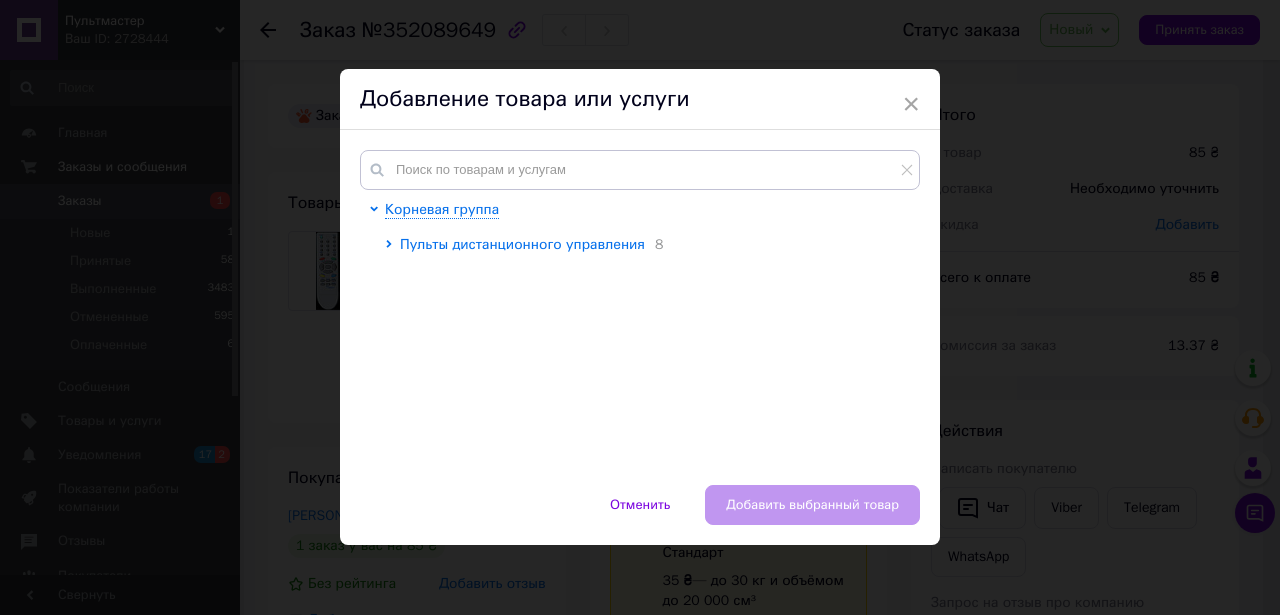 click on "Пульты дистанционного управления" at bounding box center (522, 244) 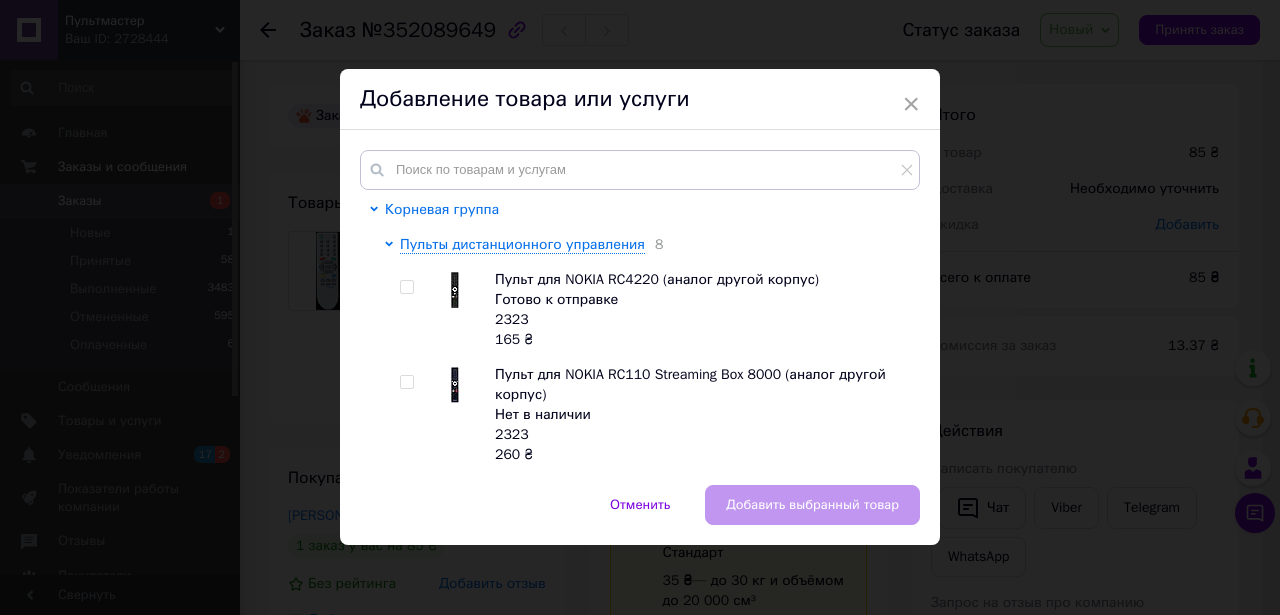 click 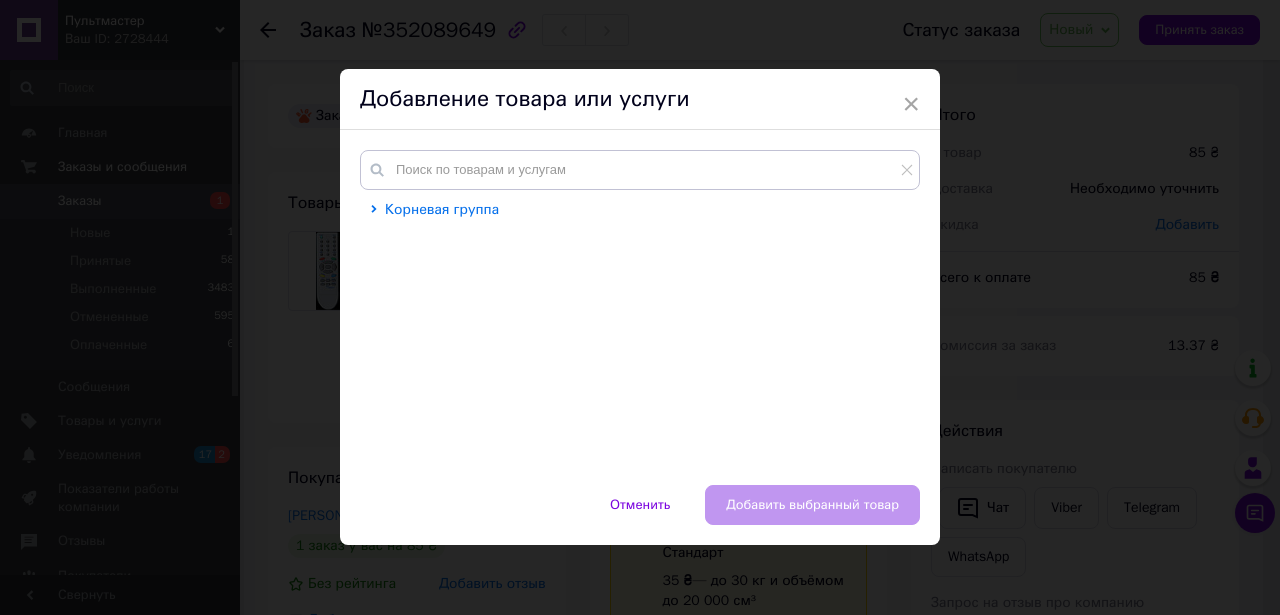 click on "Корневая группа" at bounding box center [442, 209] 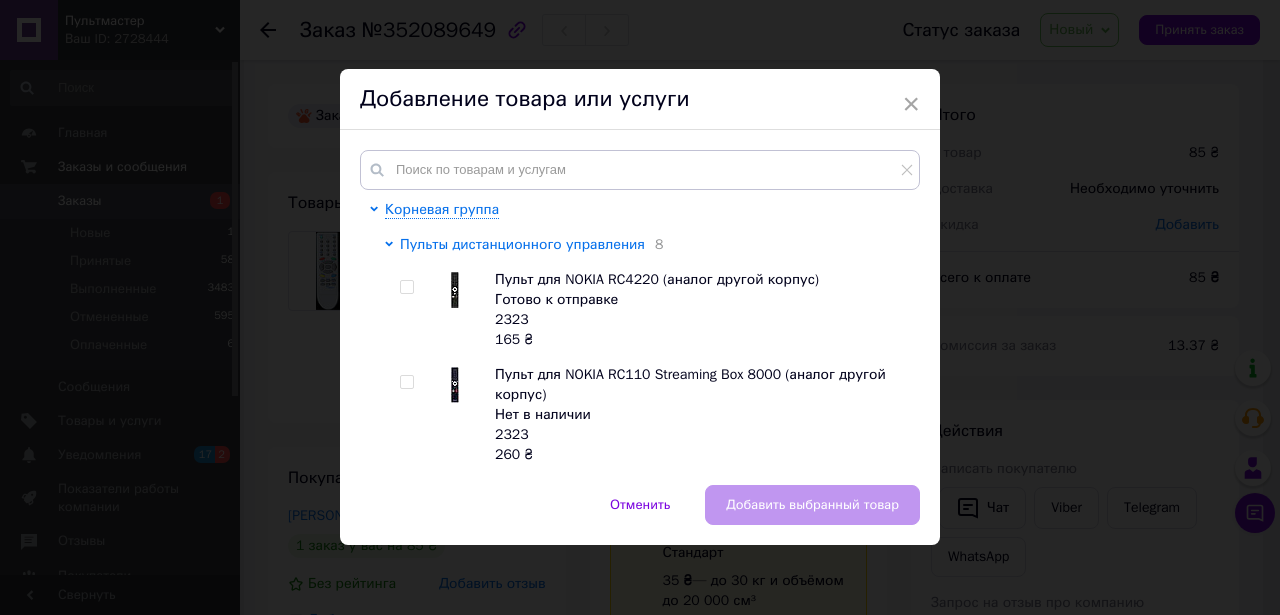 click on "Пульты дистанционного управления" at bounding box center [522, 244] 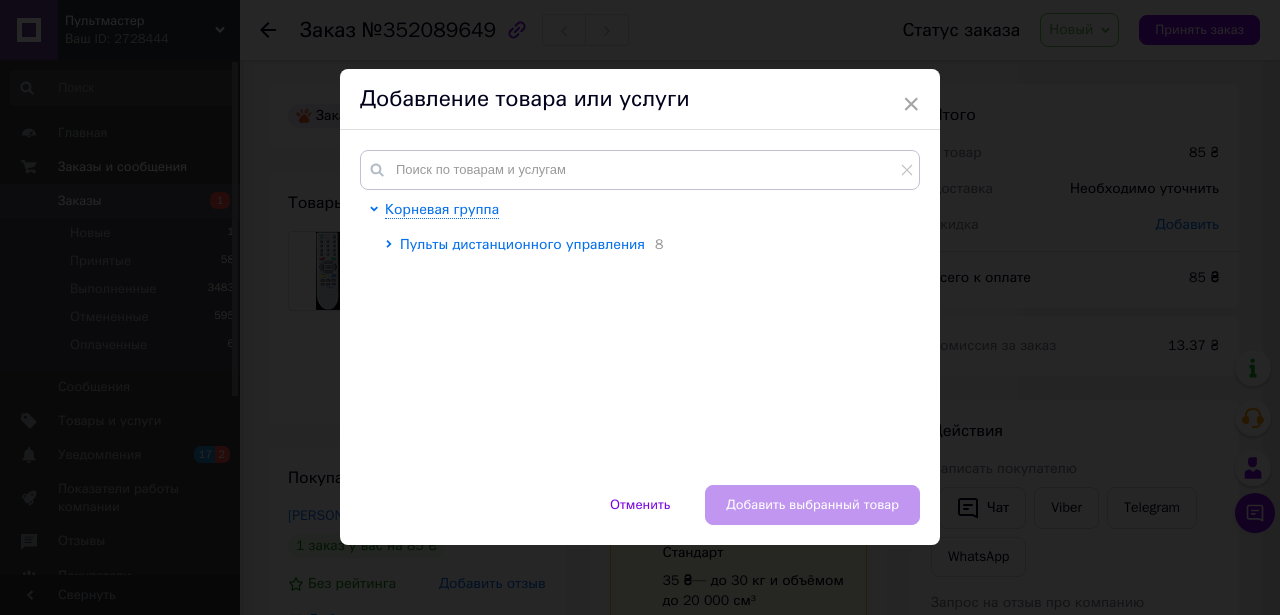click on "Пульты дистанционного управления" at bounding box center (522, 244) 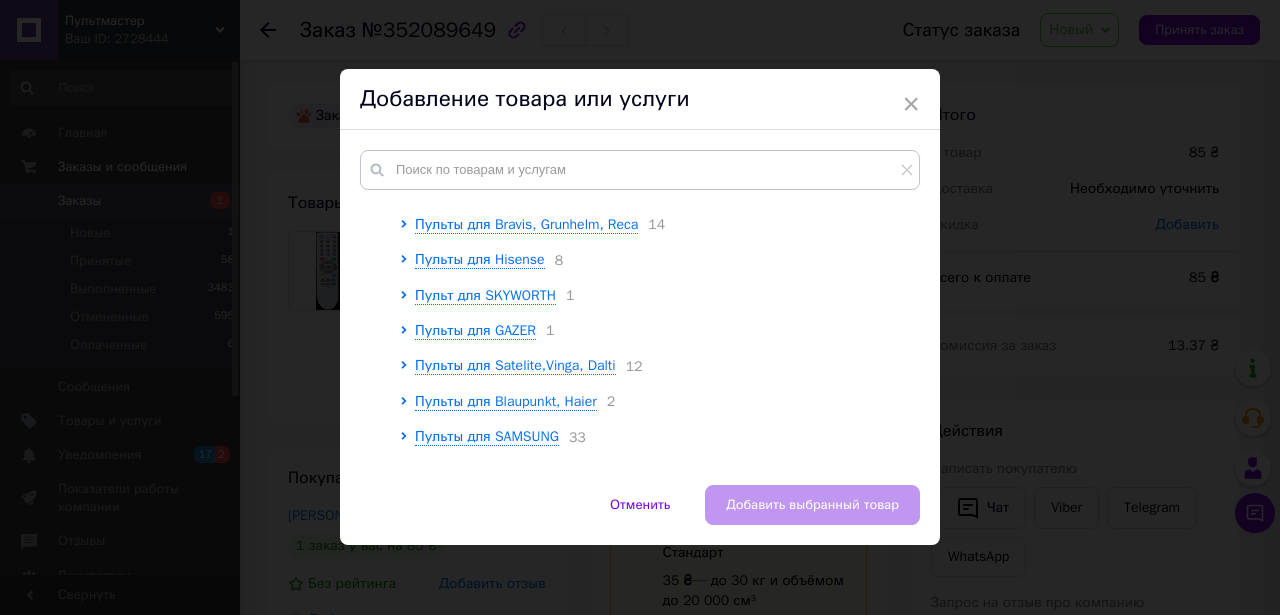 scroll, scrollTop: 1300, scrollLeft: 0, axis: vertical 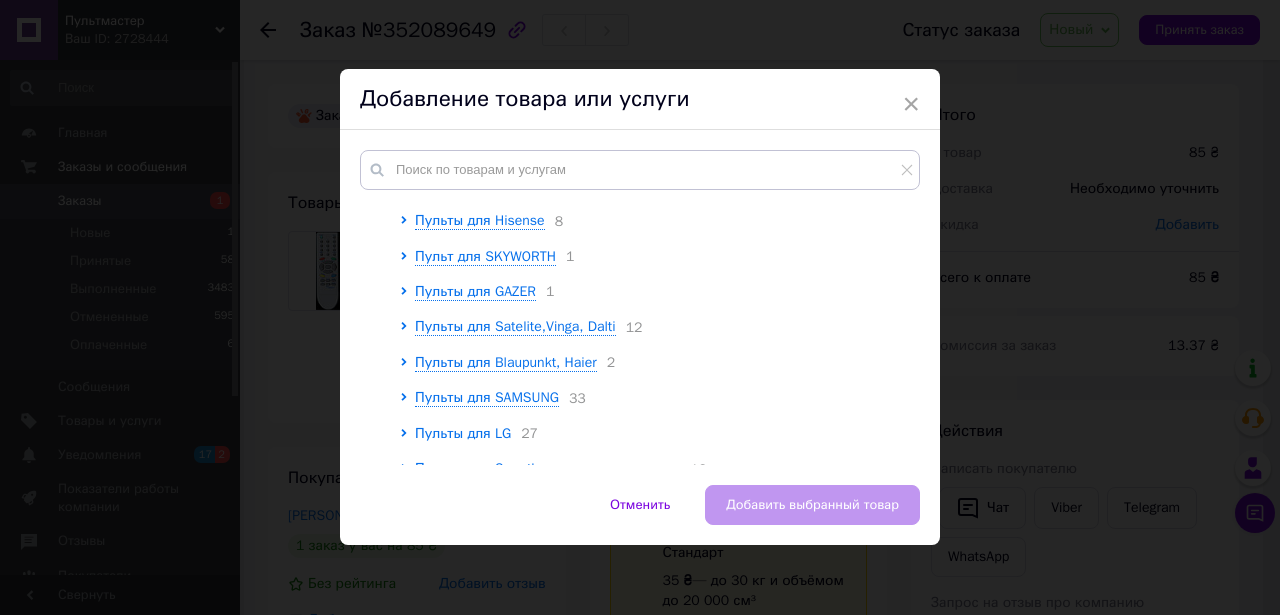 click on "Пульты для  LG" at bounding box center (463, 433) 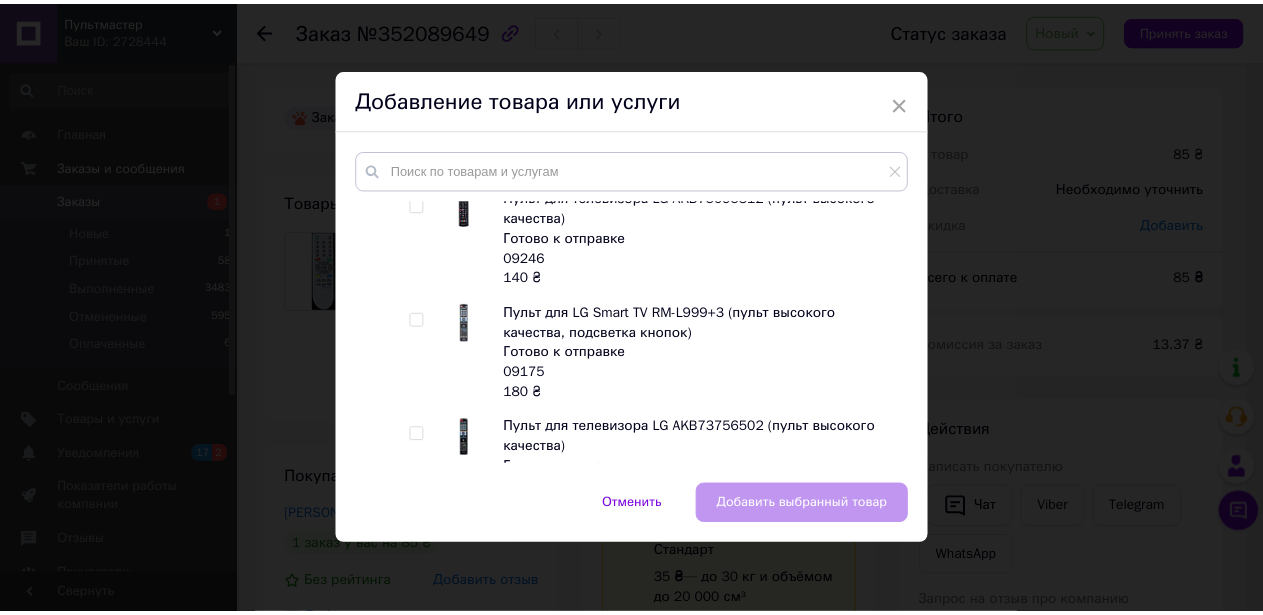 scroll, scrollTop: 1900, scrollLeft: 0, axis: vertical 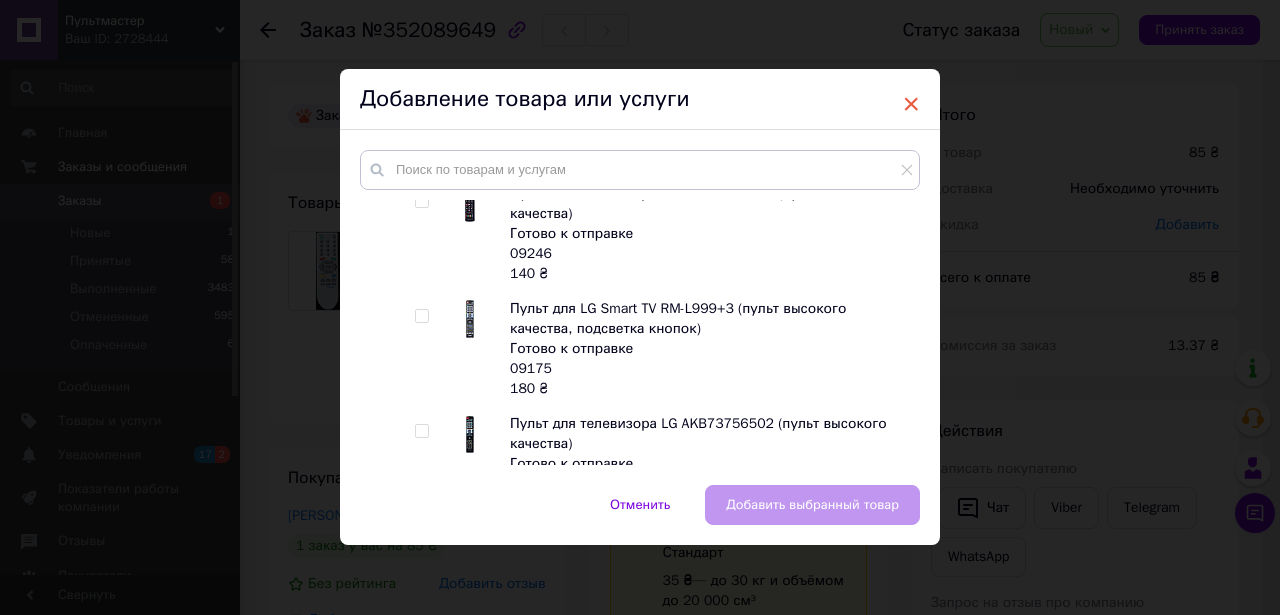 click on "×" at bounding box center (911, 104) 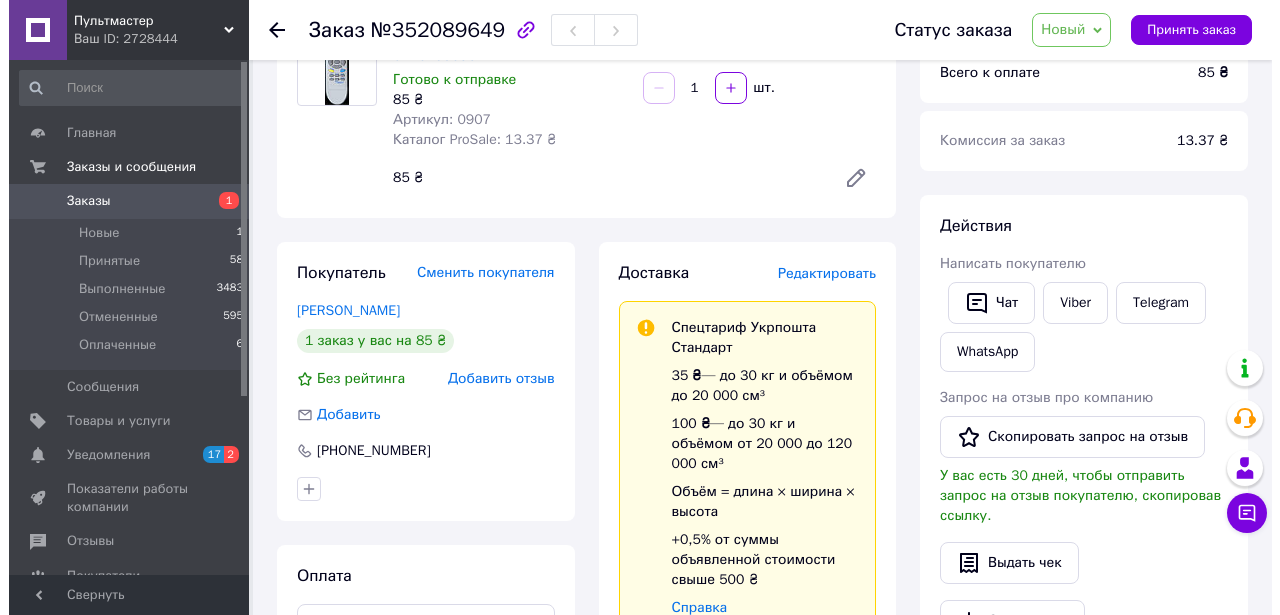 scroll, scrollTop: 200, scrollLeft: 0, axis: vertical 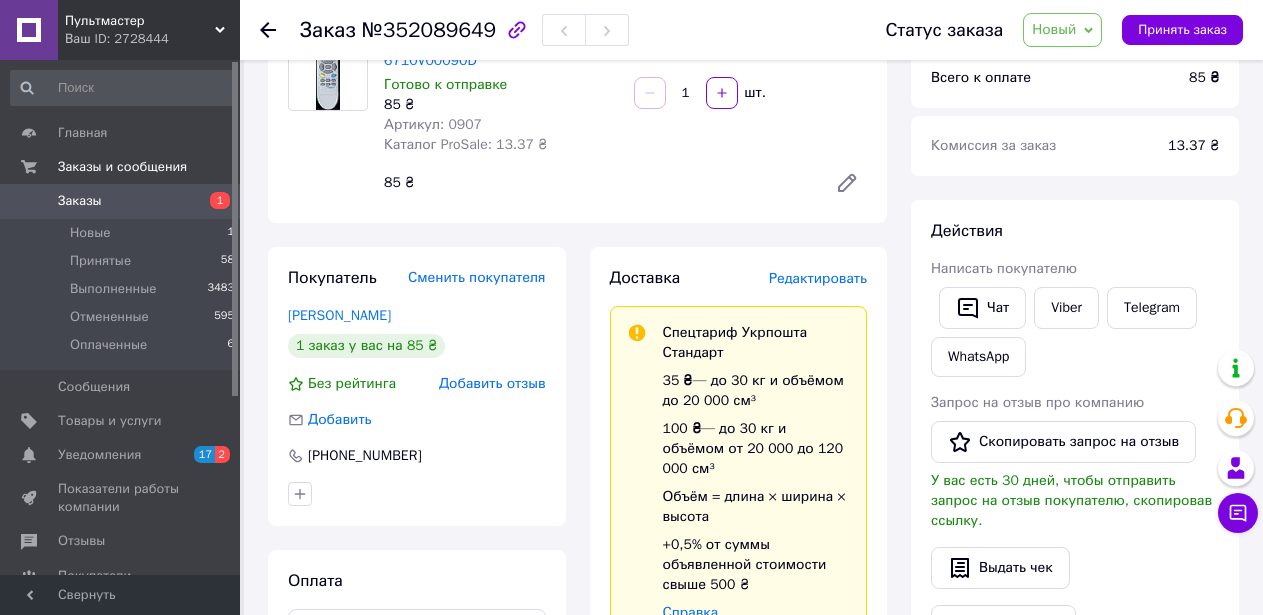 click on "Редактировать" at bounding box center (818, 278) 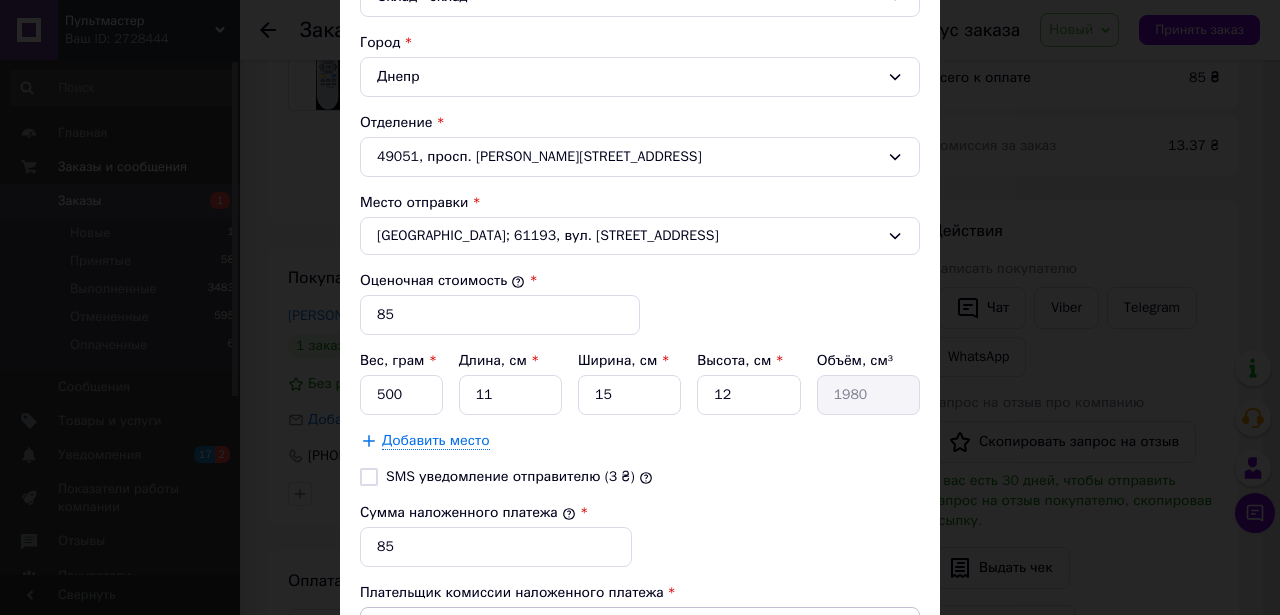 scroll, scrollTop: 700, scrollLeft: 0, axis: vertical 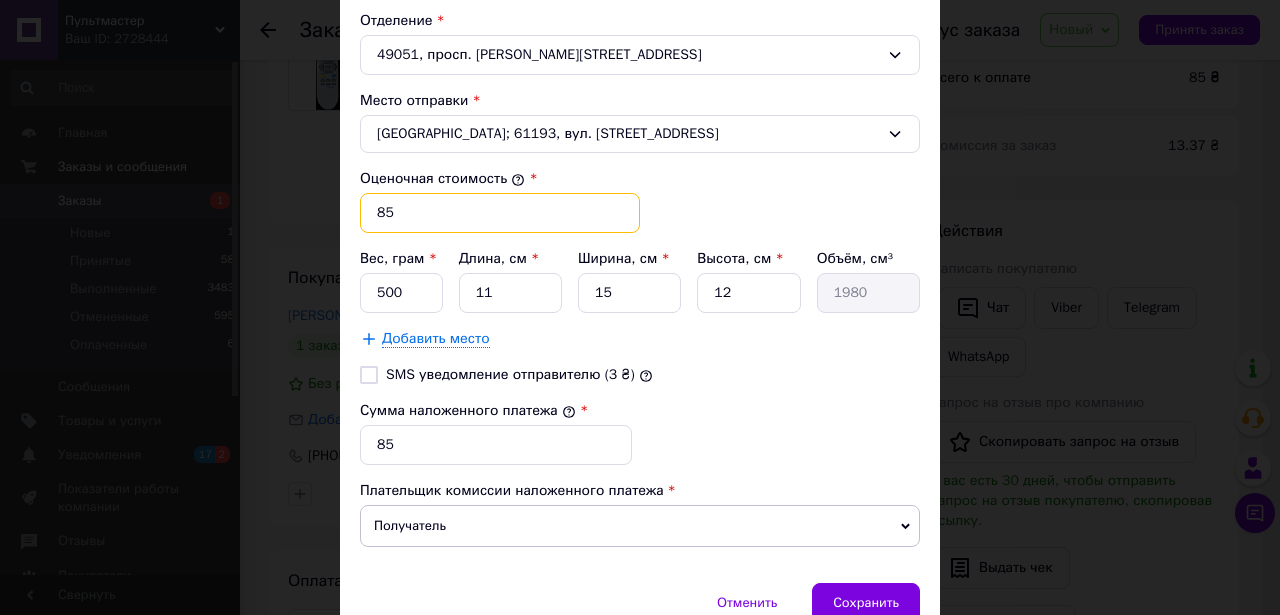 click on "85" at bounding box center [500, 213] 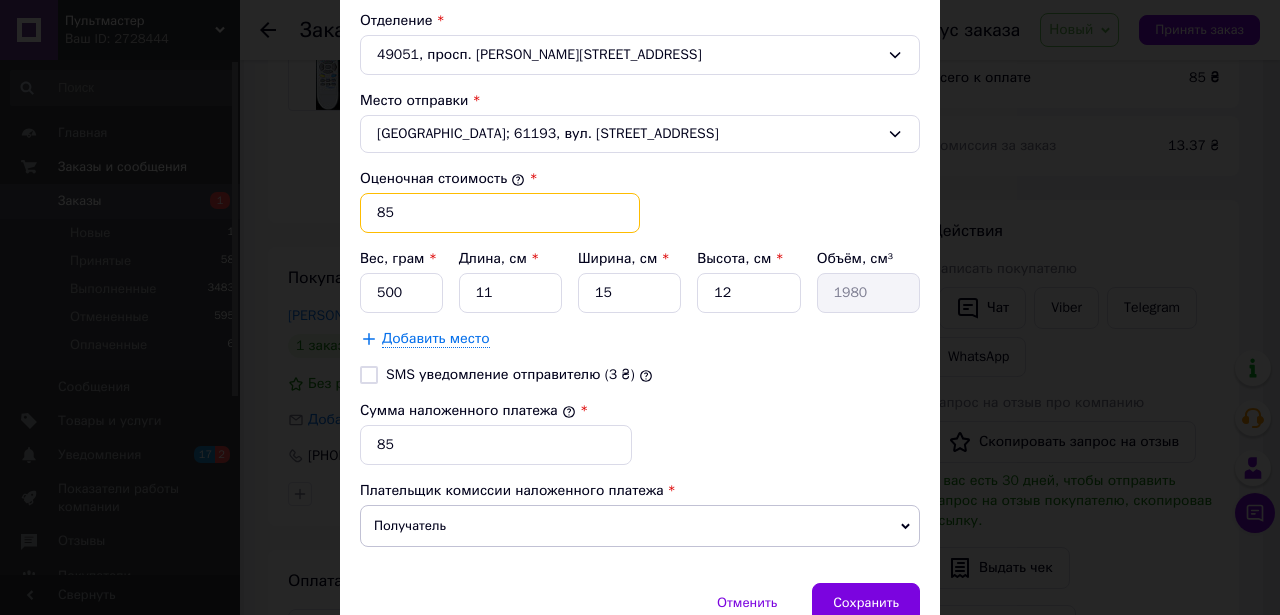 type on "8" 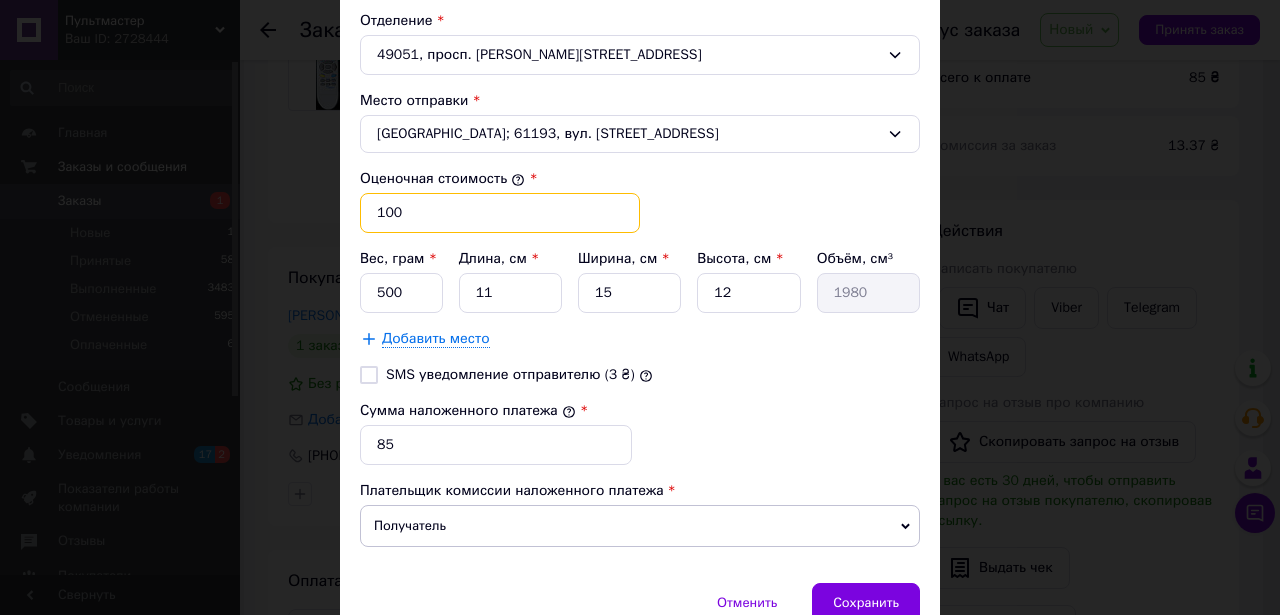 type on "100" 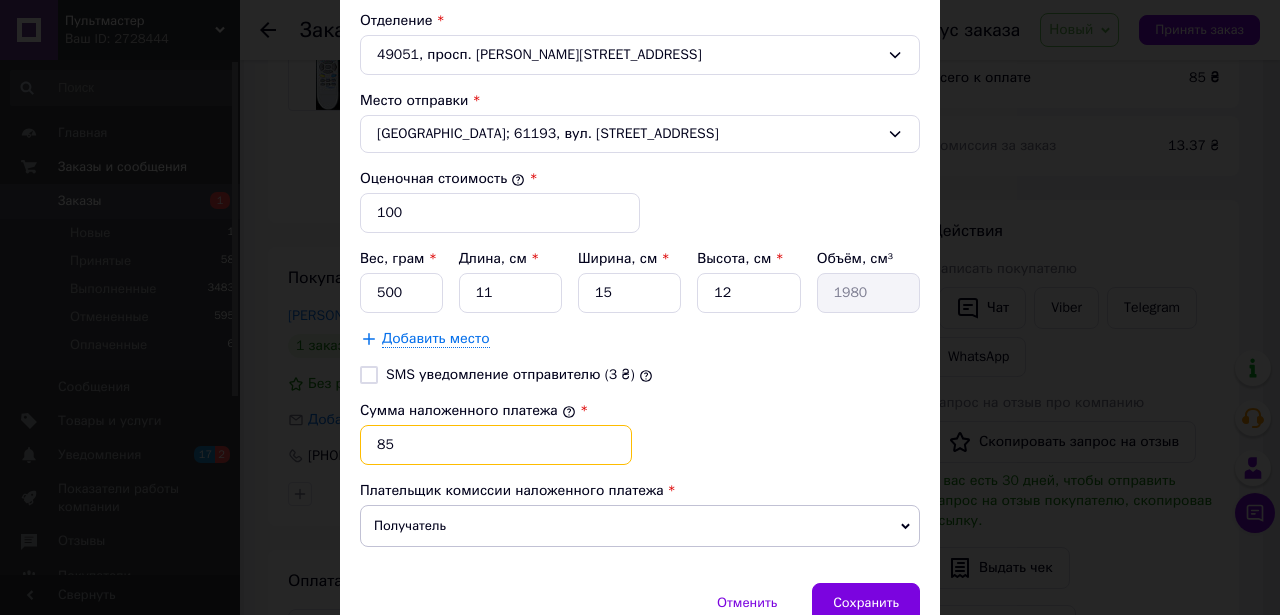 drag, startPoint x: 411, startPoint y: 441, endPoint x: 364, endPoint y: 444, distance: 47.095646 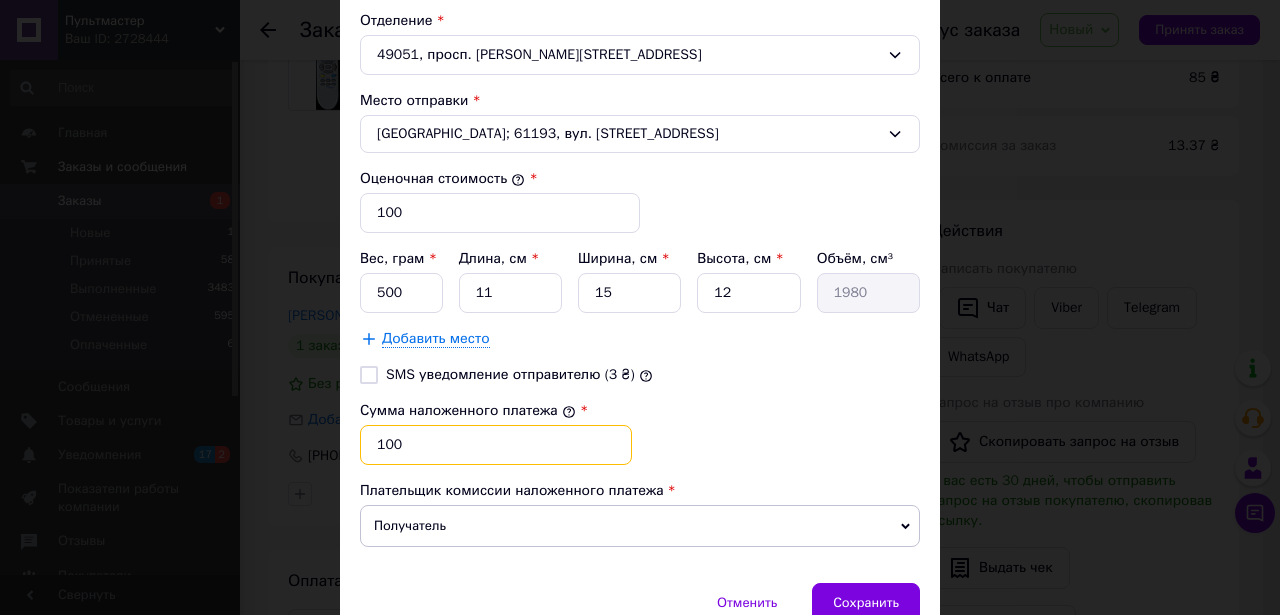 type on "100" 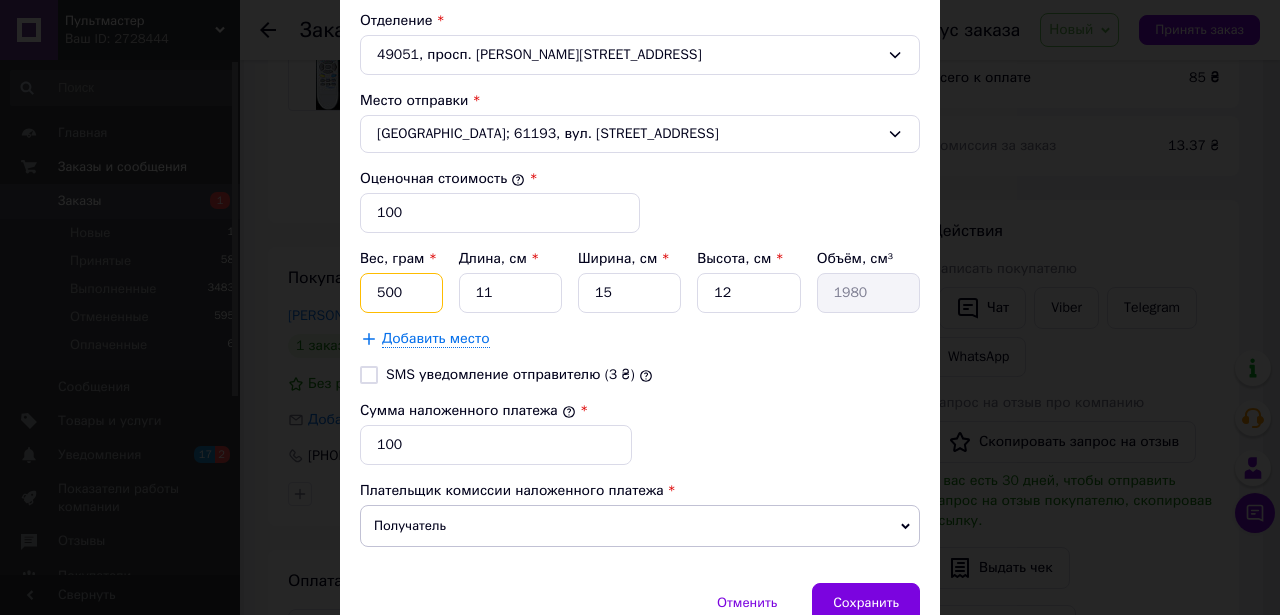 drag, startPoint x: 409, startPoint y: 297, endPoint x: 348, endPoint y: 305, distance: 61.522354 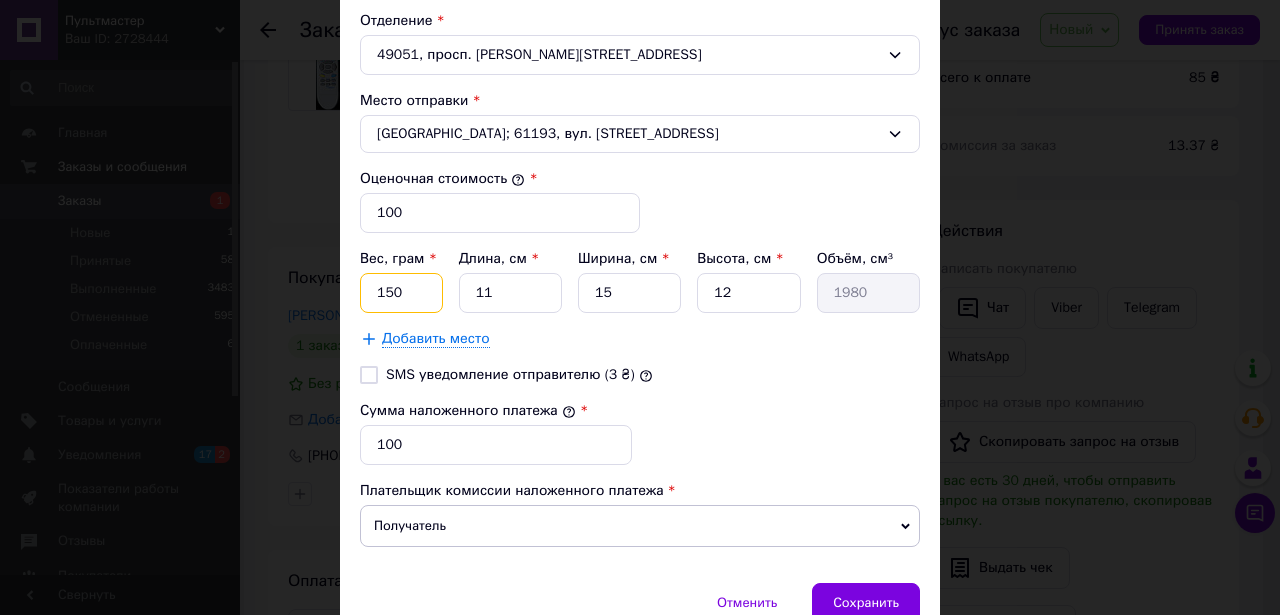 type on "150" 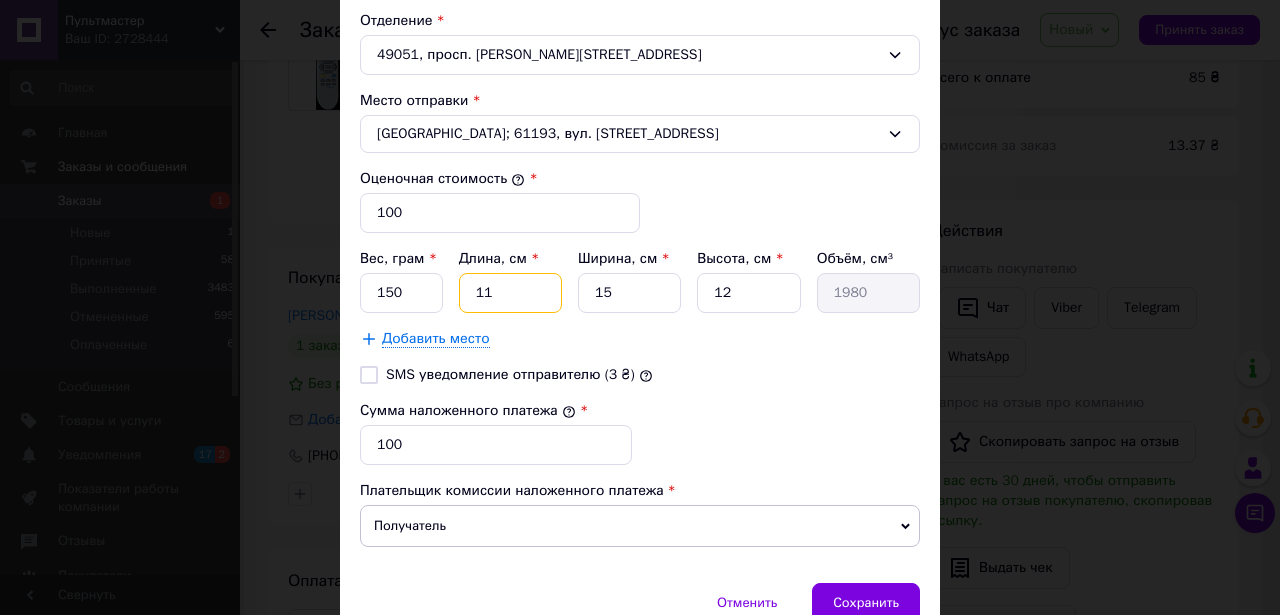 click on "11" at bounding box center (510, 293) 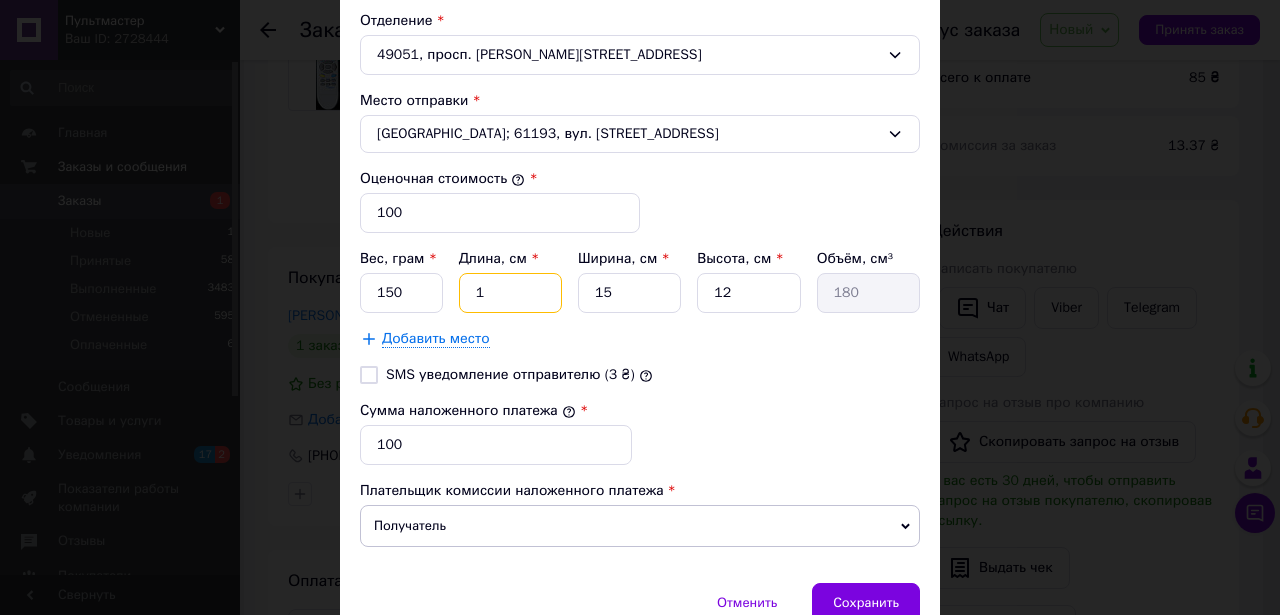 type on "13" 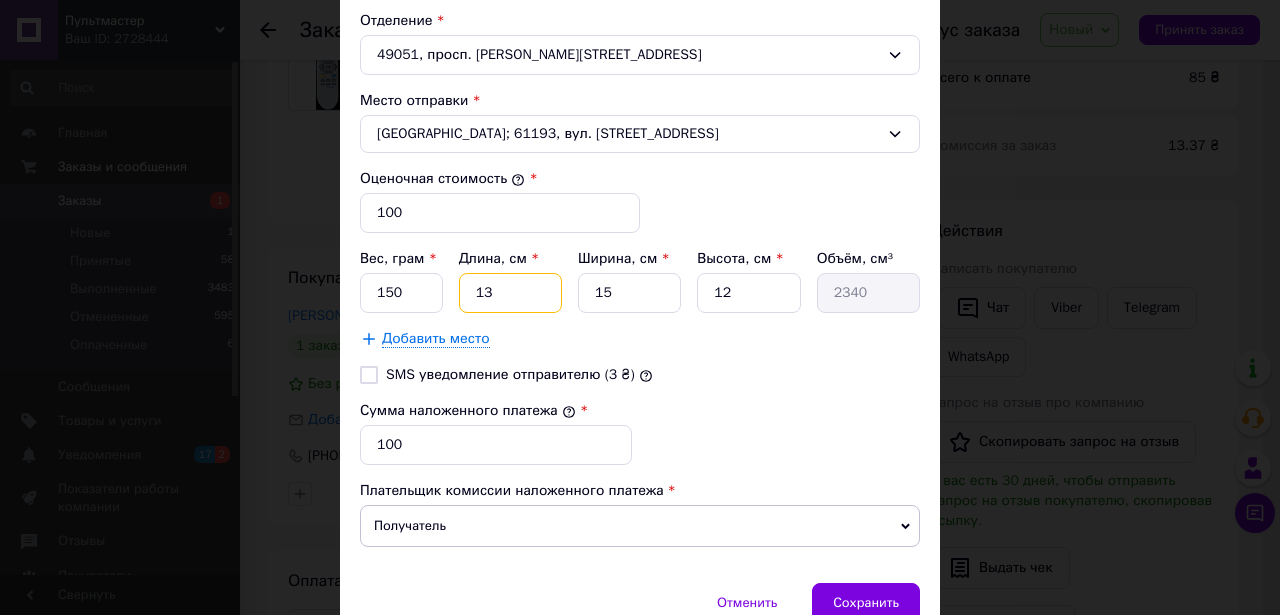 type on "13" 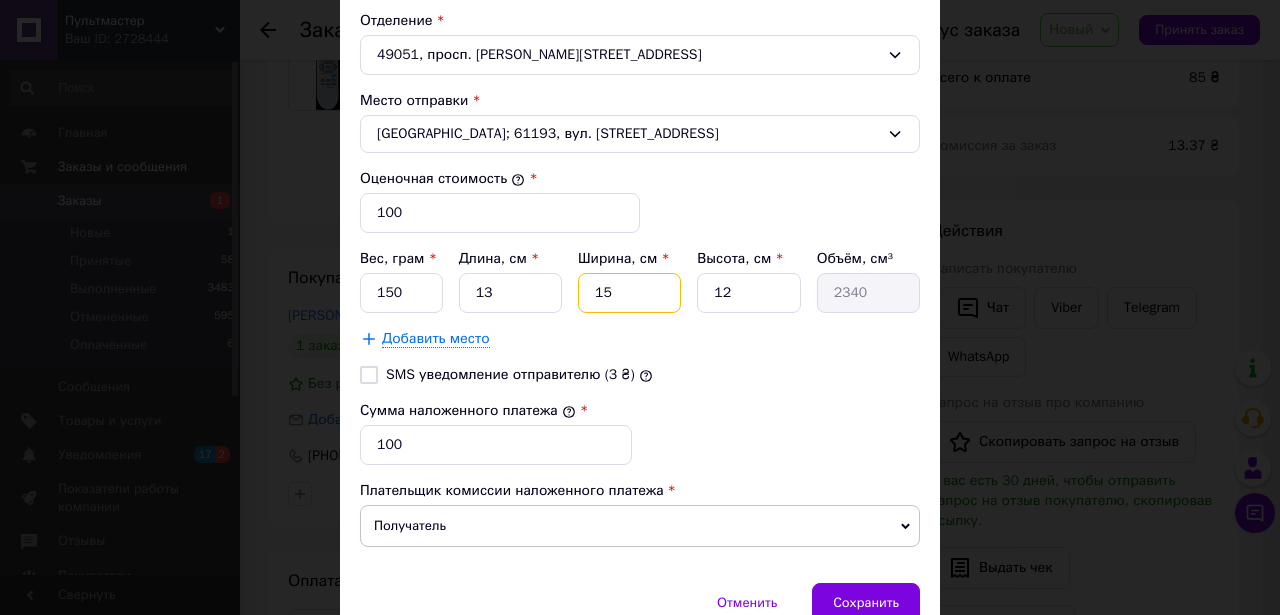 drag, startPoint x: 646, startPoint y: 296, endPoint x: 565, endPoint y: 303, distance: 81.3019 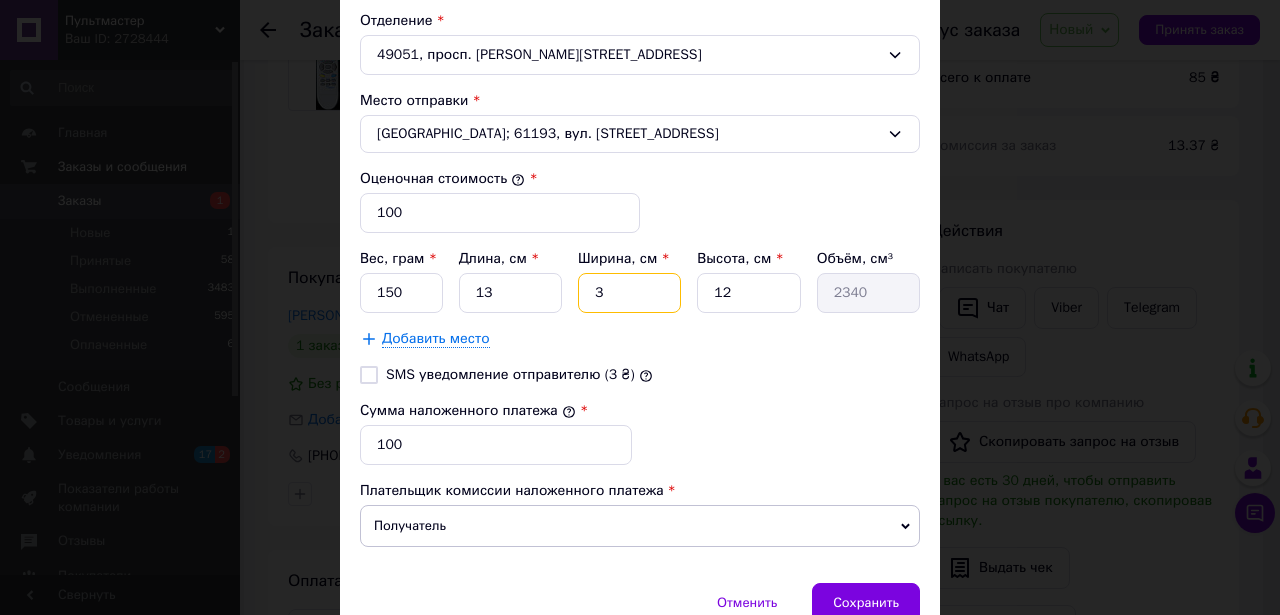 type on "468" 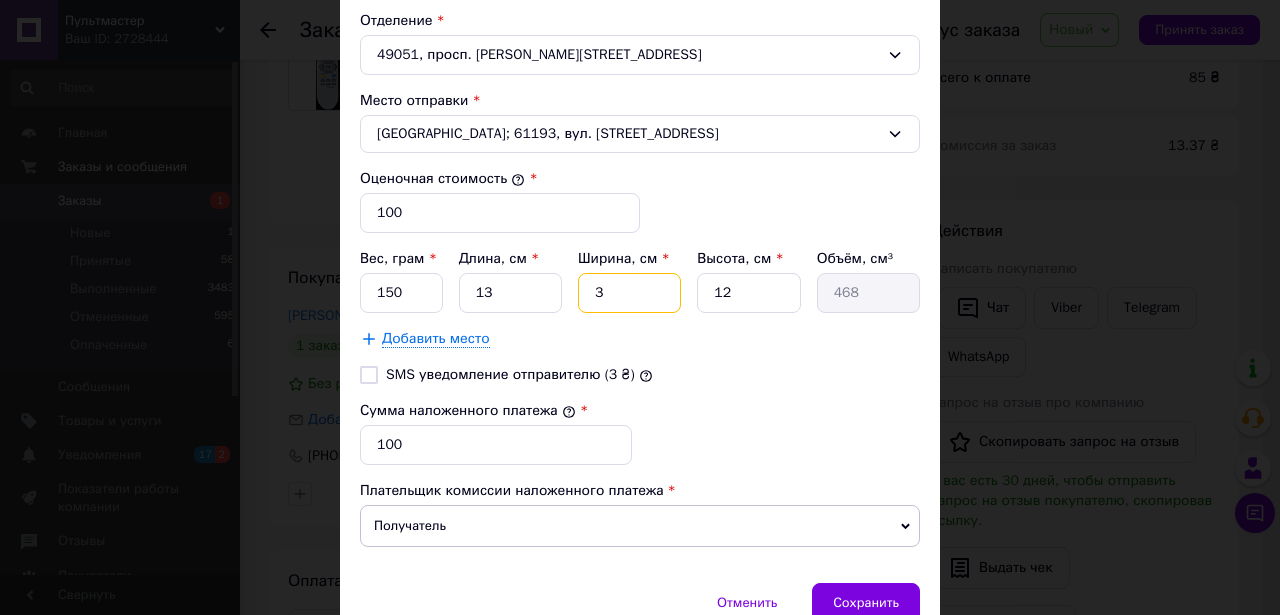 type on "3" 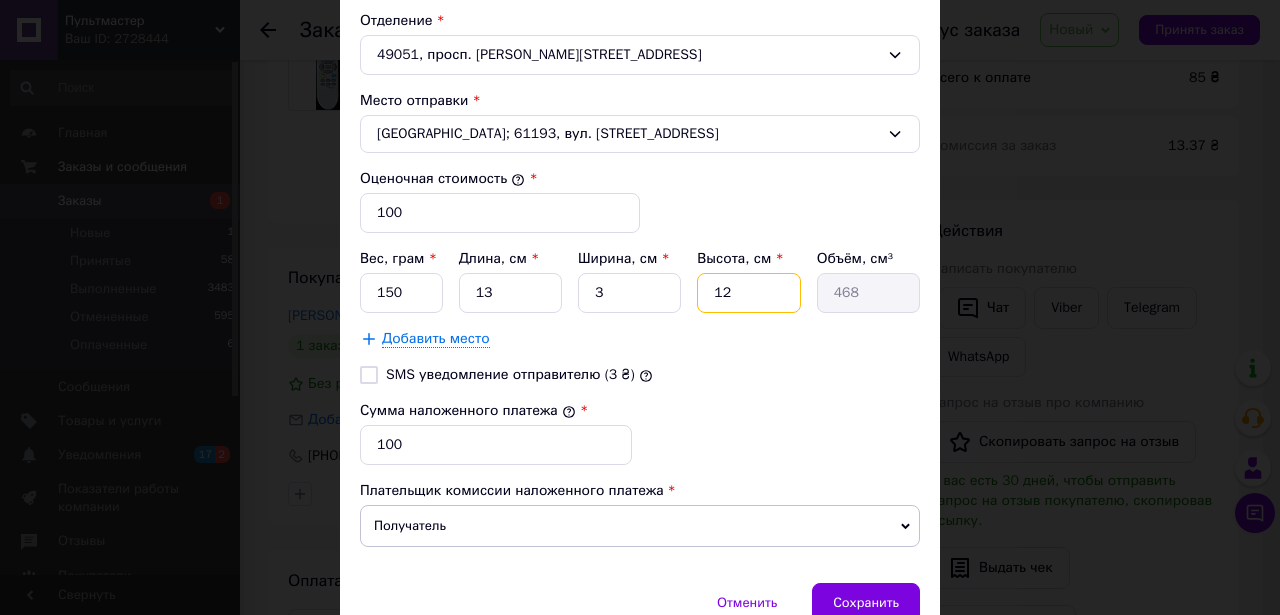 drag, startPoint x: 739, startPoint y: 295, endPoint x: 696, endPoint y: 295, distance: 43 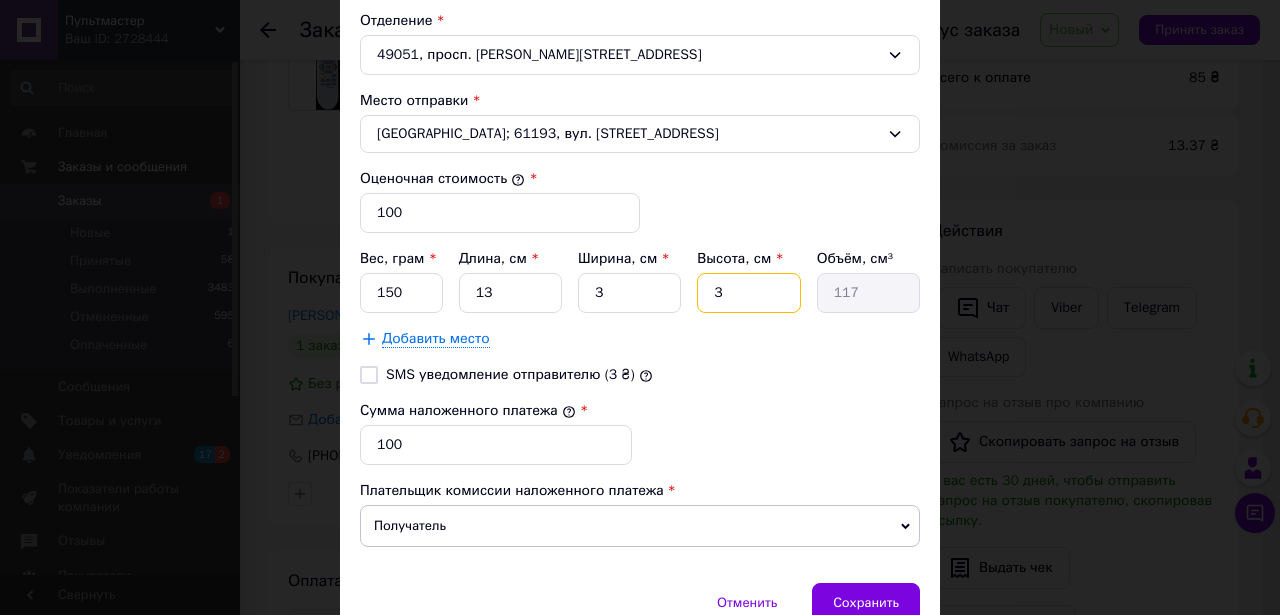 scroll, scrollTop: 798, scrollLeft: 0, axis: vertical 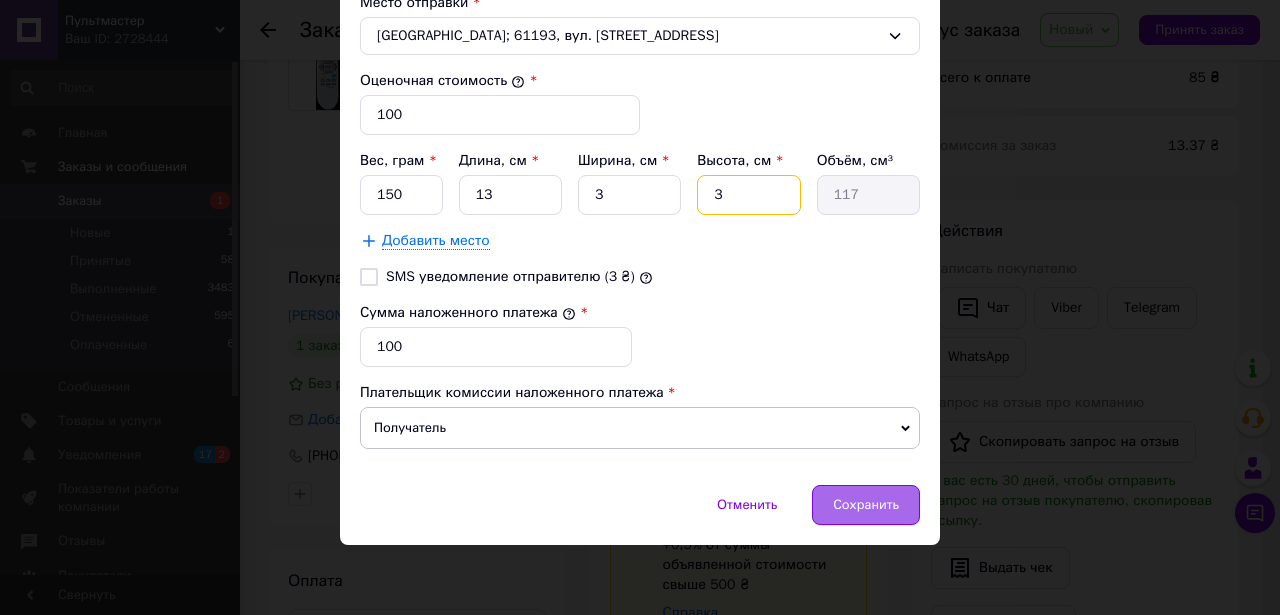 type on "3" 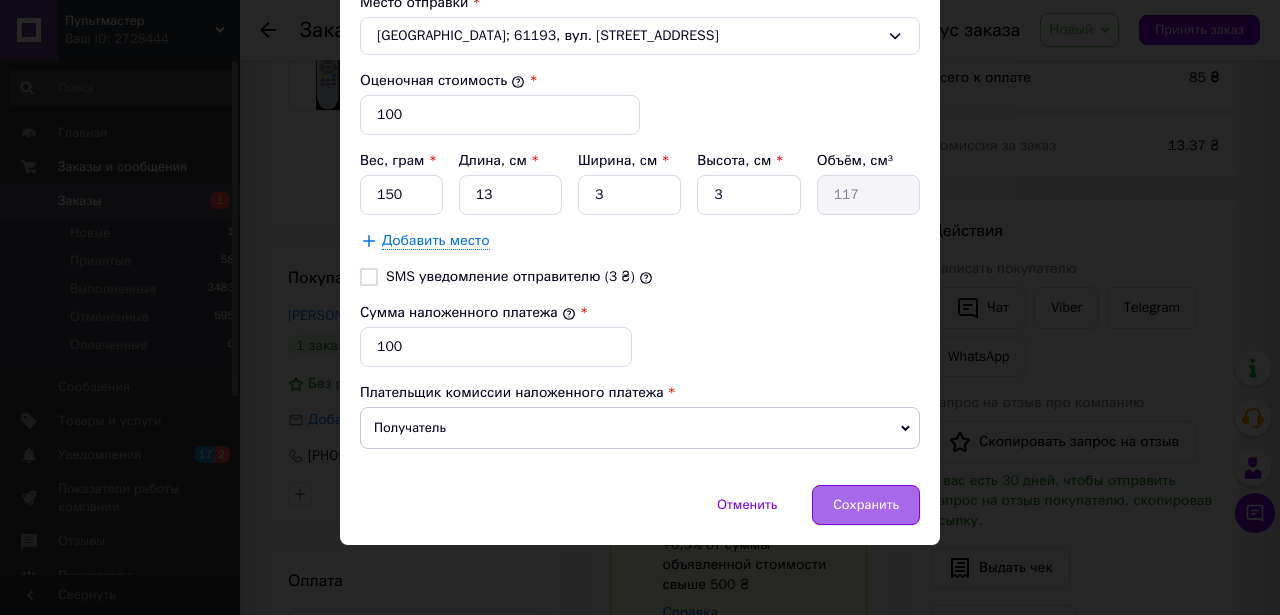 click on "Сохранить" at bounding box center (866, 505) 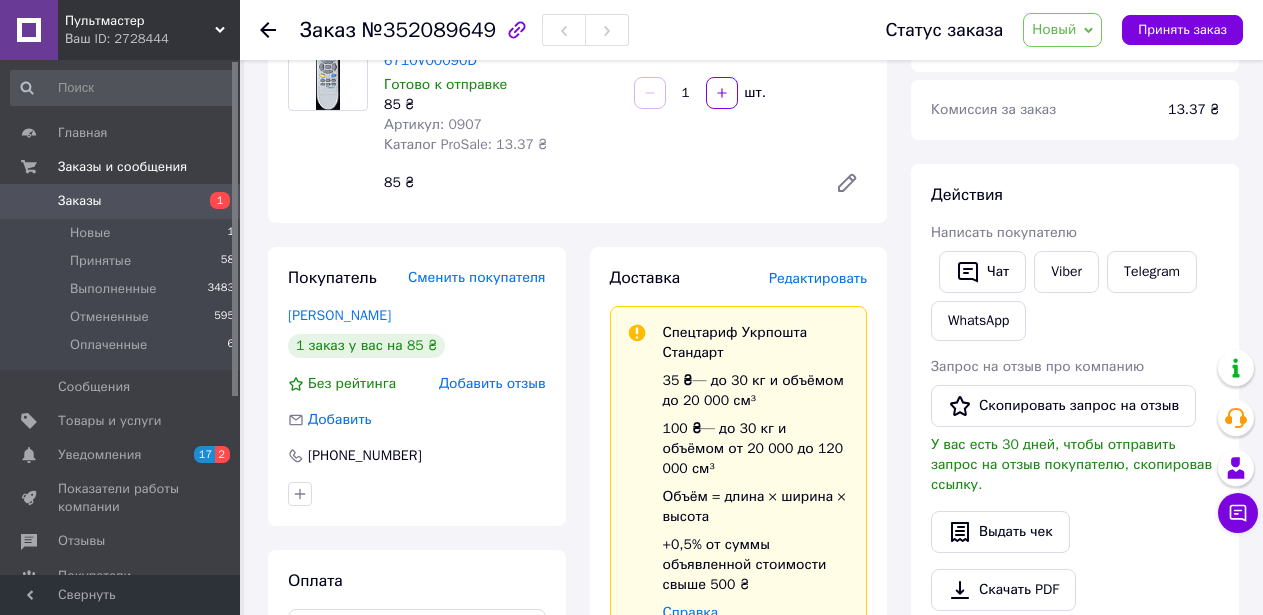 click on "Редактировать" at bounding box center (818, 278) 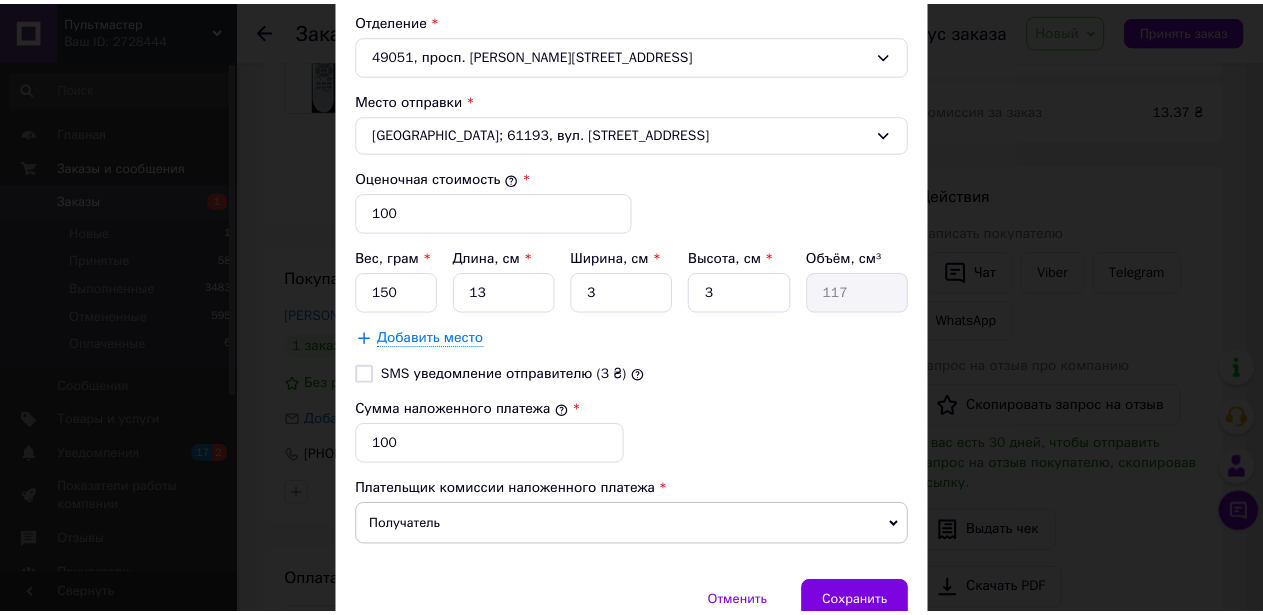 scroll, scrollTop: 798, scrollLeft: 0, axis: vertical 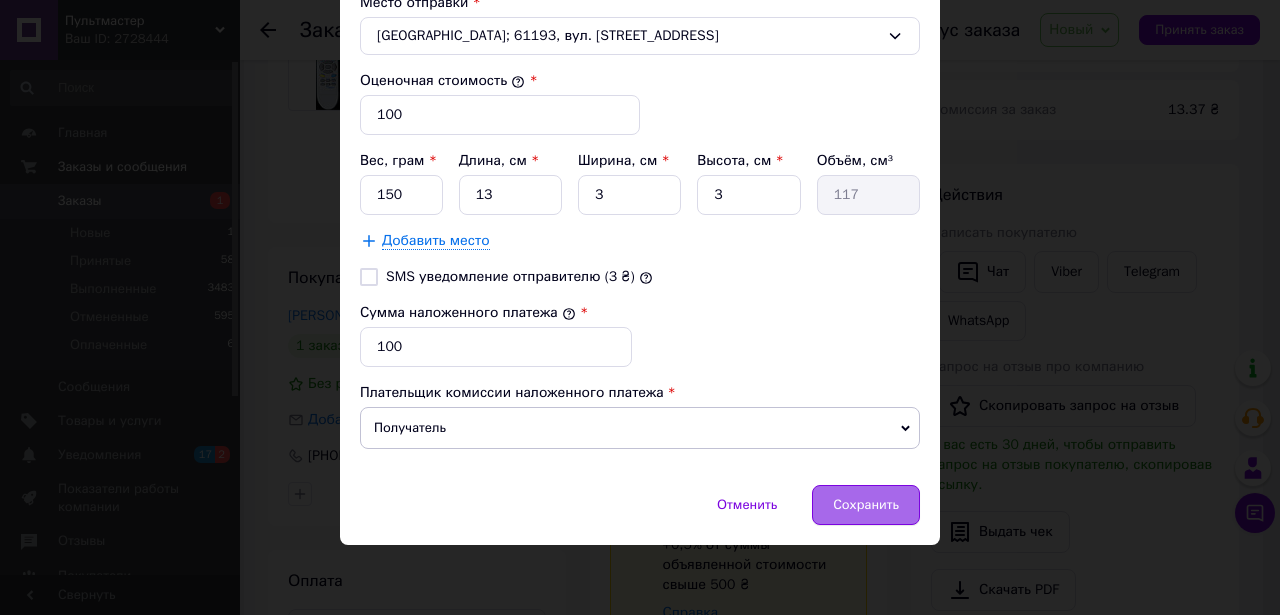 click on "Сохранить" at bounding box center (866, 505) 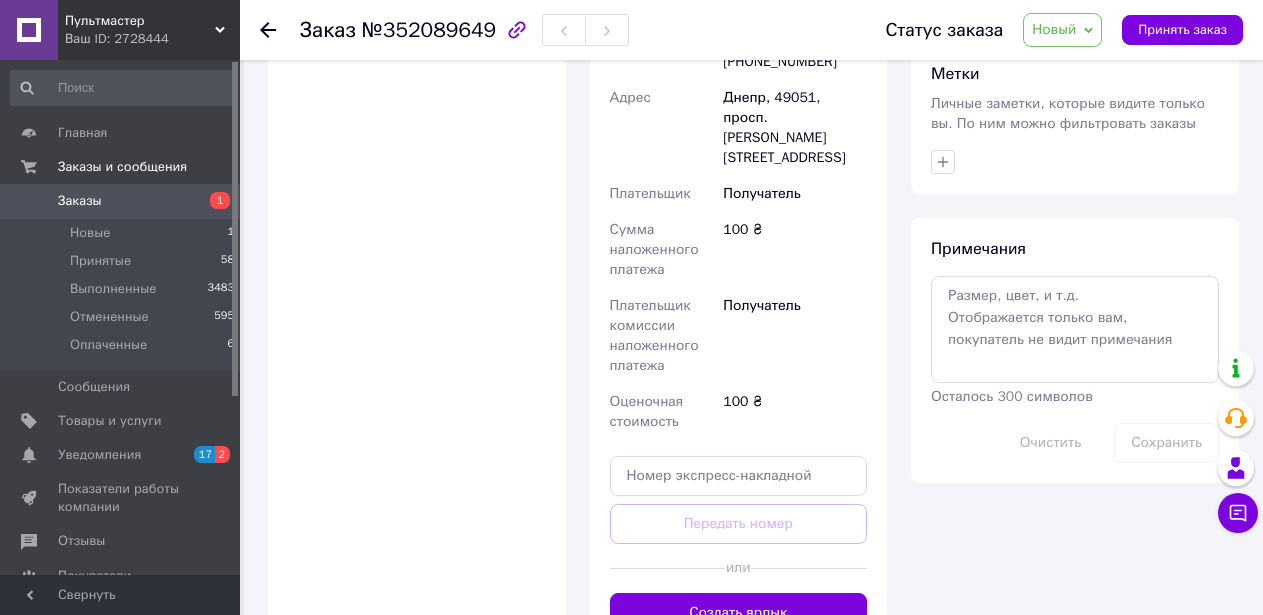 scroll, scrollTop: 1100, scrollLeft: 0, axis: vertical 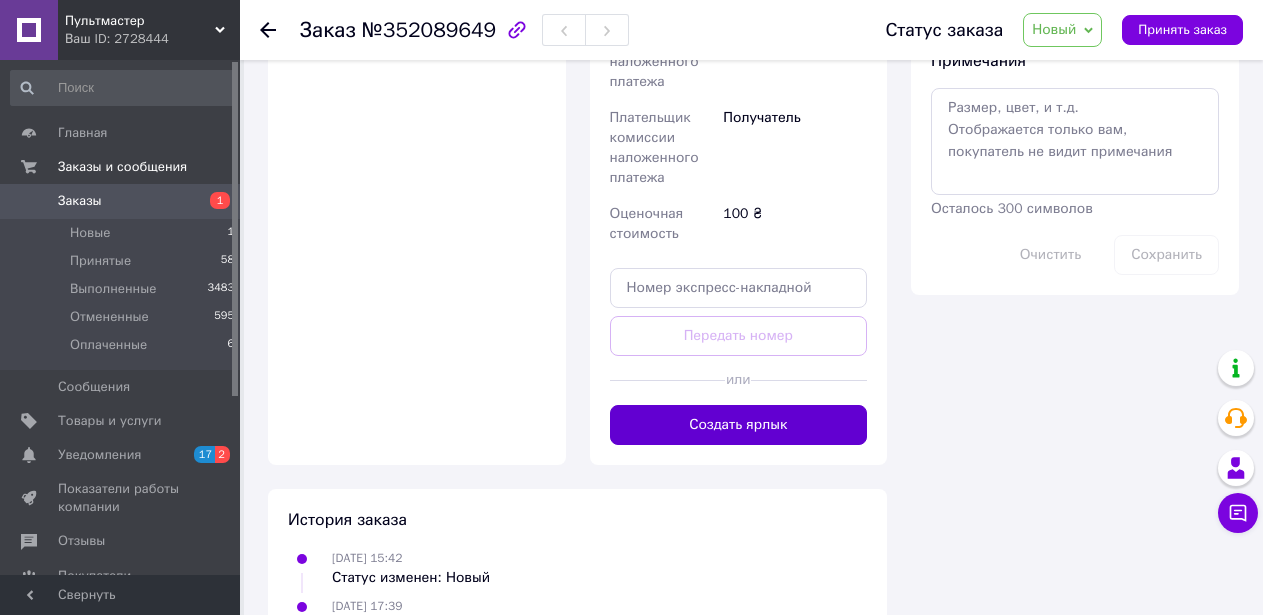 click on "Создать ярлык" at bounding box center (739, 425) 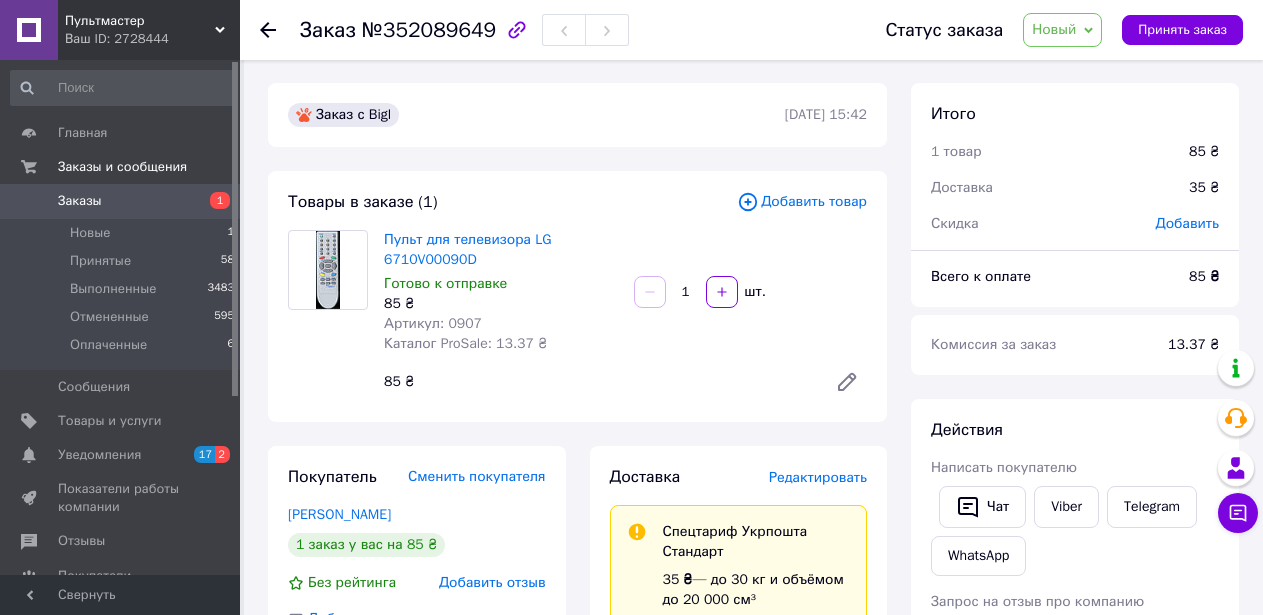 scroll, scrollTop: 0, scrollLeft: 0, axis: both 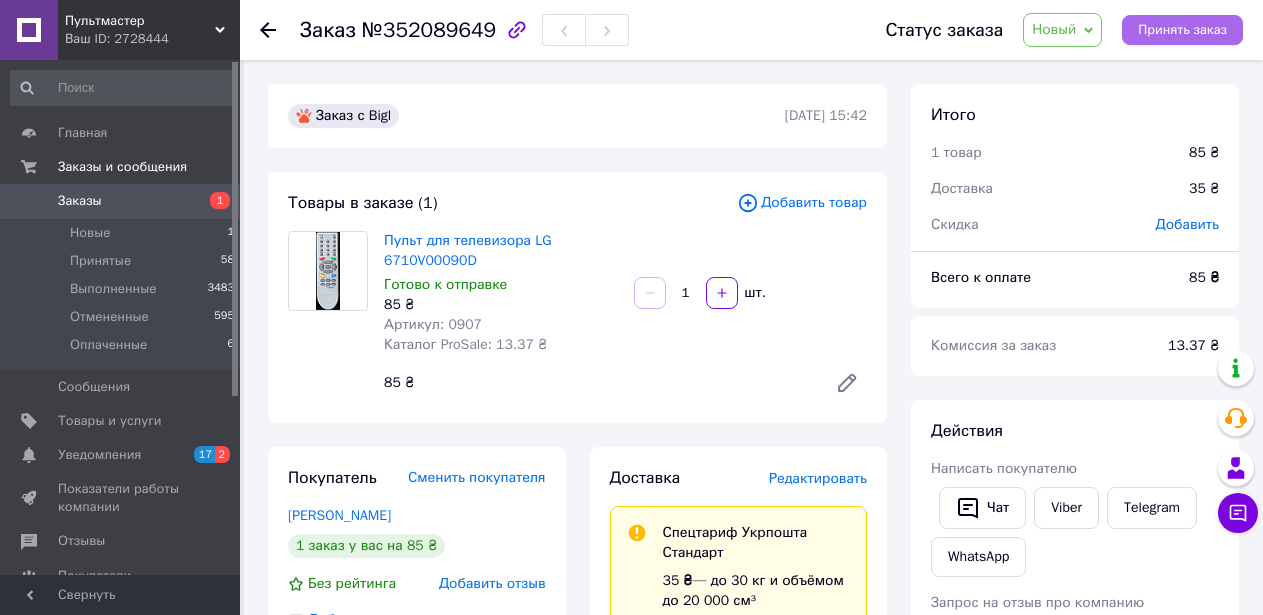 click on "Принять заказ" at bounding box center (1182, 30) 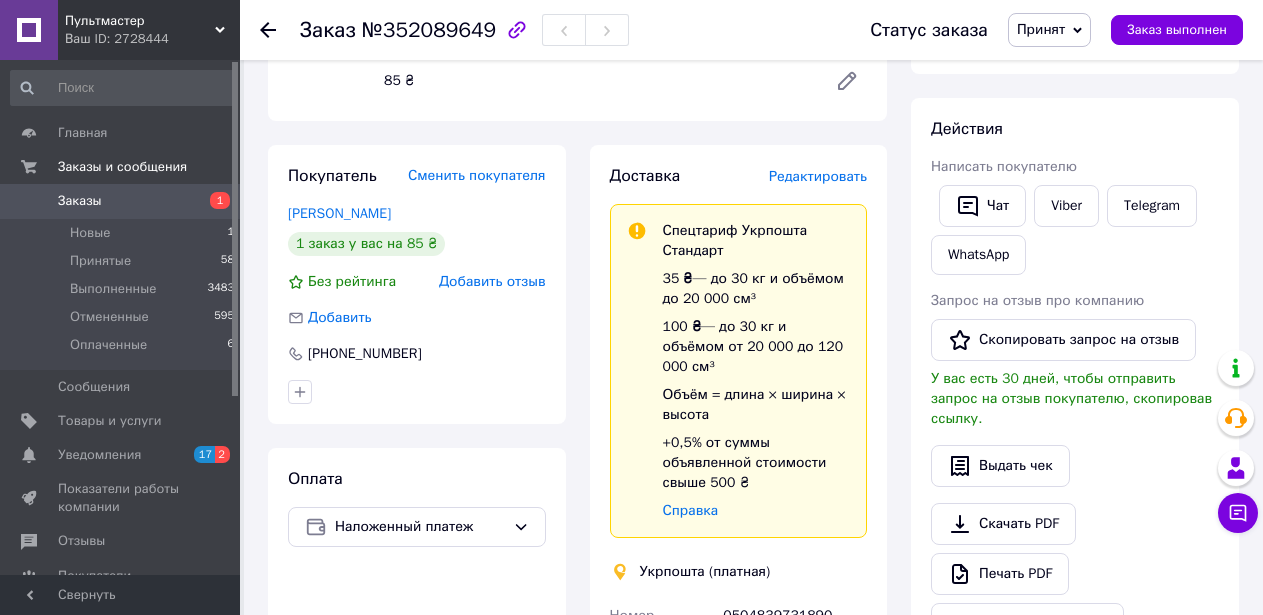scroll, scrollTop: 300, scrollLeft: 0, axis: vertical 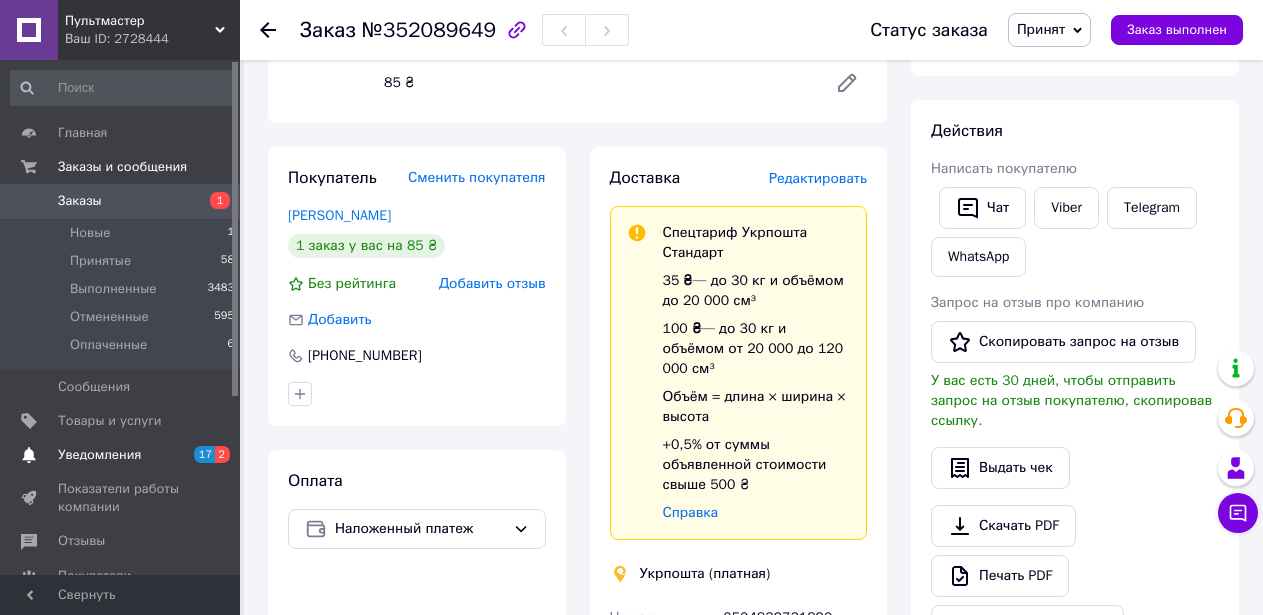 click on "Уведомления" at bounding box center (99, 455) 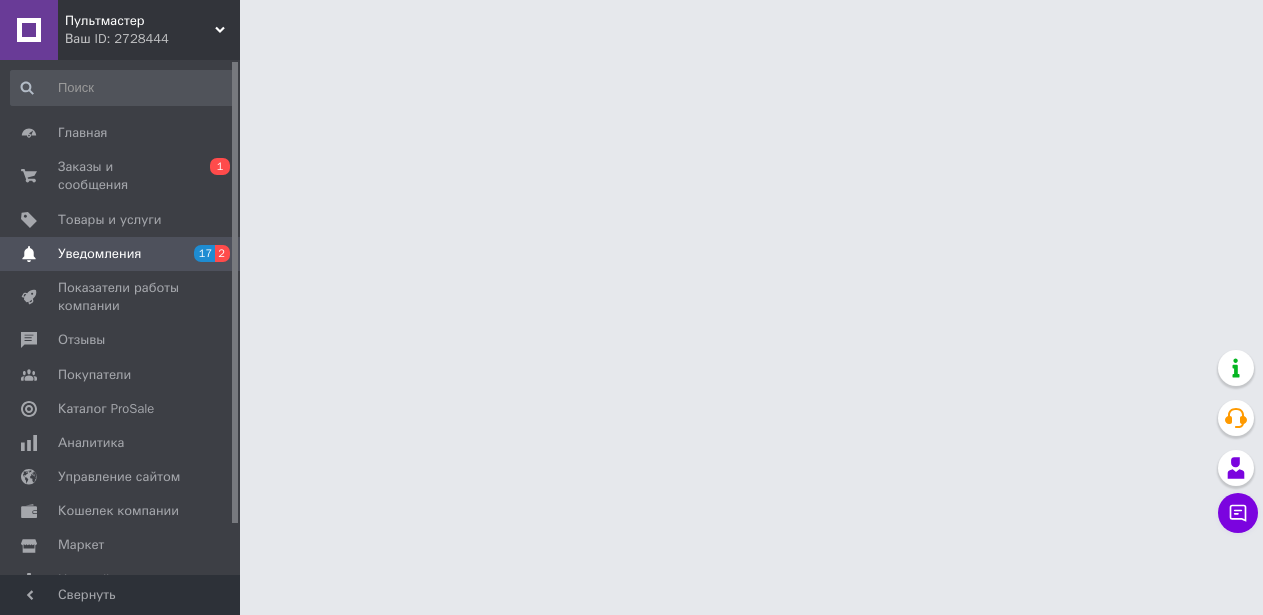 scroll, scrollTop: 0, scrollLeft: 0, axis: both 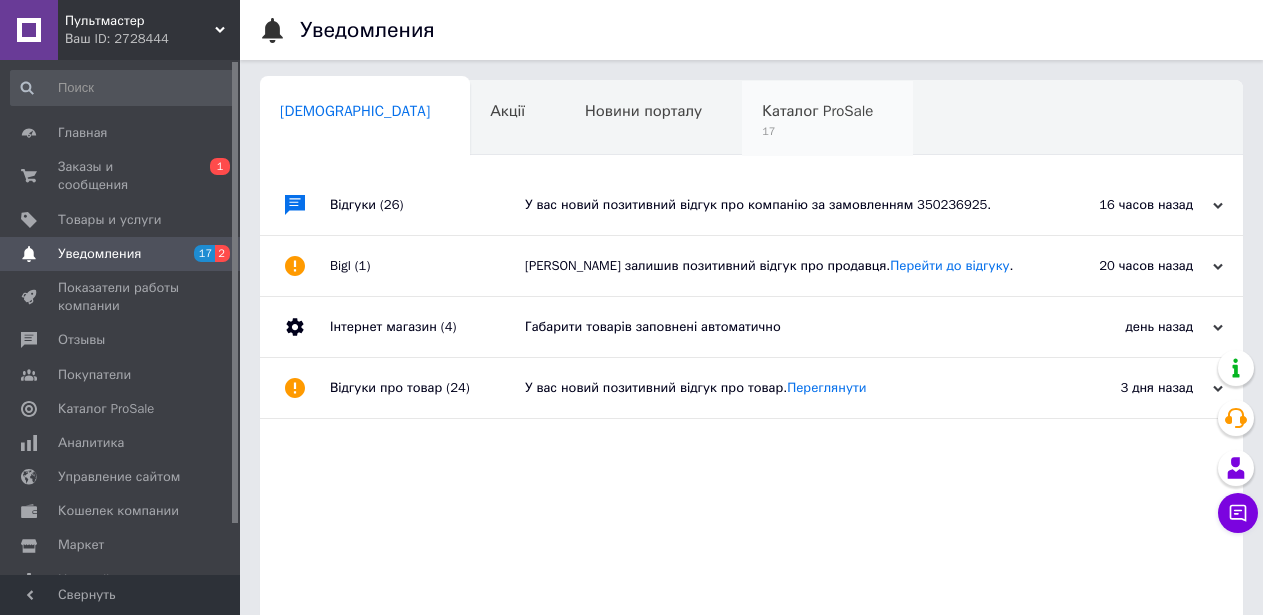 click on "Каталог ProSale" at bounding box center [817, 111] 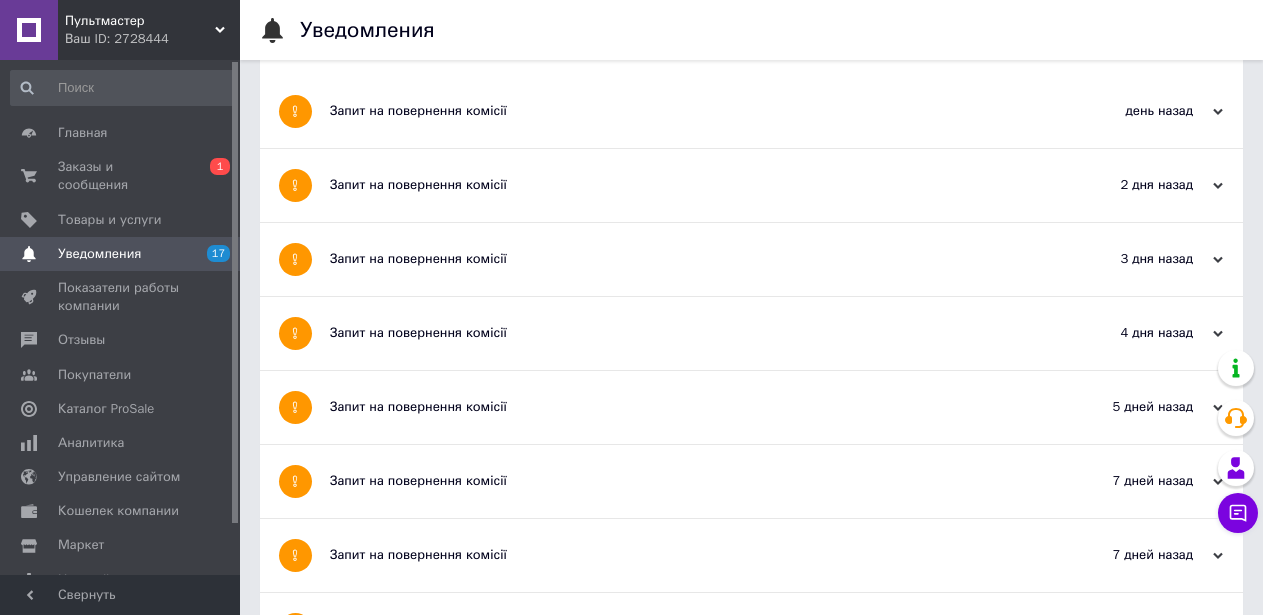 scroll, scrollTop: 0, scrollLeft: 0, axis: both 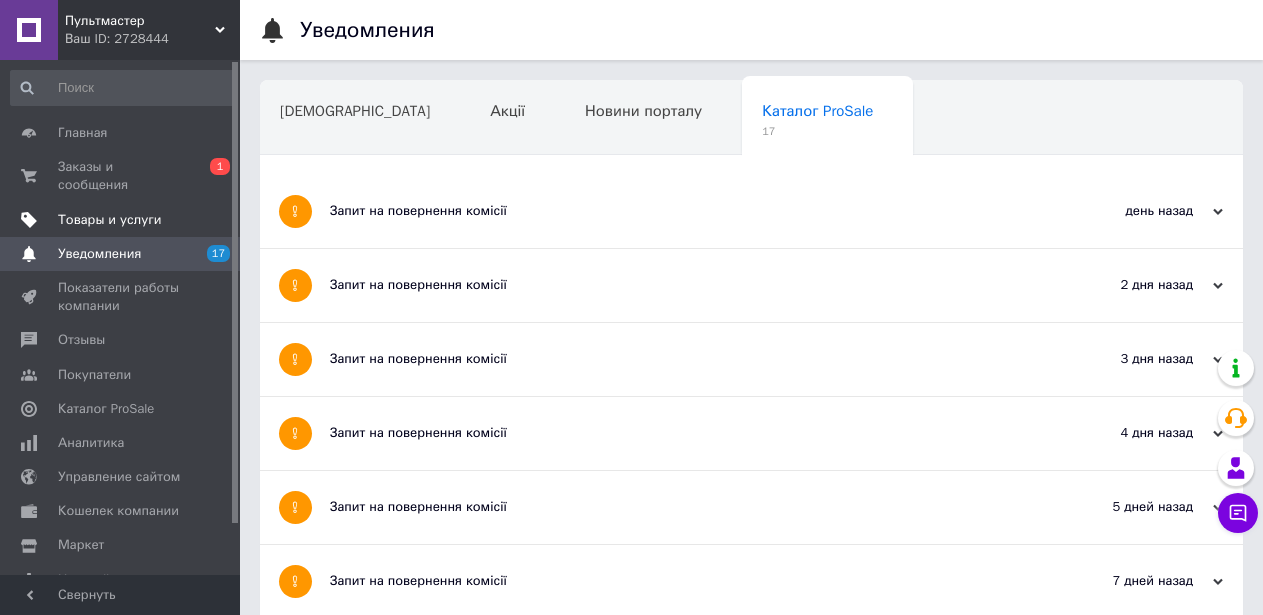 click on "Товары и услуги" at bounding box center [110, 220] 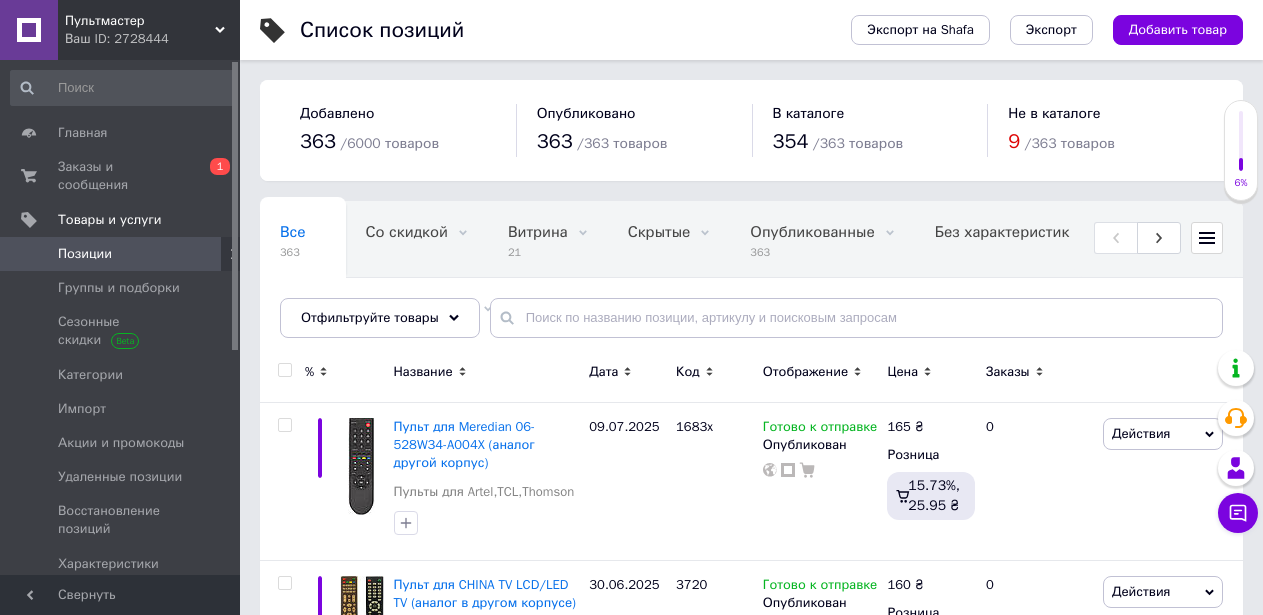 drag, startPoint x: 149, startPoint y: 273, endPoint x: 257, endPoint y: 73, distance: 227.29716 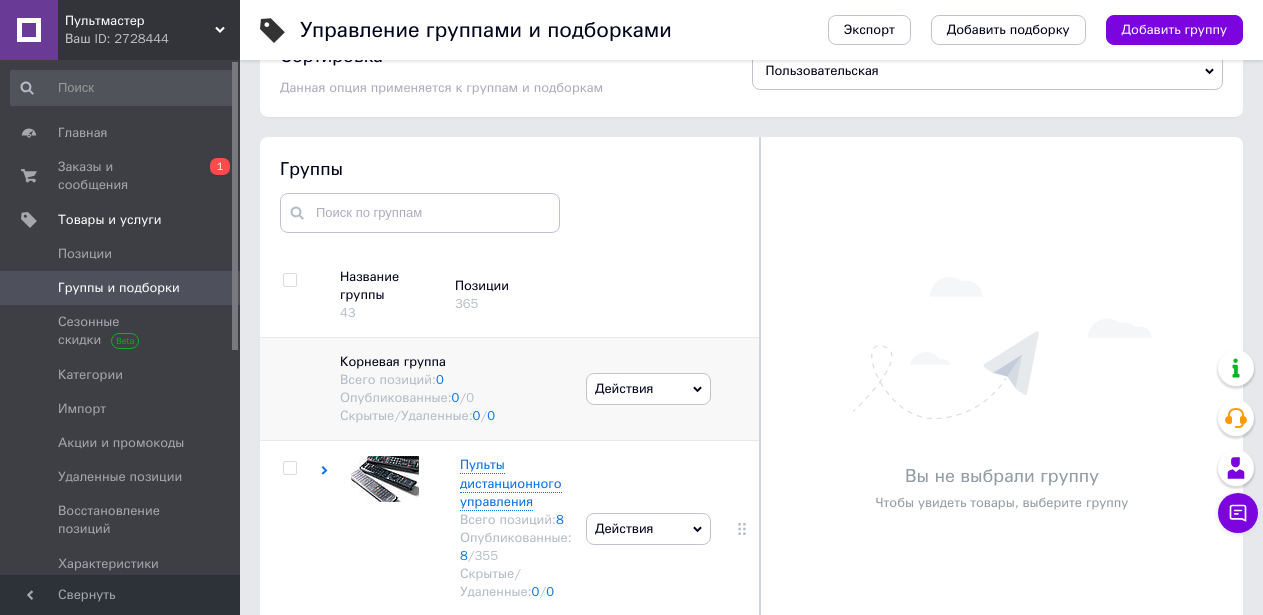 scroll, scrollTop: 113, scrollLeft: 0, axis: vertical 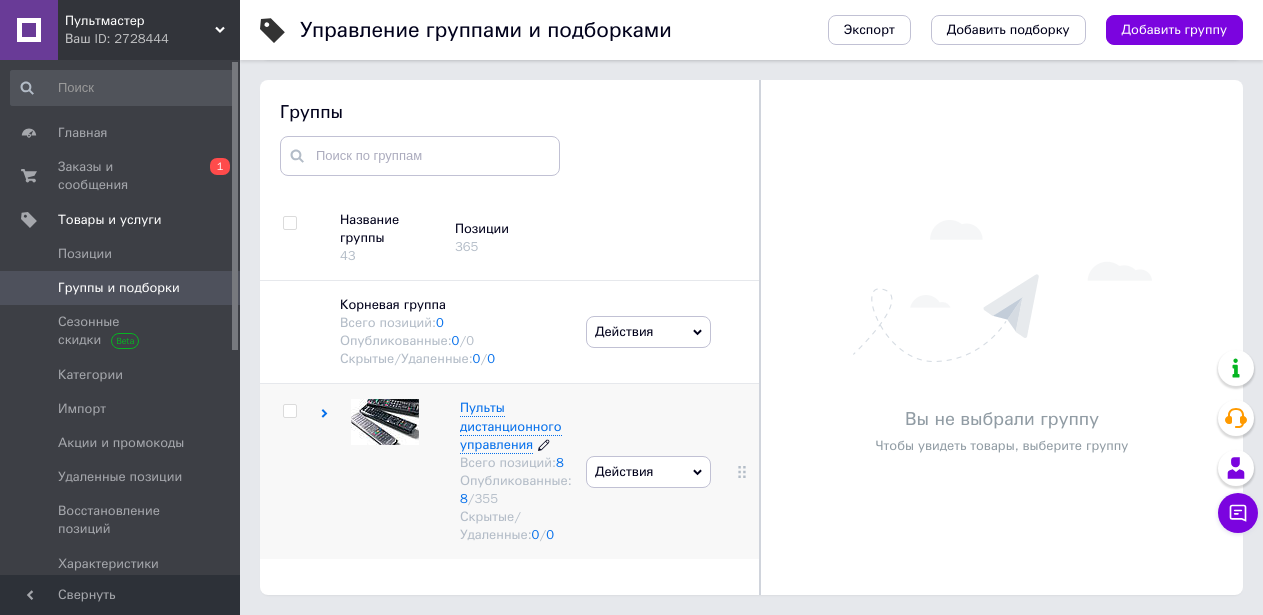 click on "Пульты дистанционного управления" at bounding box center [511, 425] 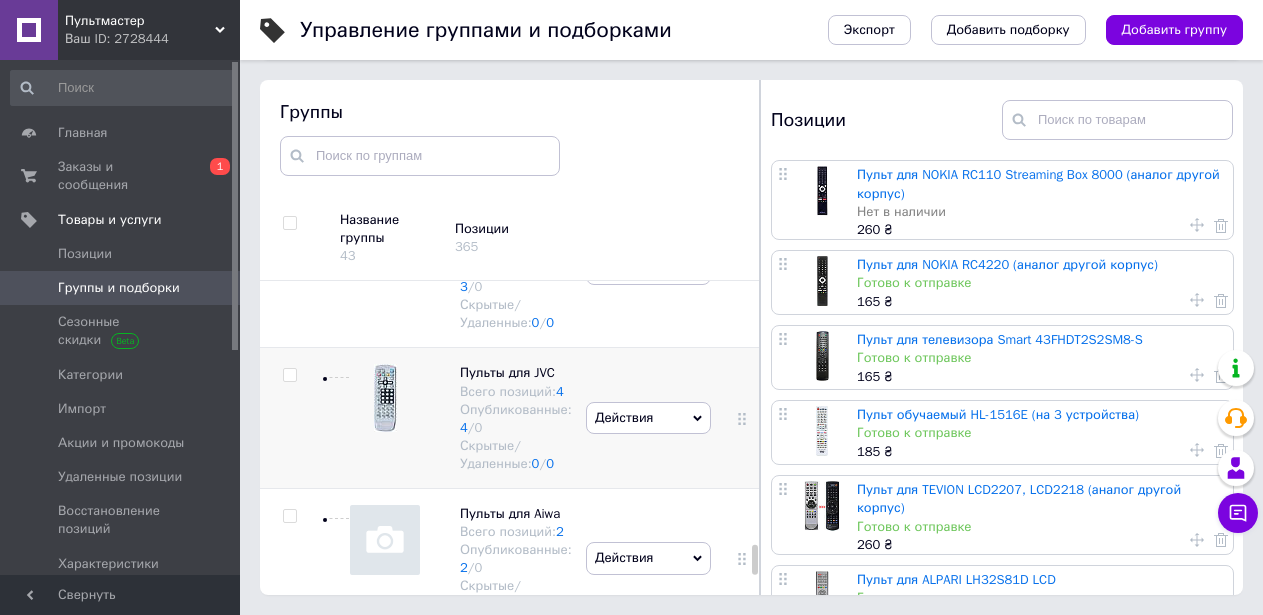 scroll, scrollTop: 5924, scrollLeft: 0, axis: vertical 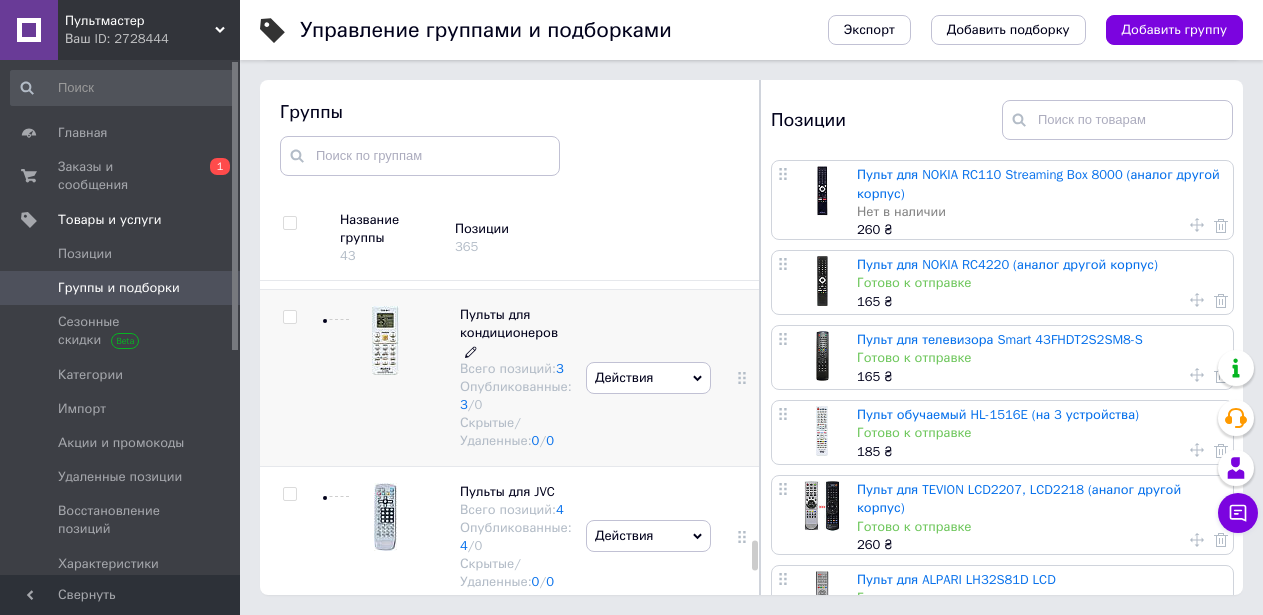 click on "Пульты для кондиционеров" at bounding box center [509, 323] 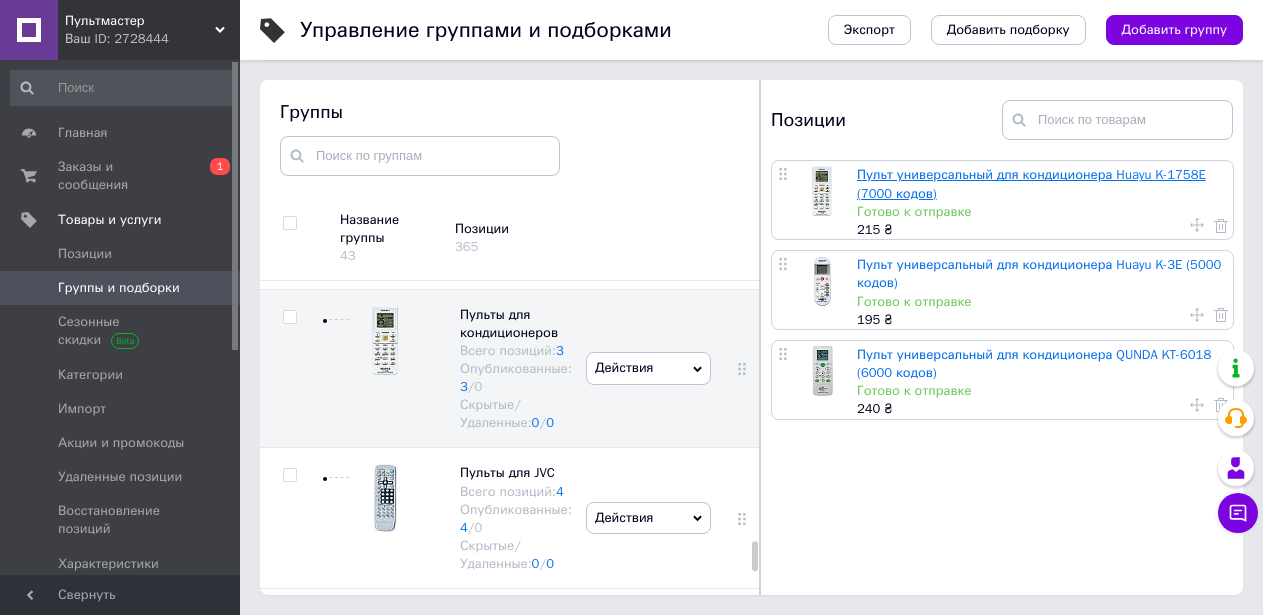 click on "Пульт универсальный для кондиционера Huayu K-1758E (7000 кодов)" at bounding box center (1031, 183) 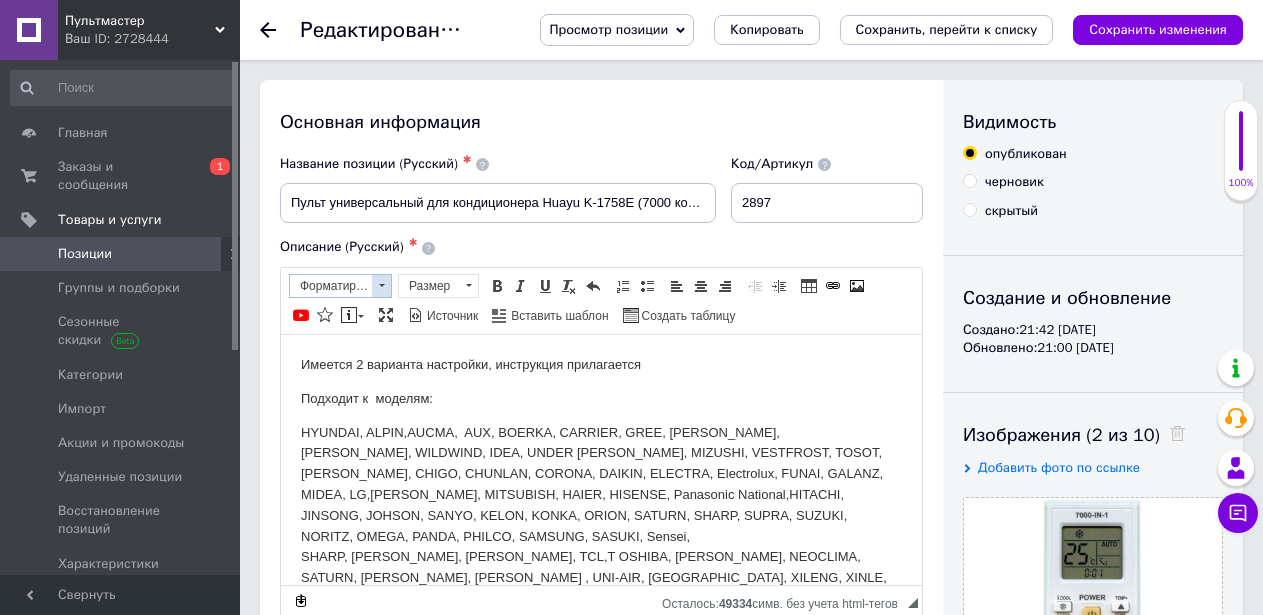 scroll, scrollTop: 0, scrollLeft: 0, axis: both 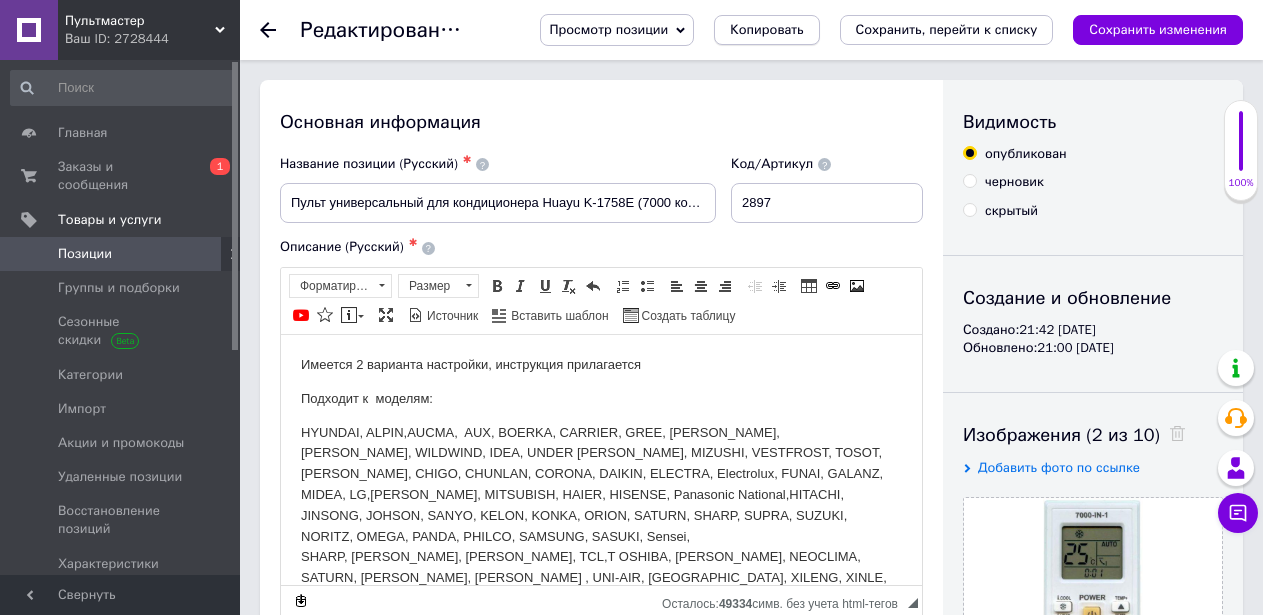 click on "Копировать" at bounding box center (766, 30) 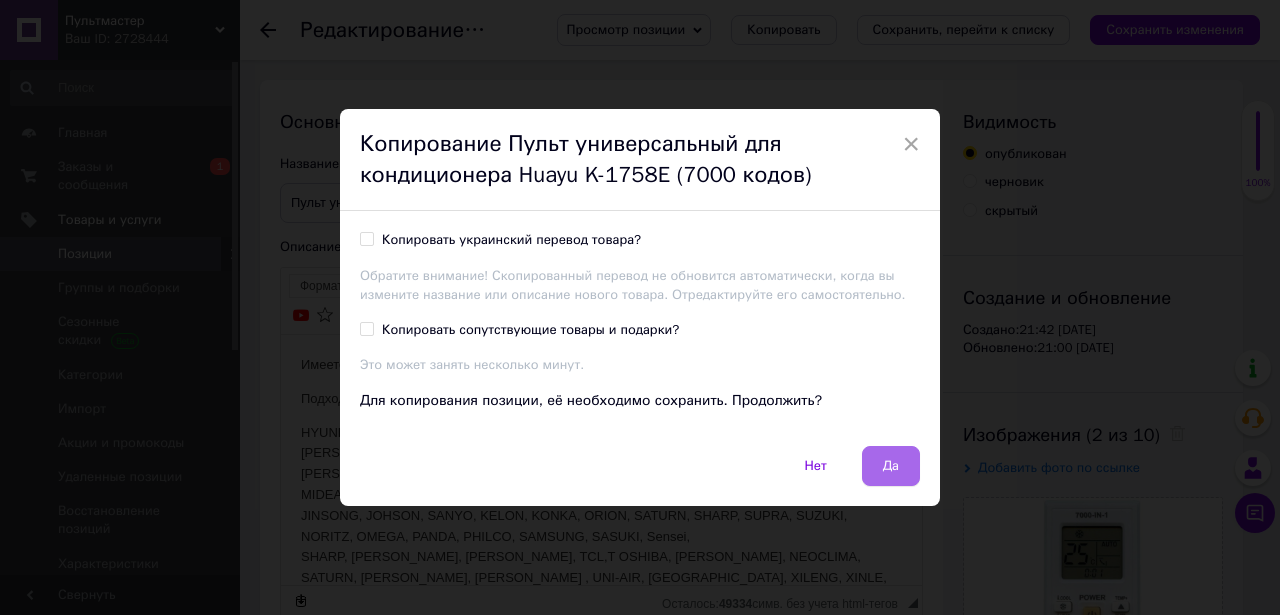 drag, startPoint x: 883, startPoint y: 464, endPoint x: 419, endPoint y: 58, distance: 616.54846 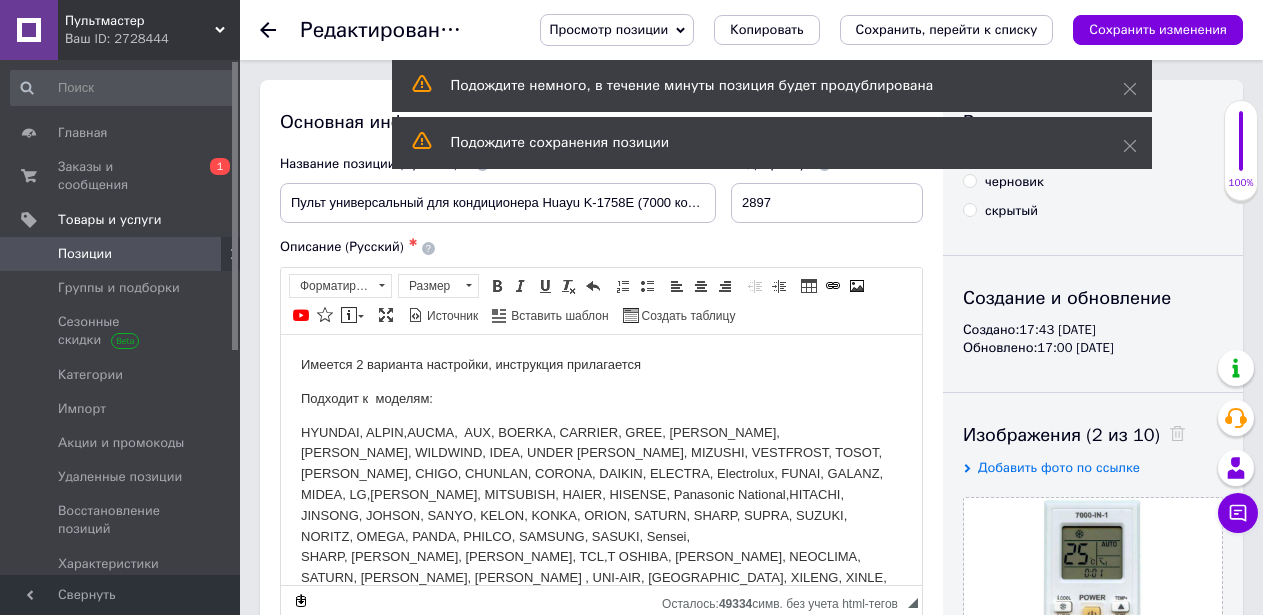 scroll, scrollTop: 0, scrollLeft: 0, axis: both 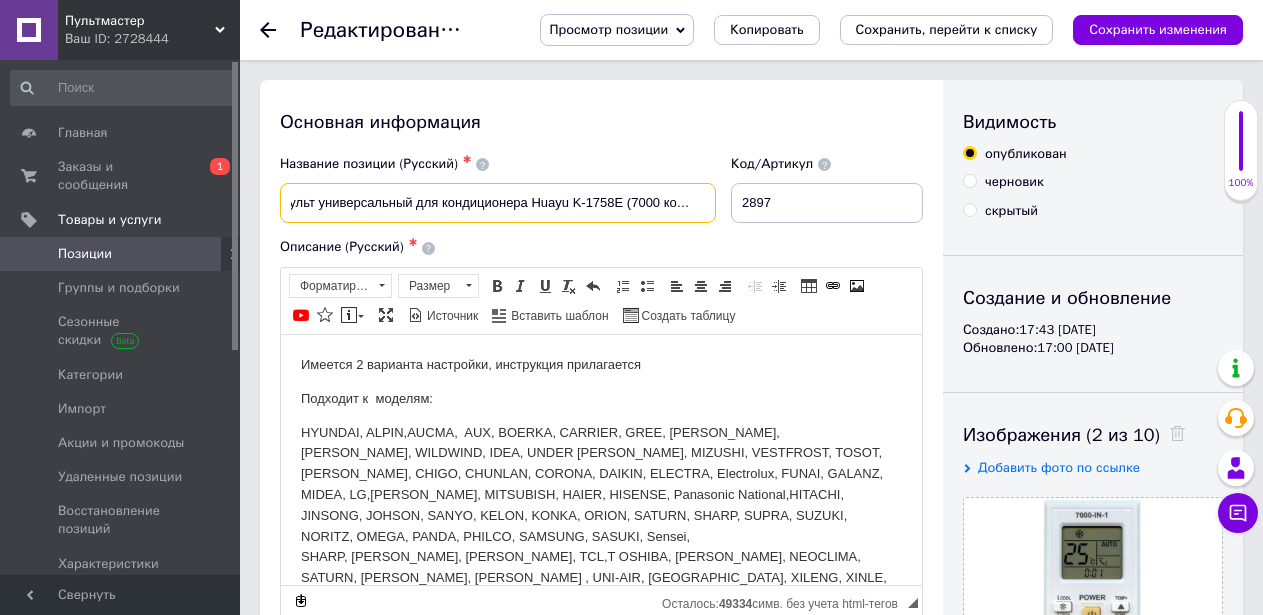 drag, startPoint x: 541, startPoint y: 203, endPoint x: 711, endPoint y: 203, distance: 170 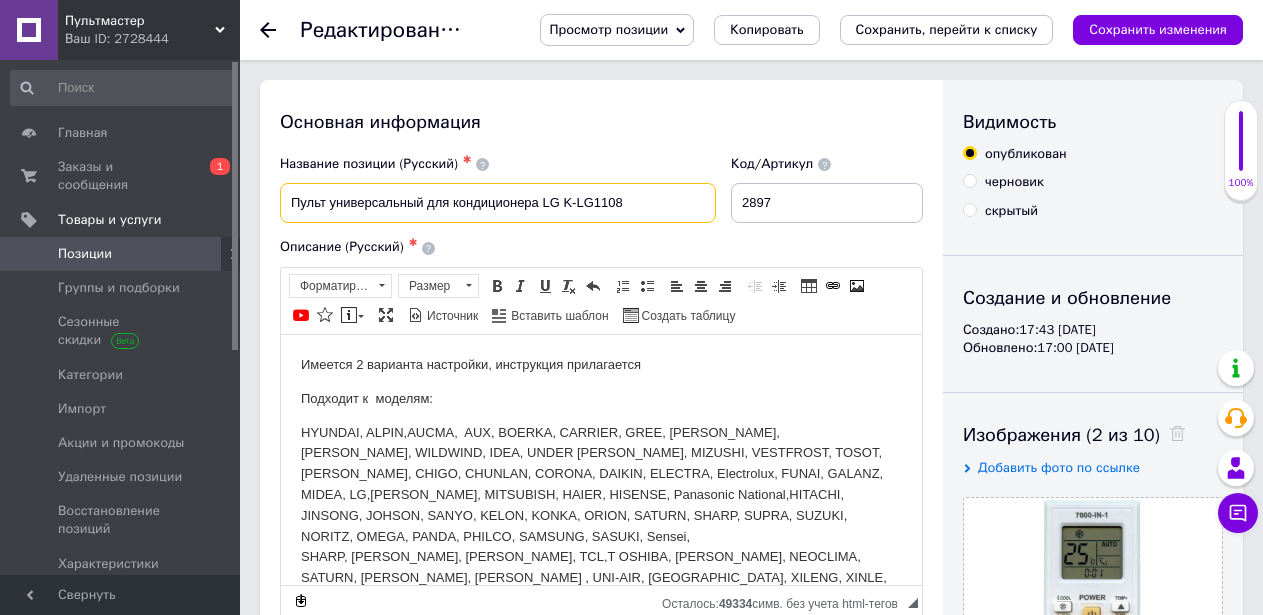 scroll, scrollTop: 0, scrollLeft: 0, axis: both 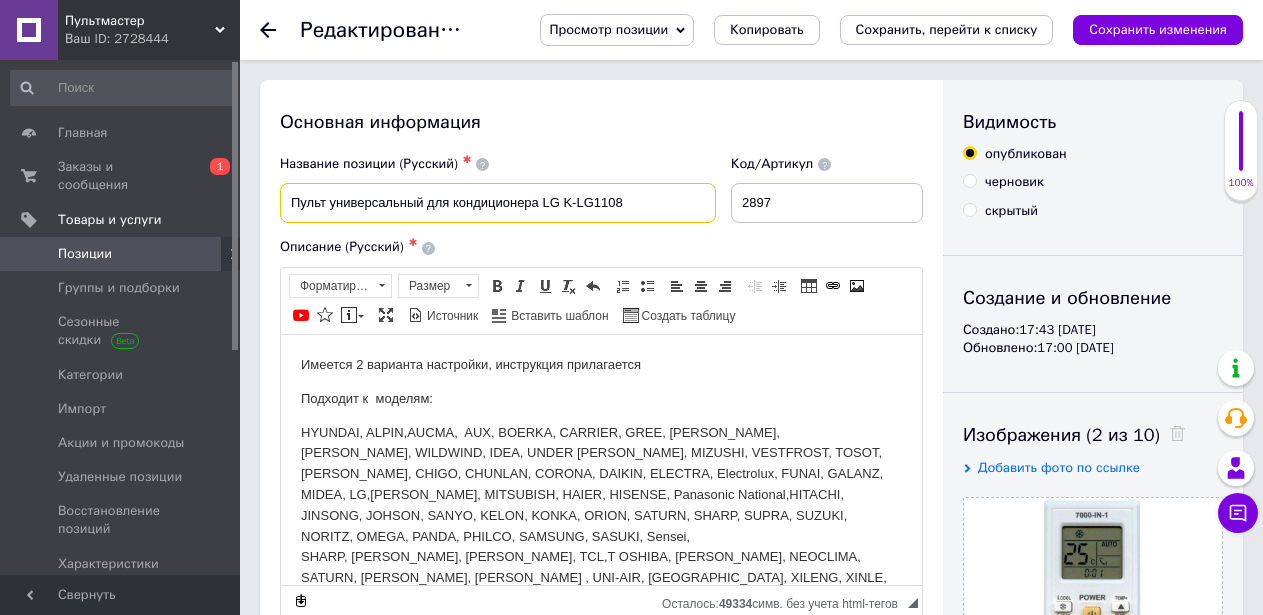 type on "Пульт универсальный для кондиционера LG K-LG1108" 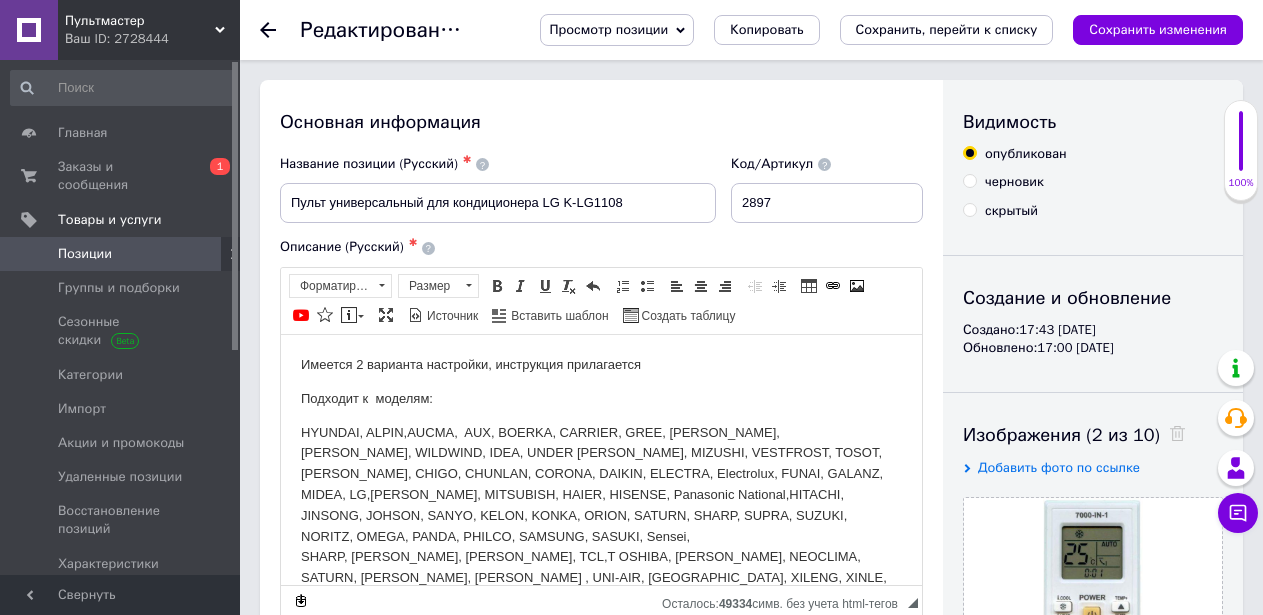 click on "Позиции" at bounding box center (121, 254) 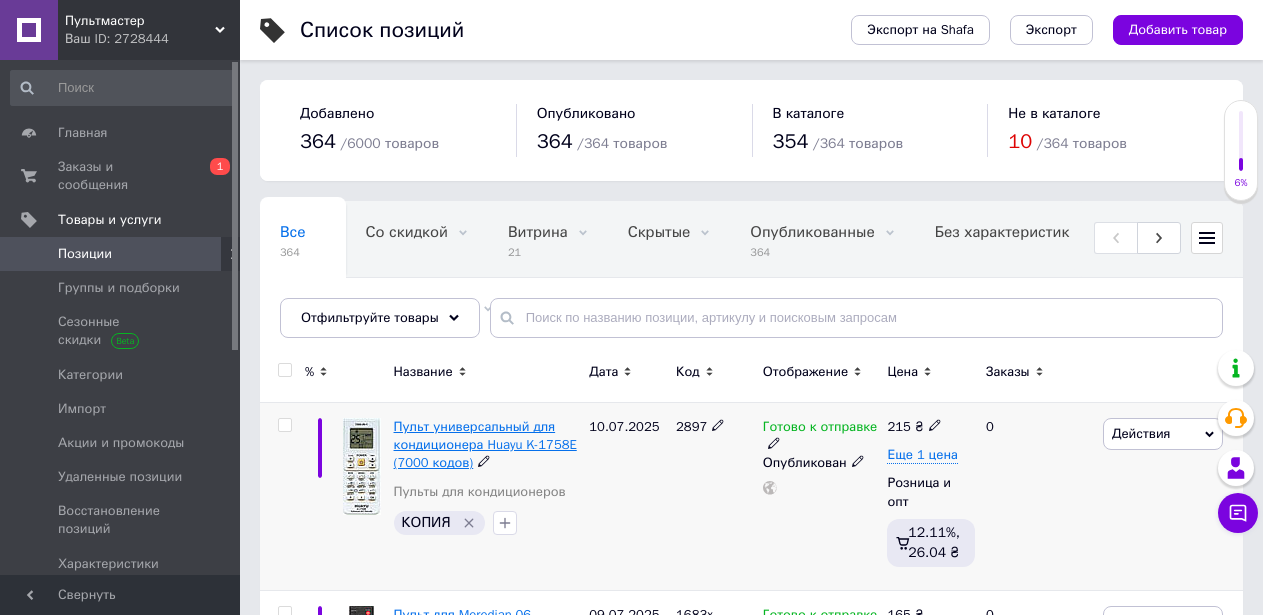 click on "Пульт универсальный для кондиционера Huayu K-1758E (7000 кодов)" at bounding box center [485, 444] 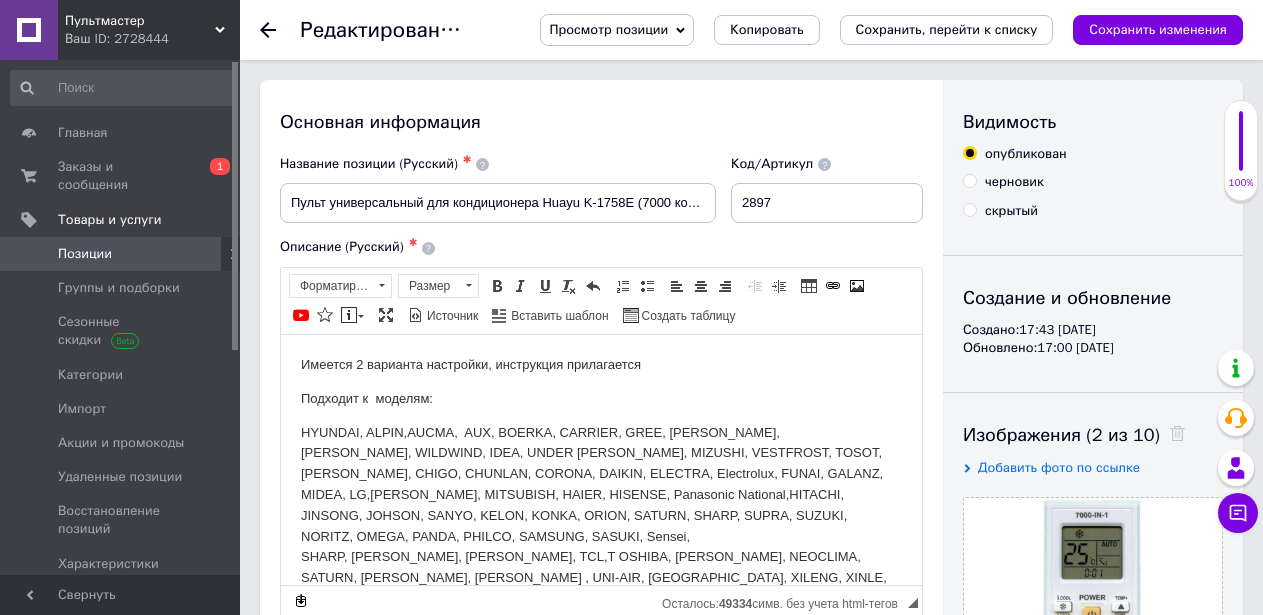 scroll, scrollTop: 0, scrollLeft: 0, axis: both 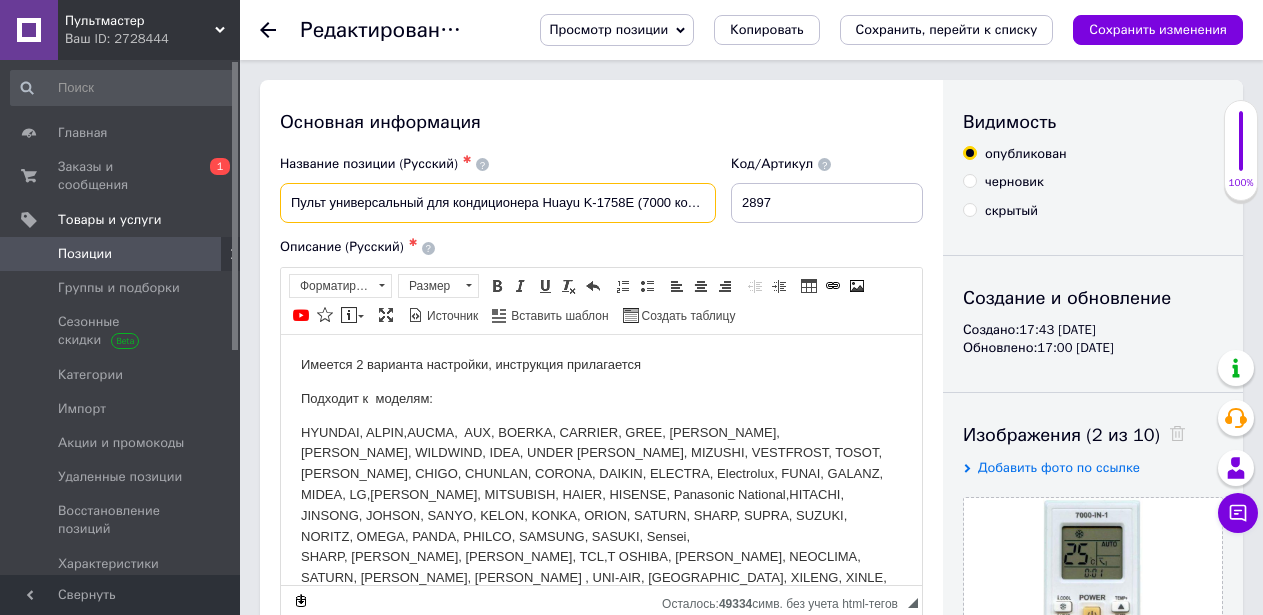 click on "Пульт универсальный для кондиционера Huayu K-1758E (7000 кодов)" at bounding box center [498, 203] 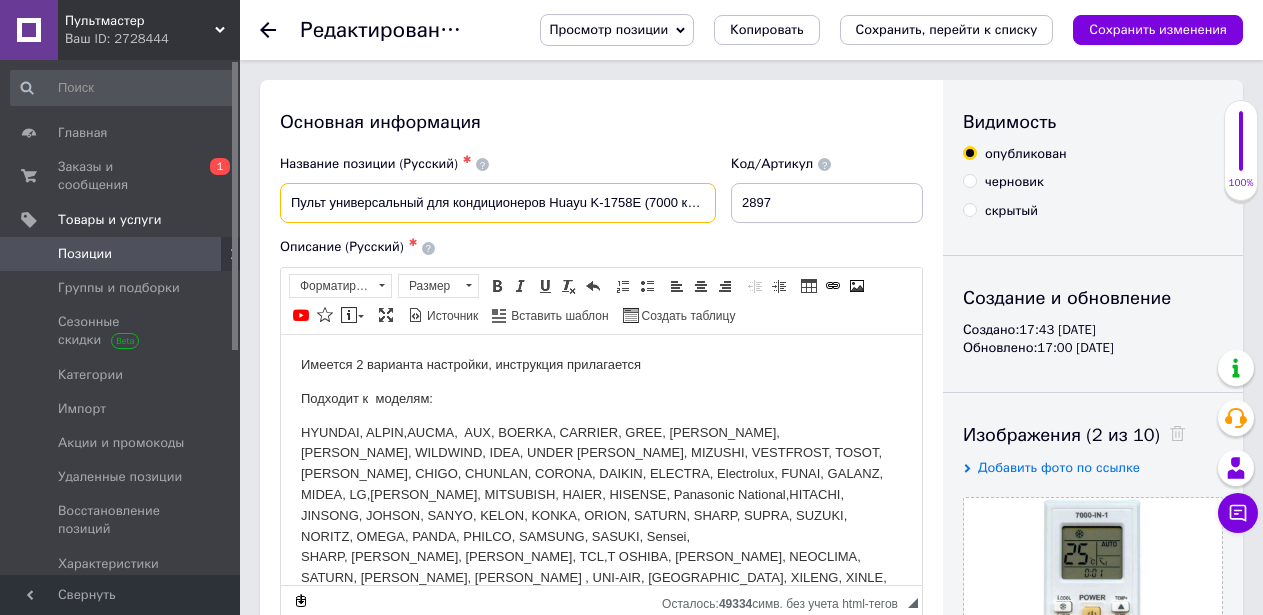 scroll, scrollTop: 0, scrollLeft: 17, axis: horizontal 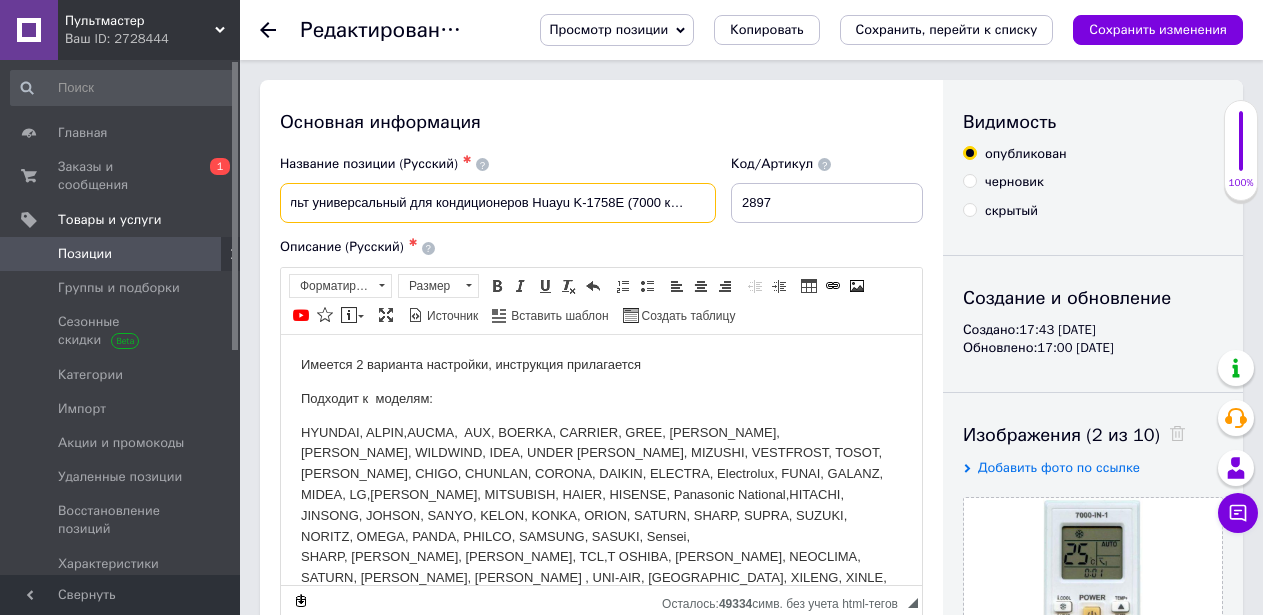 drag, startPoint x: 549, startPoint y: 202, endPoint x: 709, endPoint y: 207, distance: 160.07811 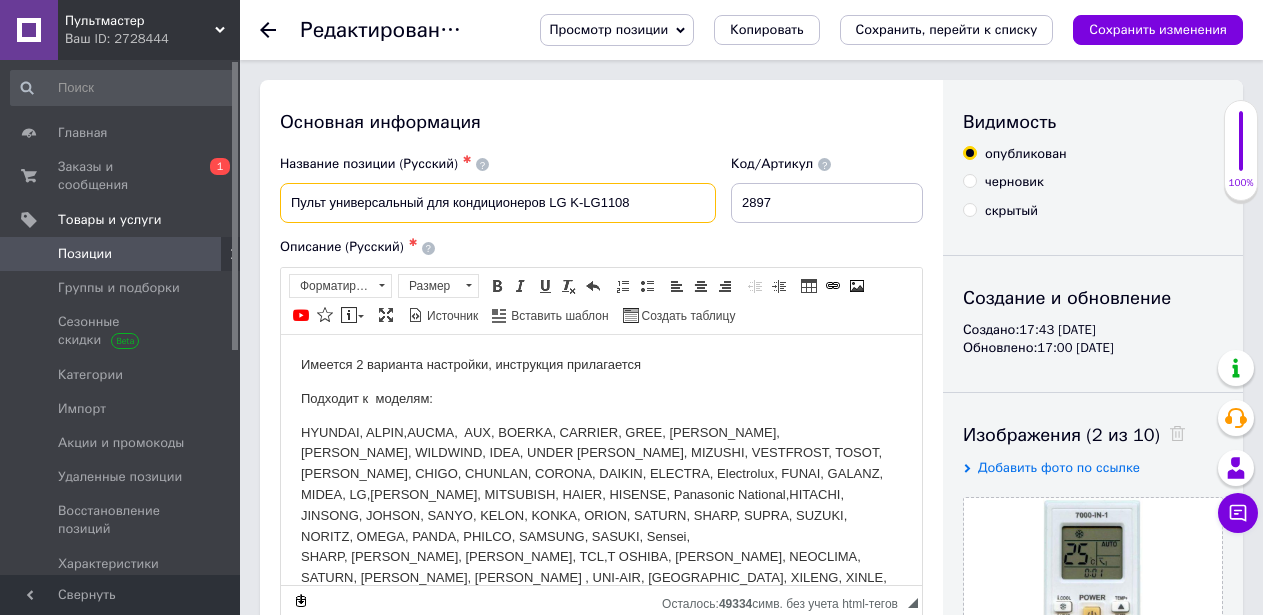 scroll, scrollTop: 0, scrollLeft: 0, axis: both 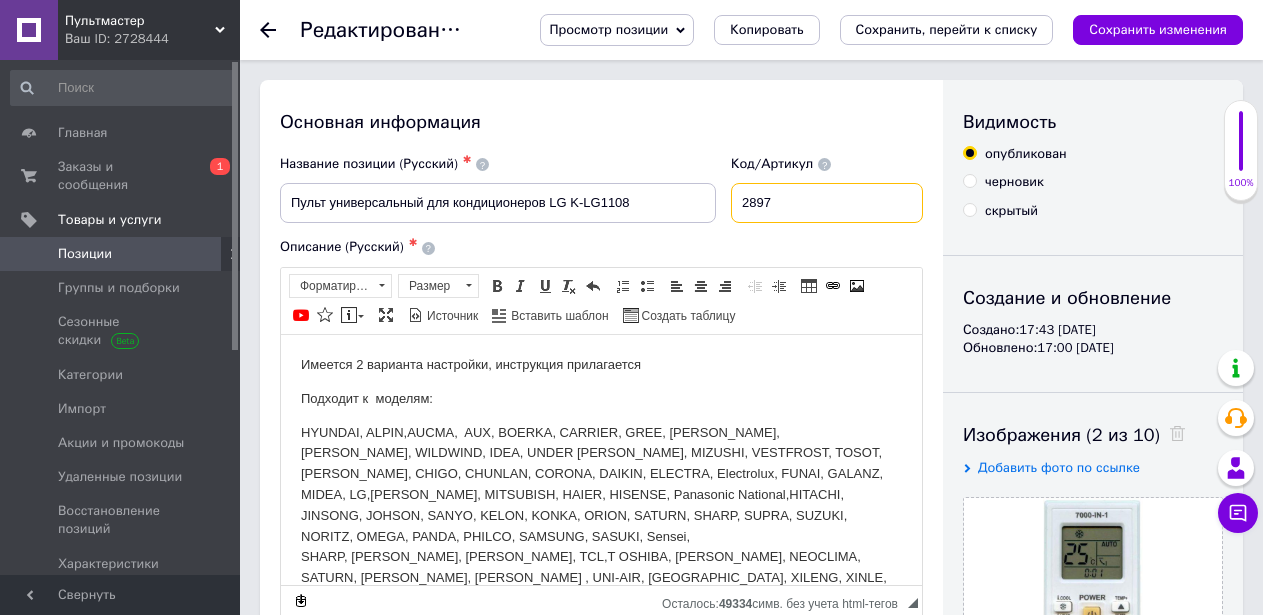 click on "2897" at bounding box center [827, 203] 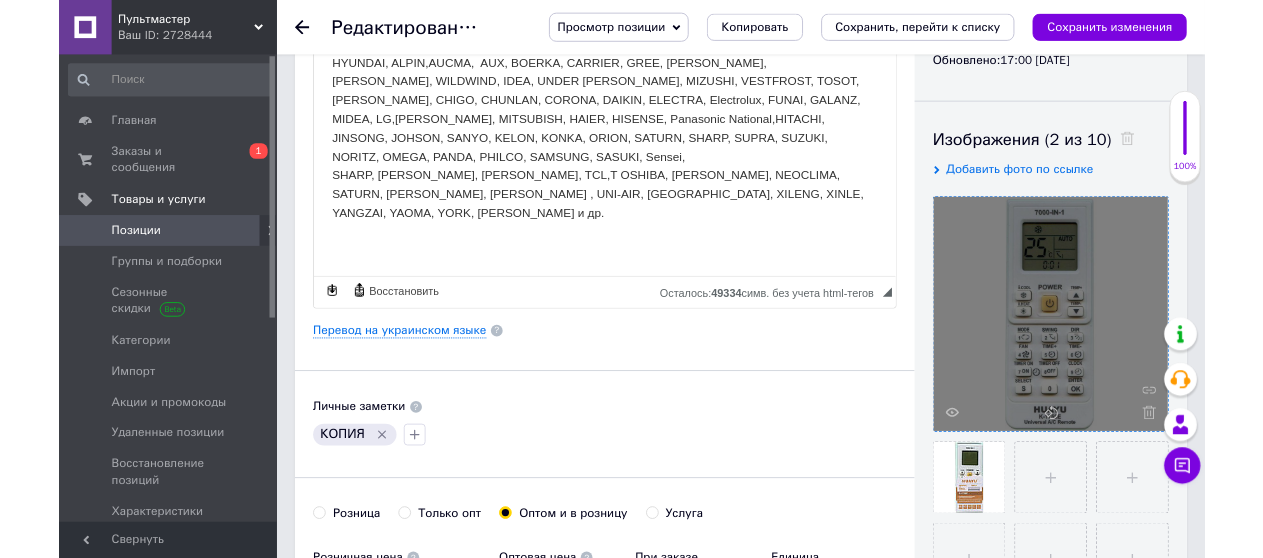 scroll, scrollTop: 300, scrollLeft: 0, axis: vertical 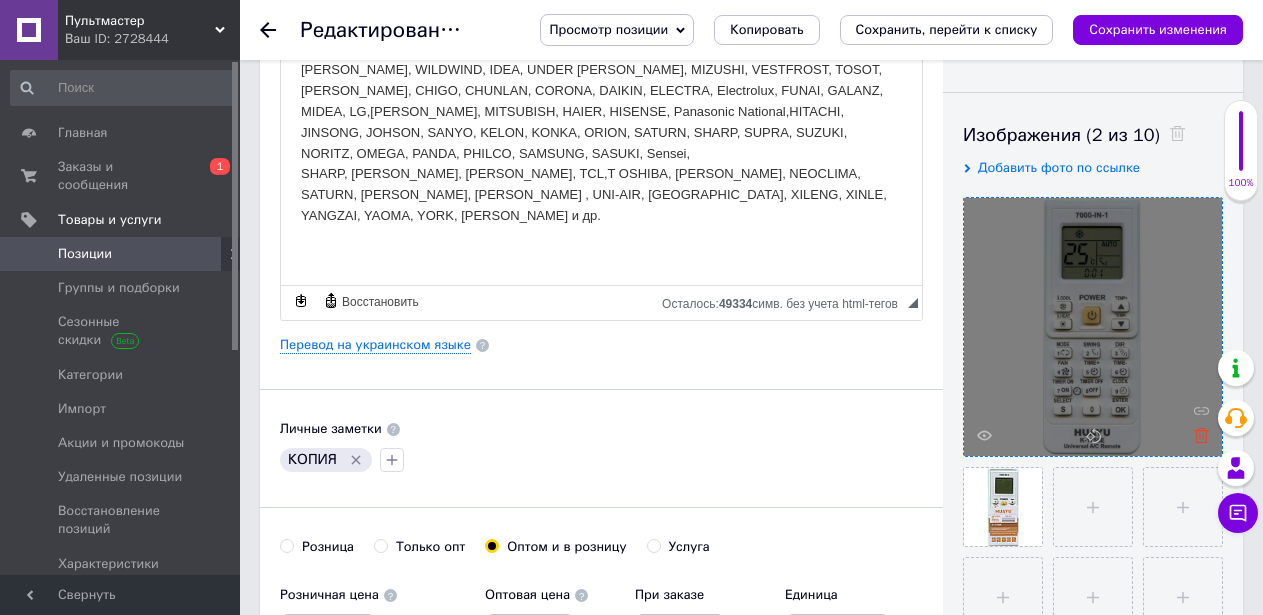 type on "2822" 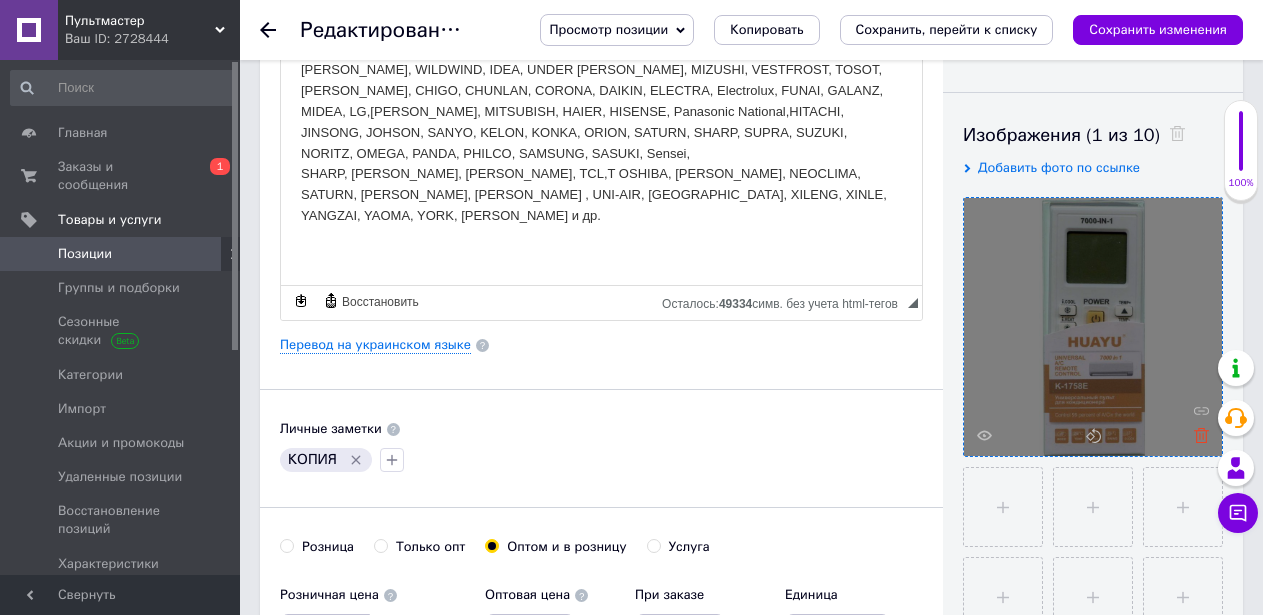 drag, startPoint x: 1199, startPoint y: 437, endPoint x: 424, endPoint y: 202, distance: 809.84564 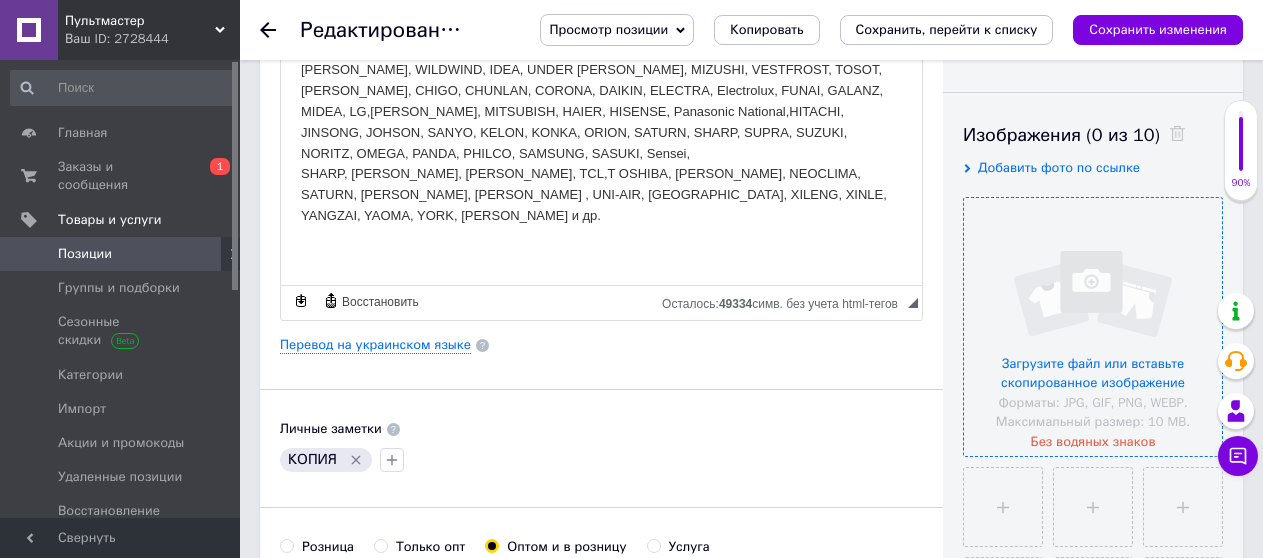 click at bounding box center [1093, 327] 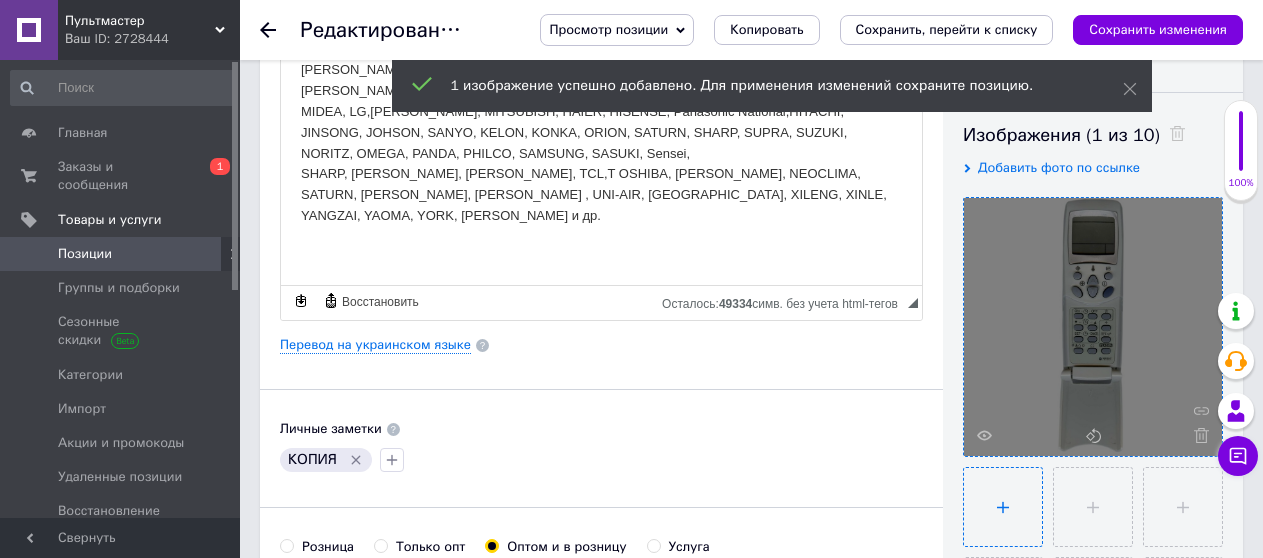 click at bounding box center [1003, 507] 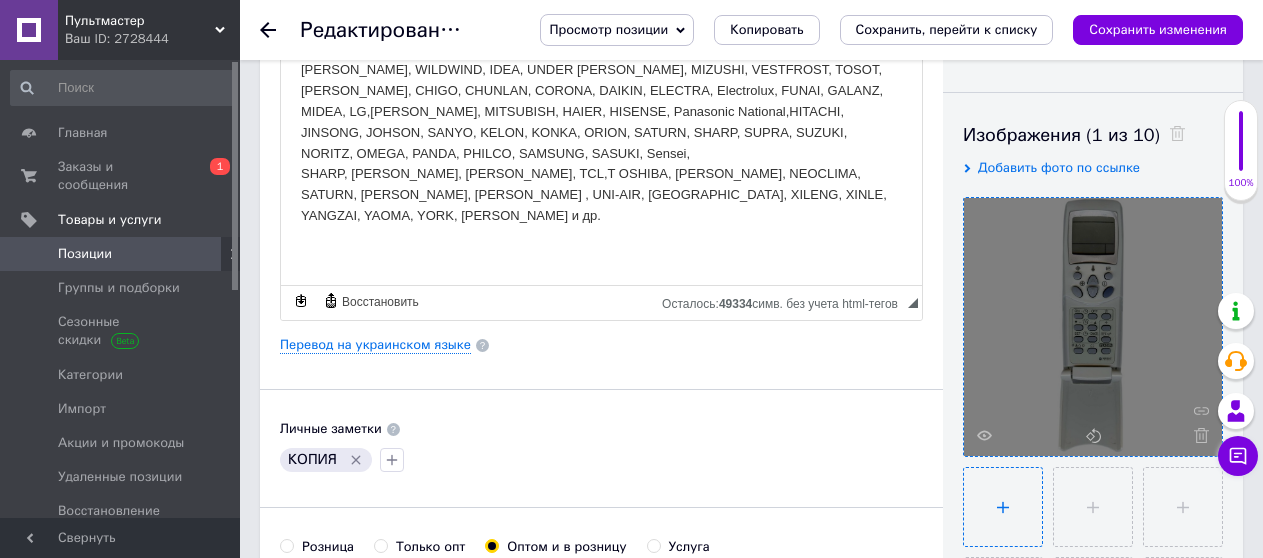 type on "C:\fakepath\2822-lg-k-lg-1108-box-600x800.jpg" 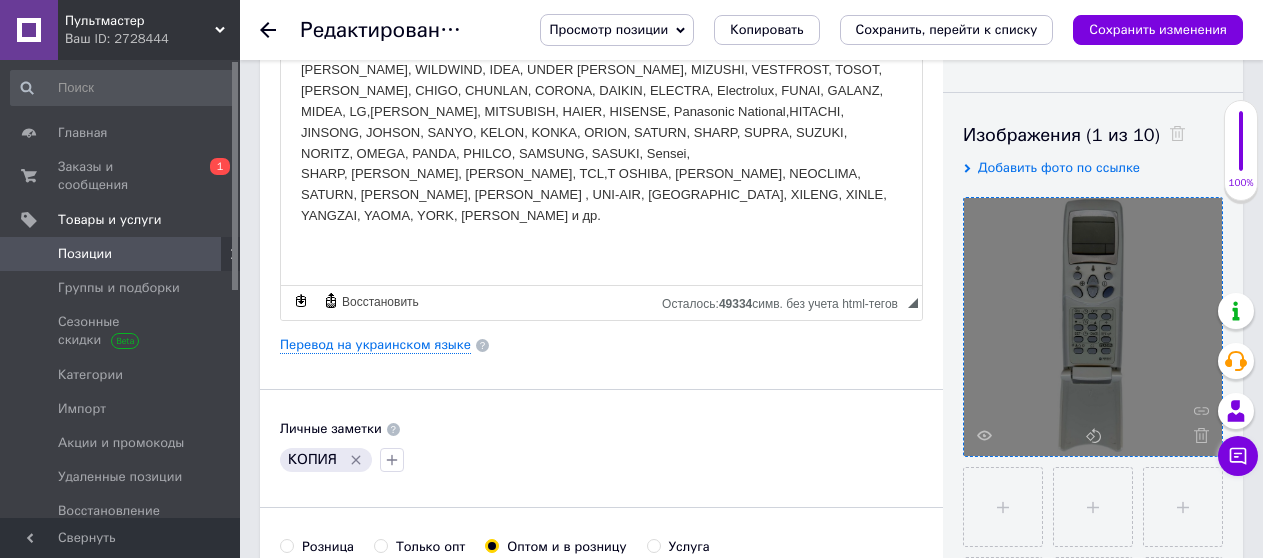 type 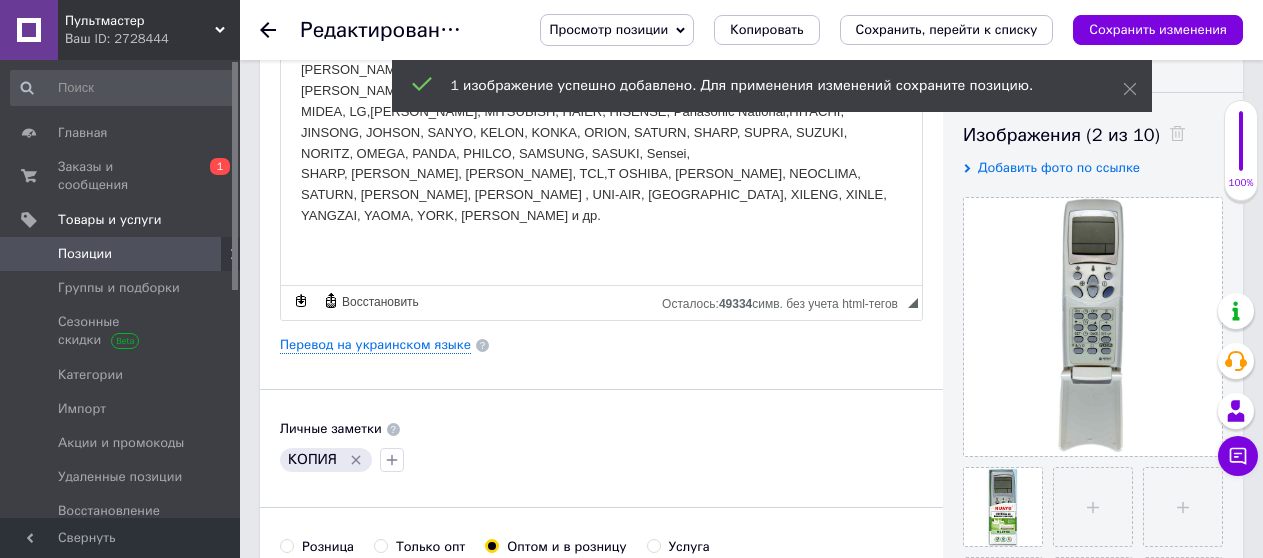 click 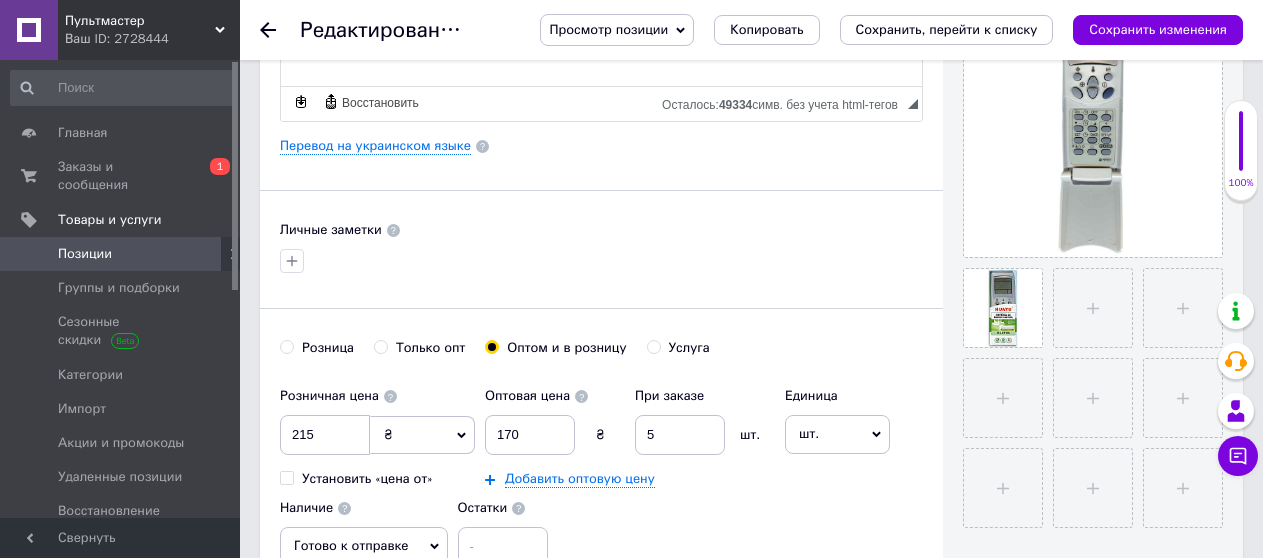 scroll, scrollTop: 500, scrollLeft: 0, axis: vertical 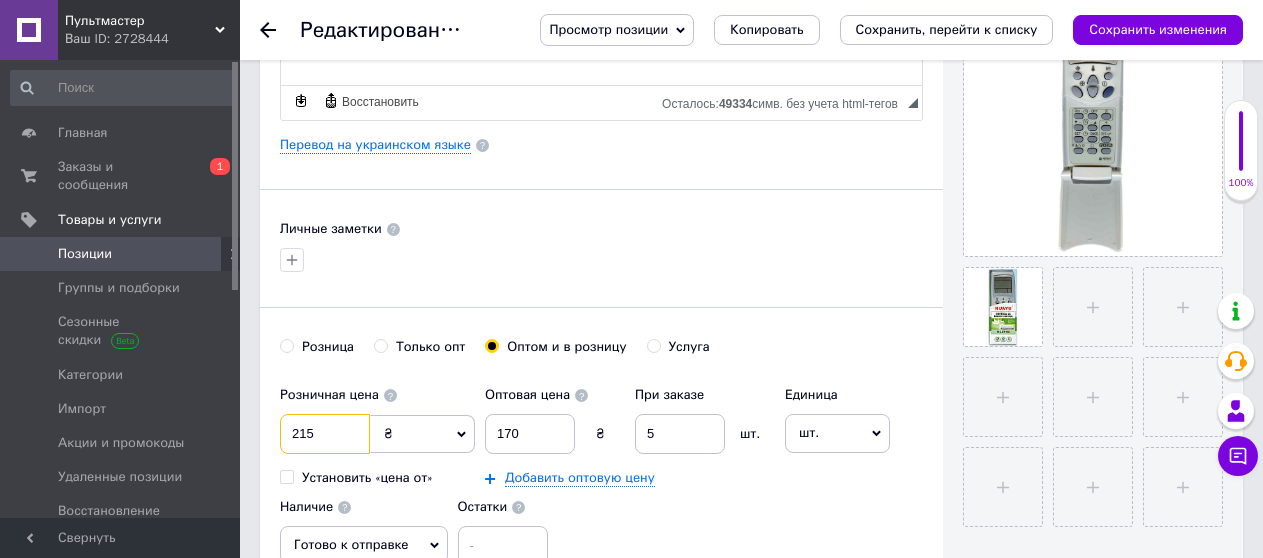 click on "215" at bounding box center [325, 434] 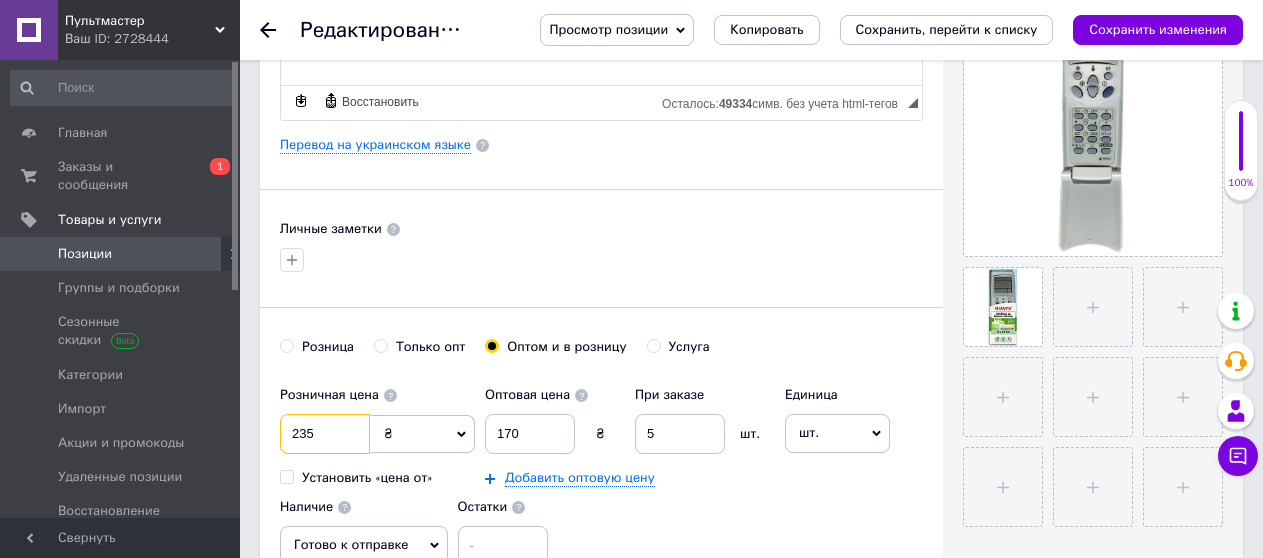 type on "235" 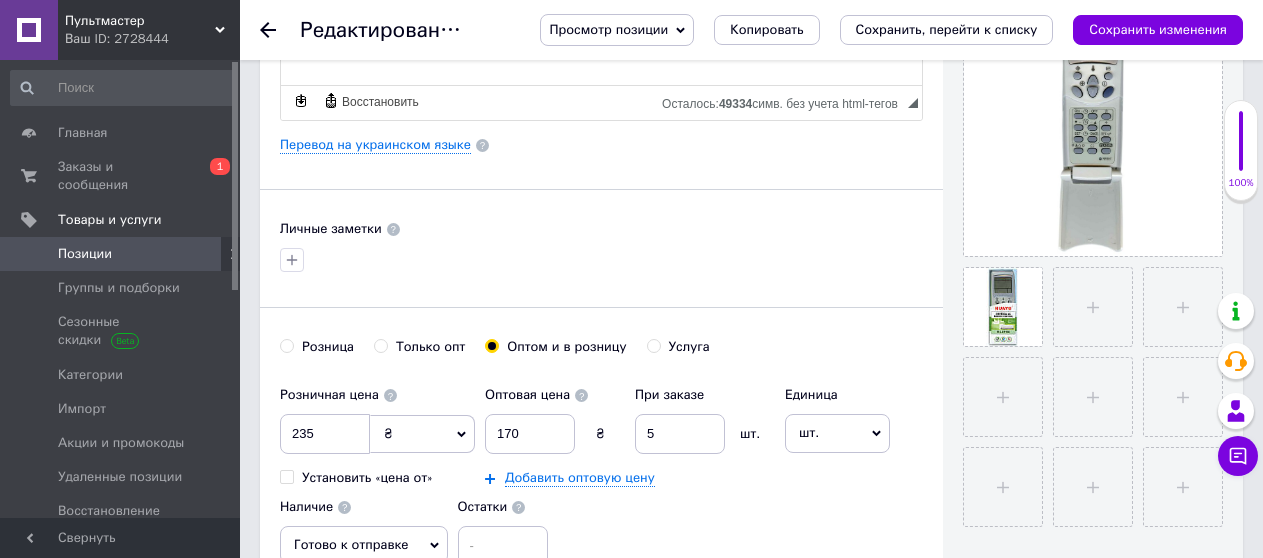 click on "Розница" at bounding box center (286, 345) 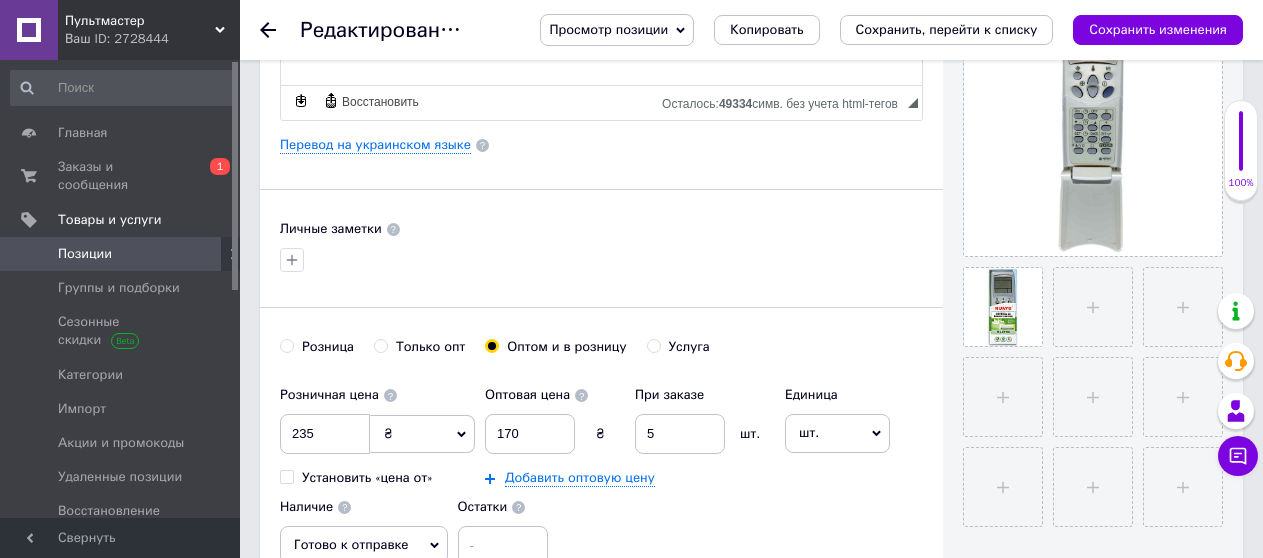 radio on "true" 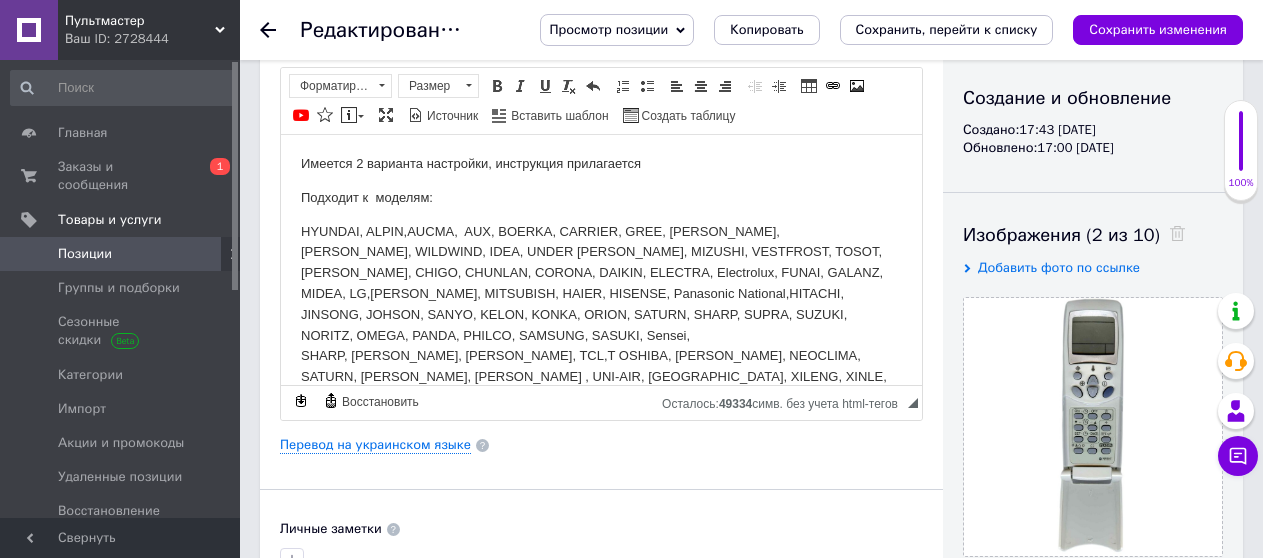 scroll, scrollTop: 0, scrollLeft: 0, axis: both 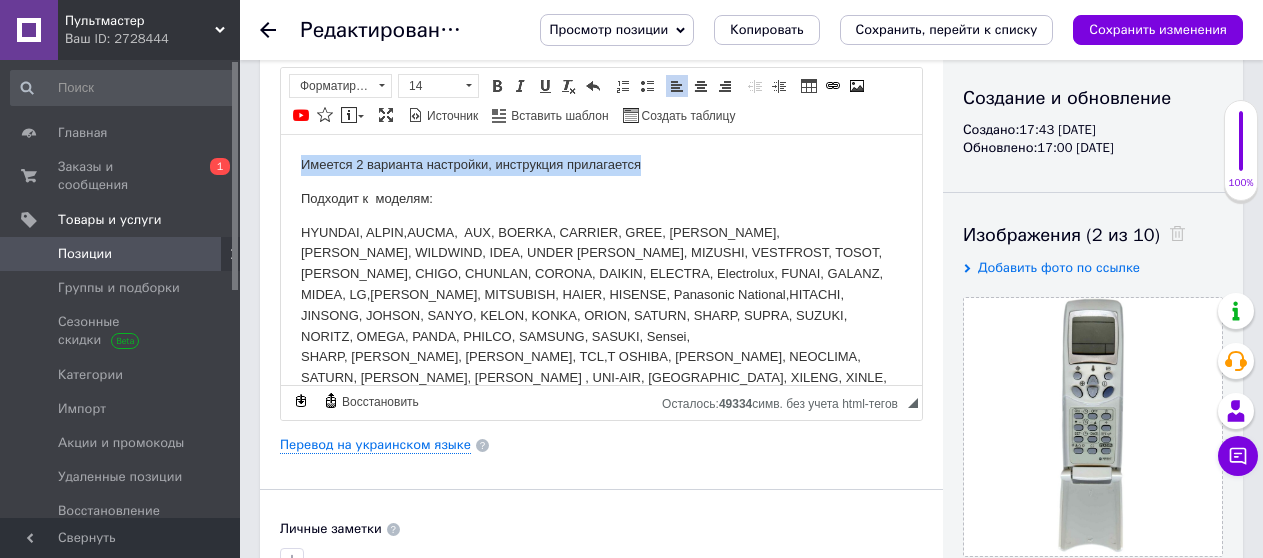drag, startPoint x: 664, startPoint y: 168, endPoint x: 281, endPoint y: 170, distance: 383.00522 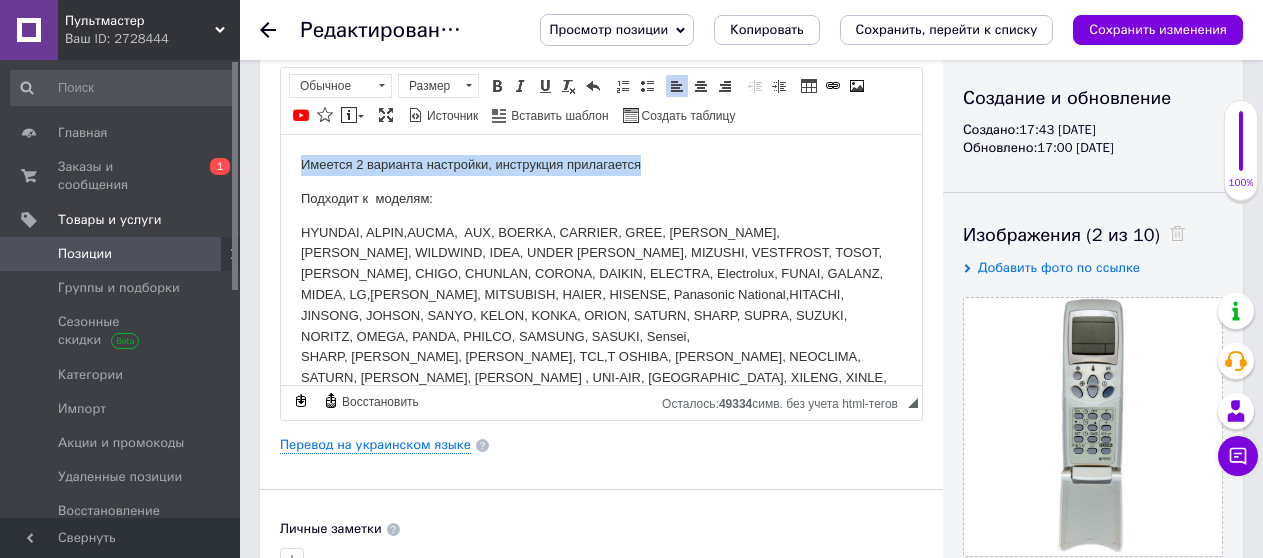 type 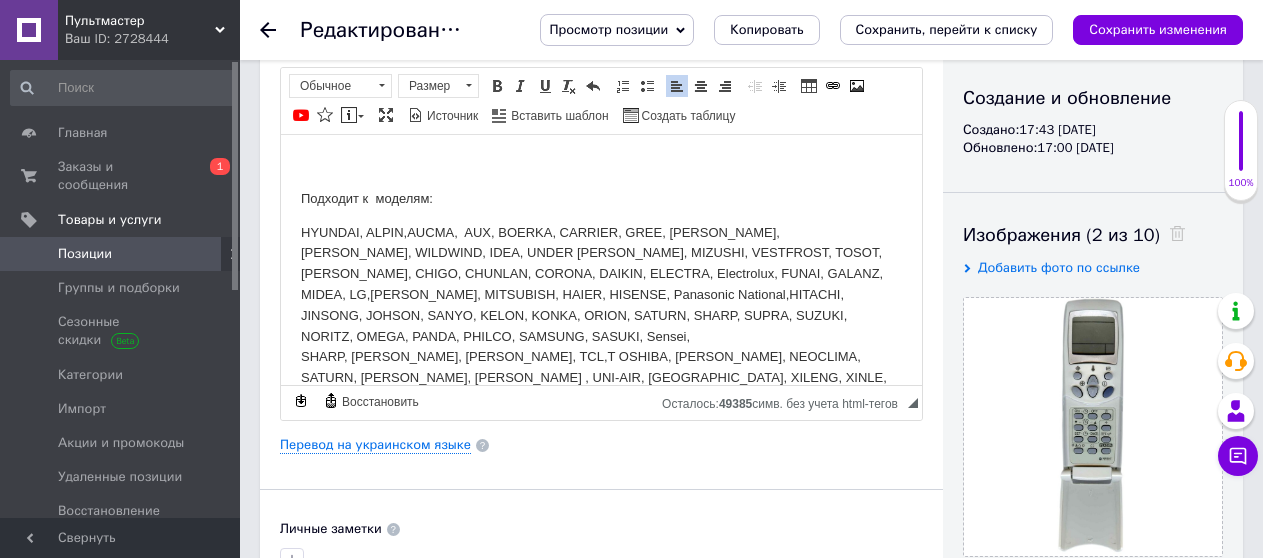 click on "Подходит к  моделям: HYUNDAI, ALPIN,AUCMA,  AUX, BOERKA, CARRIER, GREE, [PERSON_NAME], [PERSON_NAME], WILDWIND, IDEA, UNDER [PERSON_NAME], MIZUSHI, VESTFROST, TOSOT, ELECTRA CHANGHONG, CHIGO, CHUNLAN, CORONA, DAIKIN, ELECTRA, Electrolux, FUNAI, GALANZ, MIDEA, LG,GOLDSTAR, MITSUBISH, HAIER, HISENSE, Panasonic National,HITACHI, JINSONG, JOHSON, SANYO, KELON, KONKA, ORION, SATURN, SHARP, SUPRA, SUZUKI, NORITZ, OMEGA, PANDA, PHILCO, SAMSUNG, SASUKI, Sensei, SHARP, SHINCO, [PERSON_NAME], TCL,T OSHIBA, [PERSON_NAME], NEOCLIMA, SATURN, [PERSON_NAME], [PERSON_NAME] , UNI-AIR, [GEOGRAPHIC_DATA], XILENG, XINLE, [GEOGRAPHIC_DATA], YAOMA, YORK, [PERSON_NAME] и др." at bounding box center [601, 300] 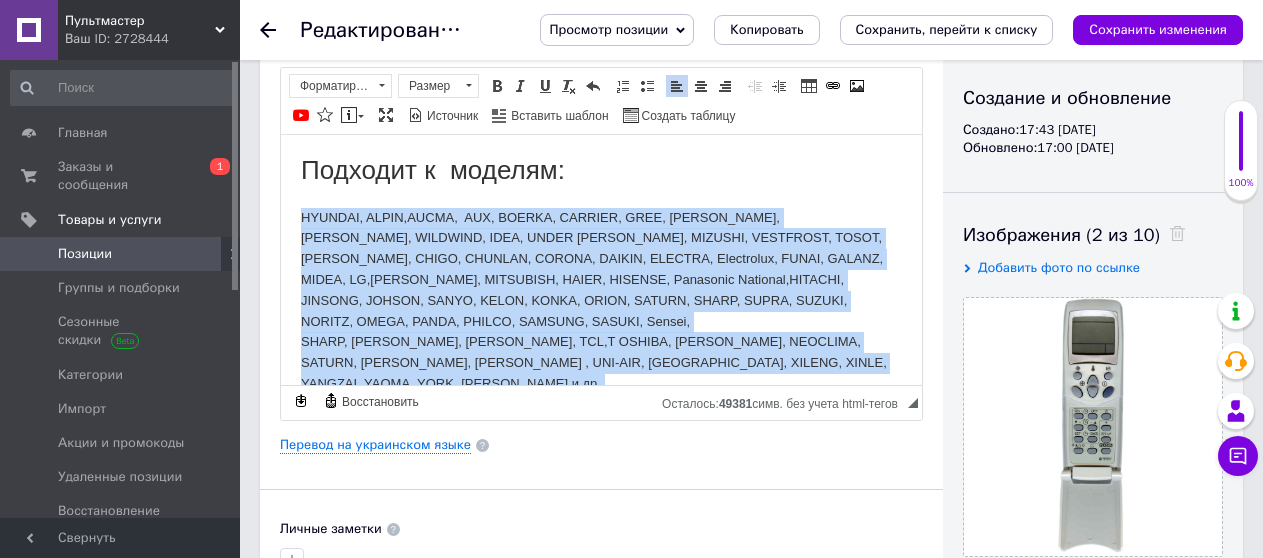 scroll, scrollTop: 68, scrollLeft: 0, axis: vertical 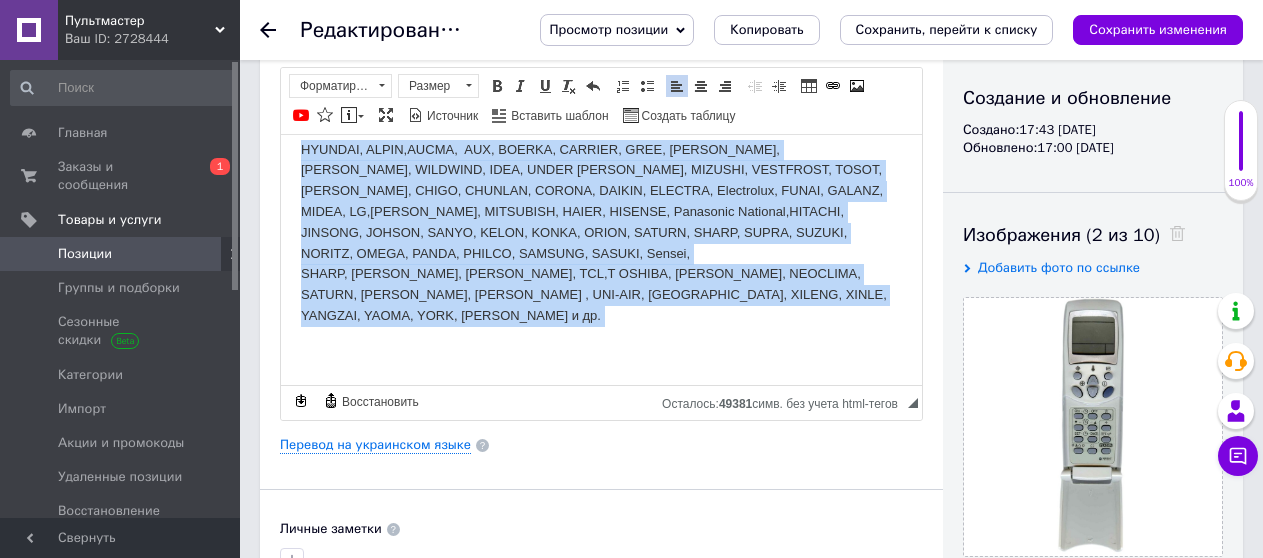 drag, startPoint x: 303, startPoint y: 210, endPoint x: 1013, endPoint y: 519, distance: 774.3262 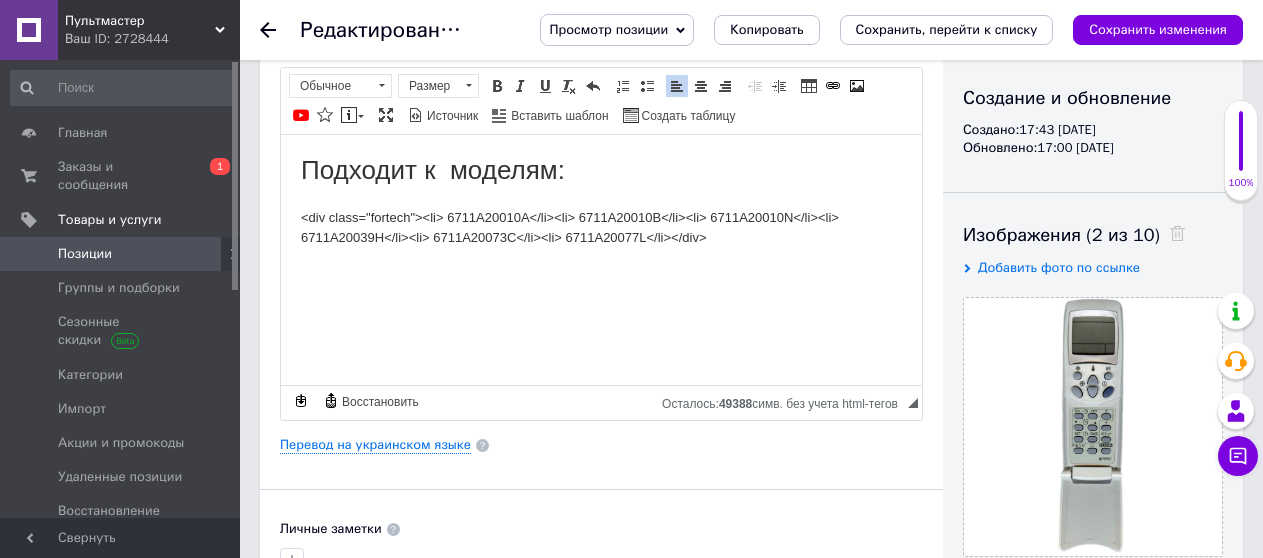 scroll, scrollTop: 0, scrollLeft: 0, axis: both 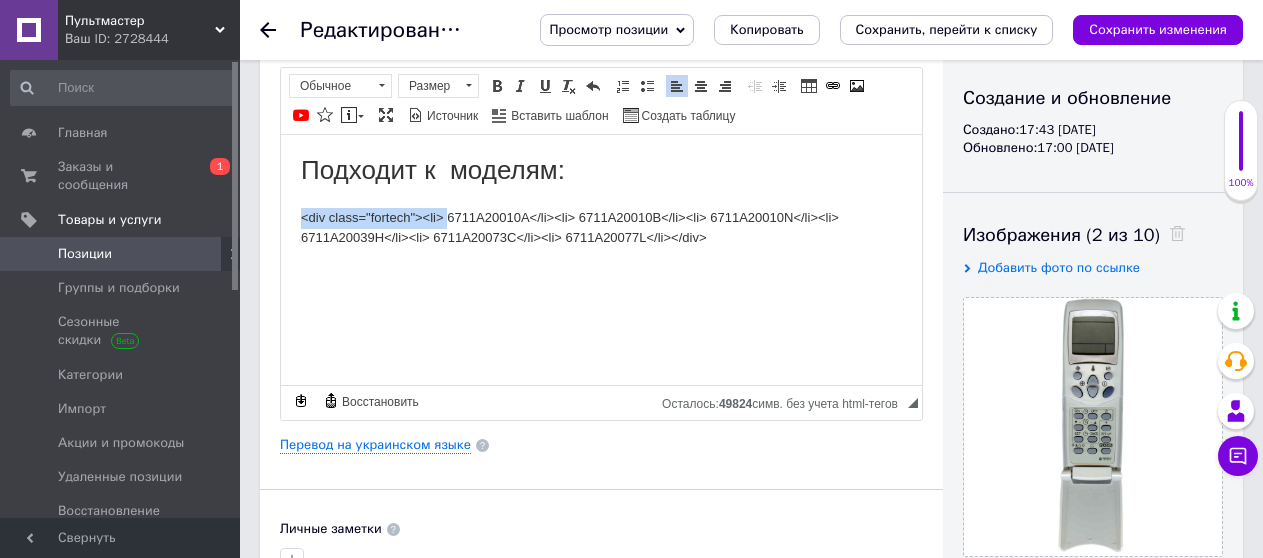 drag, startPoint x: 450, startPoint y: 216, endPoint x: 550, endPoint y: 354, distance: 170.423 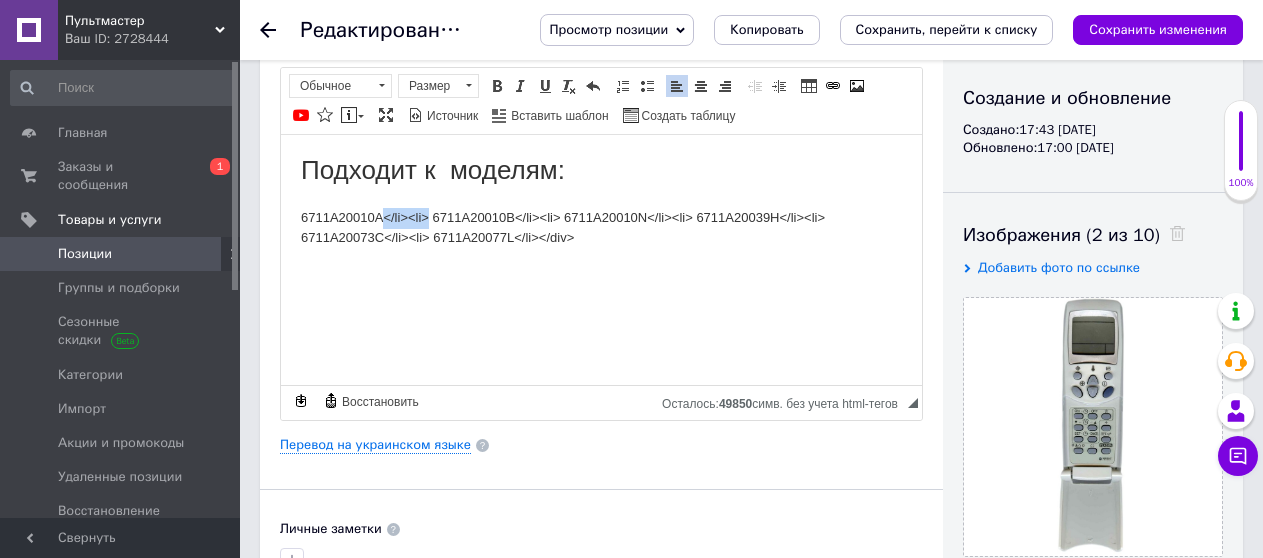 drag, startPoint x: 429, startPoint y: 215, endPoint x: 384, endPoint y: 219, distance: 45.17743 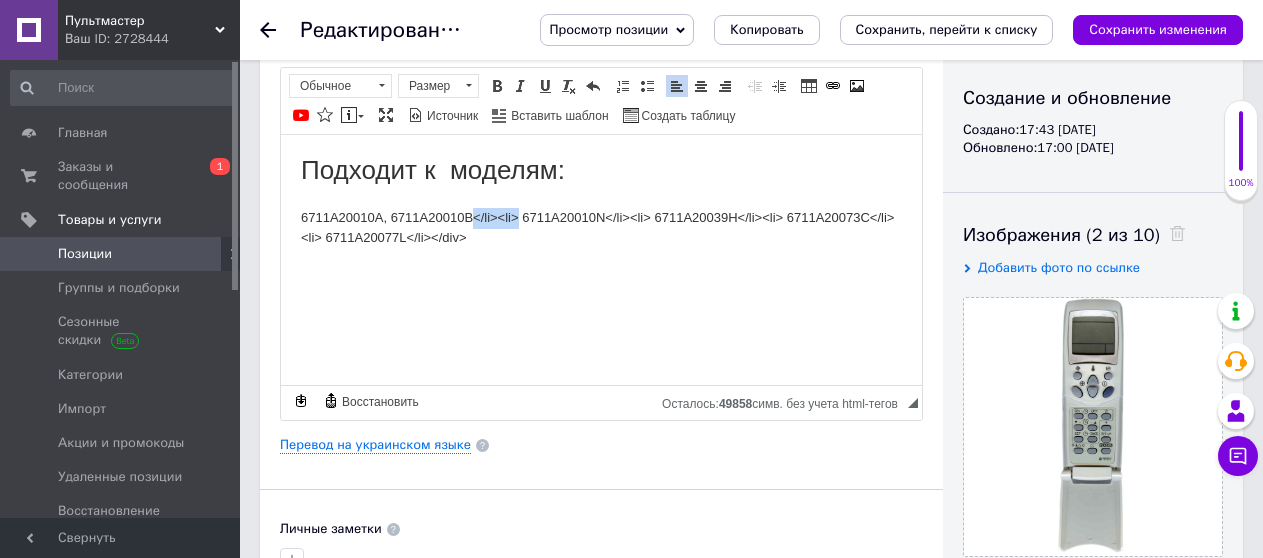 drag, startPoint x: 517, startPoint y: 216, endPoint x: 469, endPoint y: 222, distance: 48.373547 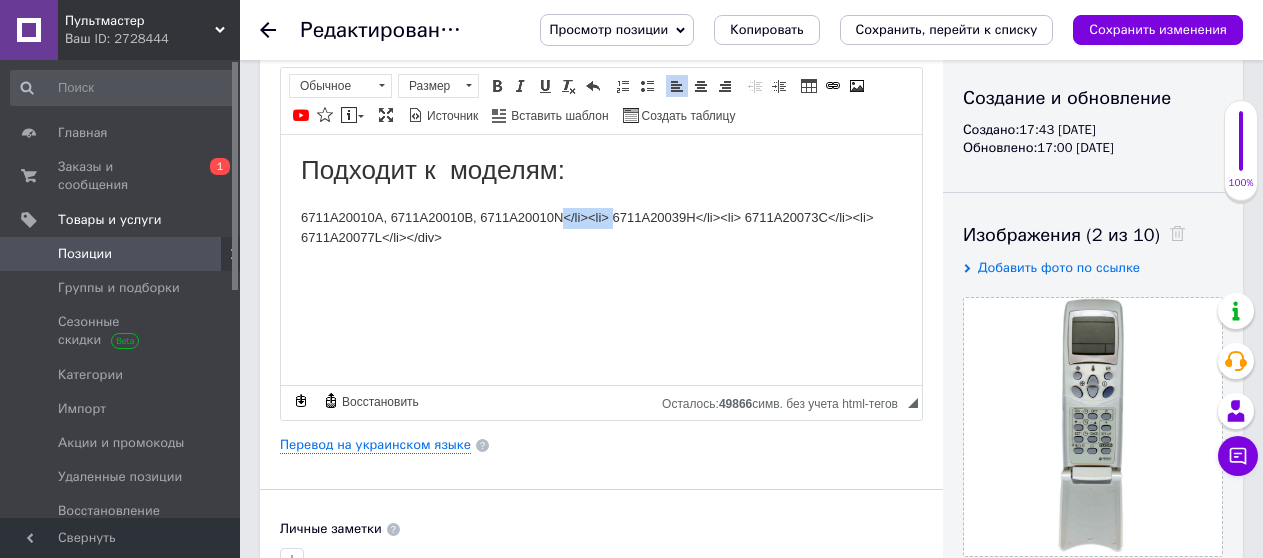 drag, startPoint x: 608, startPoint y: 217, endPoint x: 563, endPoint y: 221, distance: 45.17743 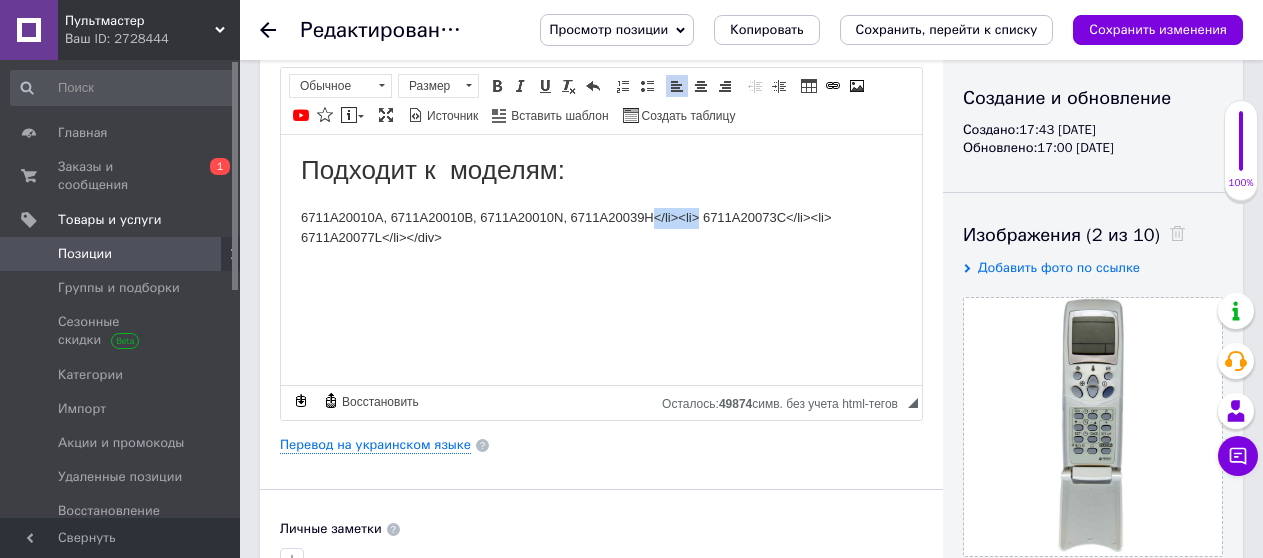 drag, startPoint x: 695, startPoint y: 213, endPoint x: 653, endPoint y: 223, distance: 43.174065 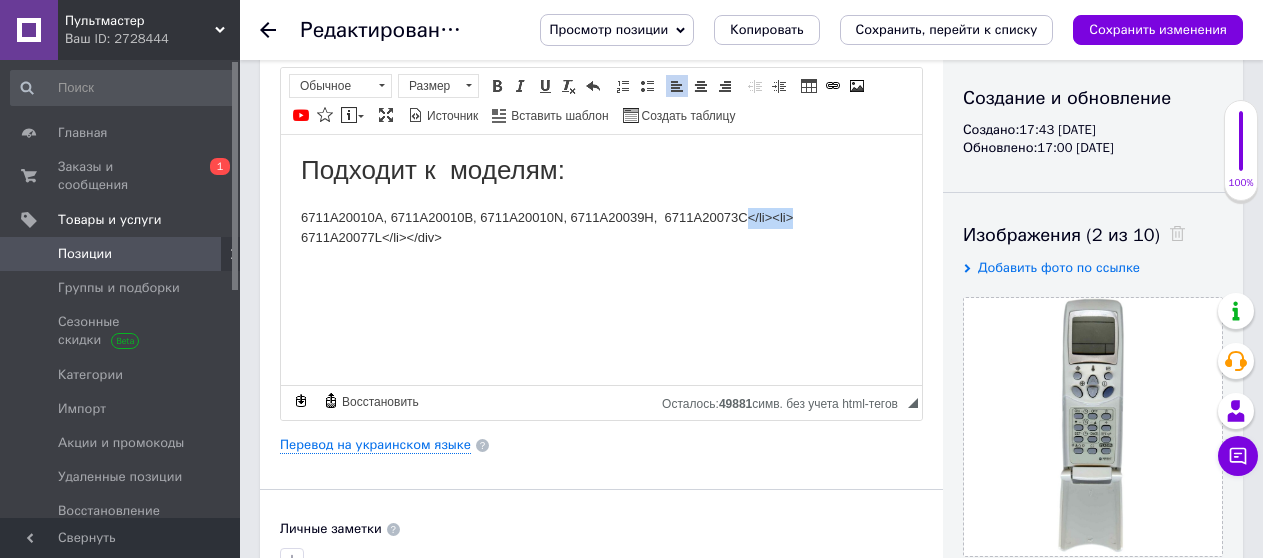 drag, startPoint x: 790, startPoint y: 214, endPoint x: 746, endPoint y: 220, distance: 44.407207 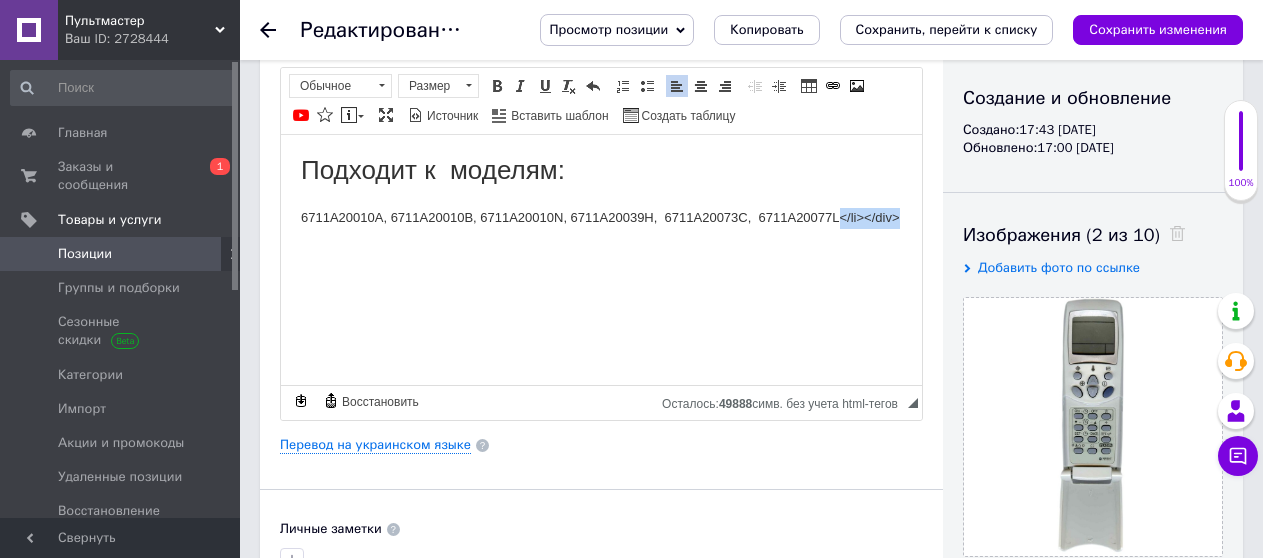 drag, startPoint x: 894, startPoint y: 215, endPoint x: 836, endPoint y: 218, distance: 58.077534 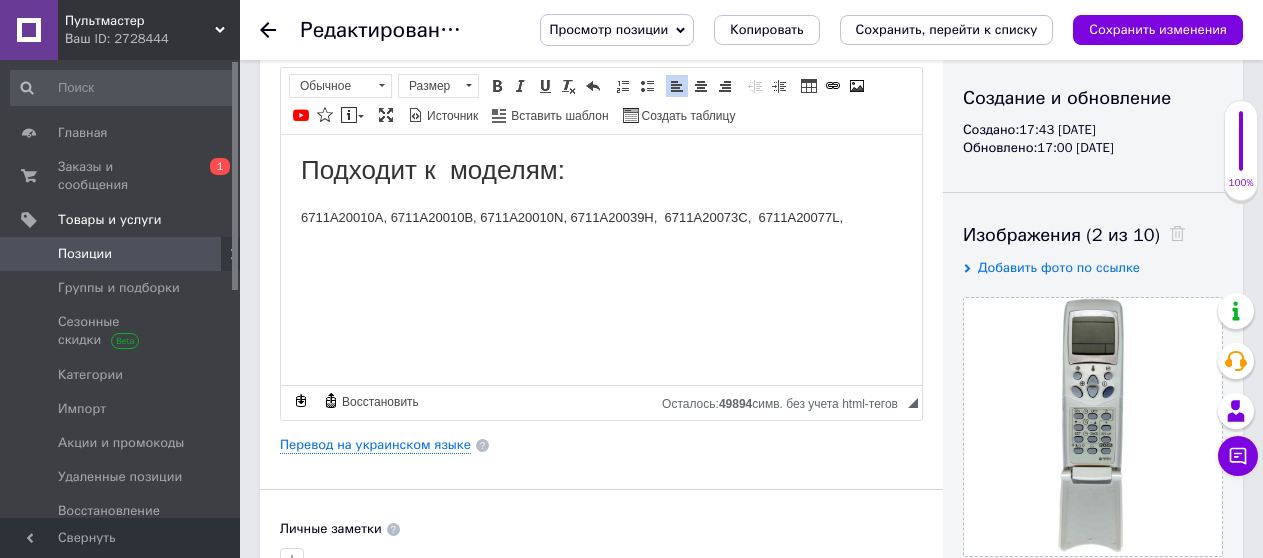 click on "6711A20010A, 6711A20010B, 6711A20010N, 6711A20039H,  6711A20073C,  6711A20077L," at bounding box center (601, 217) 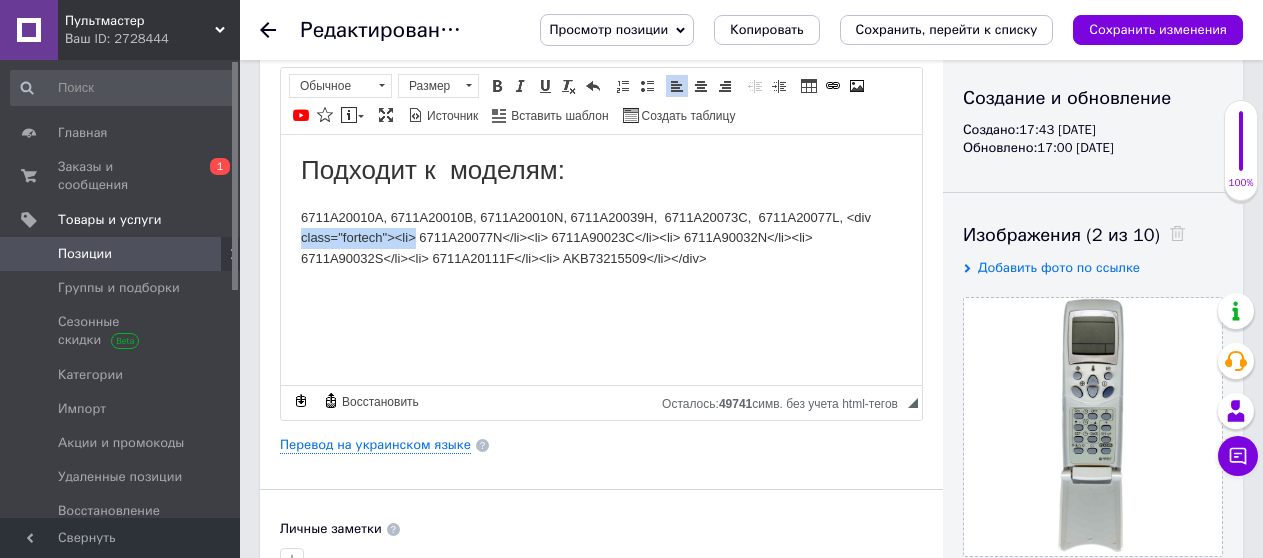 drag, startPoint x: 415, startPoint y: 235, endPoint x: 561, endPoint y: 366, distance: 196.15555 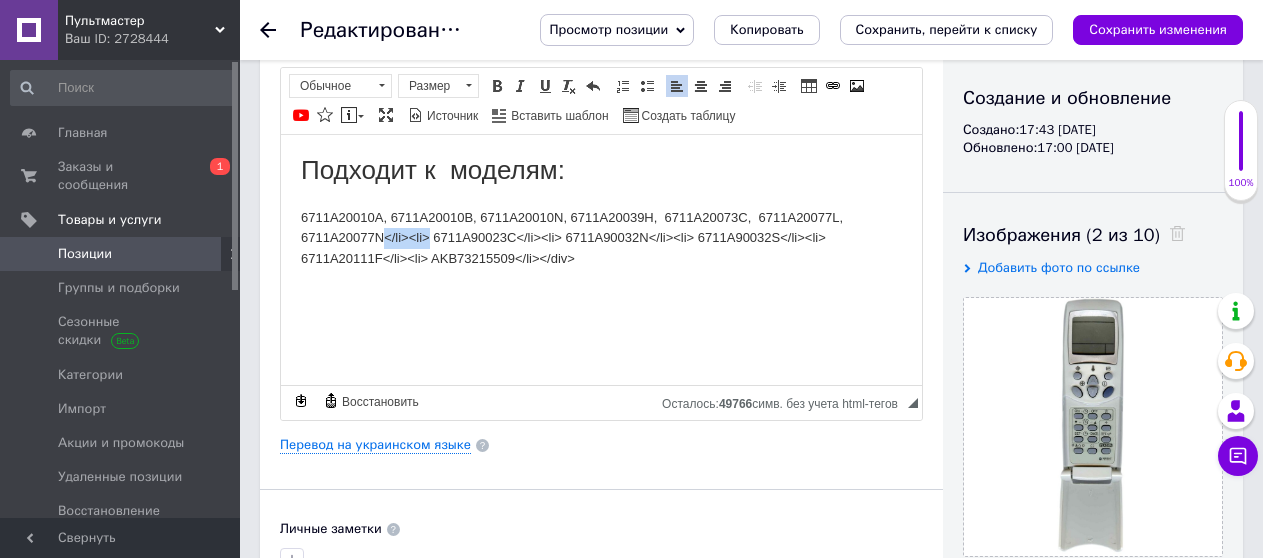 drag, startPoint x: 430, startPoint y: 233, endPoint x: 384, endPoint y: 237, distance: 46.173584 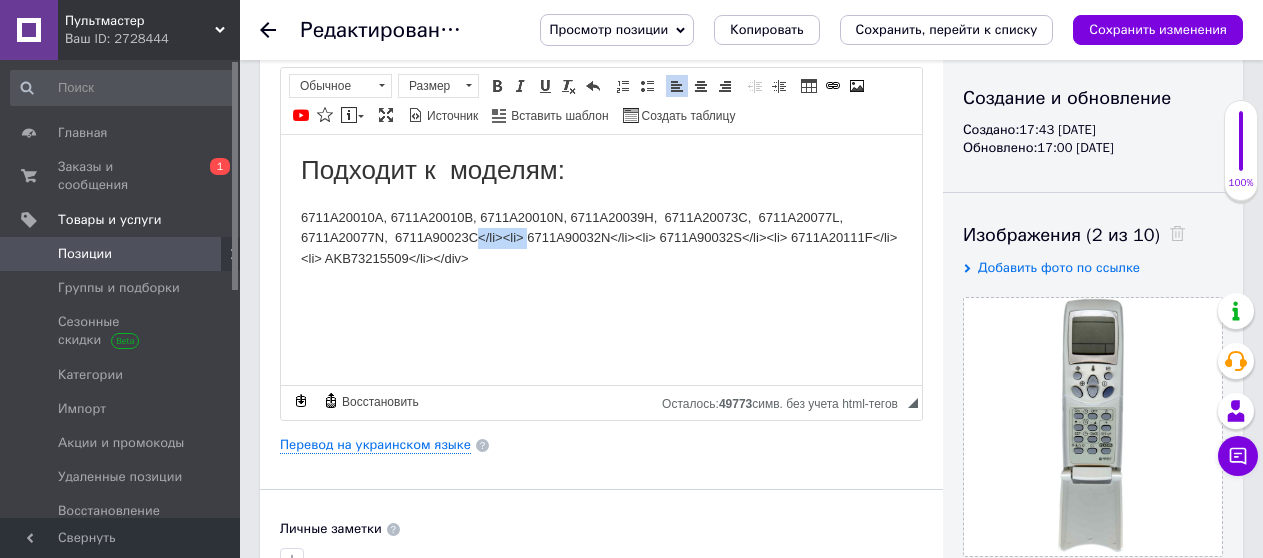 drag, startPoint x: 525, startPoint y: 240, endPoint x: 477, endPoint y: 245, distance: 48.259712 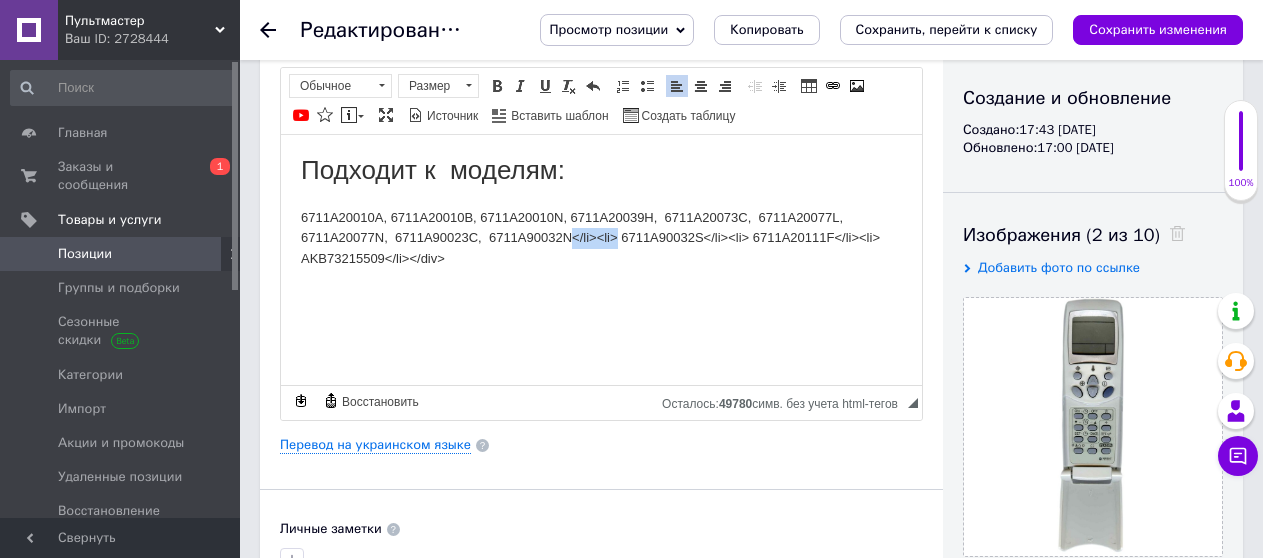 drag, startPoint x: 616, startPoint y: 236, endPoint x: 571, endPoint y: 243, distance: 45.54119 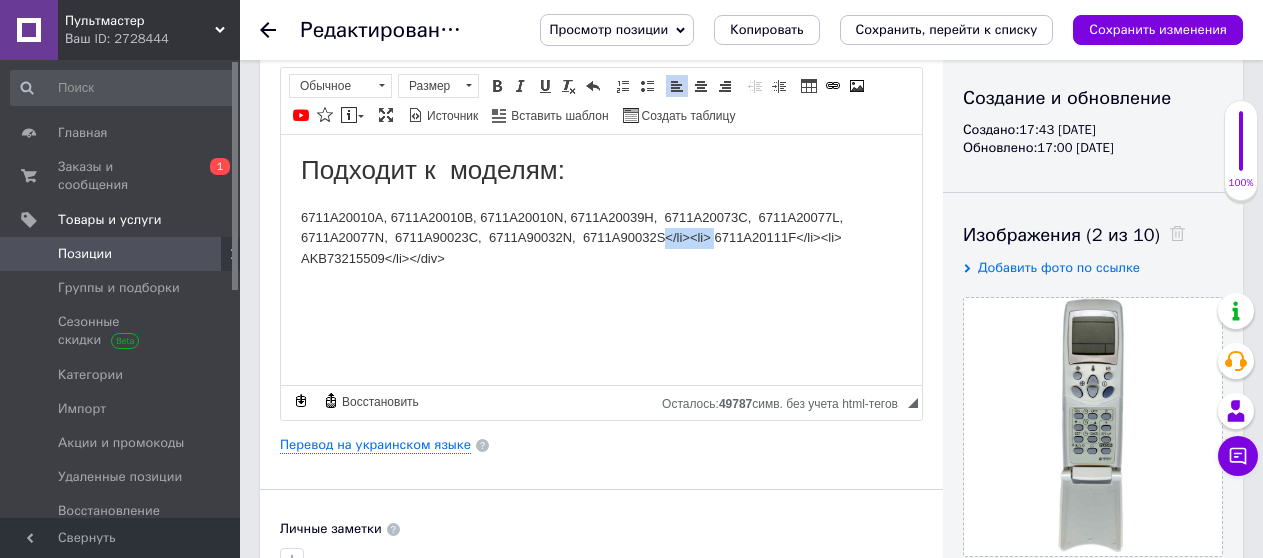drag, startPoint x: 710, startPoint y: 236, endPoint x: 663, endPoint y: 242, distance: 47.38143 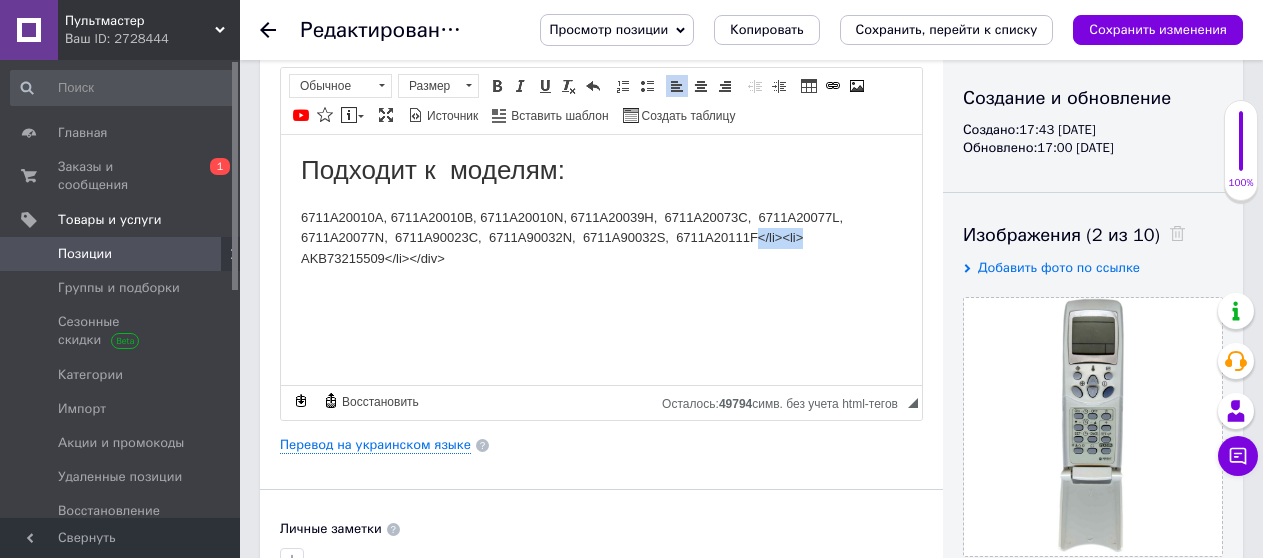 drag, startPoint x: 804, startPoint y: 234, endPoint x: 750, endPoint y: 242, distance: 54.589375 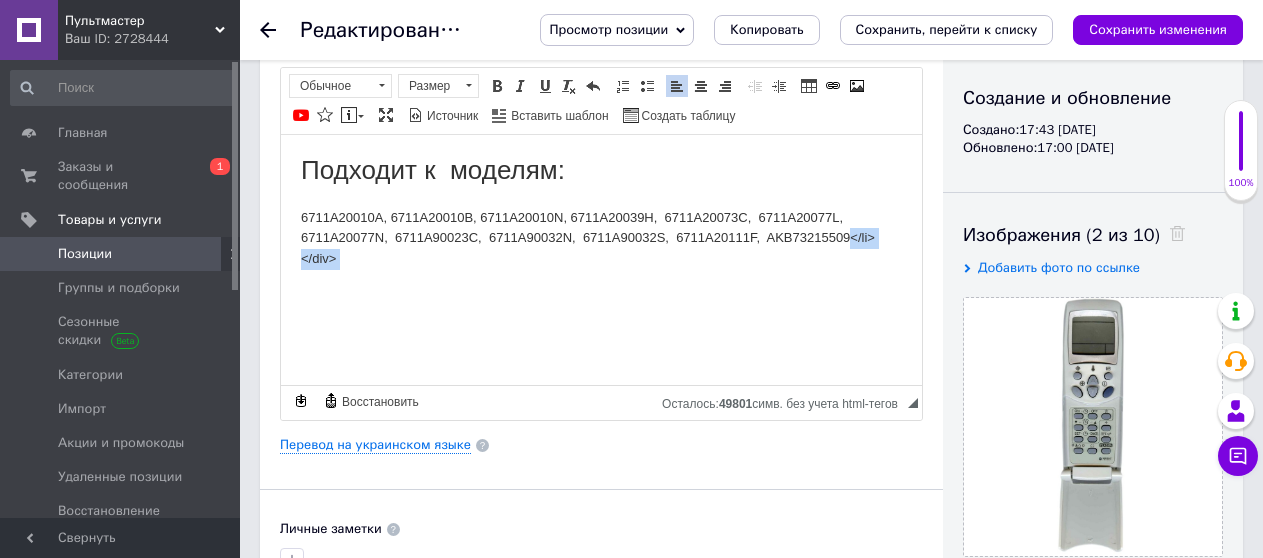 drag, startPoint x: 845, startPoint y: 237, endPoint x: 870, endPoint y: 271, distance: 42.201897 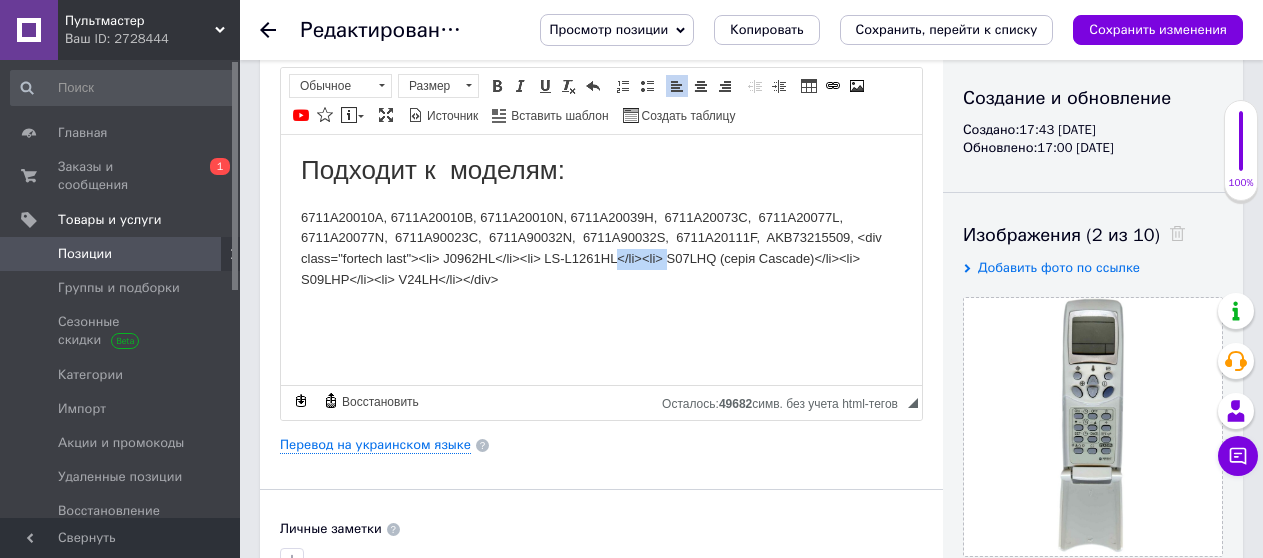 drag, startPoint x: 667, startPoint y: 259, endPoint x: 619, endPoint y: 257, distance: 48.04165 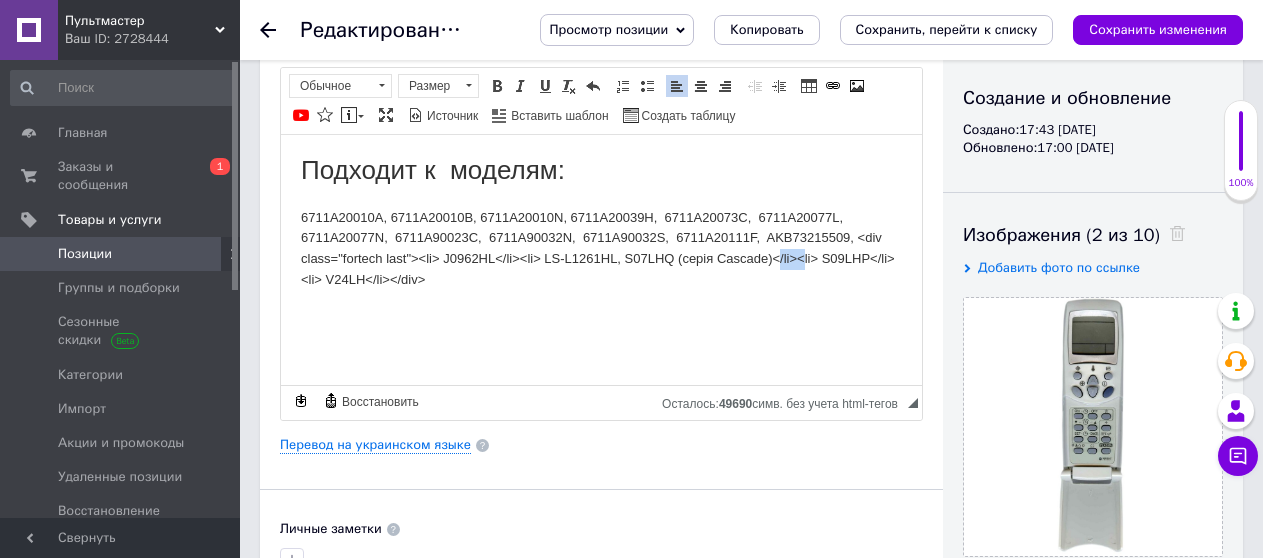 drag, startPoint x: 777, startPoint y: 256, endPoint x: 804, endPoint y: 260, distance: 27.294687 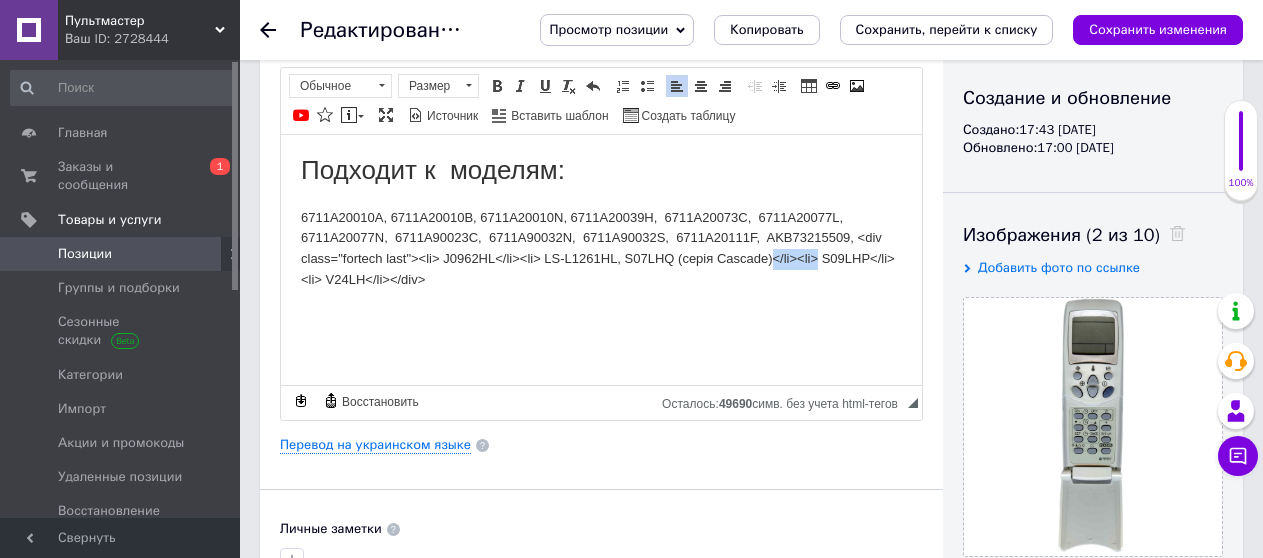 drag, startPoint x: 817, startPoint y: 253, endPoint x: 776, endPoint y: 268, distance: 43.65776 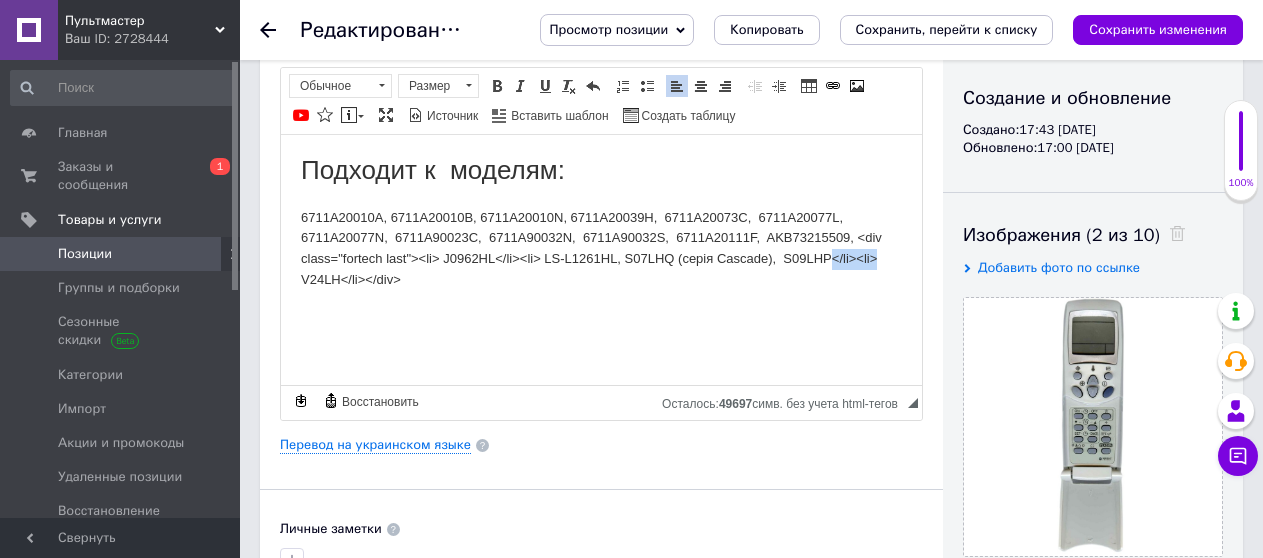 drag, startPoint x: 877, startPoint y: 258, endPoint x: 835, endPoint y: 263, distance: 42.296574 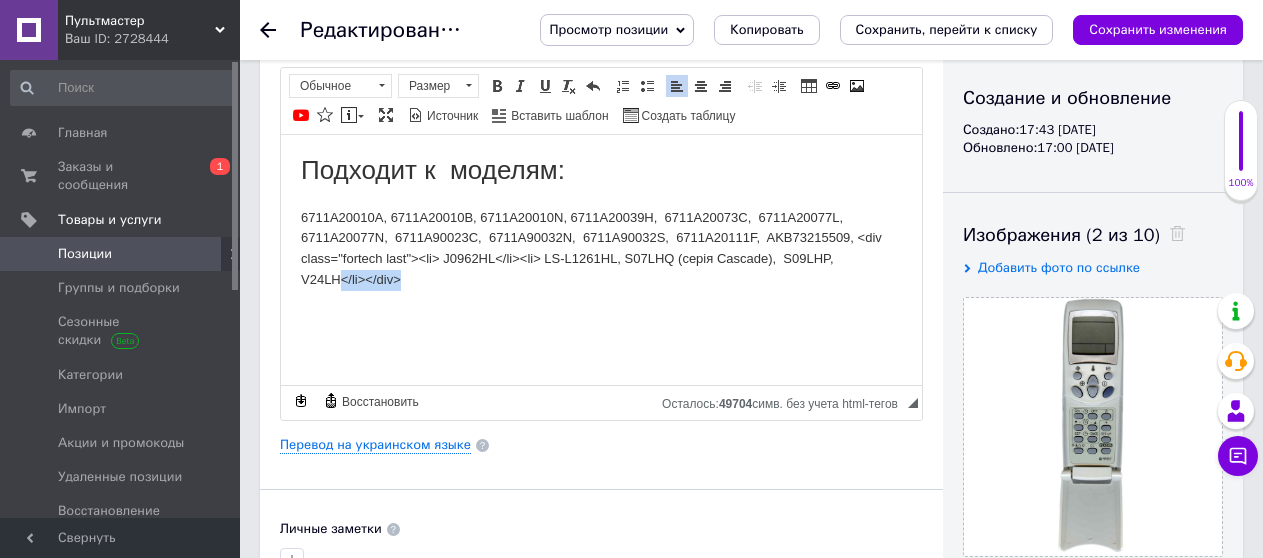 drag, startPoint x: 405, startPoint y: 278, endPoint x: 340, endPoint y: 278, distance: 65 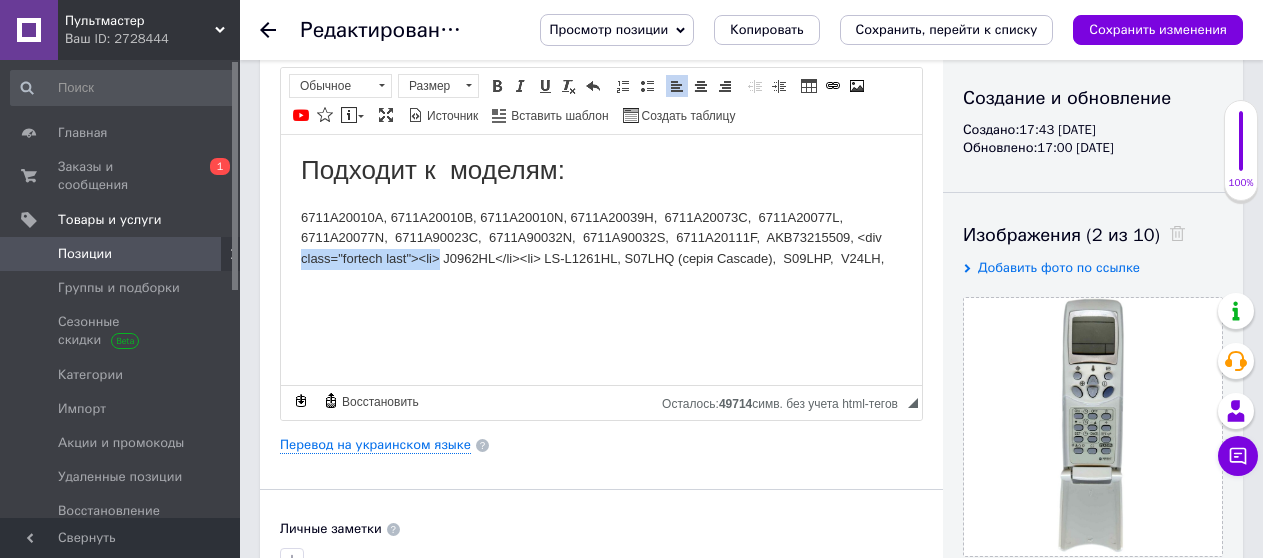 drag, startPoint x: 441, startPoint y: 258, endPoint x: 298, endPoint y: 261, distance: 143.03146 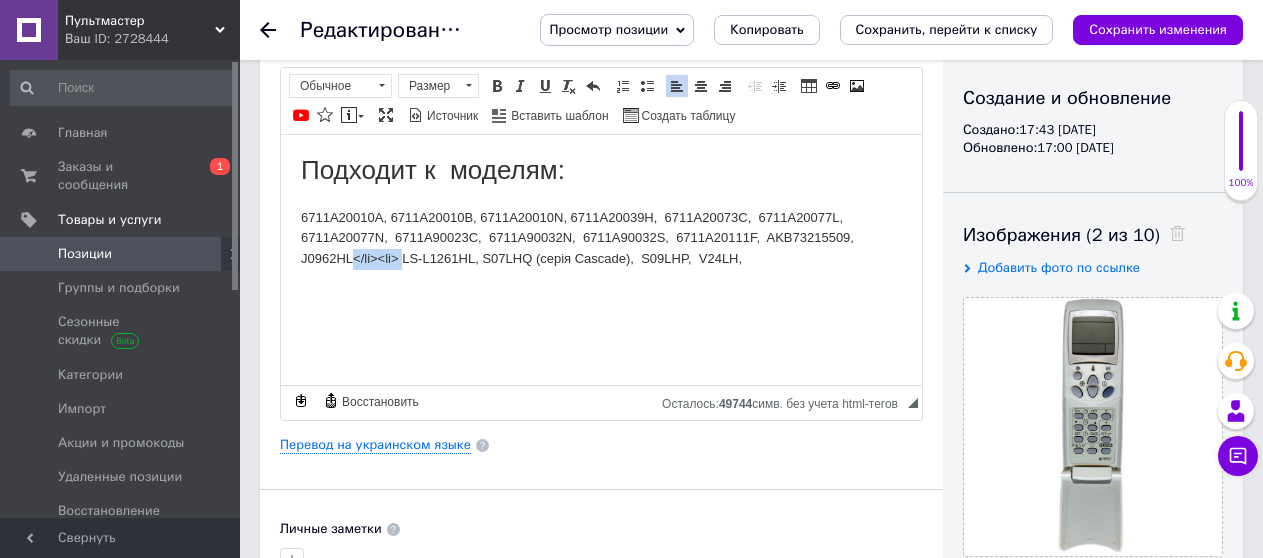 drag, startPoint x: 401, startPoint y: 256, endPoint x: 355, endPoint y: 269, distance: 47.801674 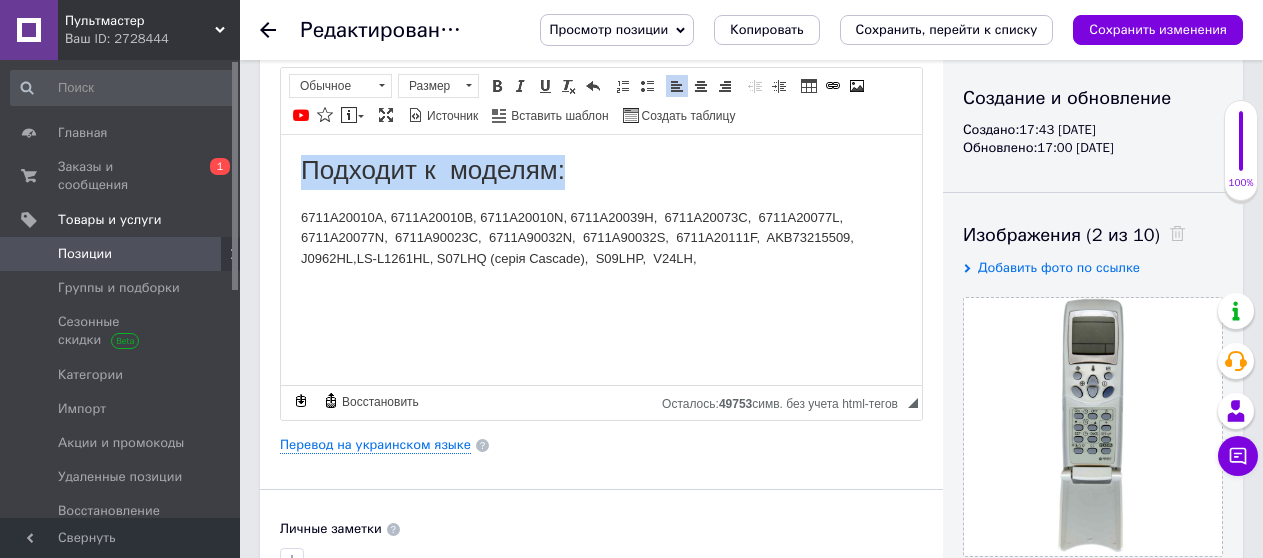 drag, startPoint x: 572, startPoint y: 175, endPoint x: 411, endPoint y: 137, distance: 165.42369 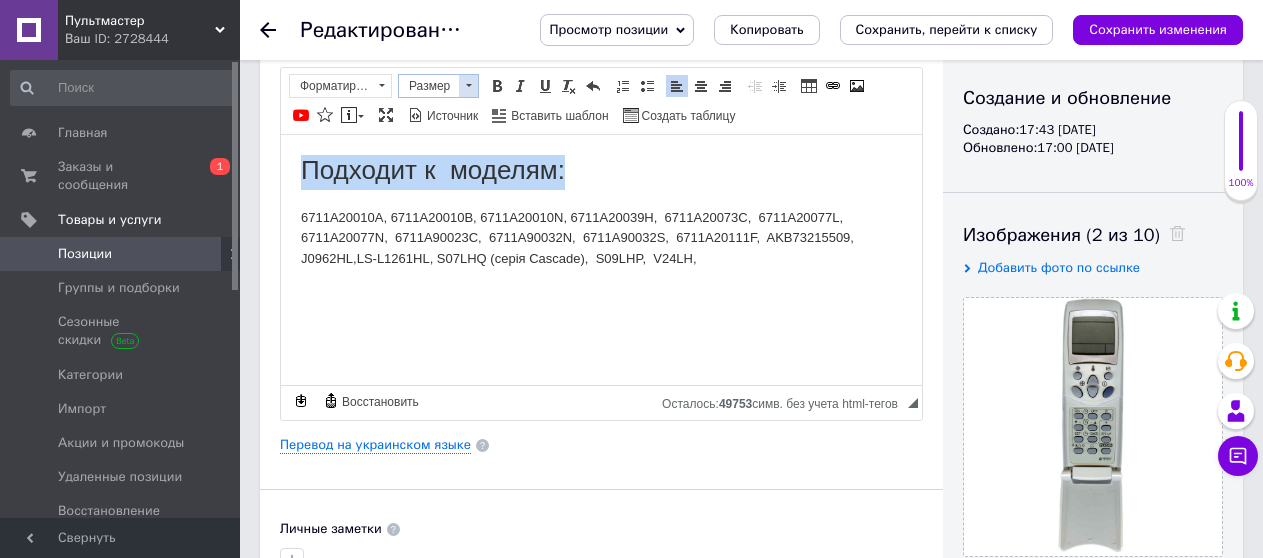 click at bounding box center [469, 85] 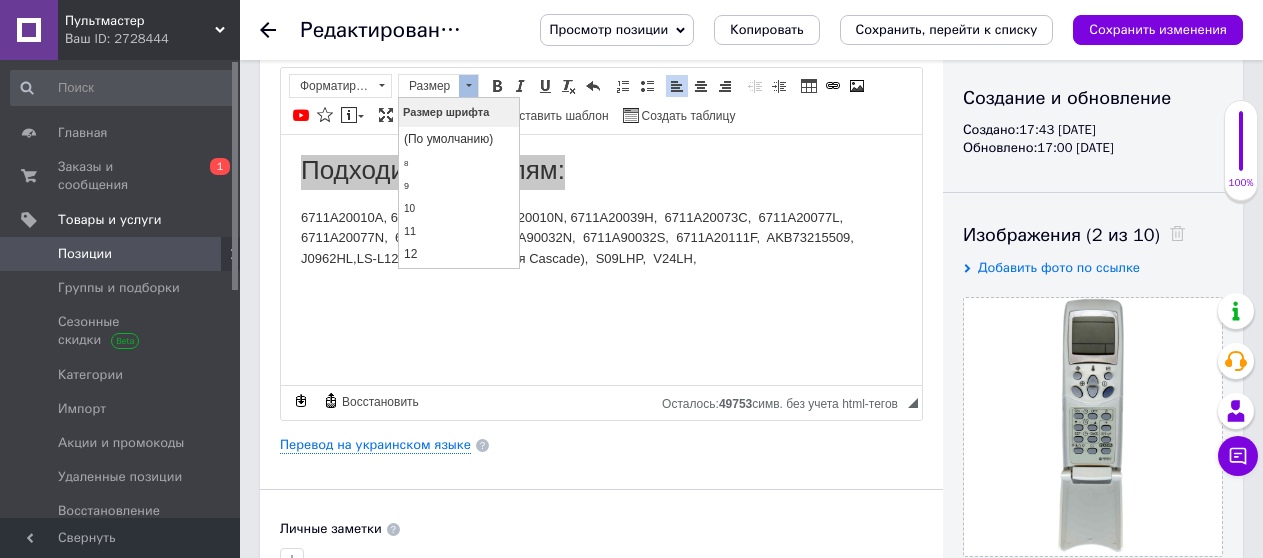 scroll, scrollTop: 0, scrollLeft: 0, axis: both 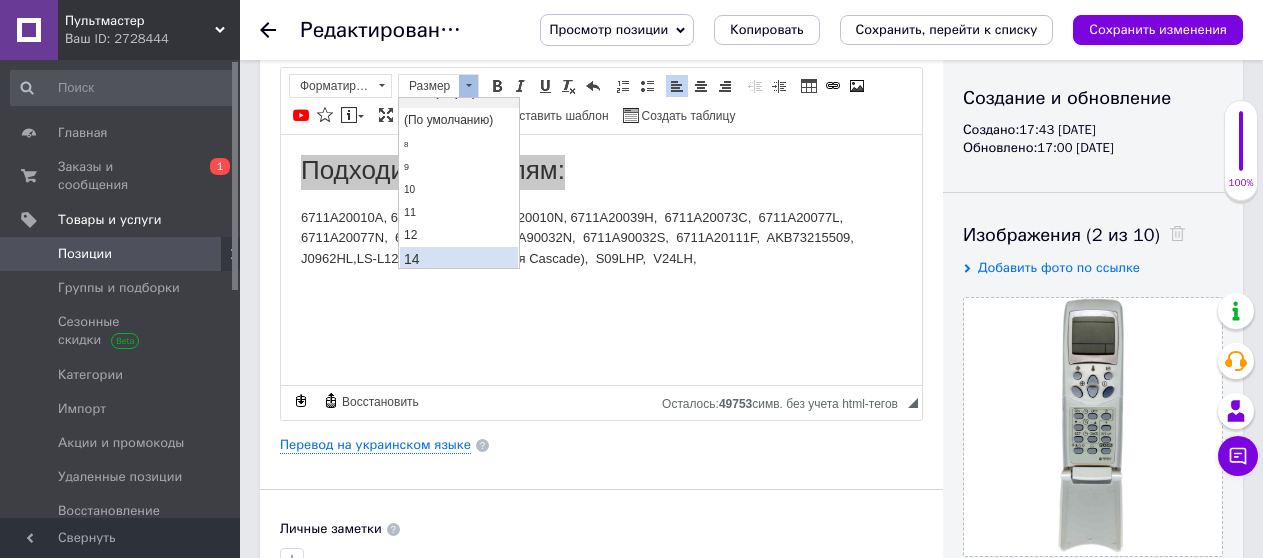 click on "14" at bounding box center [459, 258] 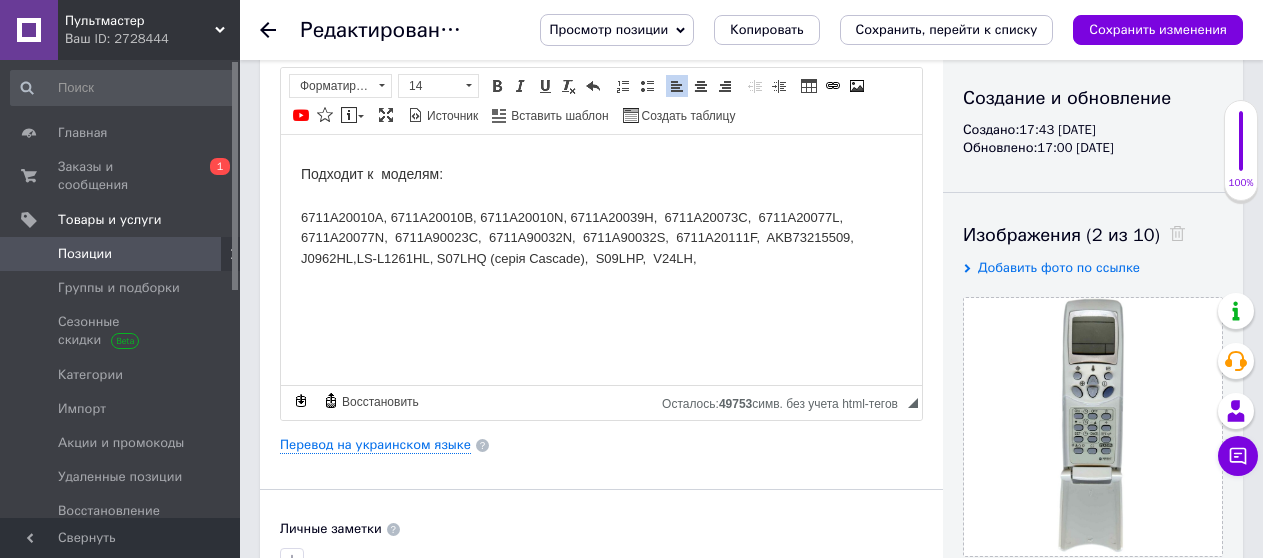 scroll, scrollTop: 0, scrollLeft: 0, axis: both 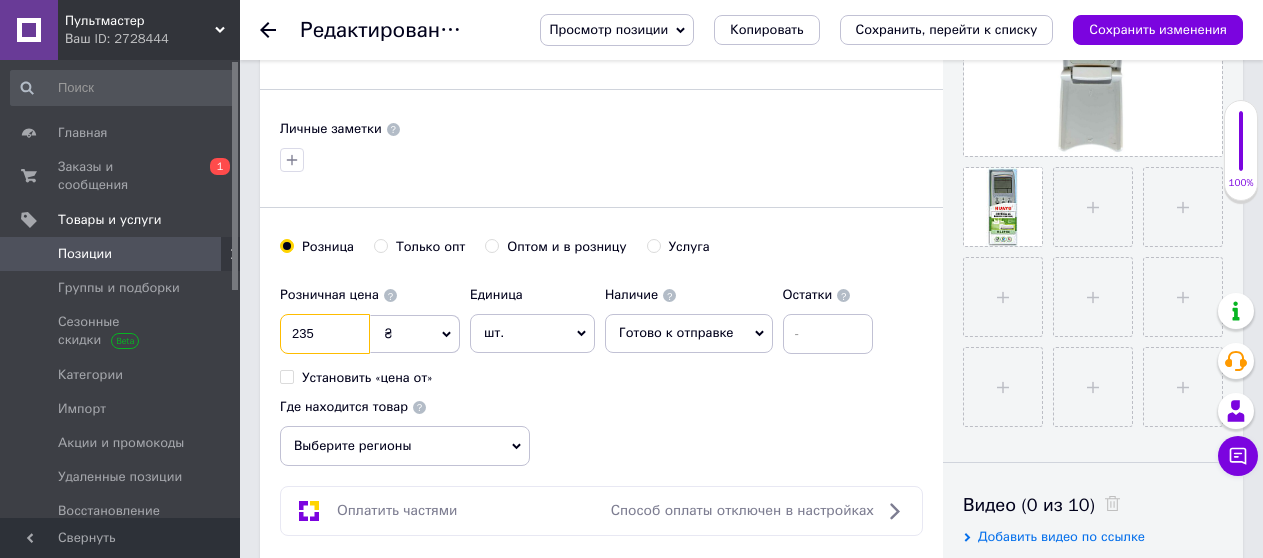 click on "235" at bounding box center (325, 334) 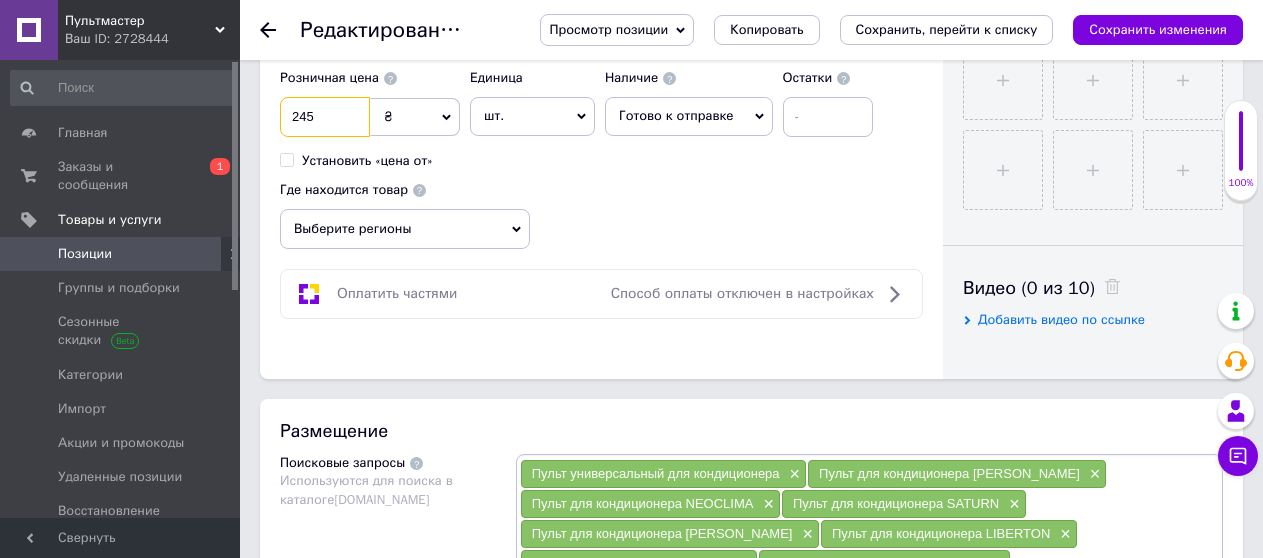 scroll, scrollTop: 900, scrollLeft: 0, axis: vertical 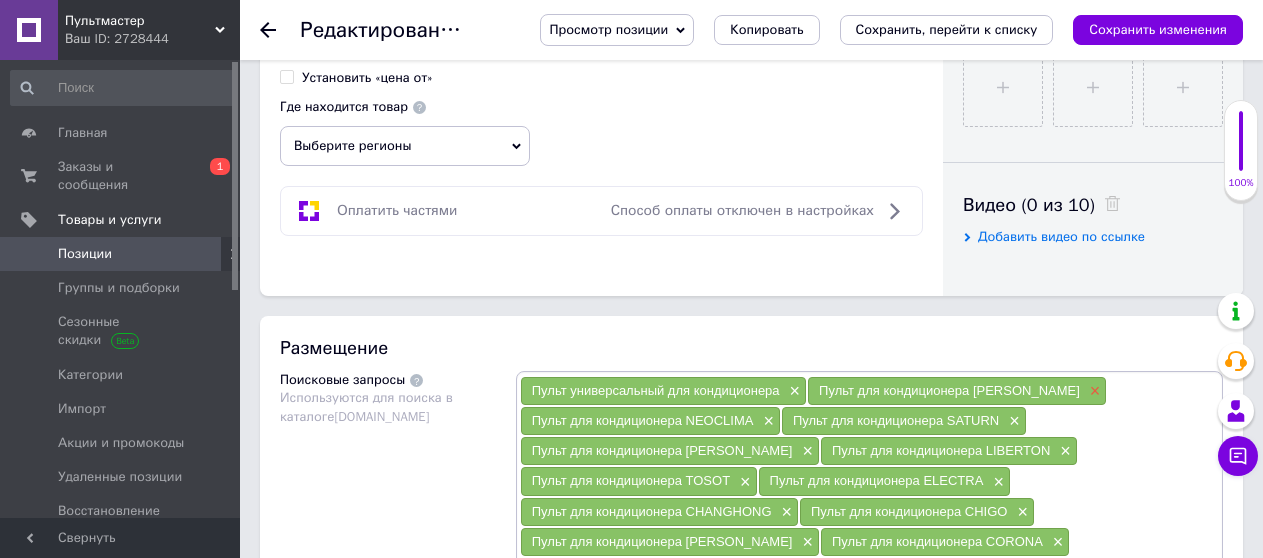 type on "245" 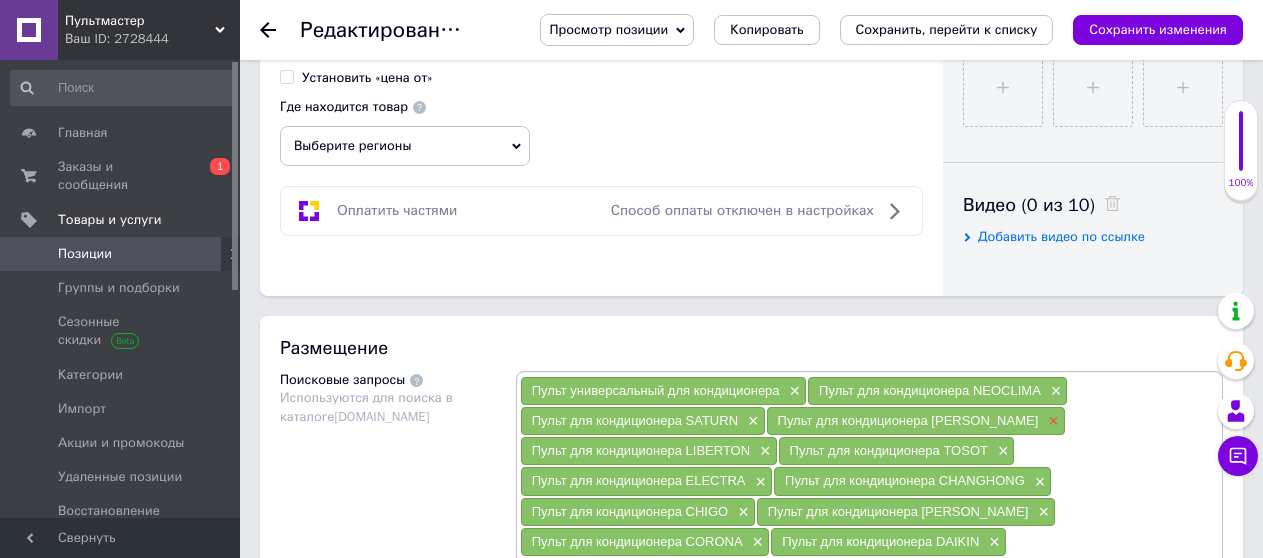 click on "×" at bounding box center [1051, 421] 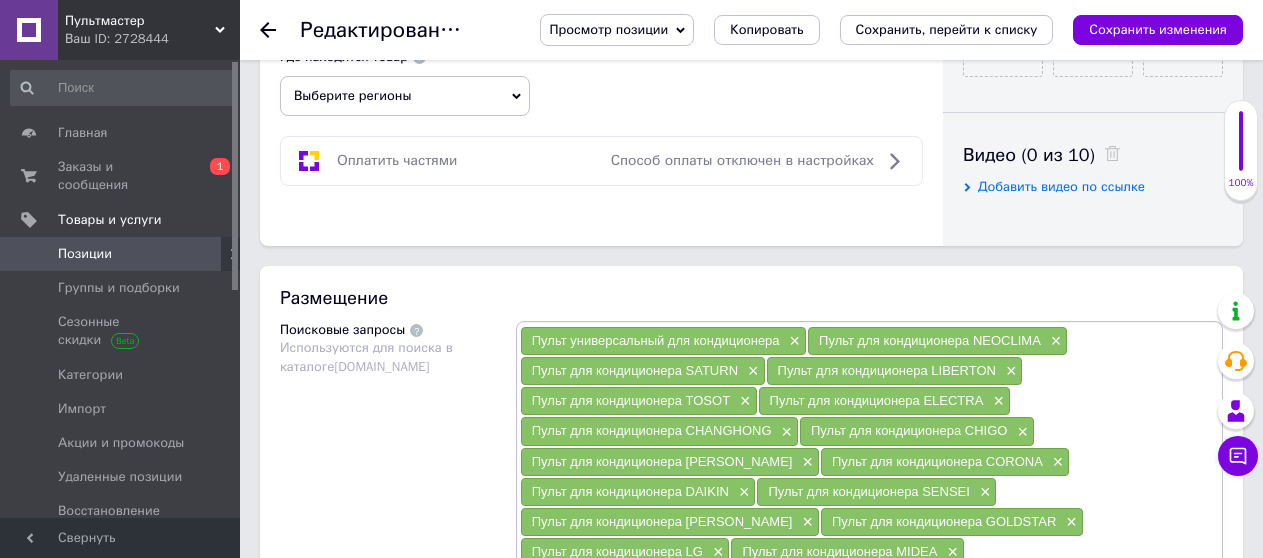 scroll, scrollTop: 1000, scrollLeft: 0, axis: vertical 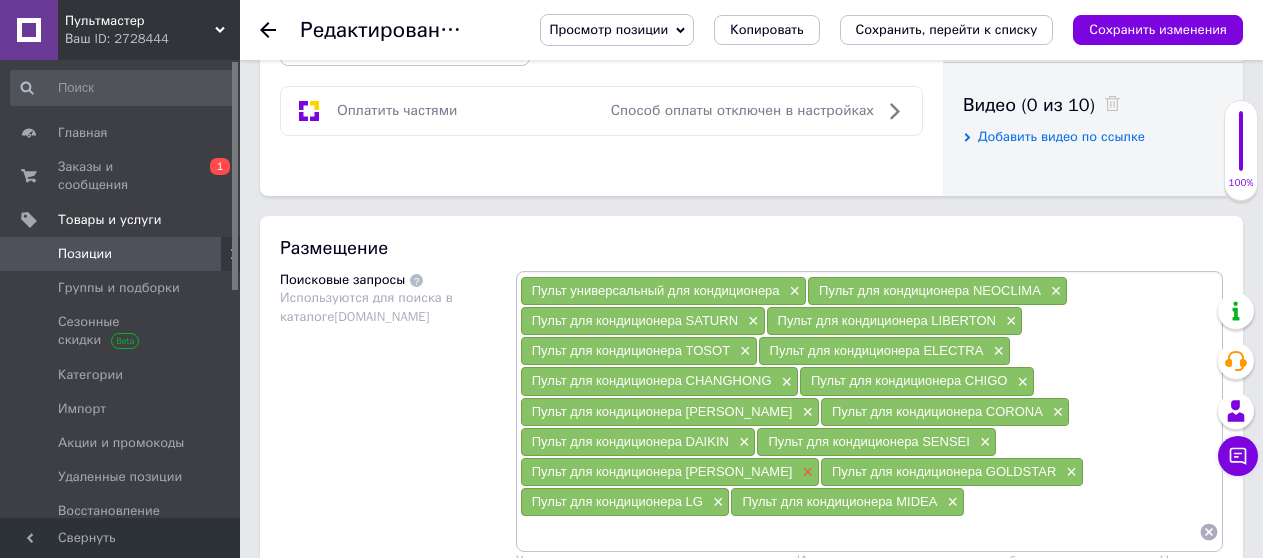 click on "×" at bounding box center (805, 472) 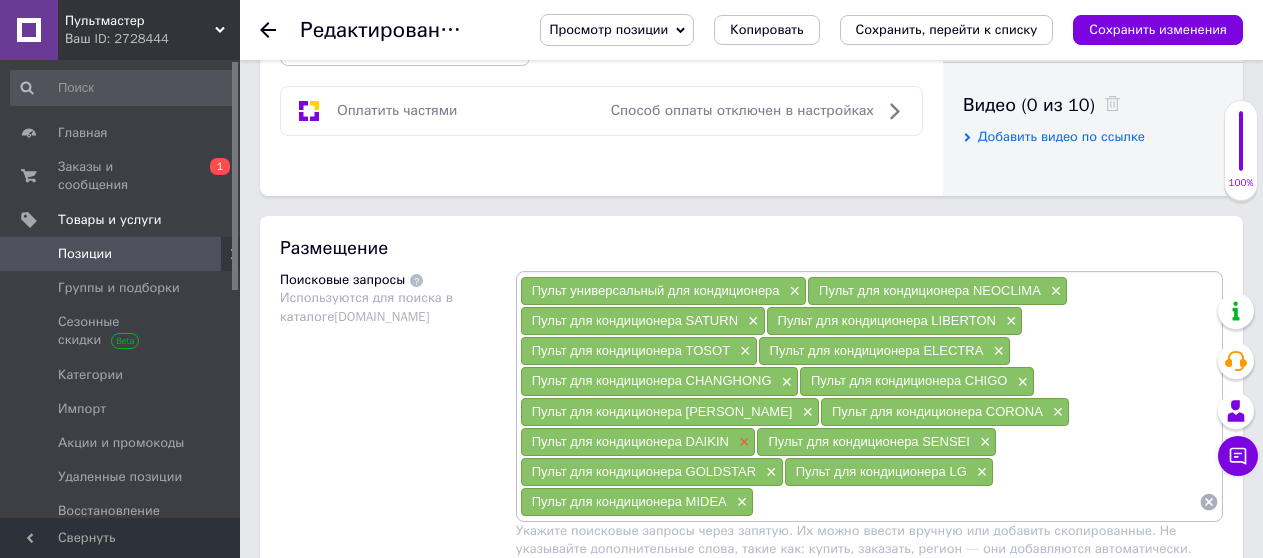 click on "×" at bounding box center (742, 442) 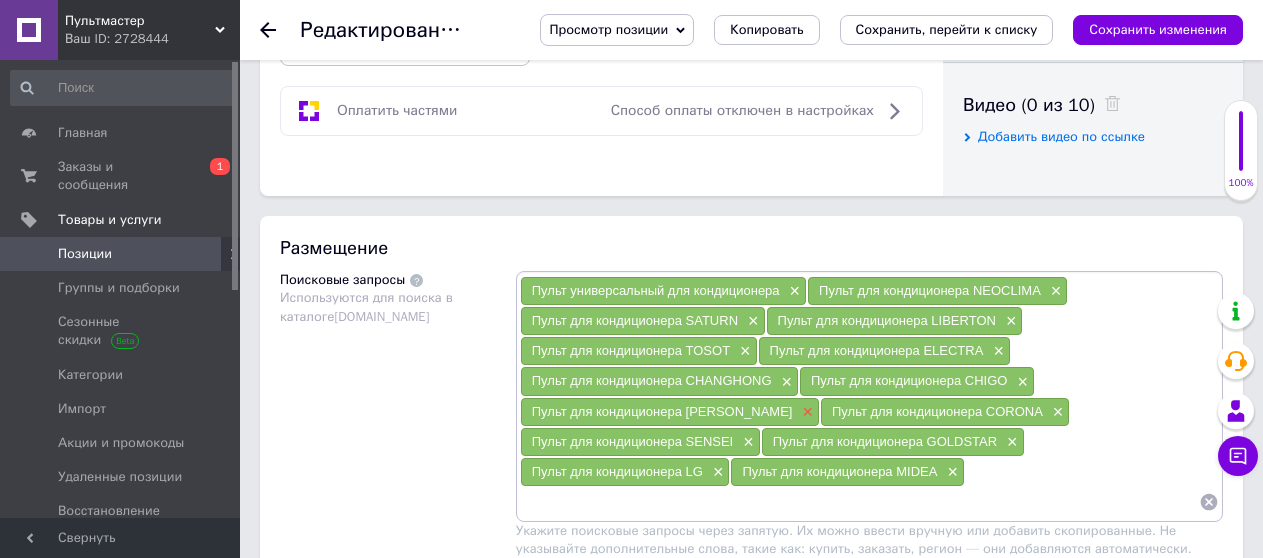 click on "×" at bounding box center (805, 412) 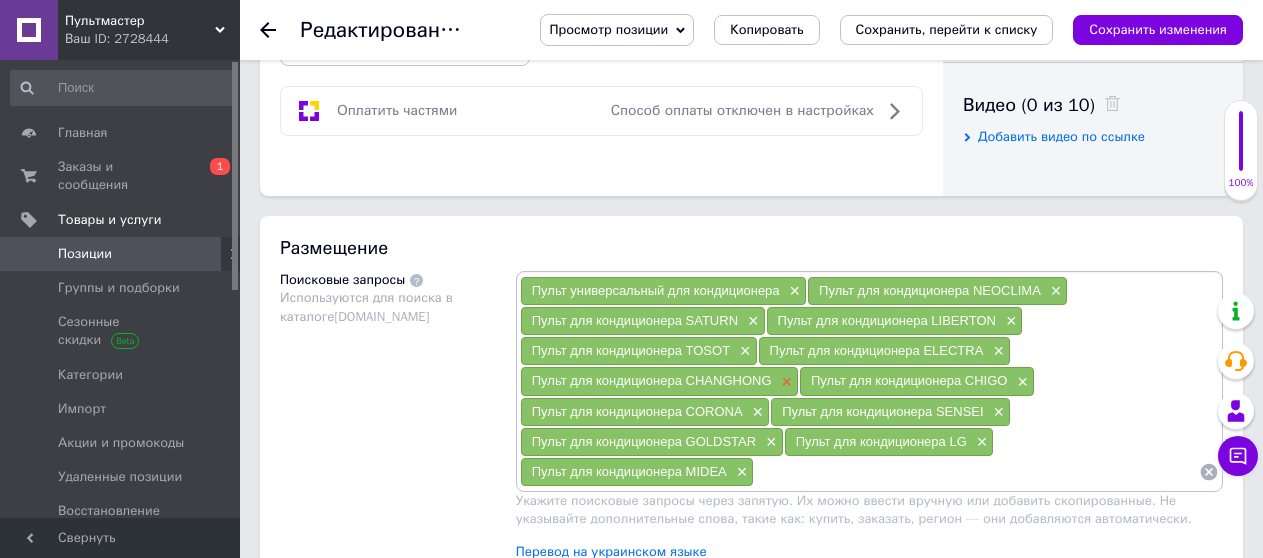 click on "×" at bounding box center (785, 382) 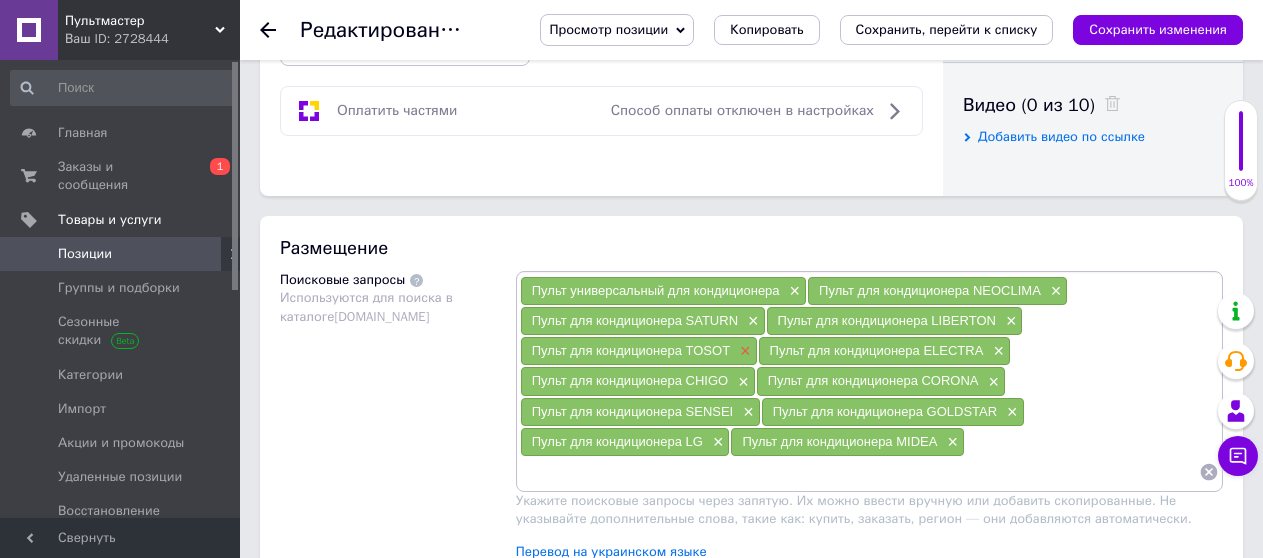 click on "×" at bounding box center [743, 351] 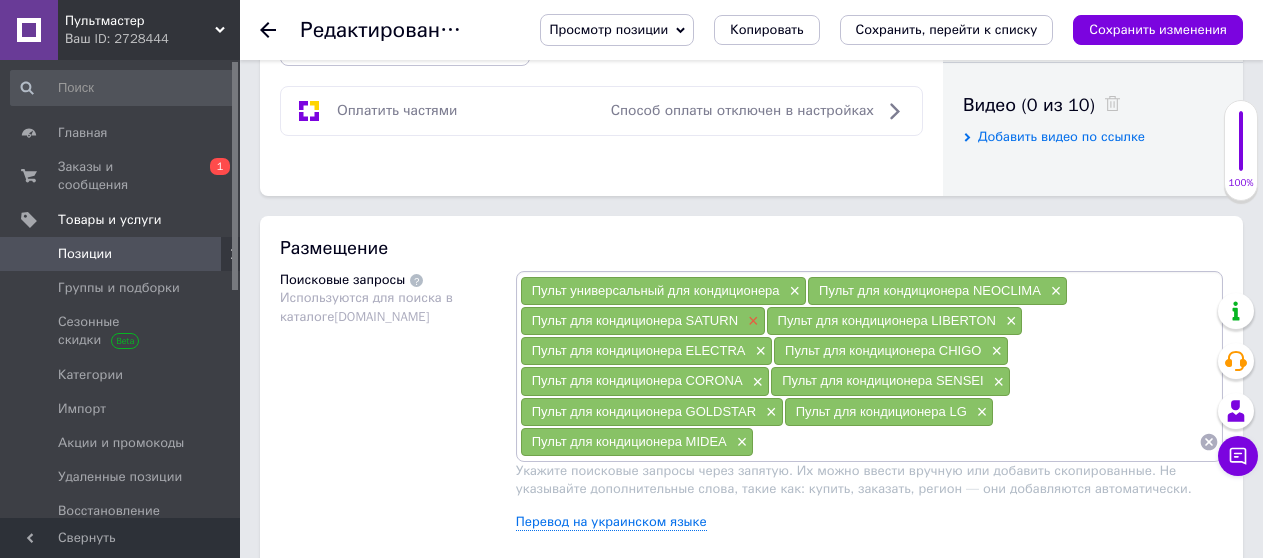 click on "×" at bounding box center [751, 321] 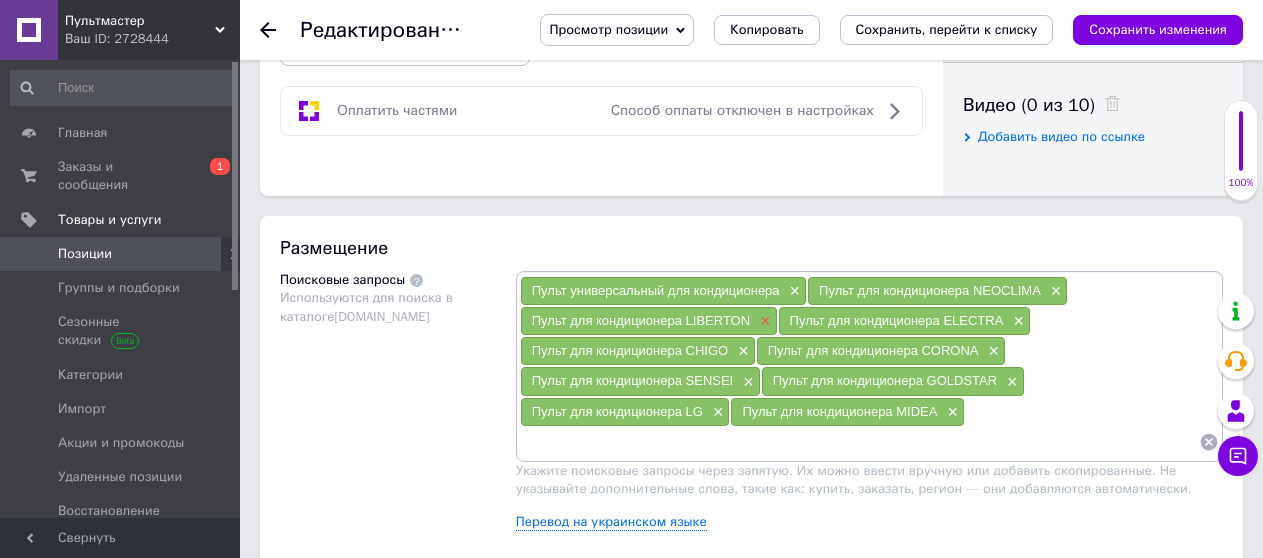 click on "×" at bounding box center [763, 321] 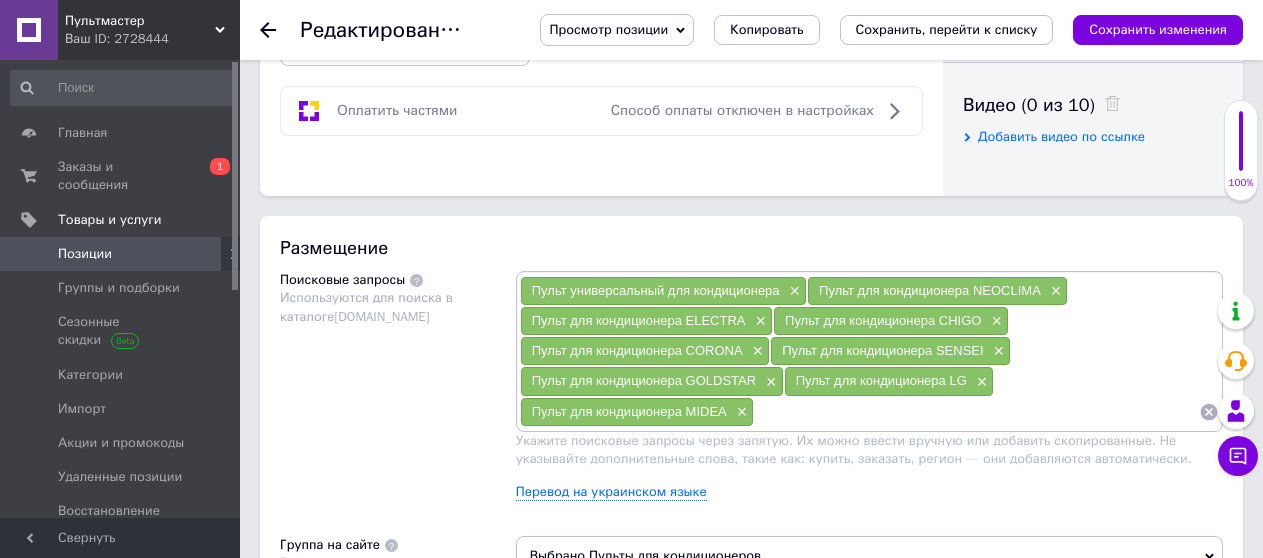 click on "×" at bounding box center [759, 321] 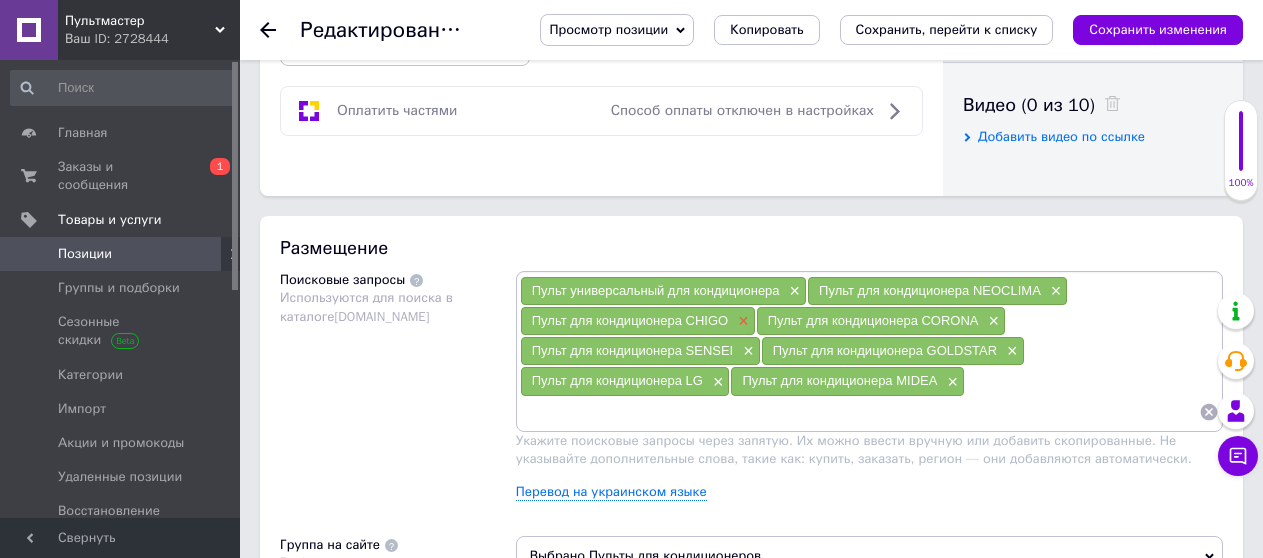 click on "×" at bounding box center (741, 321) 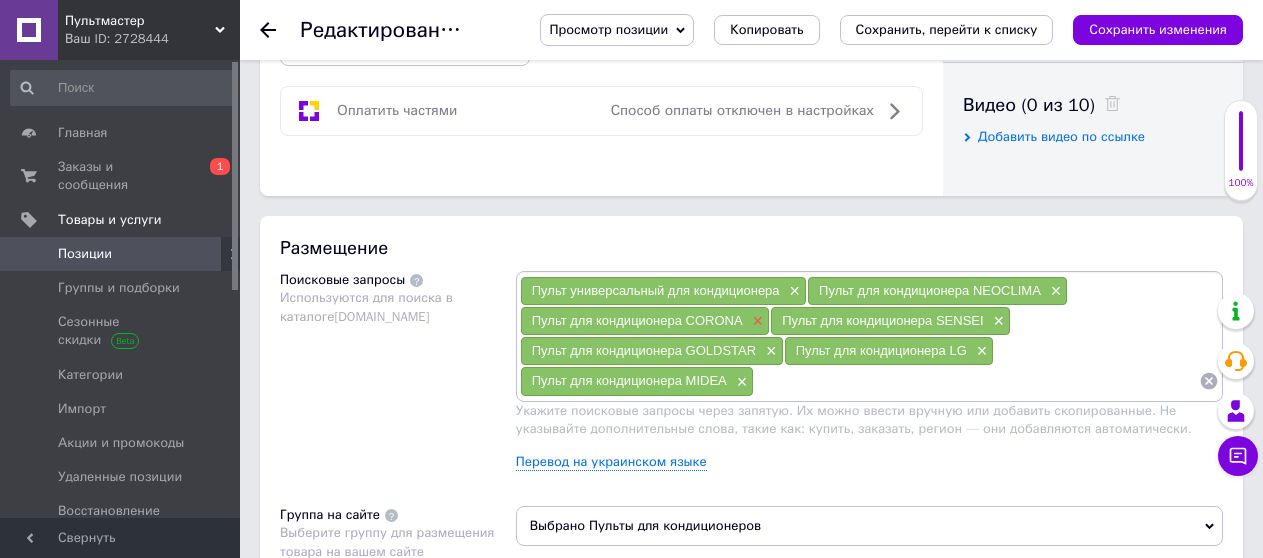 click on "×" at bounding box center [756, 321] 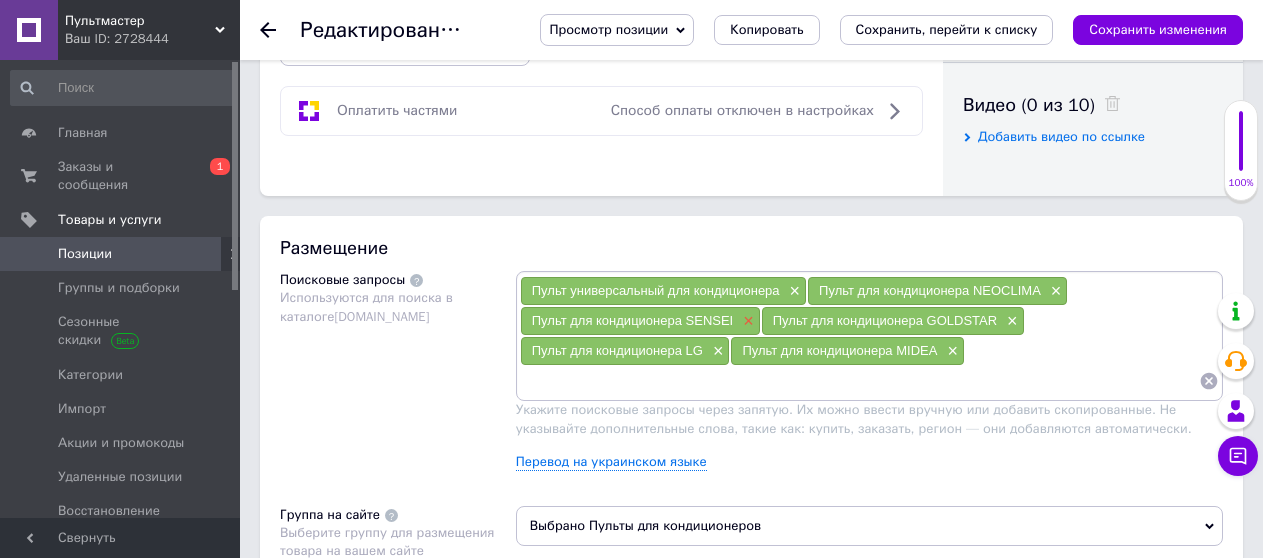 click on "×" at bounding box center (746, 321) 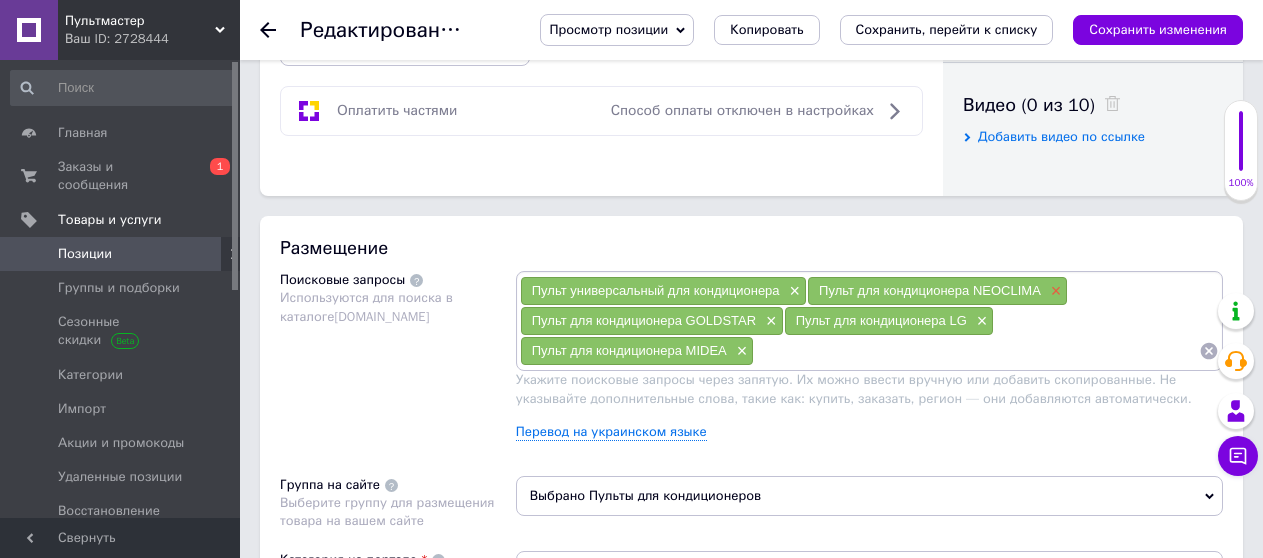 click on "×" at bounding box center [1054, 291] 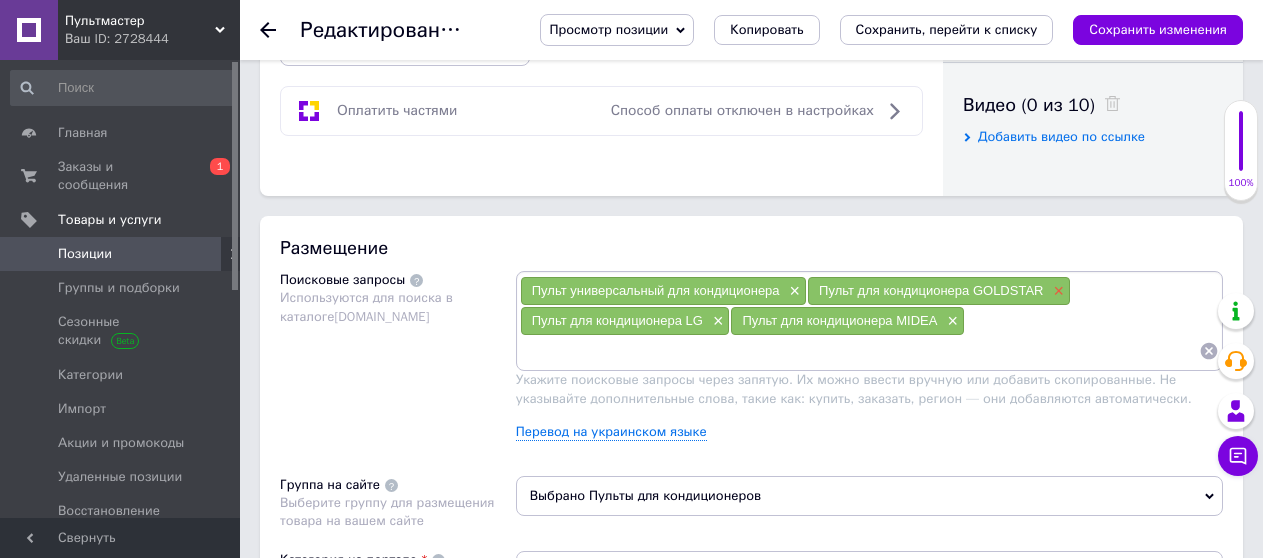 click on "×" at bounding box center [1056, 291] 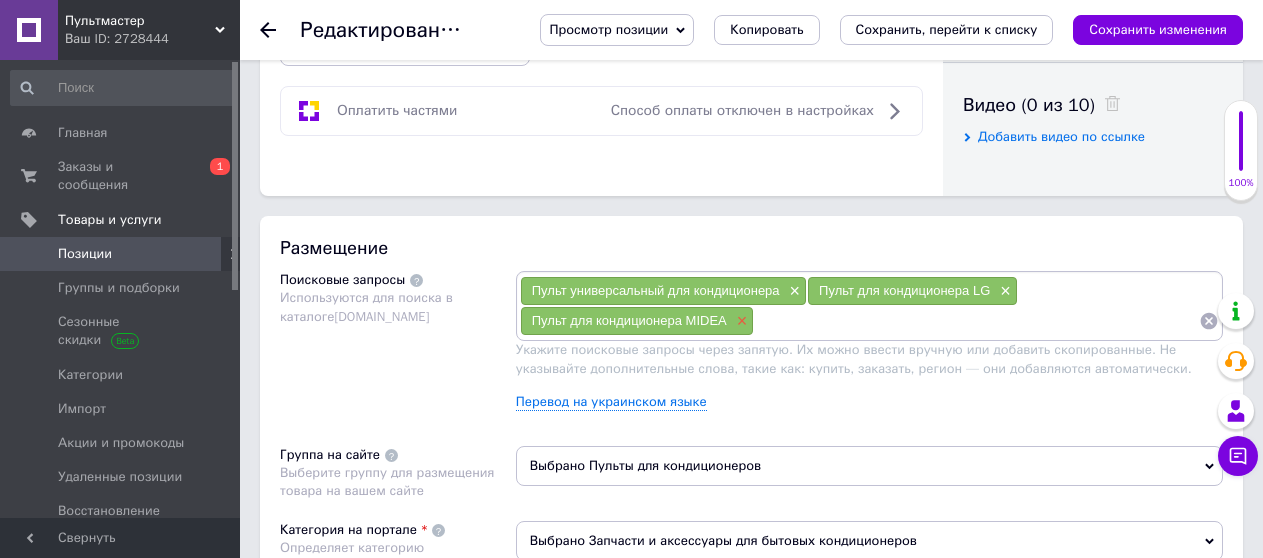 click on "×" at bounding box center [740, 321] 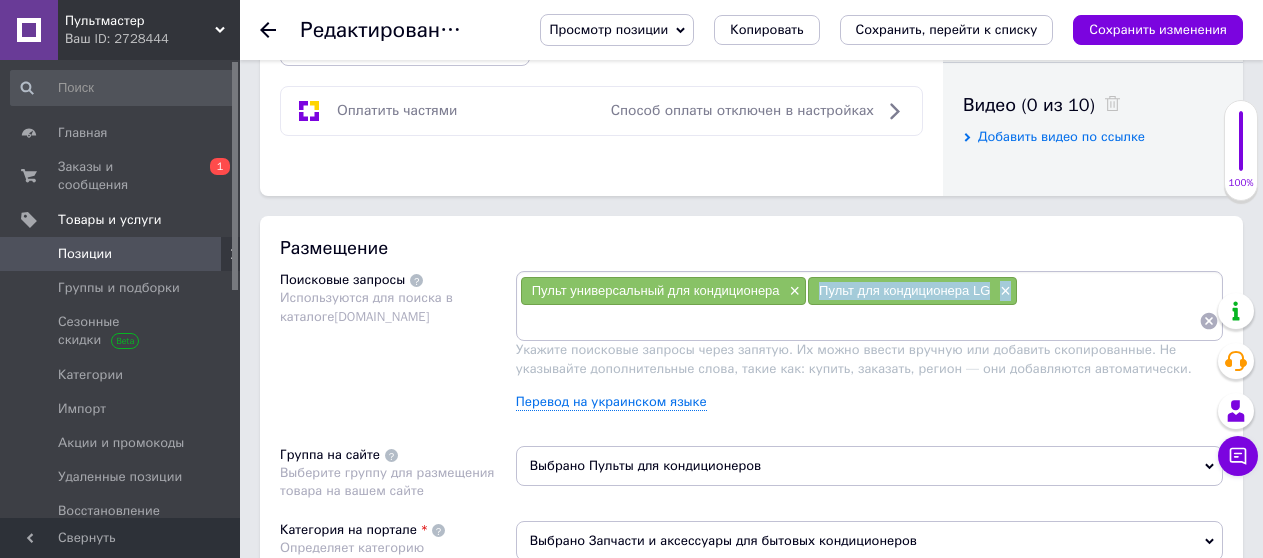 drag, startPoint x: 1046, startPoint y: 301, endPoint x: 821, endPoint y: 287, distance: 225.43513 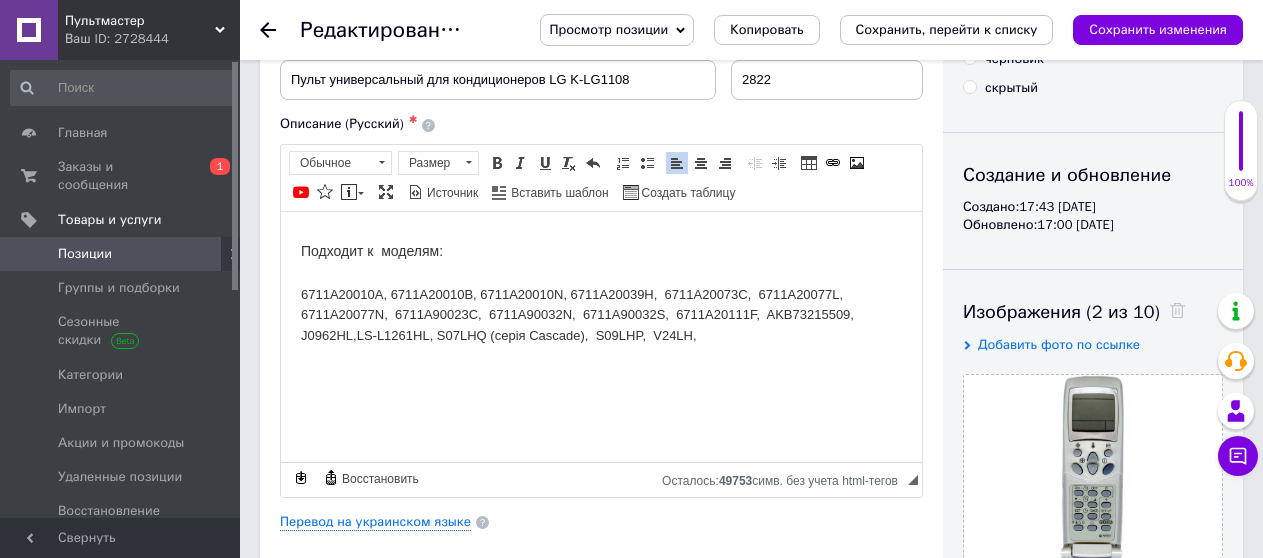 scroll, scrollTop: 100, scrollLeft: 0, axis: vertical 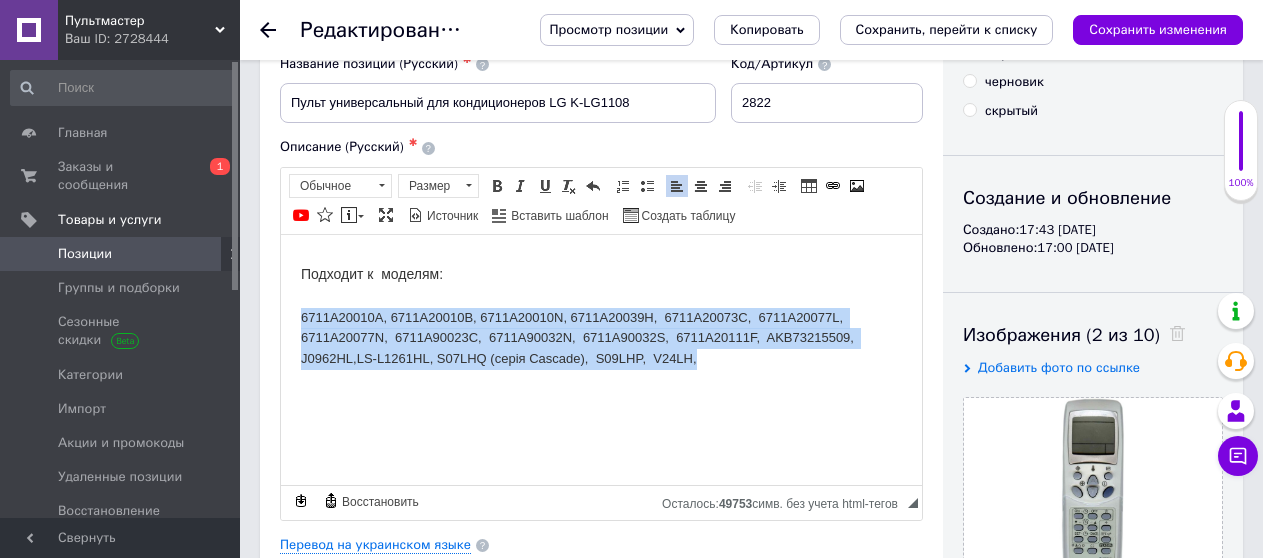 drag, startPoint x: 301, startPoint y: 314, endPoint x: 719, endPoint y: 375, distance: 422.42752 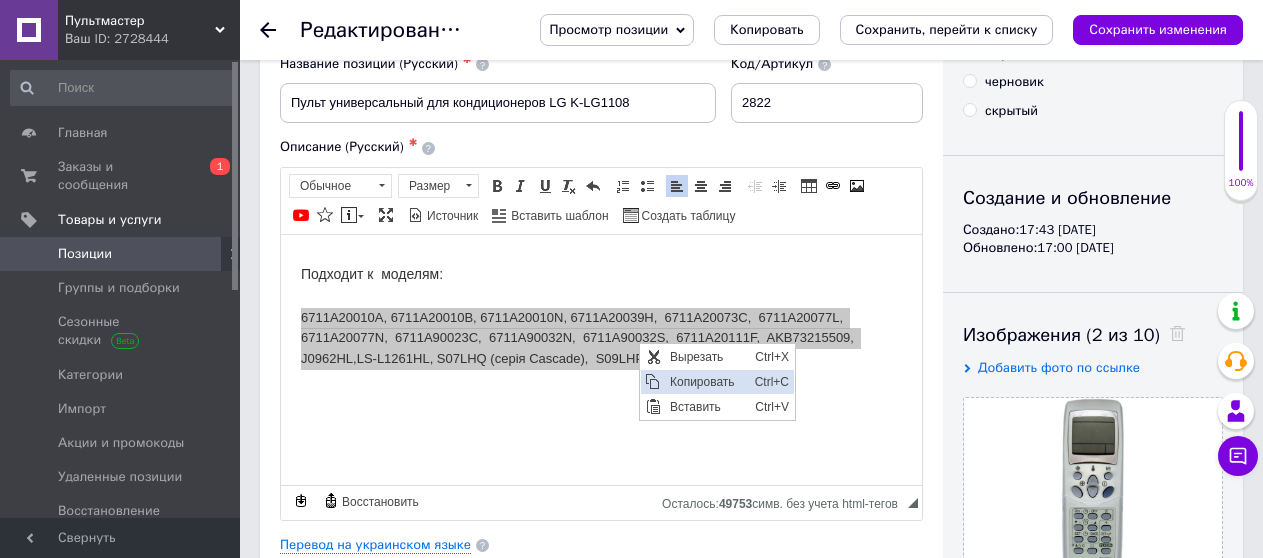 scroll, scrollTop: 0, scrollLeft: 0, axis: both 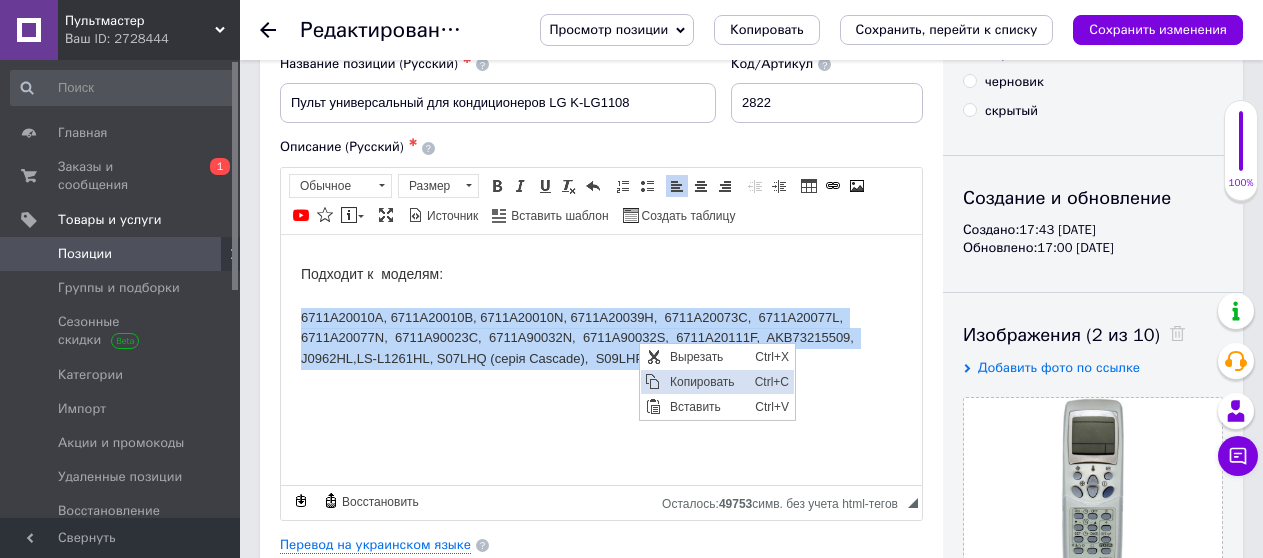 copy on "6711A20010A, 6711A20010B, 6711A20010N, 6711A20039H,  6711A20073C,  6711A20077L,  6711A20077N,  6711A90023C,  6711A90032N,  6711A90032S,  6711А20111F,  AKB73215509,  J0962HL,LS-L1261HL, S07LHQ (серія Cascade),  S09LHP,  V24LH," 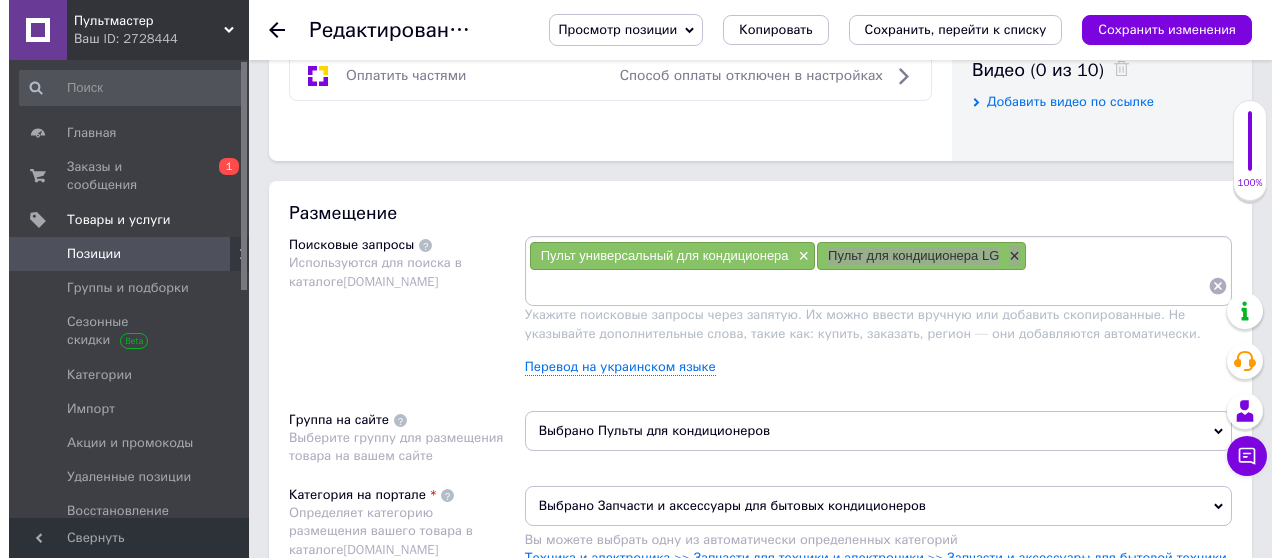 scroll, scrollTop: 1100, scrollLeft: 0, axis: vertical 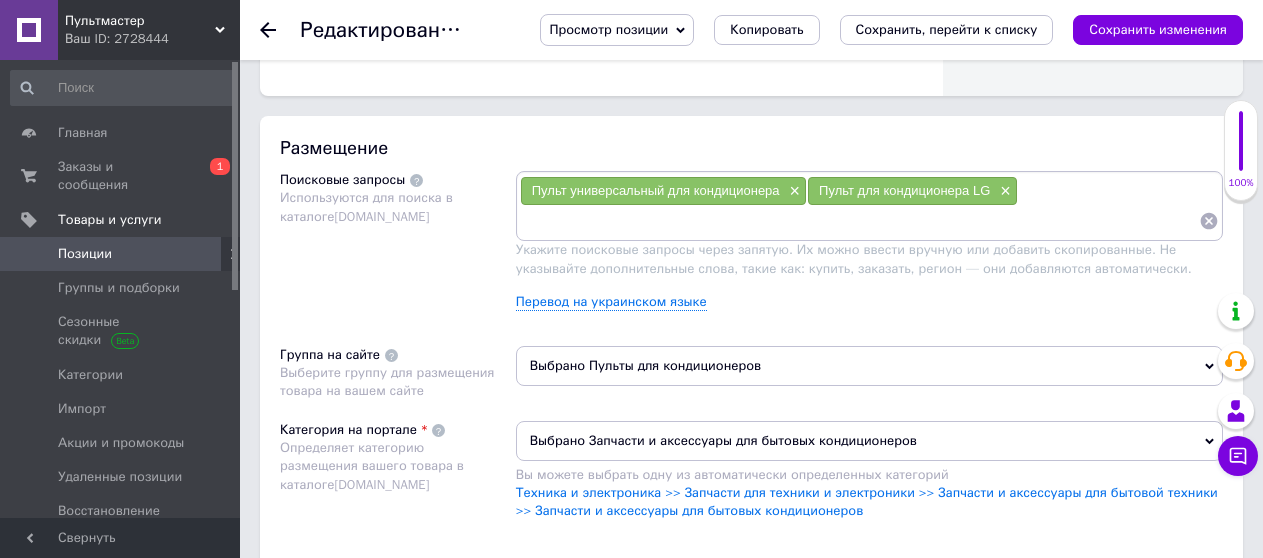 click at bounding box center [859, 221] 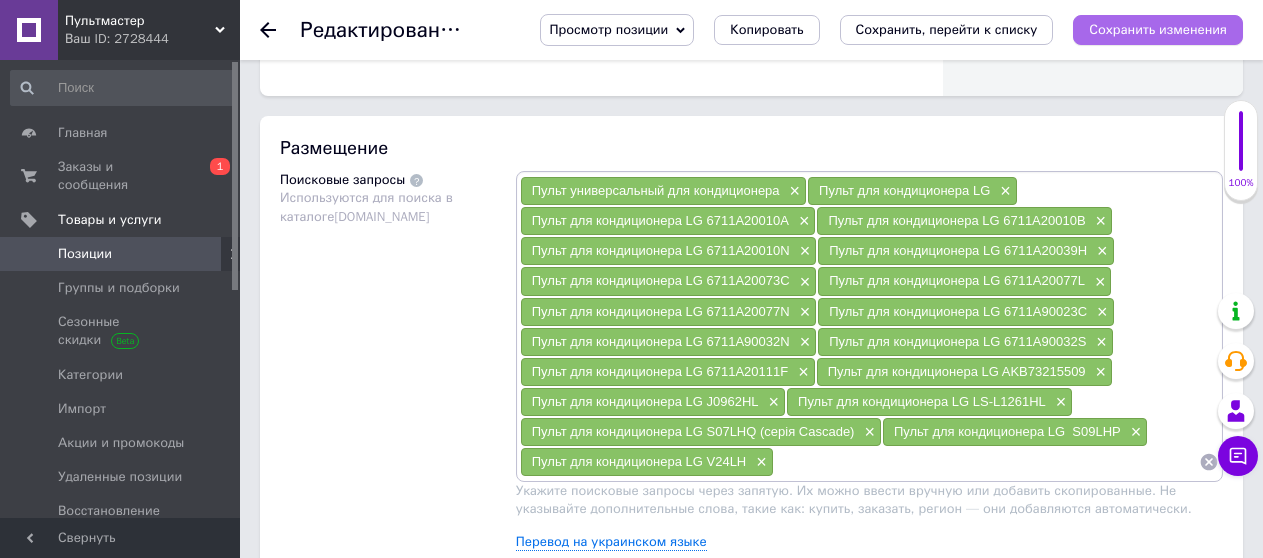 click on "Сохранить изменения" at bounding box center (1158, 29) 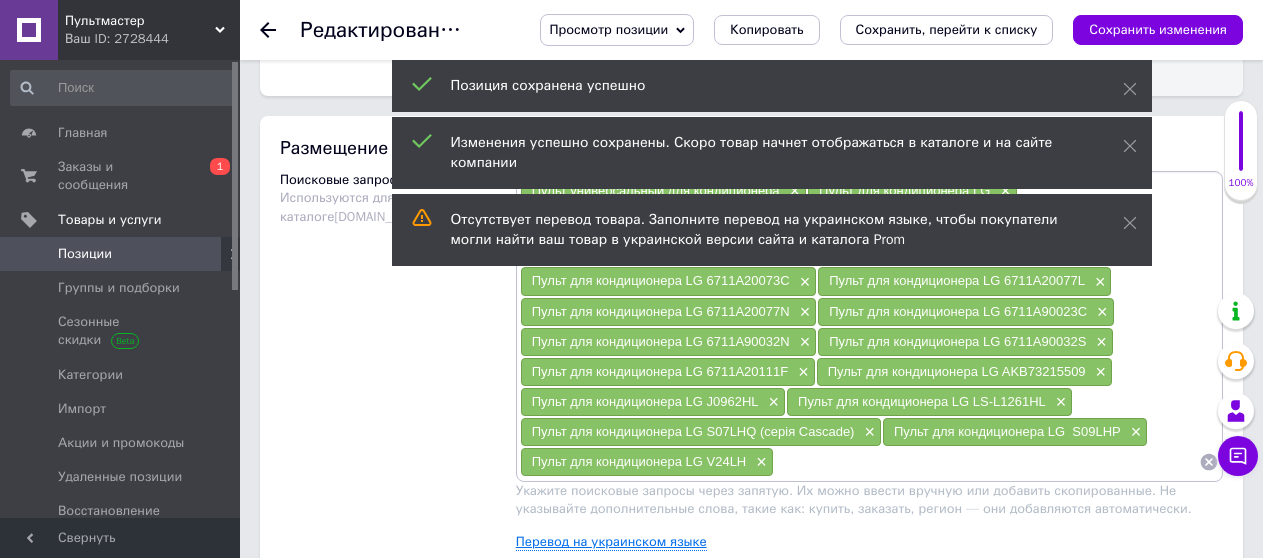 click on "Перевод на украинском языке" at bounding box center [611, 542] 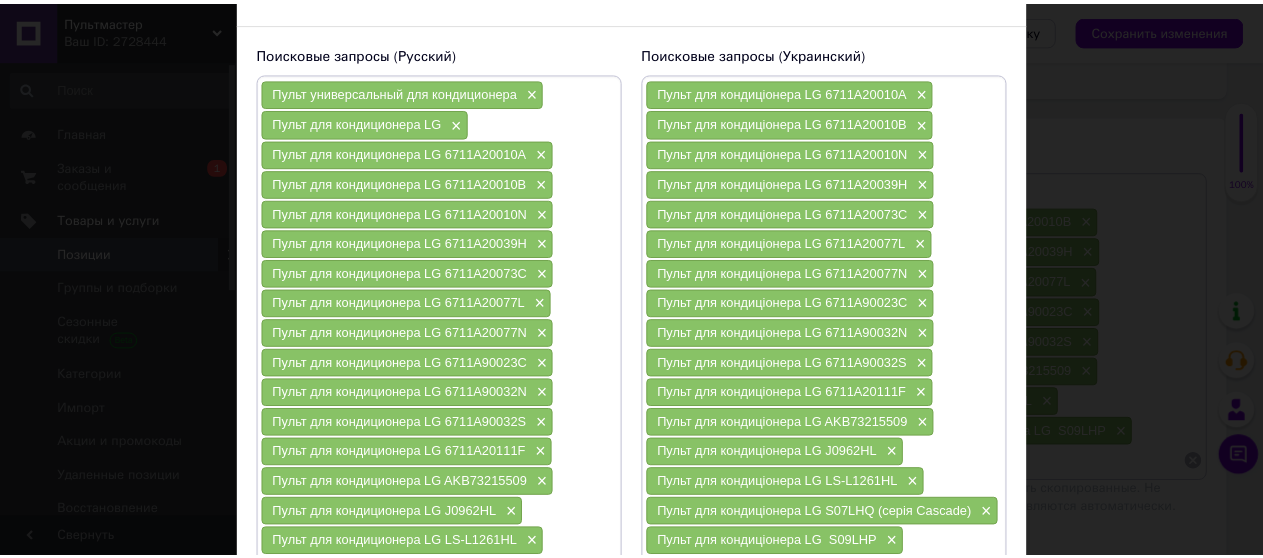scroll, scrollTop: 428, scrollLeft: 0, axis: vertical 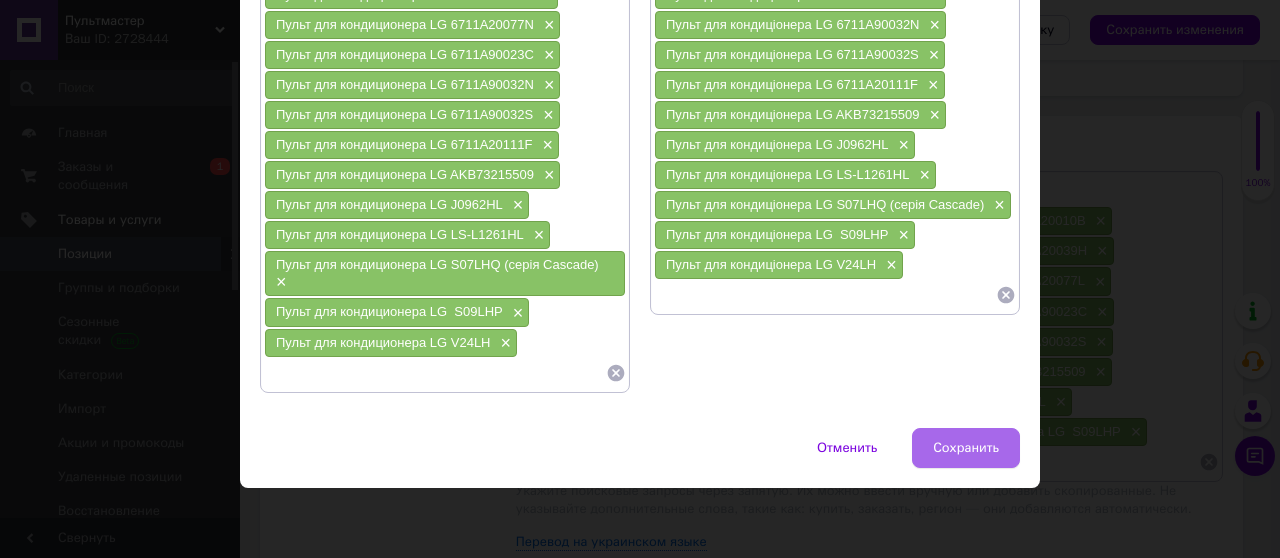 click on "Сохранить" at bounding box center (966, 448) 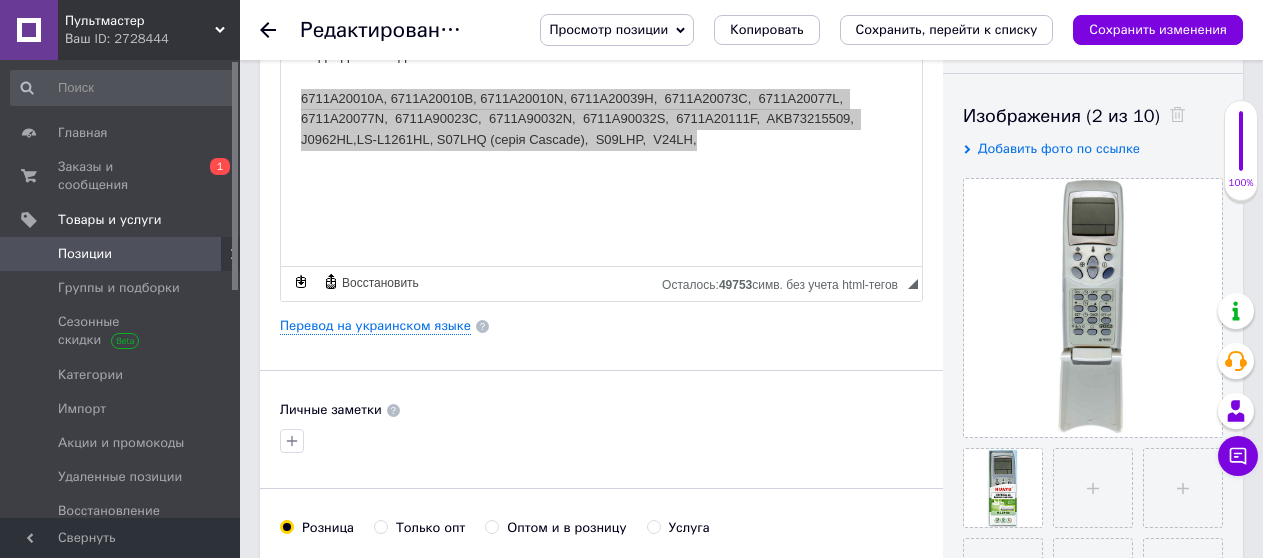 scroll, scrollTop: 300, scrollLeft: 0, axis: vertical 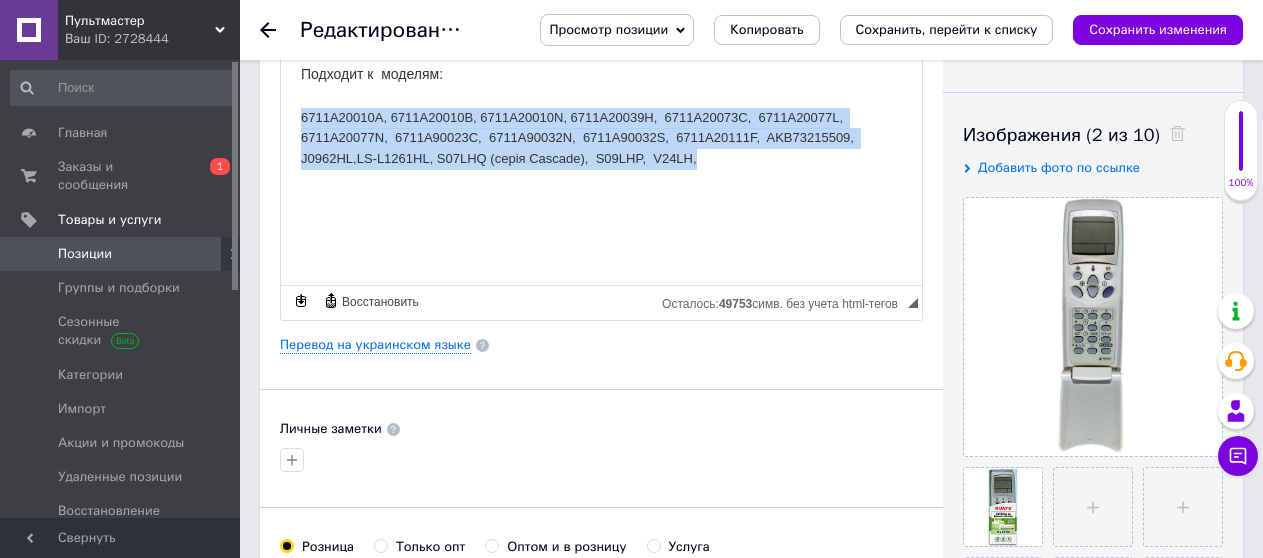click on "6711A20010A, 6711A20010B, 6711A20010N, 6711A20039H,  6711A20073C,  6711A20077L,  6711A20077N,  6711A90023C,  6711A90032N,  6711A90032S,  6711А20111F,  AKB73215509,  J0962HL,LS-L1261HL, S07LHQ (серія Cascade),  S09LHP,  V24LH," at bounding box center (601, 138) 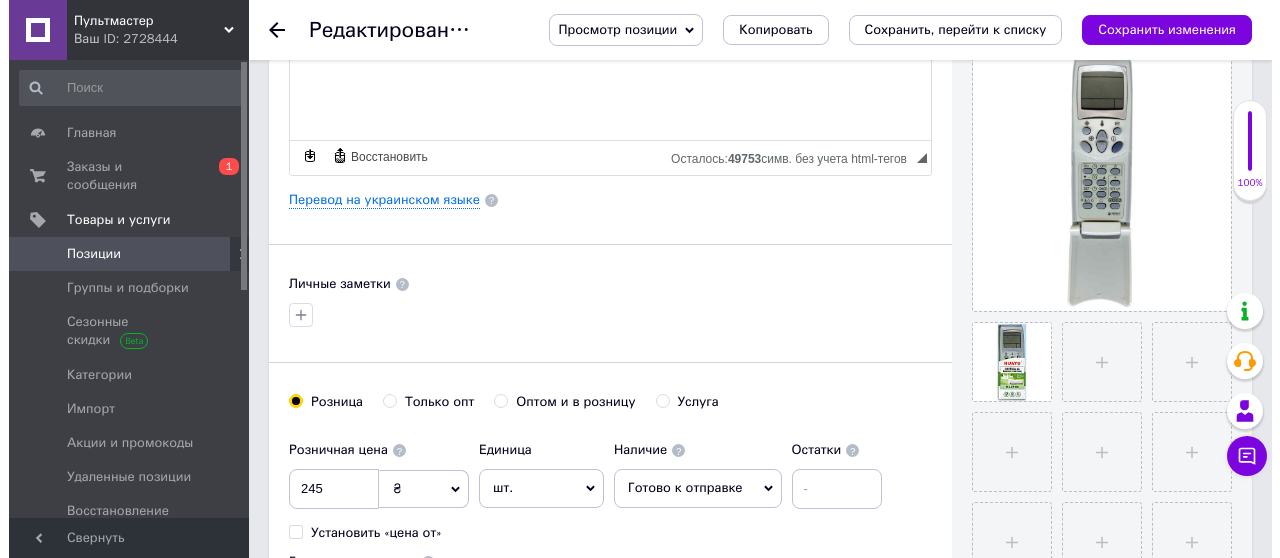 scroll, scrollTop: 500, scrollLeft: 0, axis: vertical 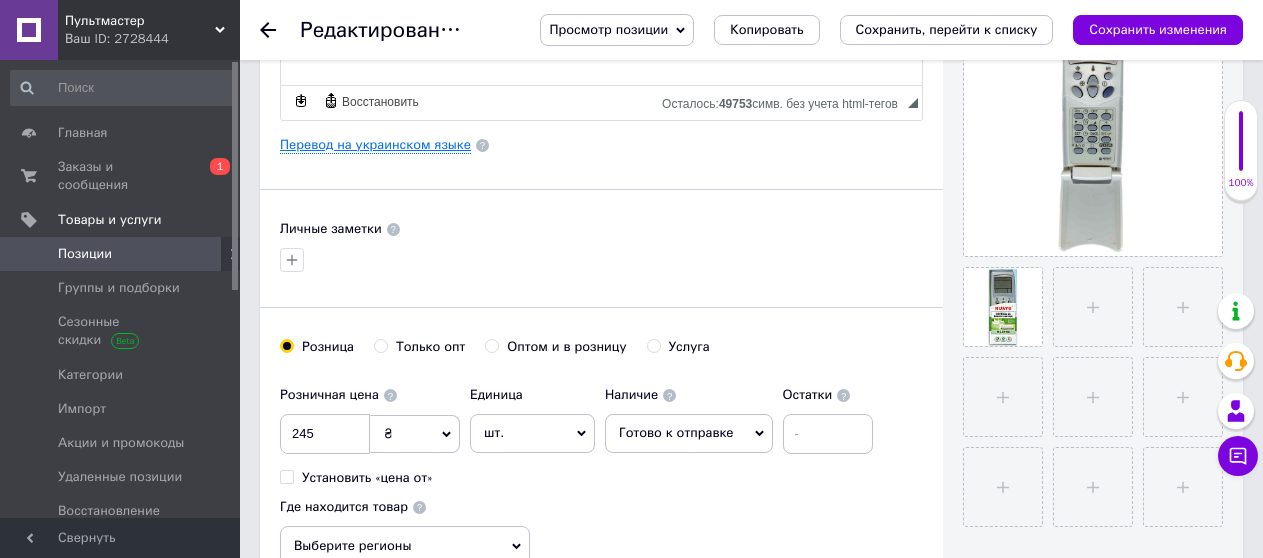 click on "Перевод на украинском языке" at bounding box center (375, 145) 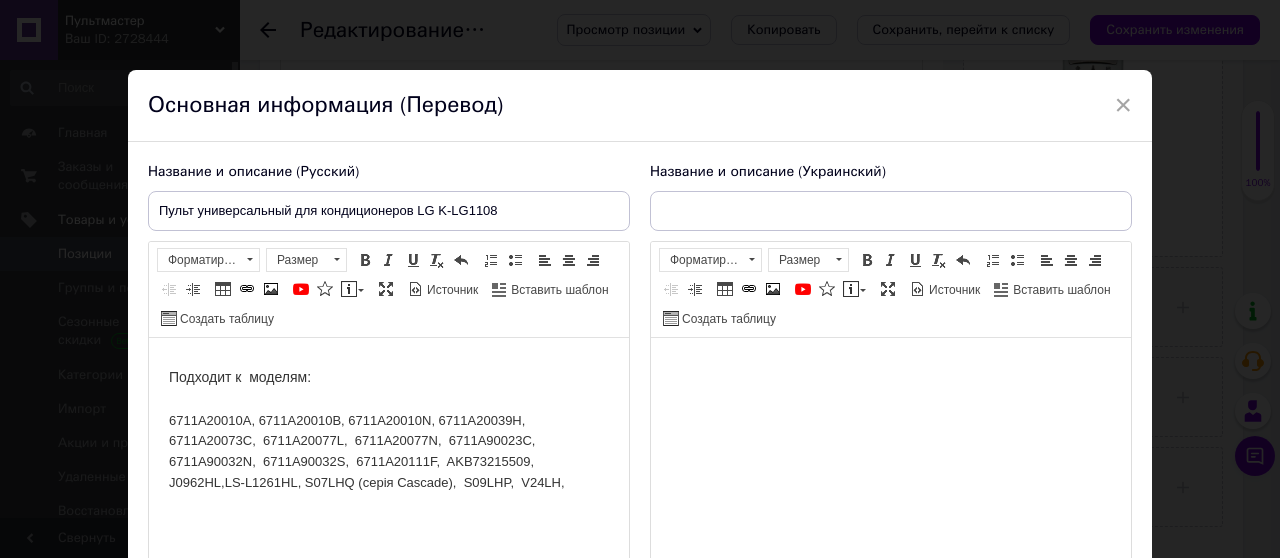 scroll, scrollTop: 0, scrollLeft: 0, axis: both 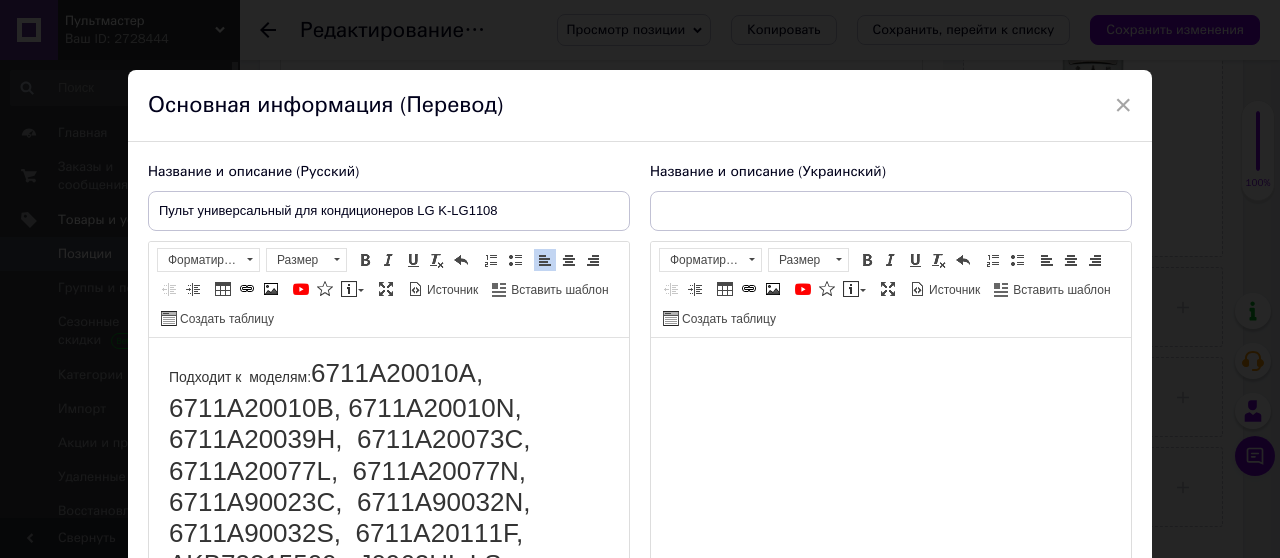 type 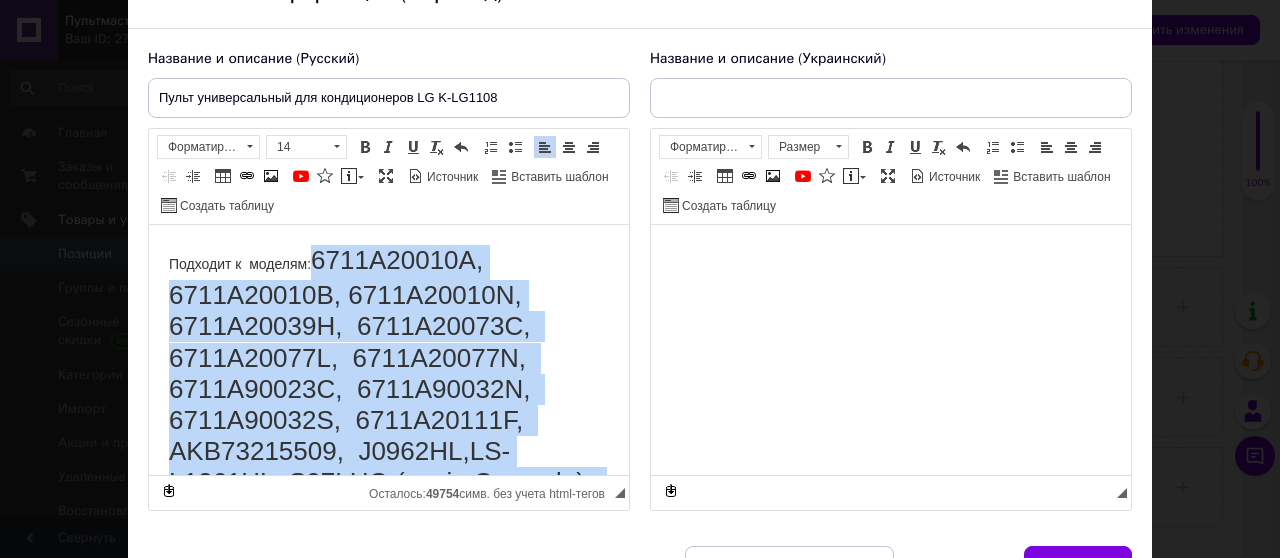 scroll, scrollTop: 75, scrollLeft: 0, axis: vertical 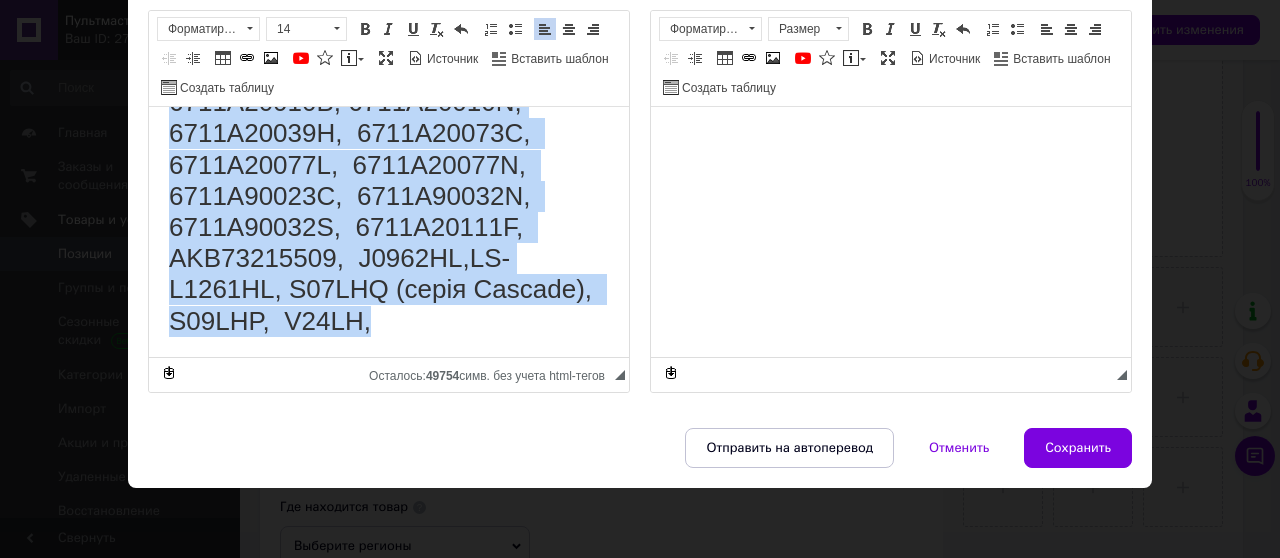 drag, startPoint x: 314, startPoint y: 139, endPoint x: 520, endPoint y: 333, distance: 282.96997 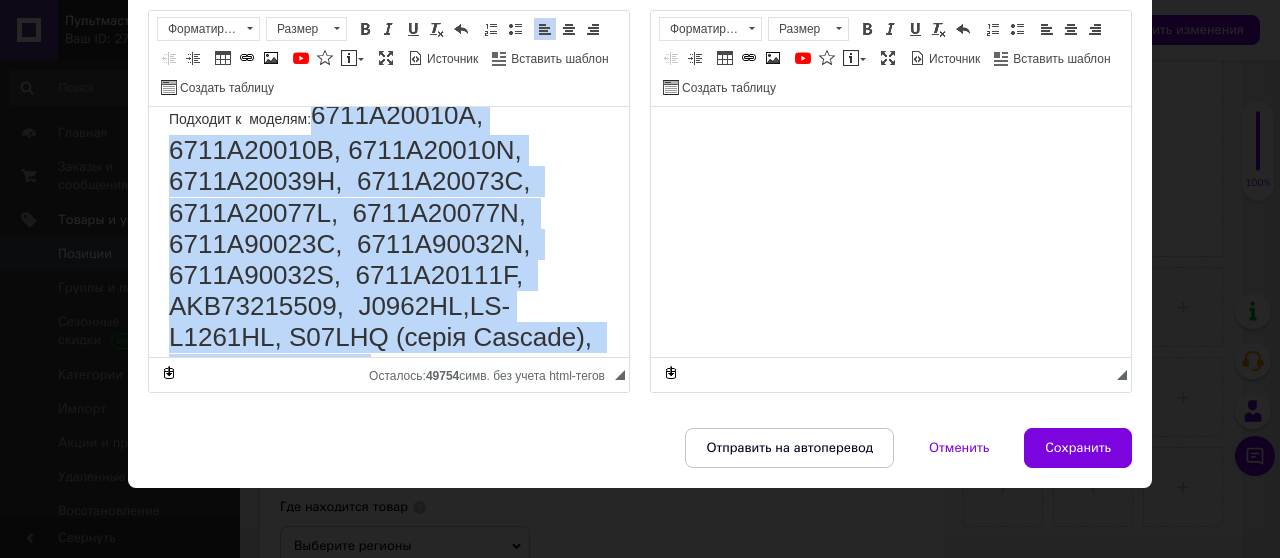 scroll, scrollTop: 0, scrollLeft: 0, axis: both 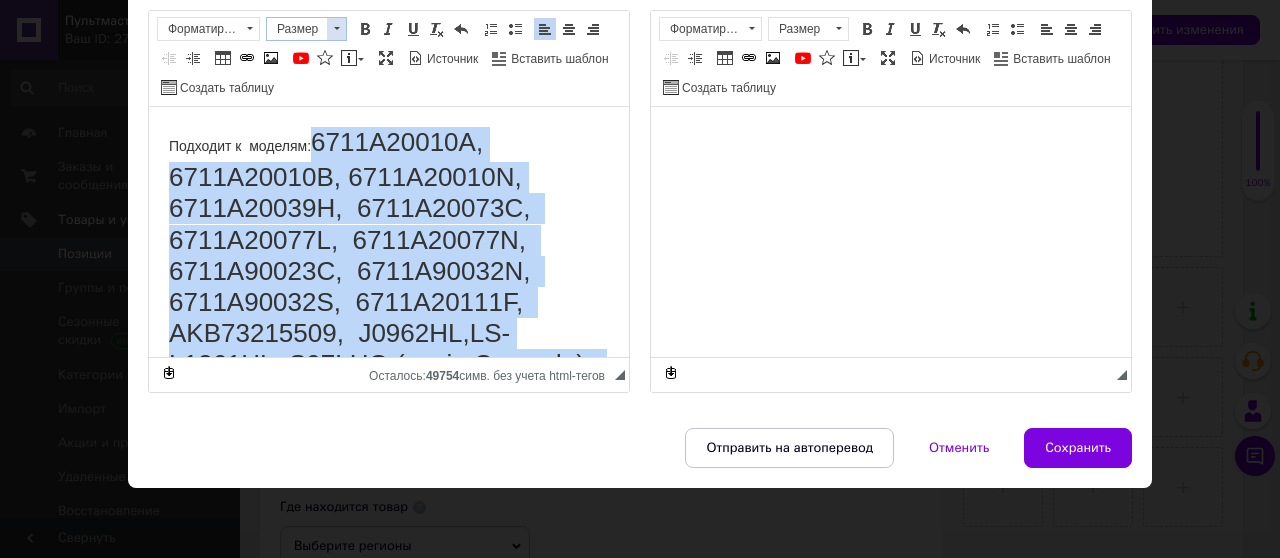 click at bounding box center [337, 28] 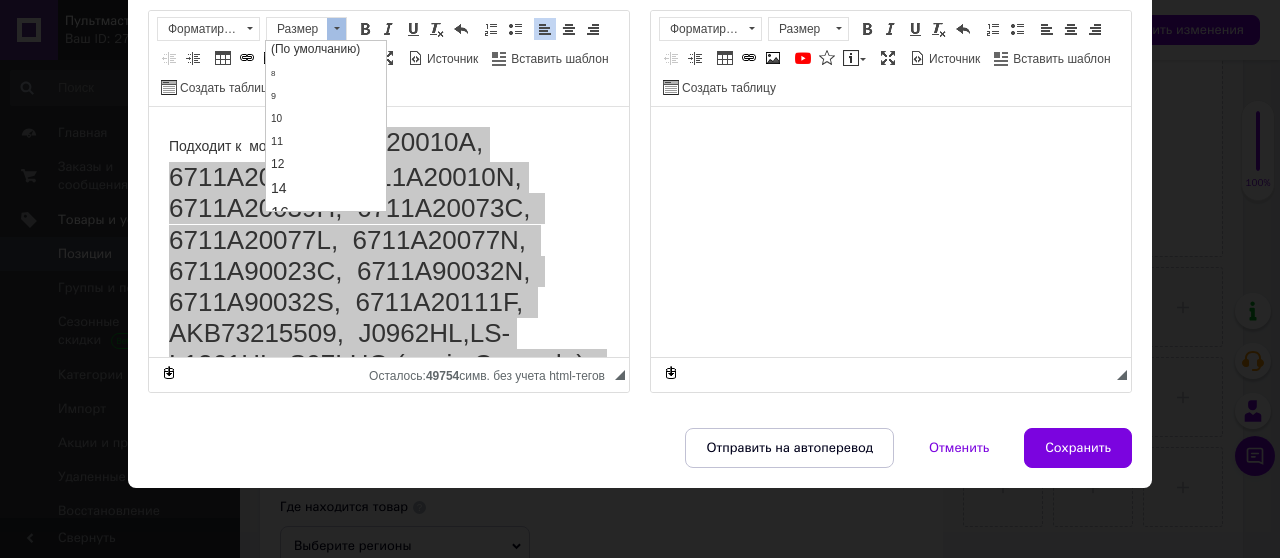 scroll, scrollTop: 38, scrollLeft: 0, axis: vertical 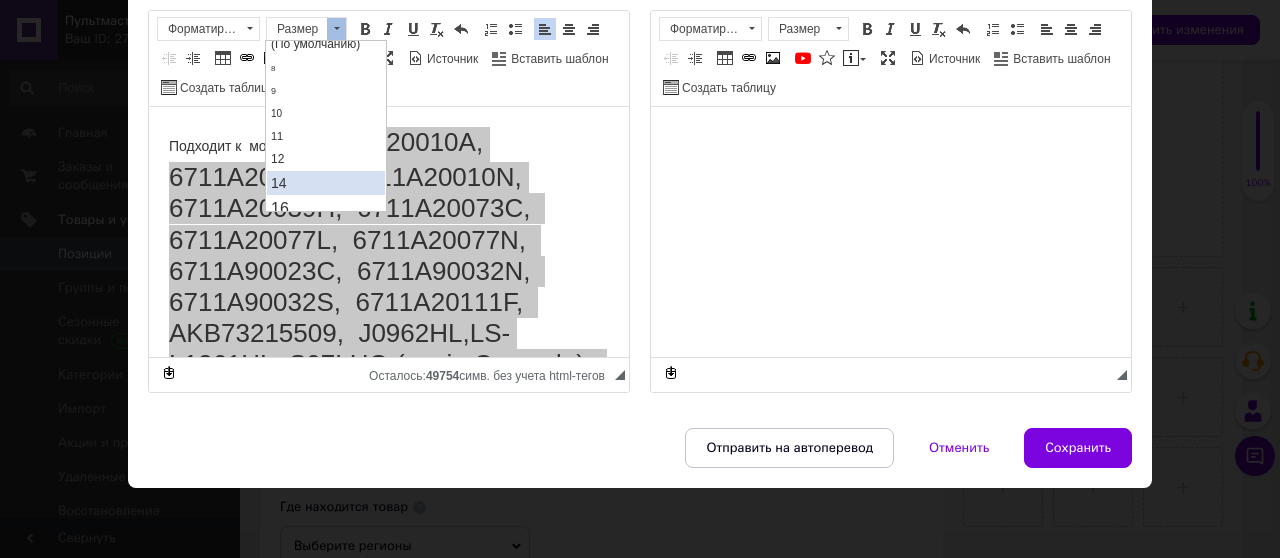 click on "14" at bounding box center (326, 183) 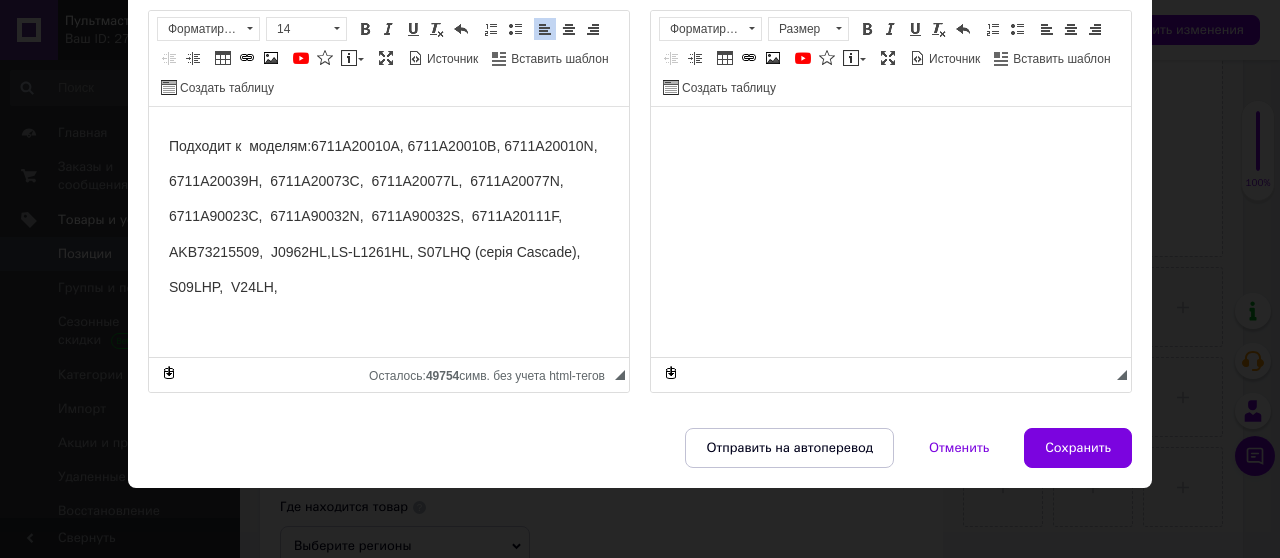 scroll, scrollTop: 0, scrollLeft: 0, axis: both 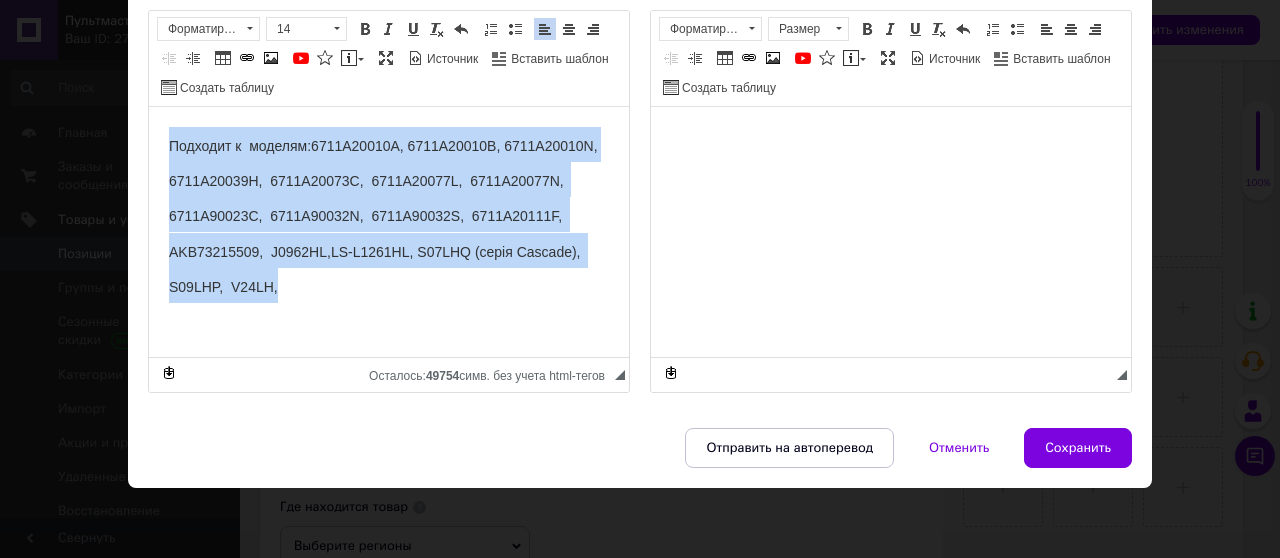 drag, startPoint x: 344, startPoint y: 289, endPoint x: 153, endPoint y: 126, distance: 251.0976 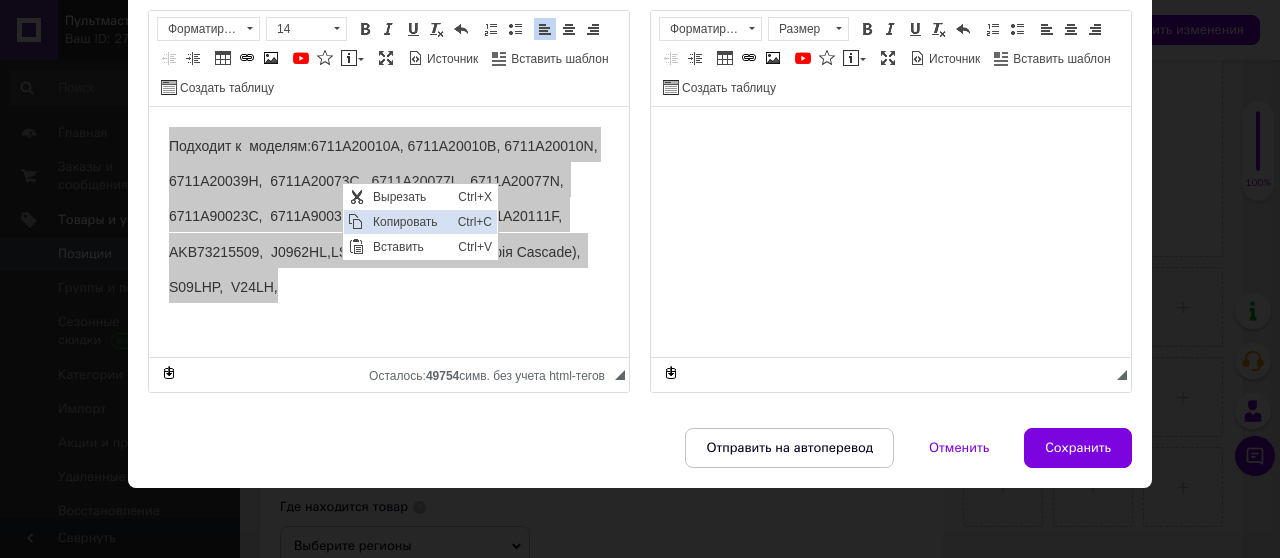 click on "Копировать" at bounding box center (410, 222) 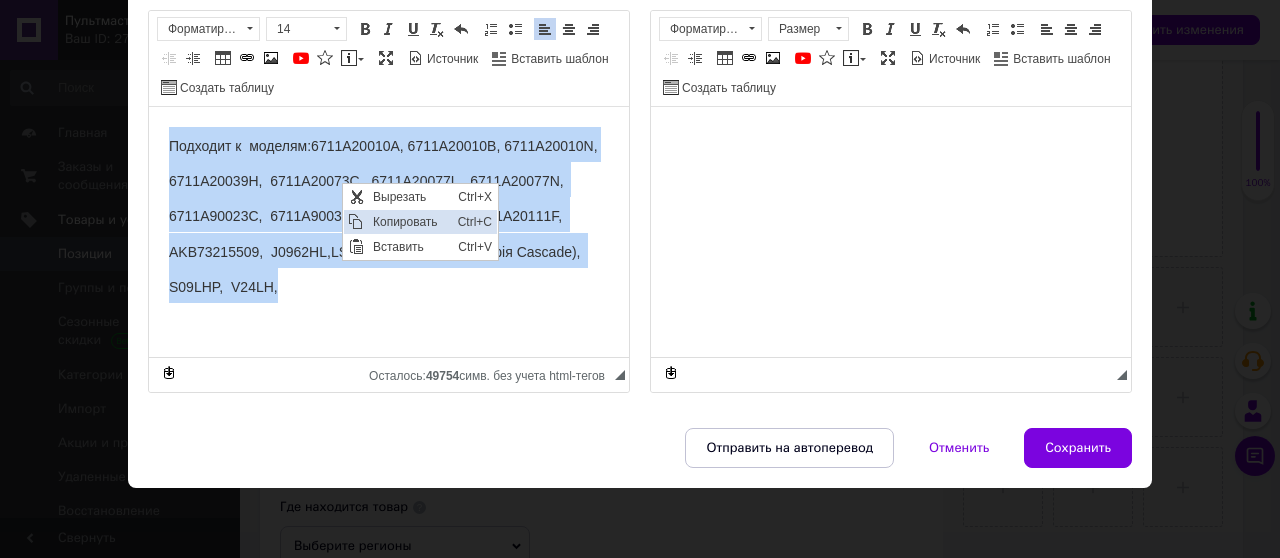 copy on "Подходит к  моделям:  6711A20010A, 6711A20010B, 6711A20010N, 6711A20039H,  6711A20073C,  6711A20077L,  6711A20077N,  6711A90023C,  6711A90032N,  6711A90032S,  6711А20111F,  AKB73215509,  J0962HL,LS-L1261HL, S07LHQ (серія Cascade),  S09LHP,  V24LH," 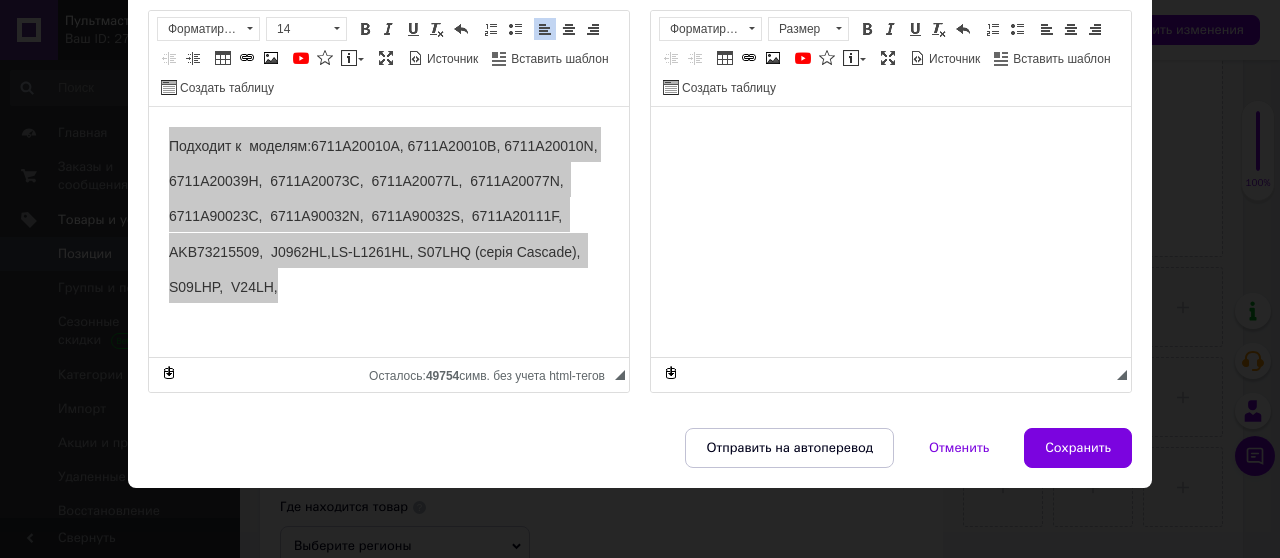 click at bounding box center (891, 137) 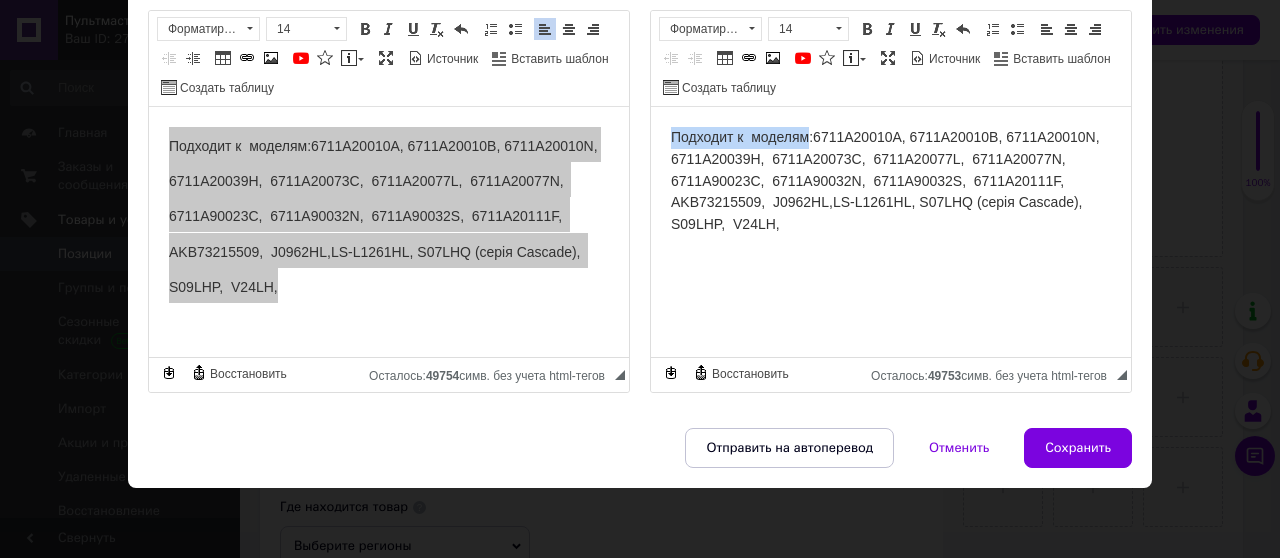 drag, startPoint x: 807, startPoint y: 133, endPoint x: 632, endPoint y: 134, distance: 175.00285 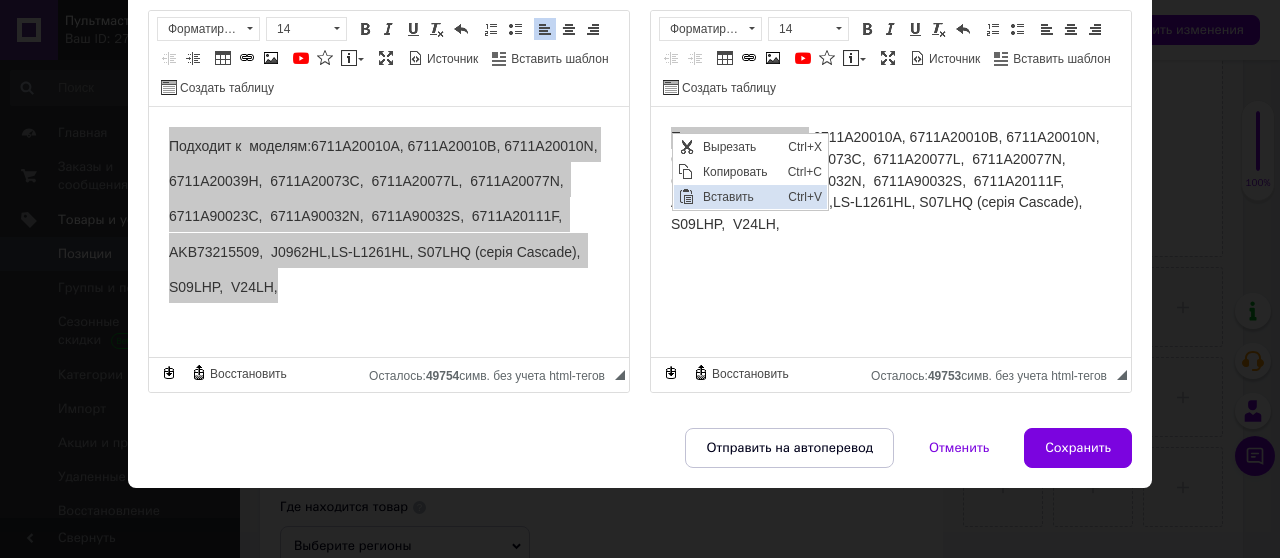 click on "Вставить" at bounding box center (740, 197) 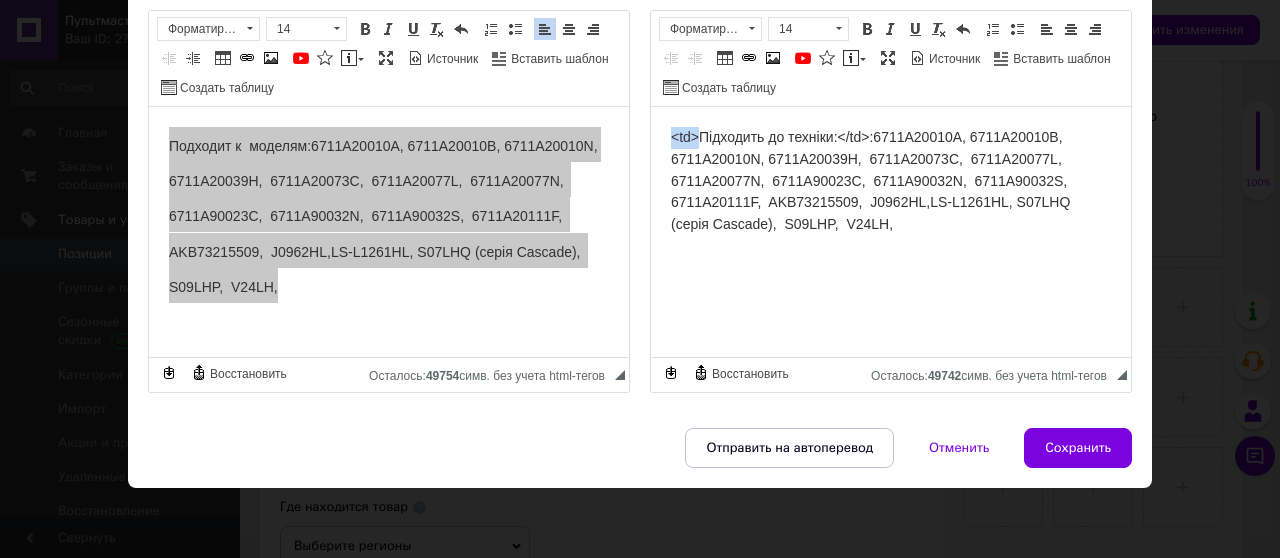 drag, startPoint x: 699, startPoint y: 134, endPoint x: 639, endPoint y: 136, distance: 60.033325 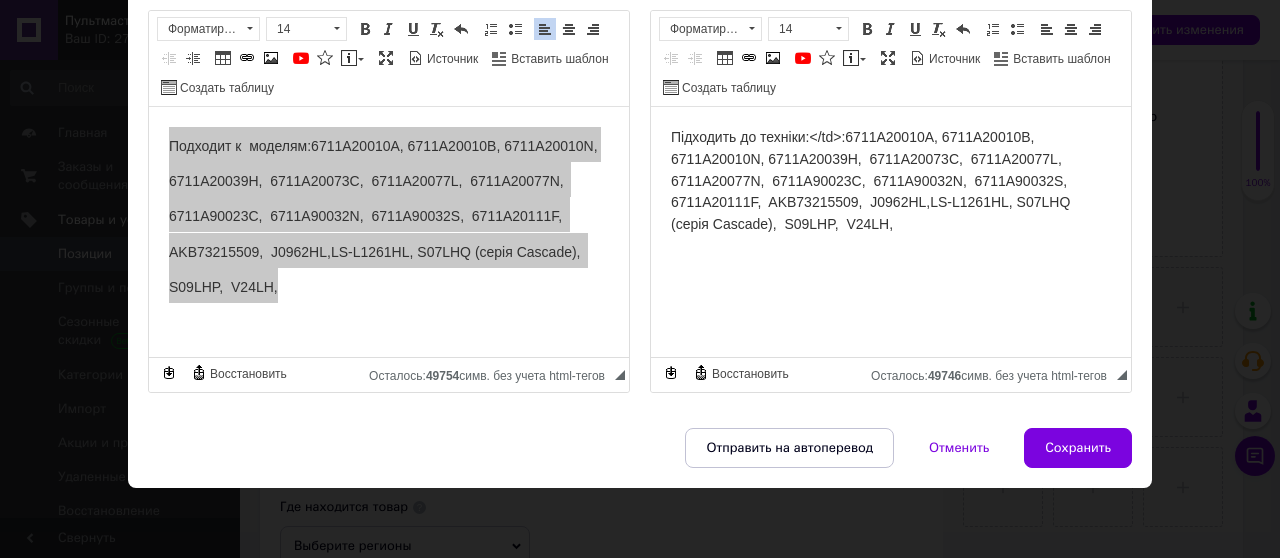 click on "Підходить до техніки:</td> :" at bounding box center [758, 137] 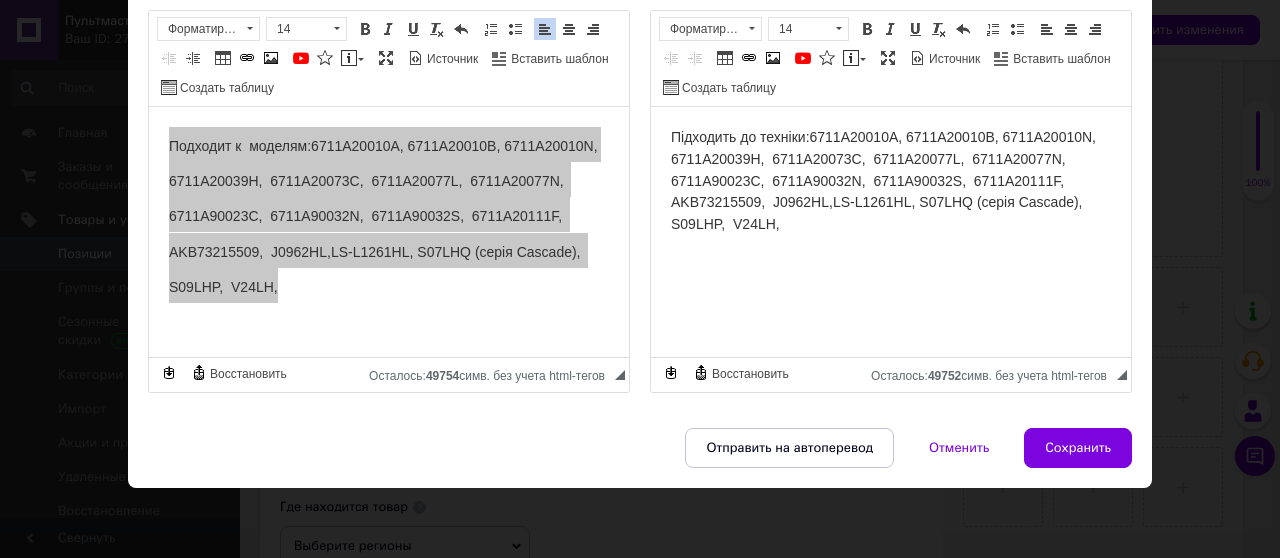 click on "Підходить до техніки :  6711A20010A, 6711A20010B, 6711A20010N, 6711A20039H,  6711A20073C,  6711A20077L,  6711A20077N,  6711A90023C,  6711A90032N,  6711A90032S,  6711А20111F,  AKB73215509,  J0962HL,LS-L1261HL, S07LHQ (серія Cascade),  S09LHP,  V24LH," at bounding box center (891, 181) 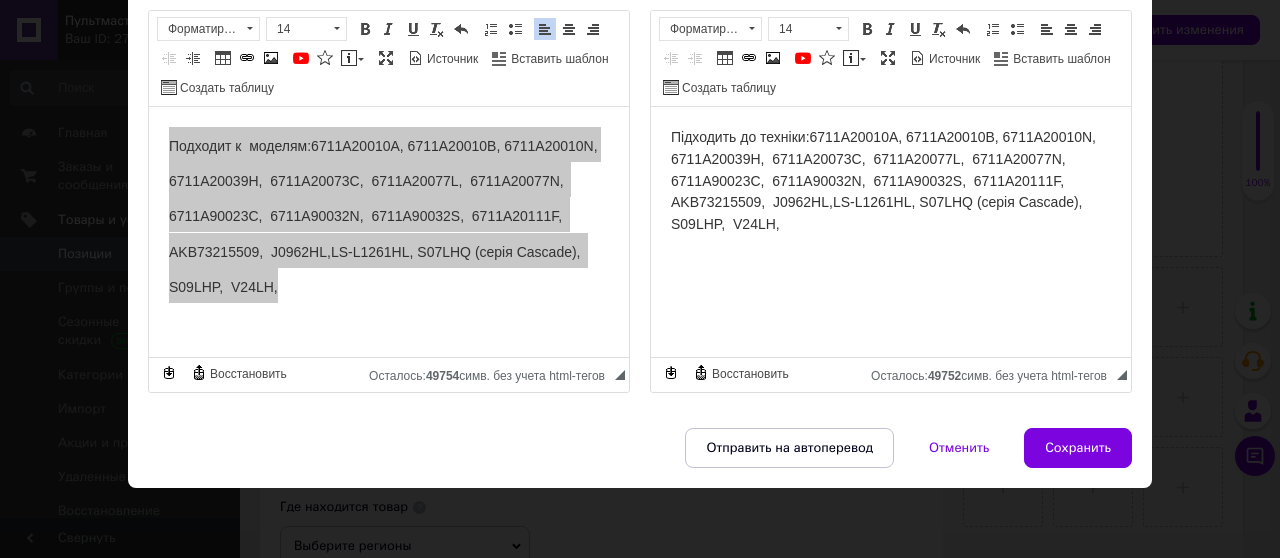 click on "Отправить на автоперевод   Отменить   Сохранить" at bounding box center [640, 458] 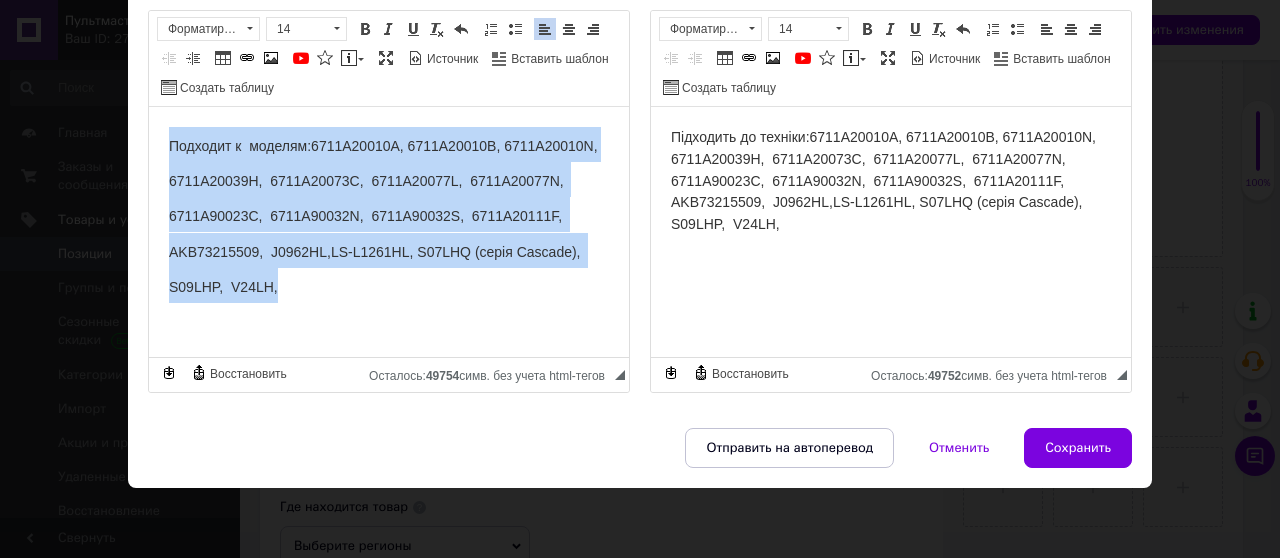 click on "6711A20010A, 6711A20010B, 6711A20010N, 6711A20039H,  6711A20073C,  6711A20077L,  6711A20077N,  6711A90023C,  6711A90032N,  6711A90032S,  6711А20111F,  AKB73215509,  J0962HL,LS-L1261HL, S07LHQ (серія Cascade),  S09LHP,  V24LH," at bounding box center [383, 216] 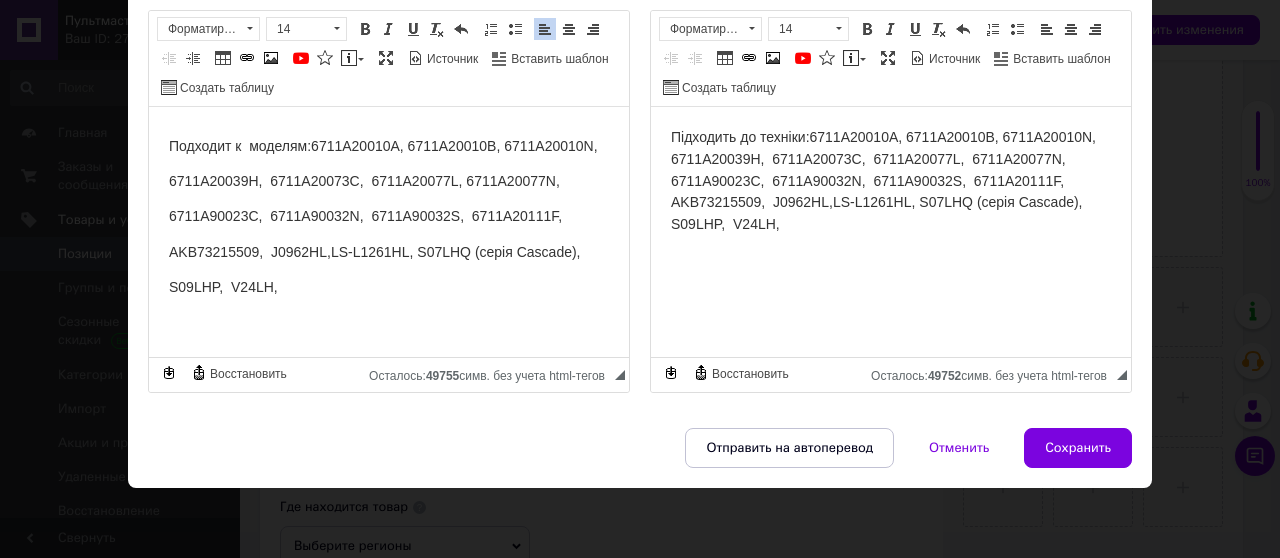 click on "6711A20010A, 6711A20010B, 6711A20010N, 6711A20039H,  6711A20073C,  6711A20077L, 6711A20077N,  6711A90023C,  6711A90032N,  6711A90032S,  6711А20111F,  AKB73215509,  J0962HL,LS-L1261HL, S07LHQ (серія Cascade),  S09LHP,  V24LH," at bounding box center (383, 216) 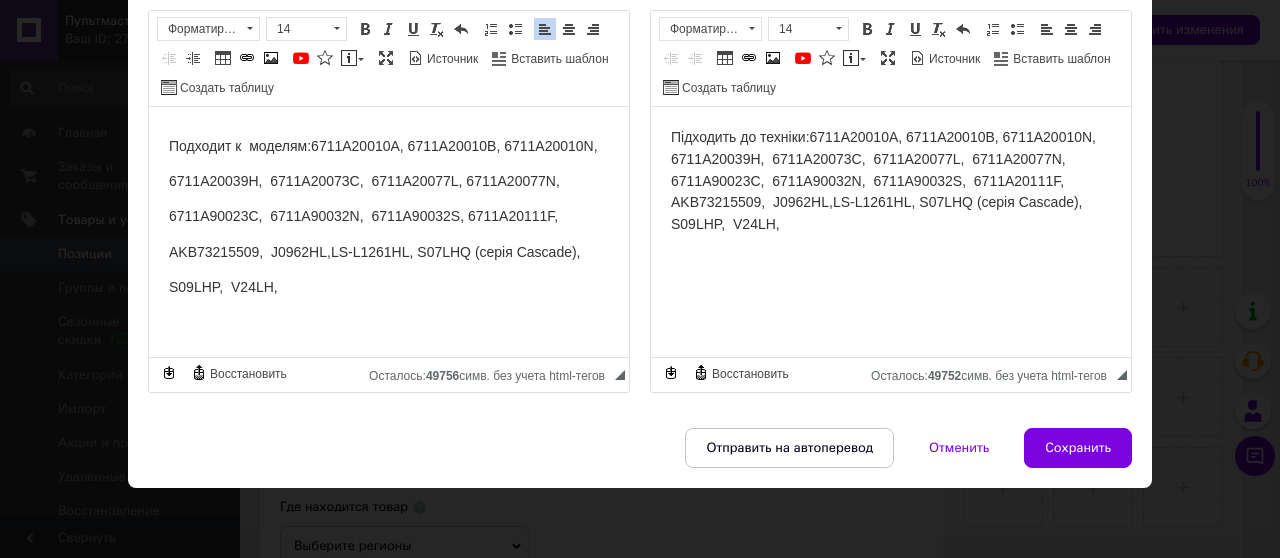 click on "6711A20010A, 6711A20010B, 6711A20010N, 6711A20039H,  6711A20073C,  6711A20077L, 6711A20077N,  6711A90023C,  6711A90032N,  6711A90032S, 6711А20111F,  AKB73215509,  J0962HL,LS-L1261HL, S07LHQ (серія Cascade),  S09LHP,  V24LH," at bounding box center [383, 216] 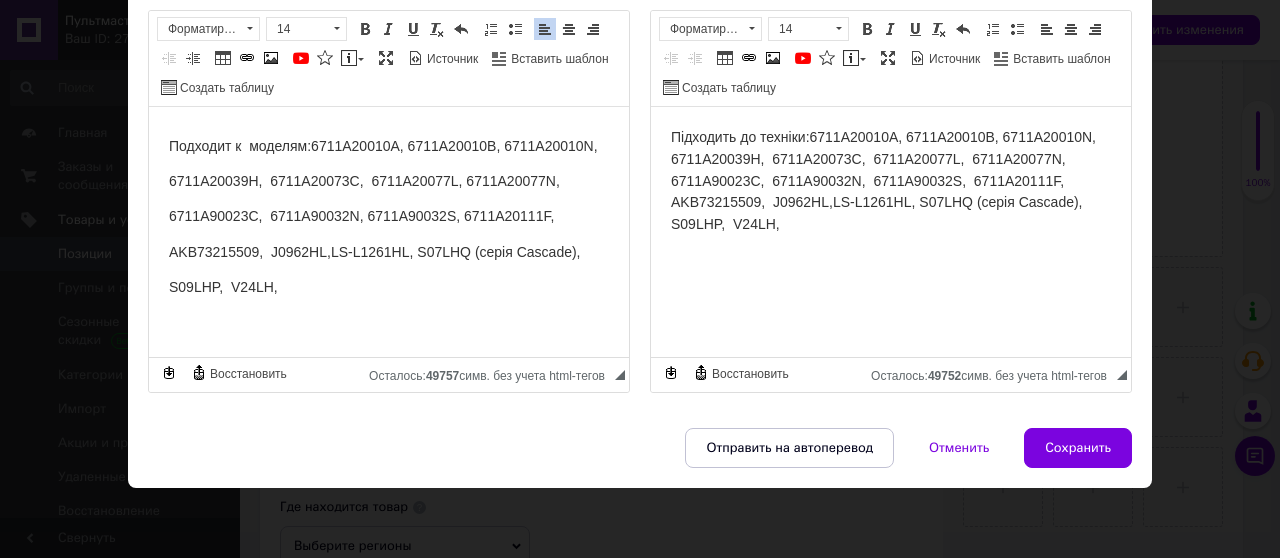 scroll, scrollTop: 0, scrollLeft: 0, axis: both 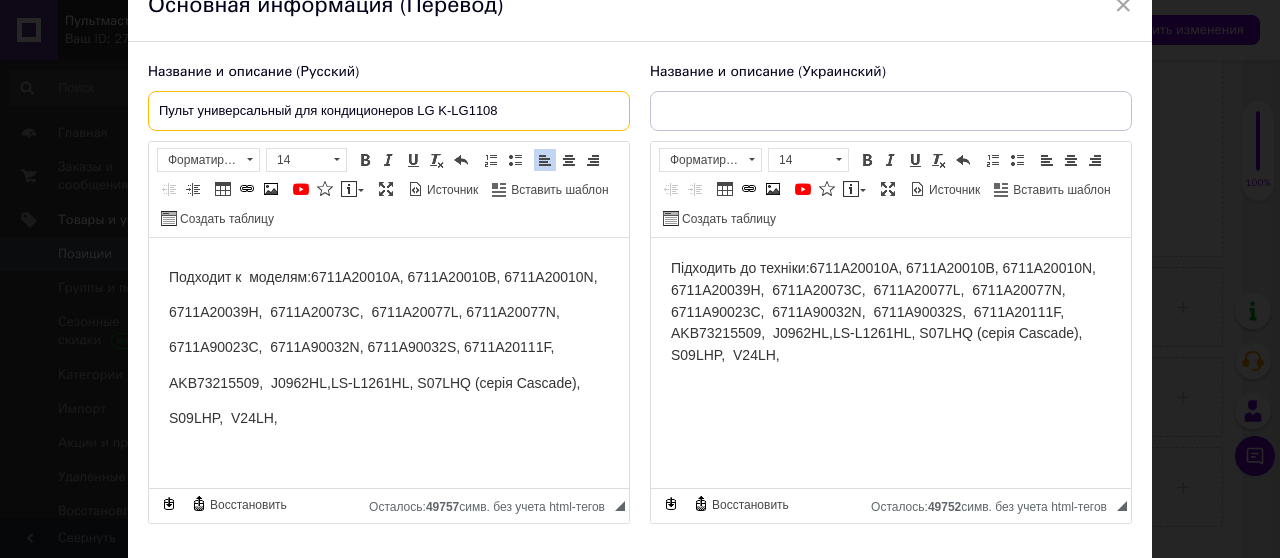 drag, startPoint x: 516, startPoint y: 109, endPoint x: 83, endPoint y: 104, distance: 433.02887 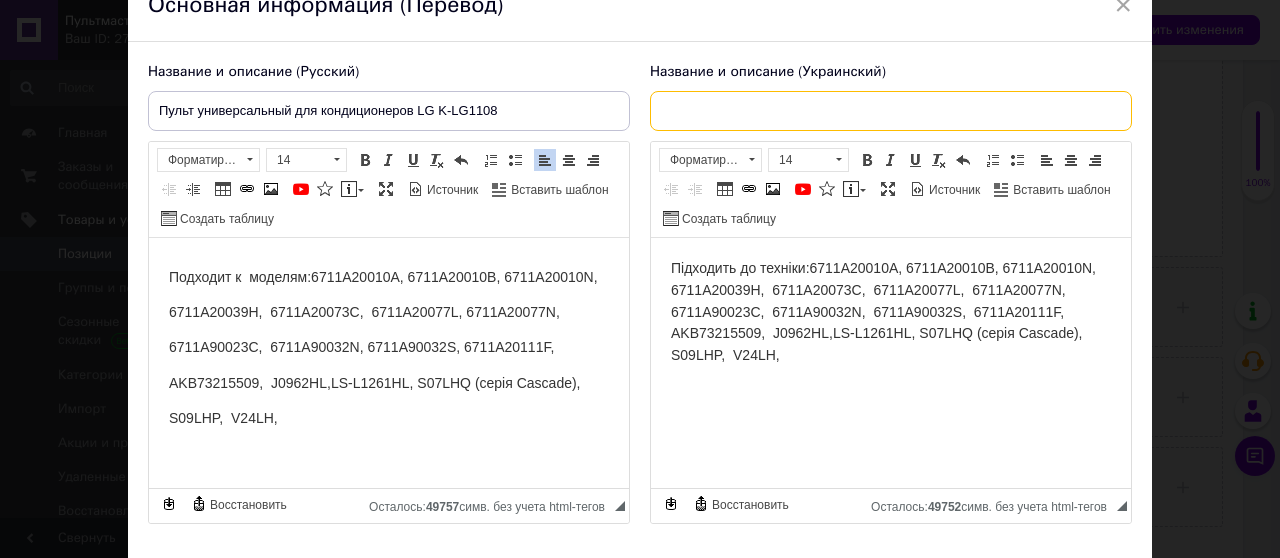 click at bounding box center [891, 111] 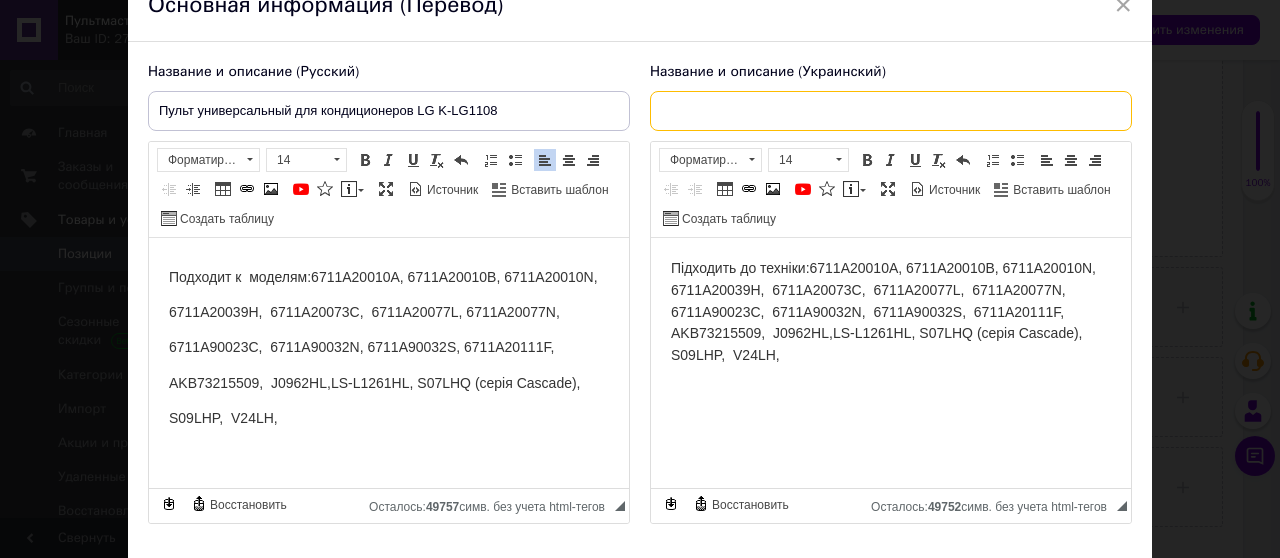 paste on "Пульт универсальный для кондиционеров LG K-LG1108" 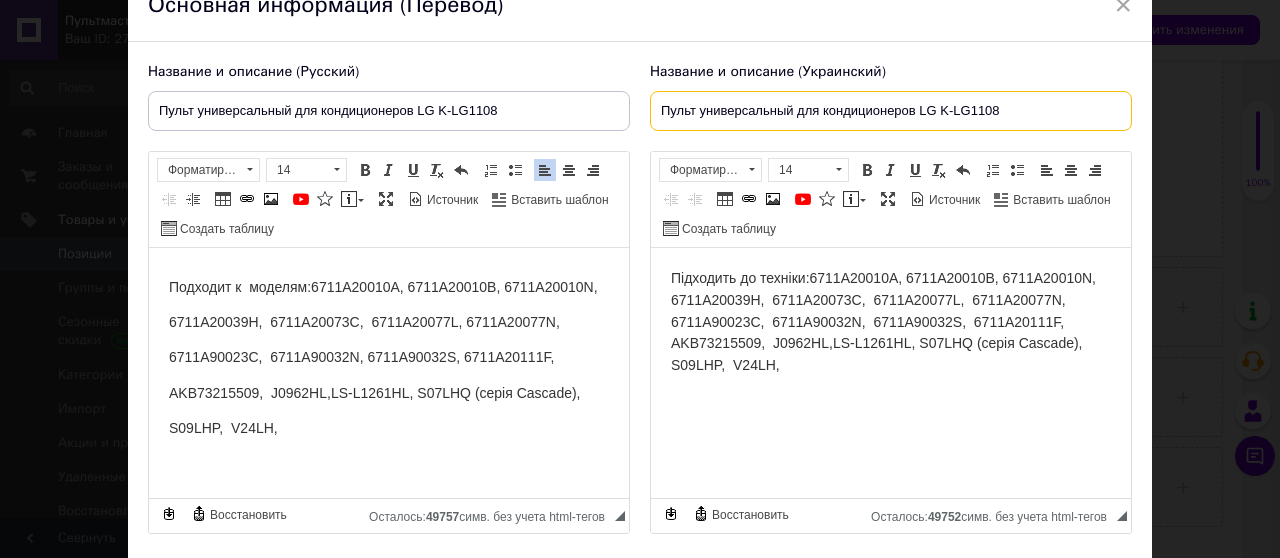 click on "Пульт универсальный для кондиционеров LG K-LG1108" at bounding box center [891, 111] 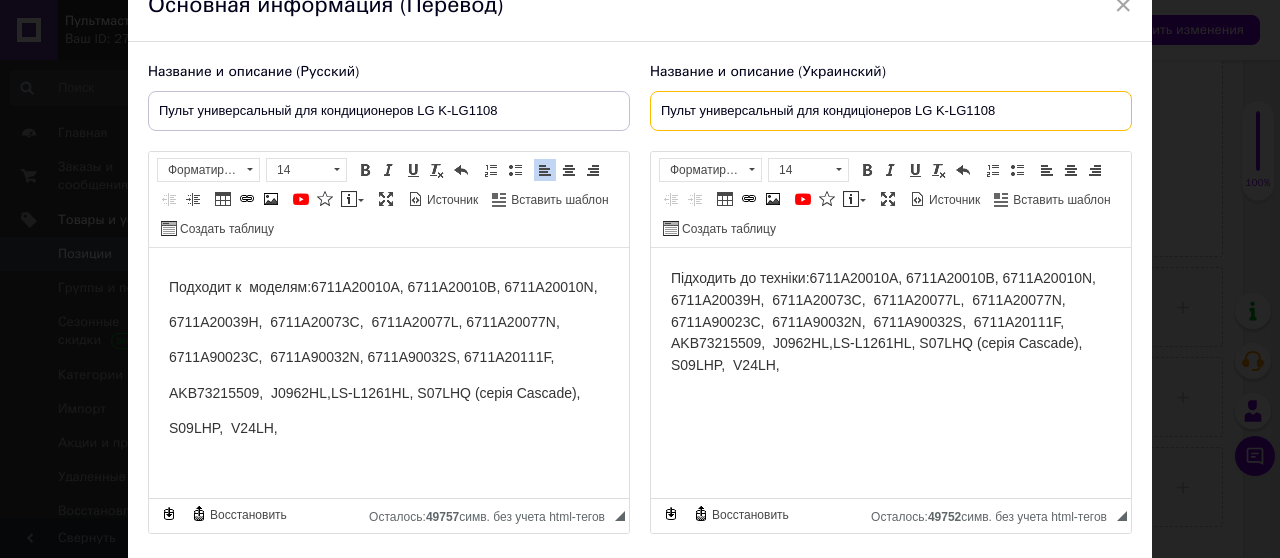 type on "Пульт универсальный для кондиціонеров LG K-LG1108" 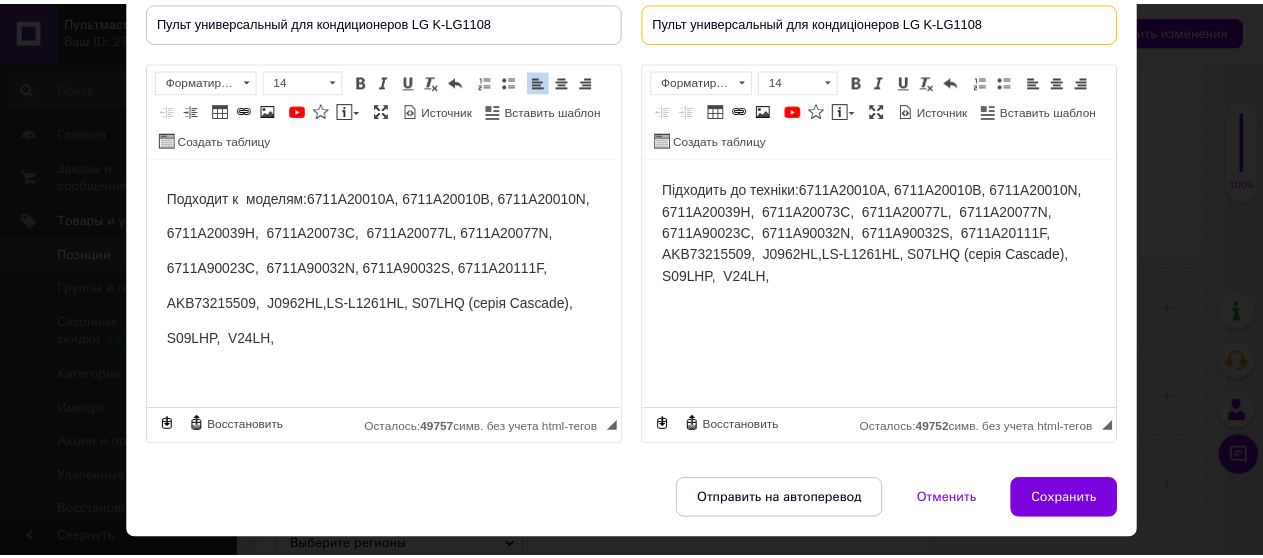 scroll, scrollTop: 241, scrollLeft: 0, axis: vertical 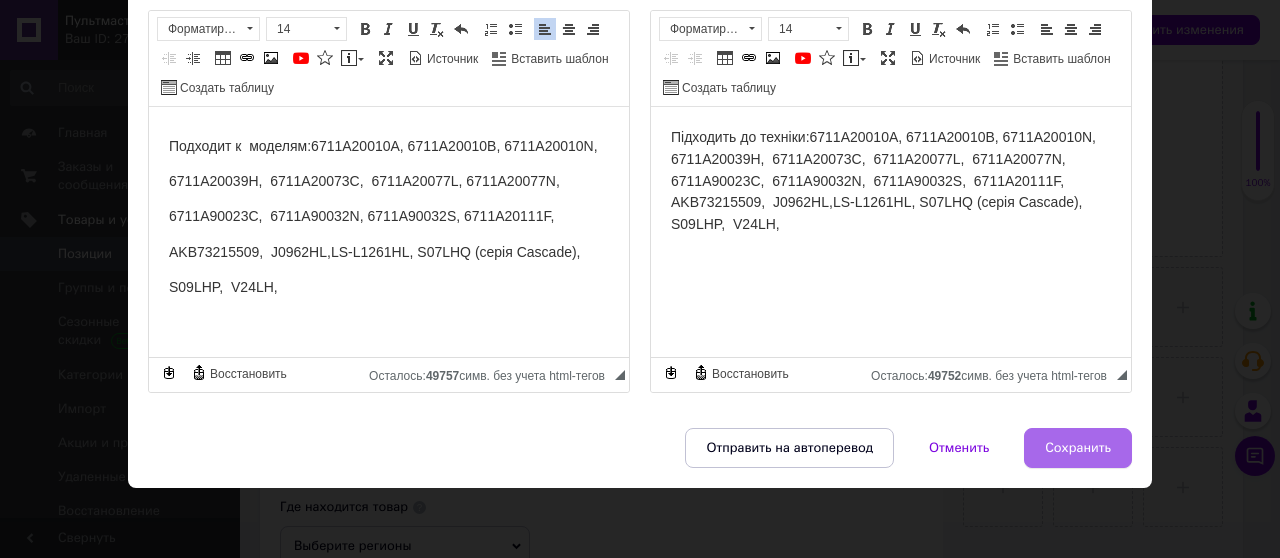 click on "Сохранить" at bounding box center (1078, 448) 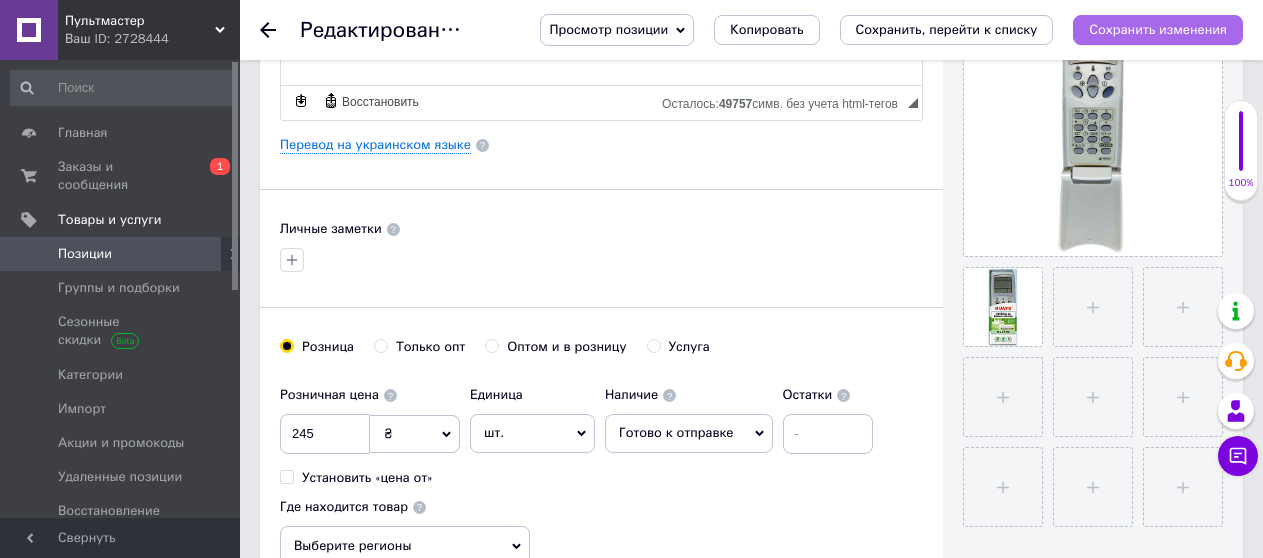 click on "Сохранить изменения" at bounding box center [1158, 29] 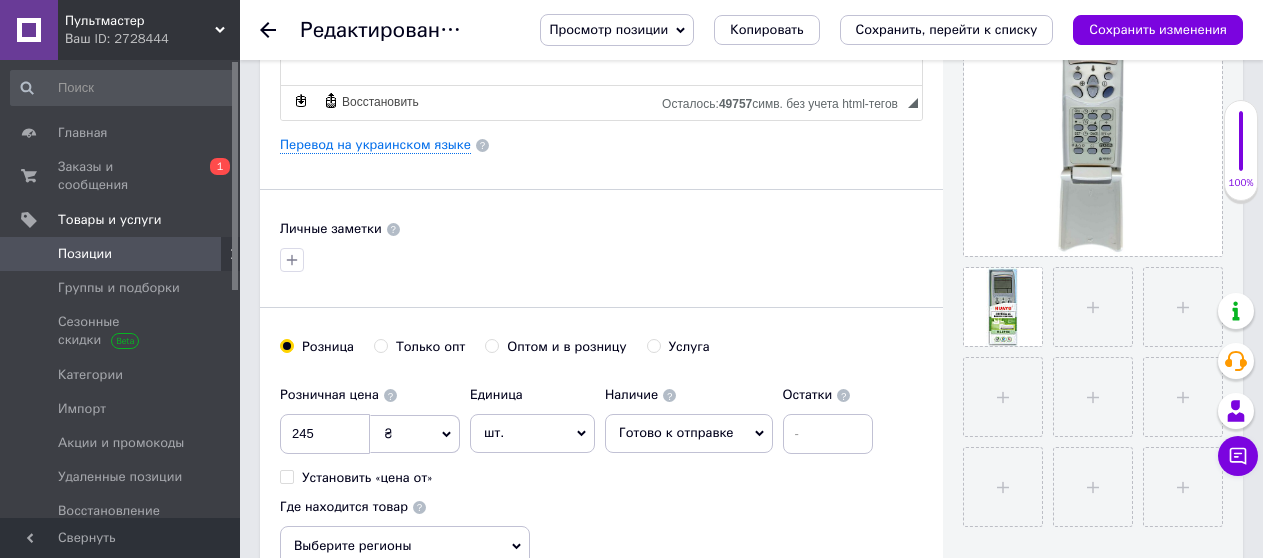 click on "Позиции" at bounding box center (121, 254) 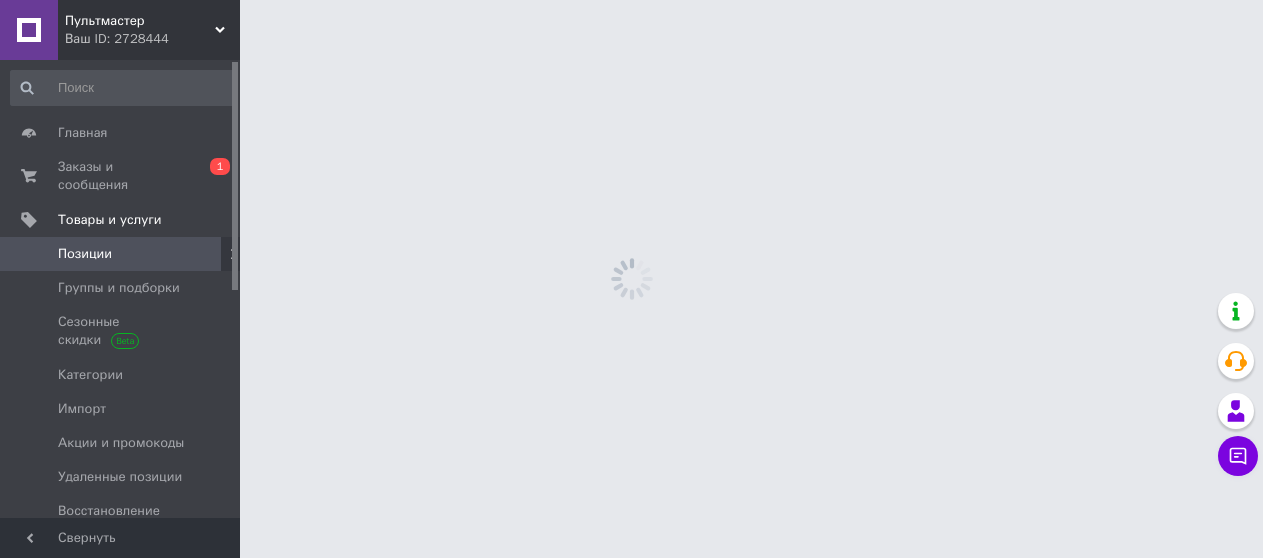 scroll, scrollTop: 0, scrollLeft: 0, axis: both 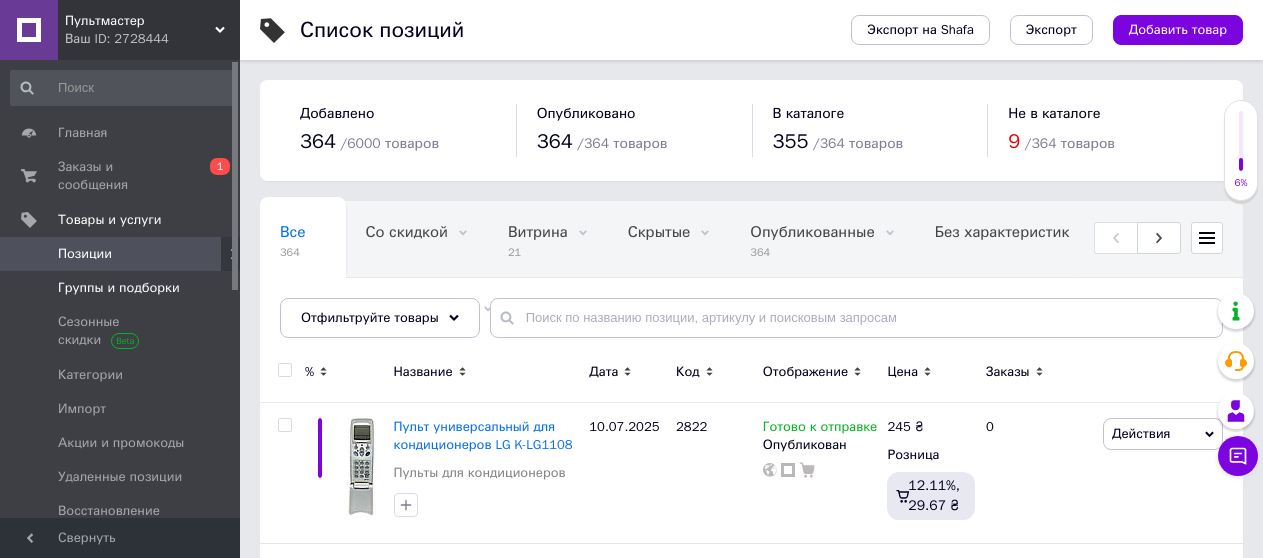 click on "Группы и подборки" at bounding box center [119, 288] 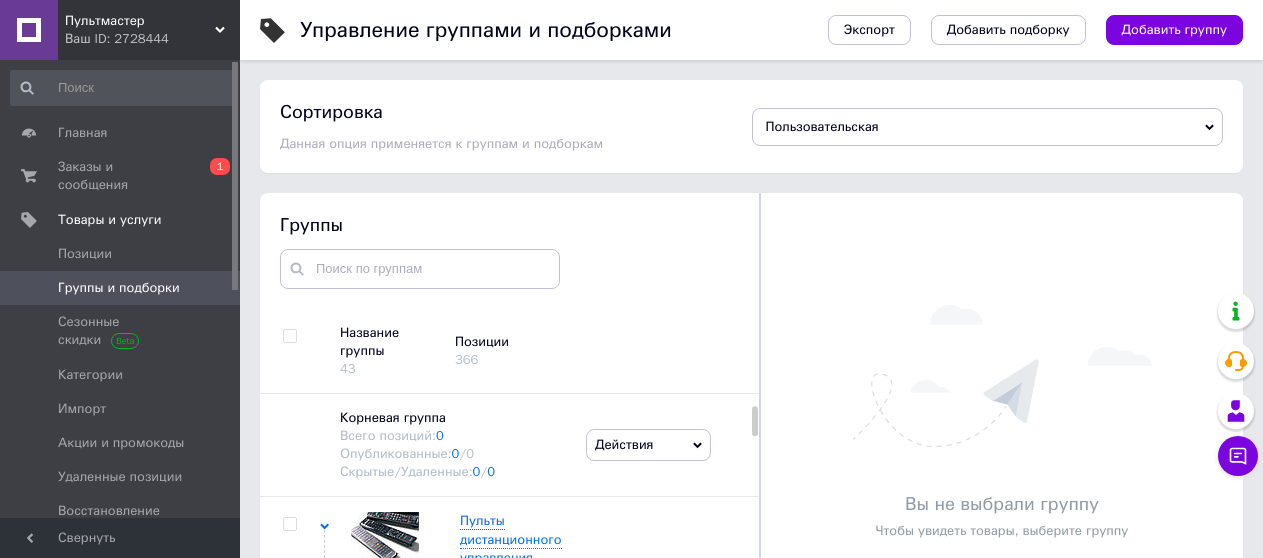 scroll, scrollTop: 113, scrollLeft: 0, axis: vertical 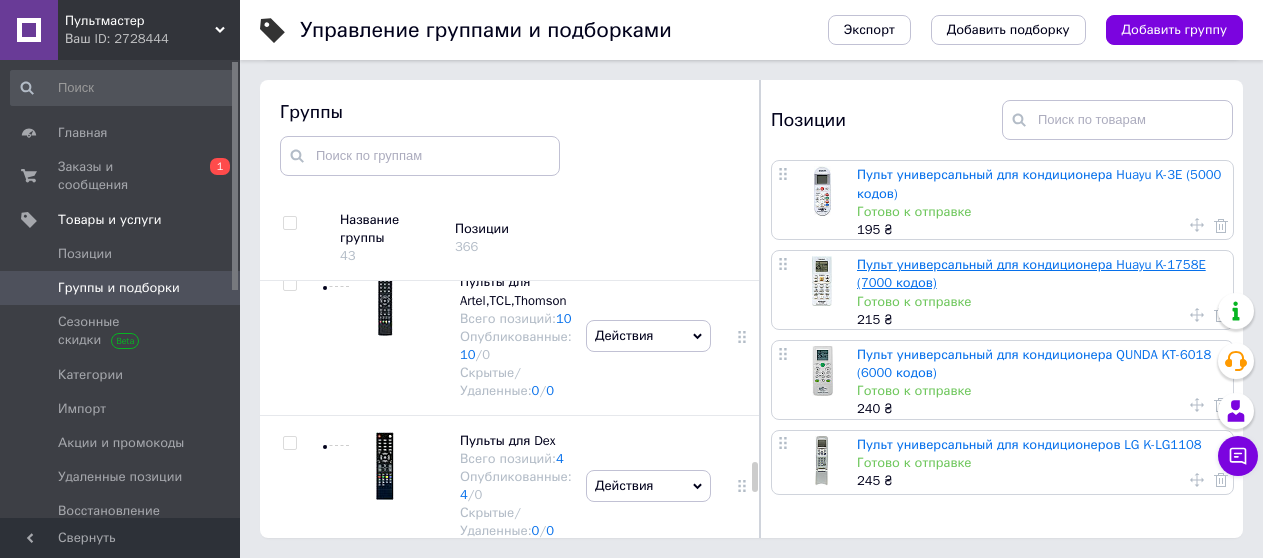 click on "Пульт универсальный для кондиционера Huayu K-1758E (7000 кодов)" at bounding box center (1031, 273) 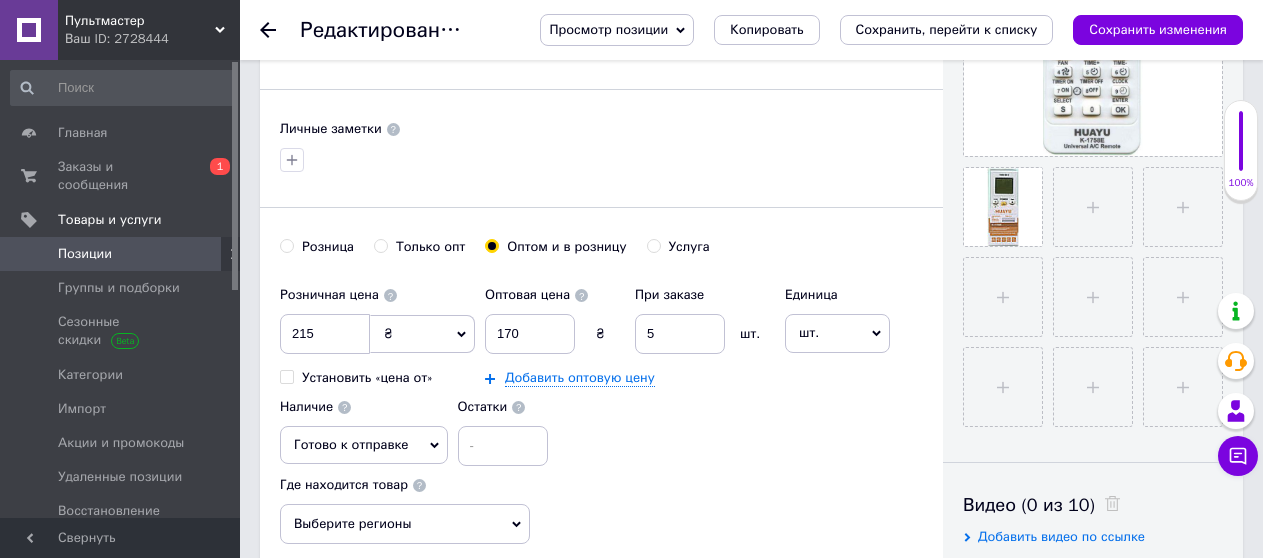 scroll, scrollTop: 0, scrollLeft: 0, axis: both 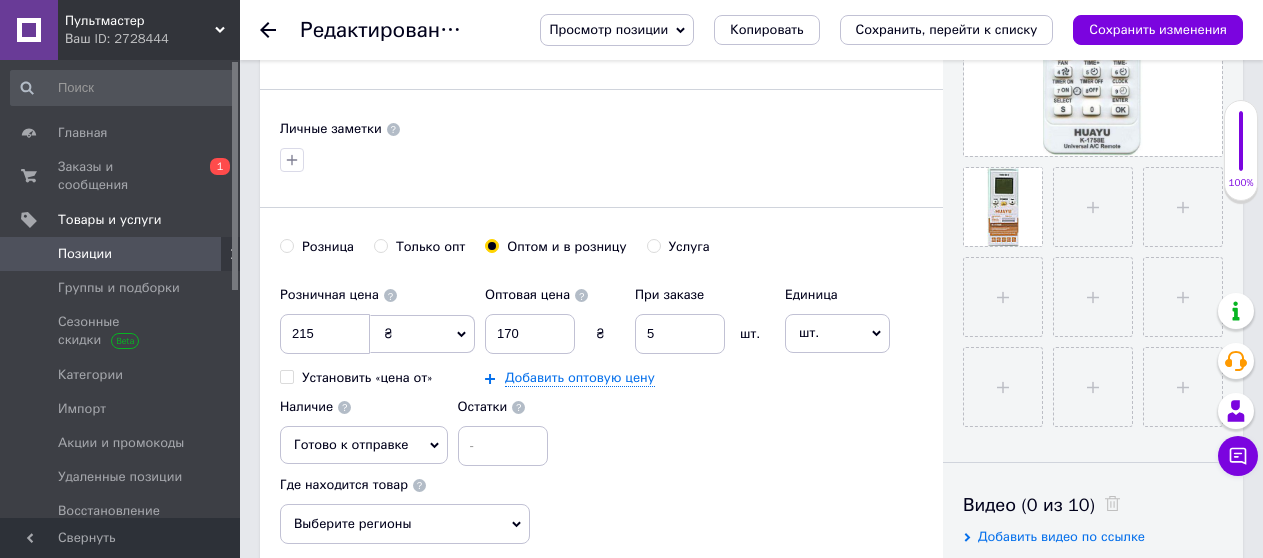 radio on "true" 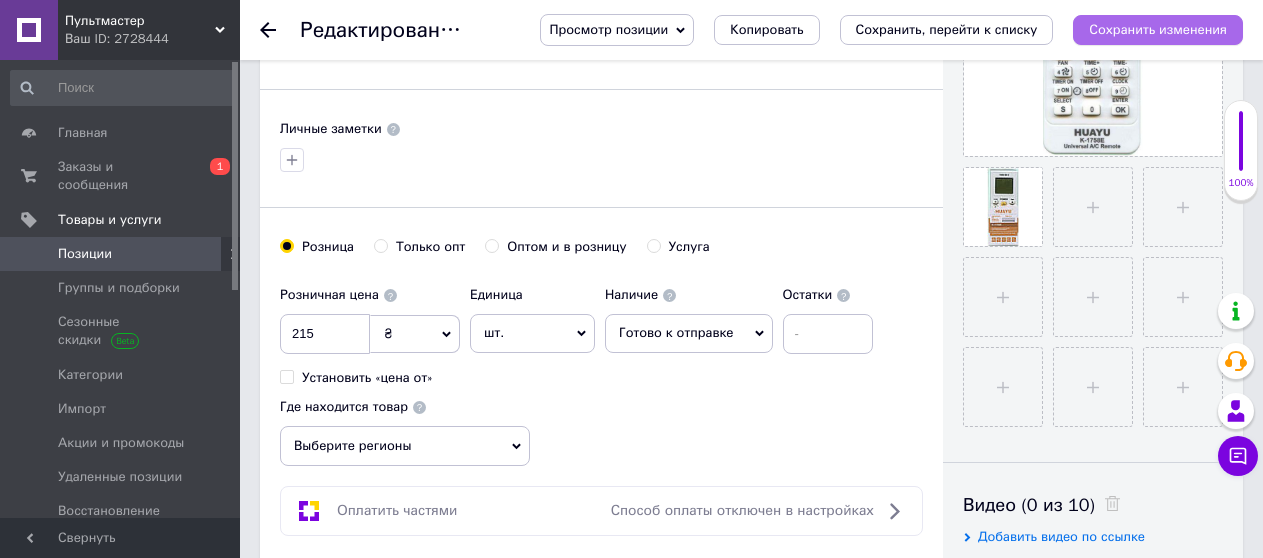 click on "Сохранить изменения" at bounding box center (1158, 29) 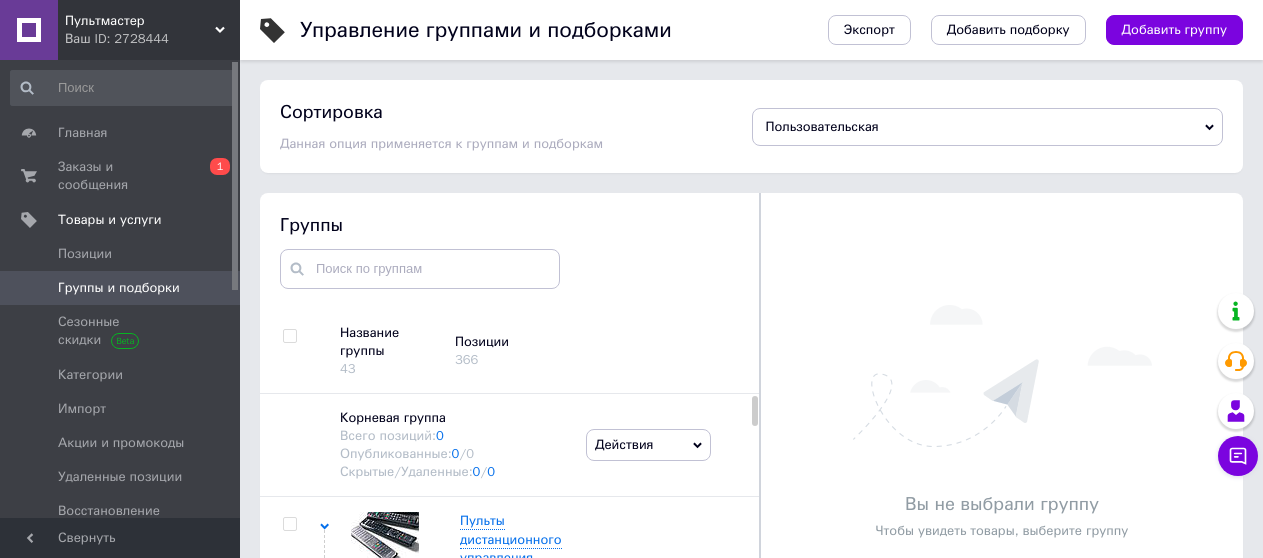 scroll, scrollTop: 113, scrollLeft: 0, axis: vertical 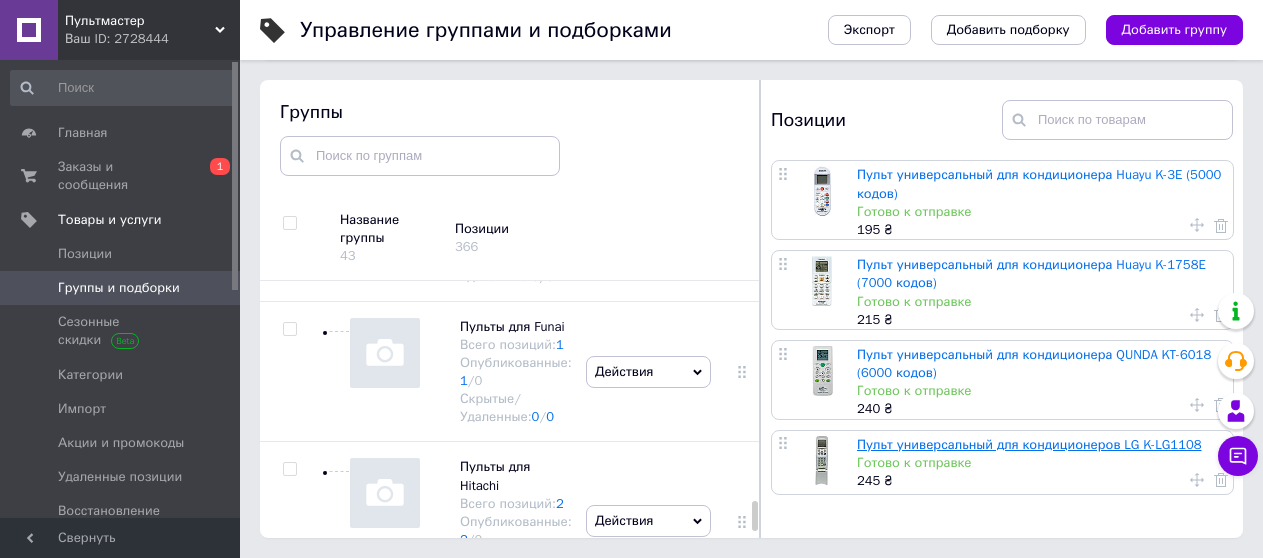click on "Пульт универсальный для кондиционеров LG K-LG1108" at bounding box center [1029, 444] 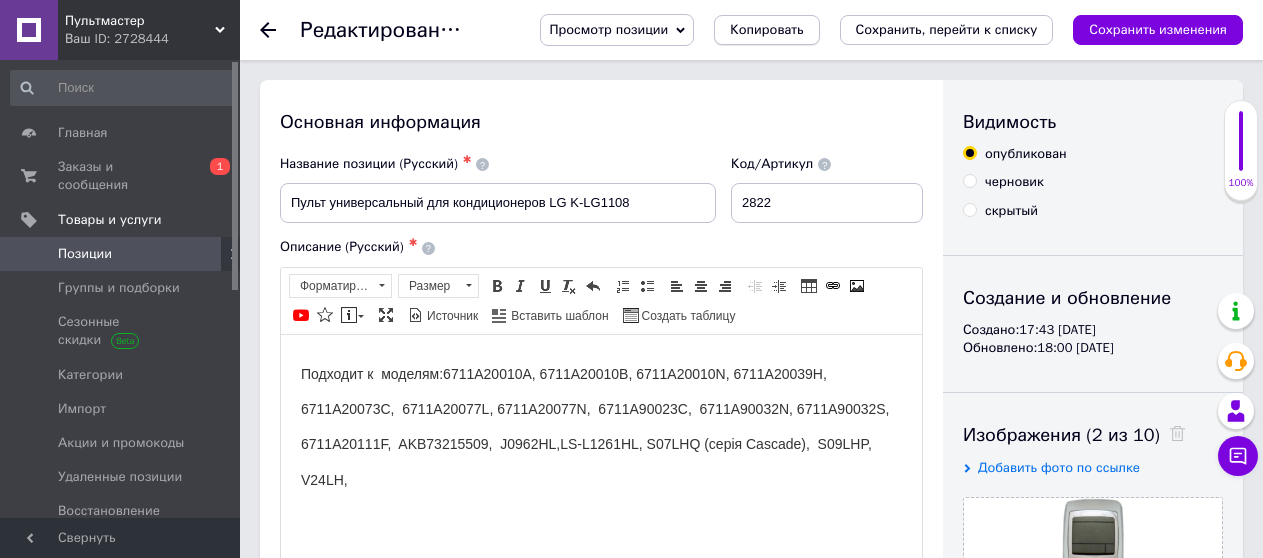 scroll, scrollTop: 0, scrollLeft: 0, axis: both 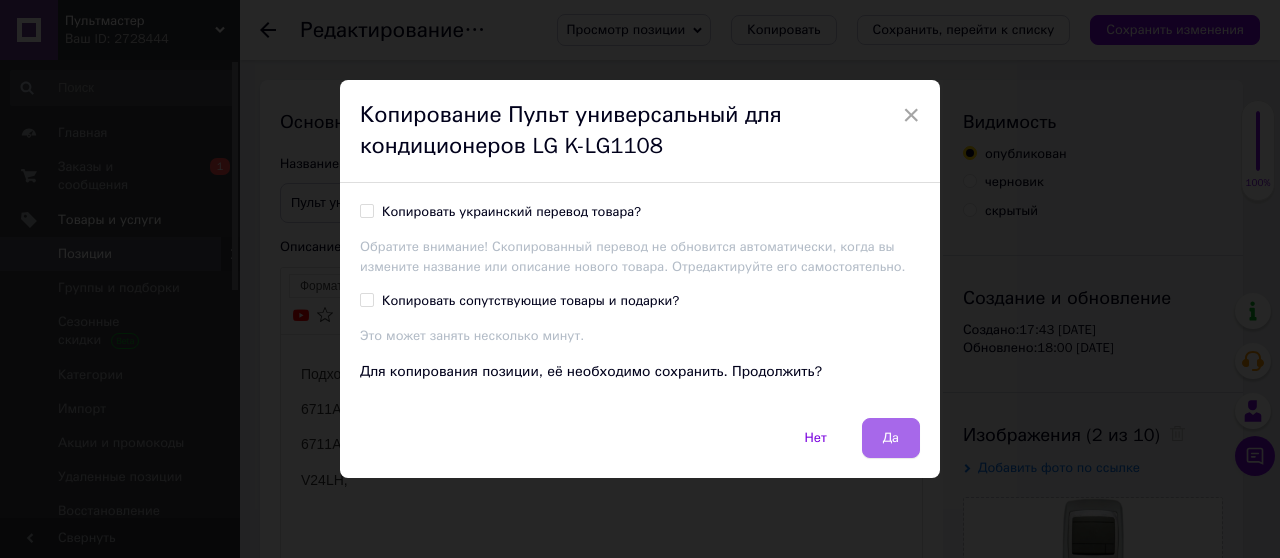 click on "Да" at bounding box center [891, 438] 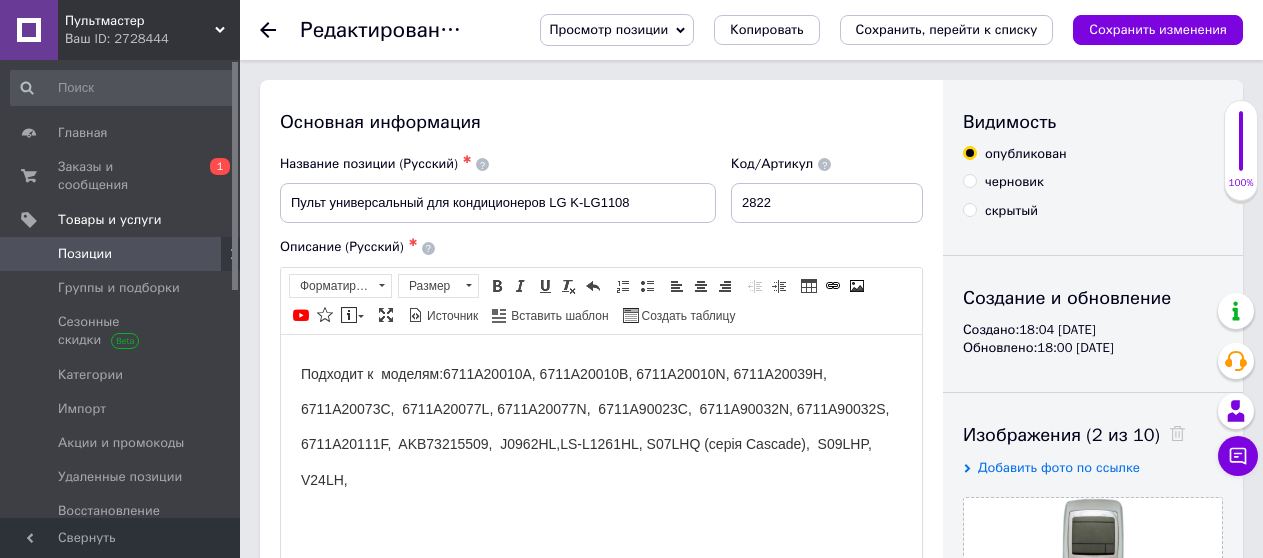 scroll, scrollTop: 0, scrollLeft: 0, axis: both 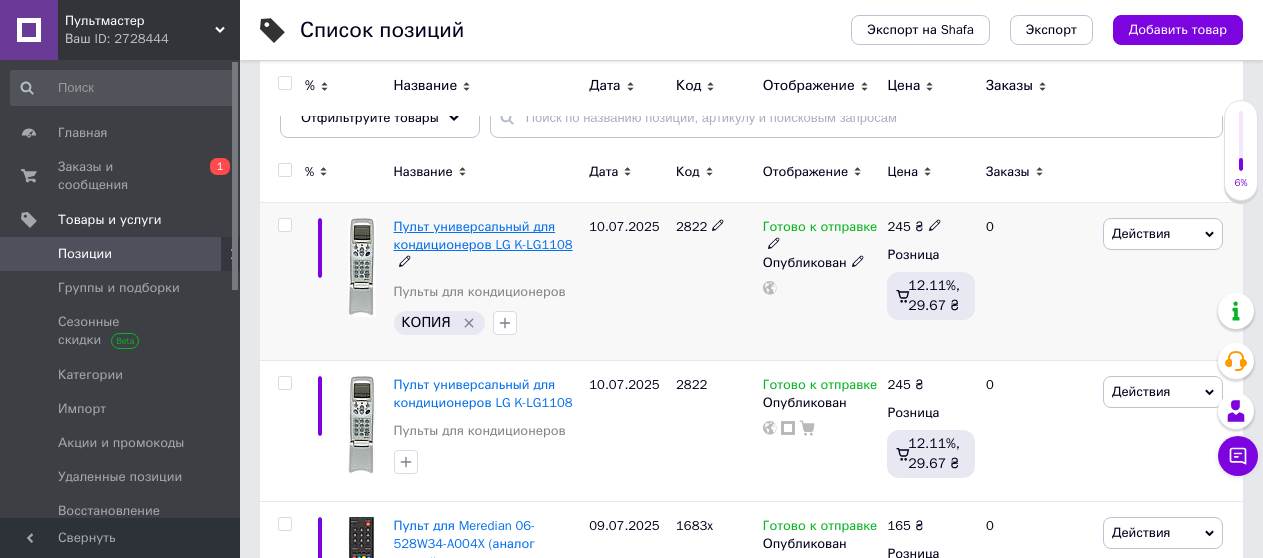 click on "Пульт универсальный для кондиционеров LG K-LG1108" at bounding box center (483, 235) 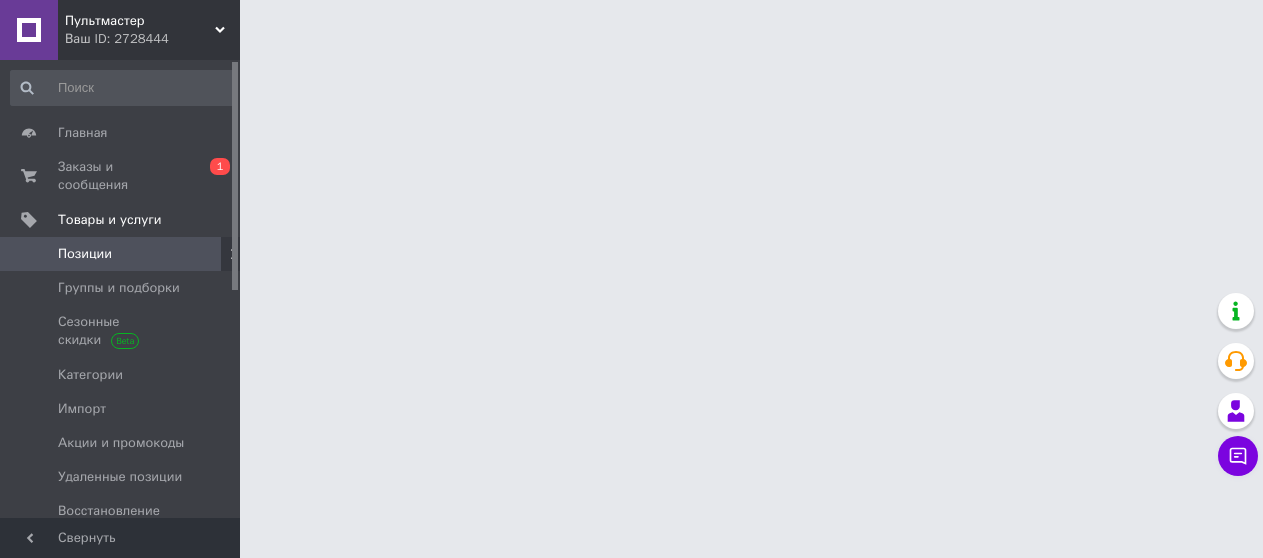 scroll, scrollTop: 0, scrollLeft: 0, axis: both 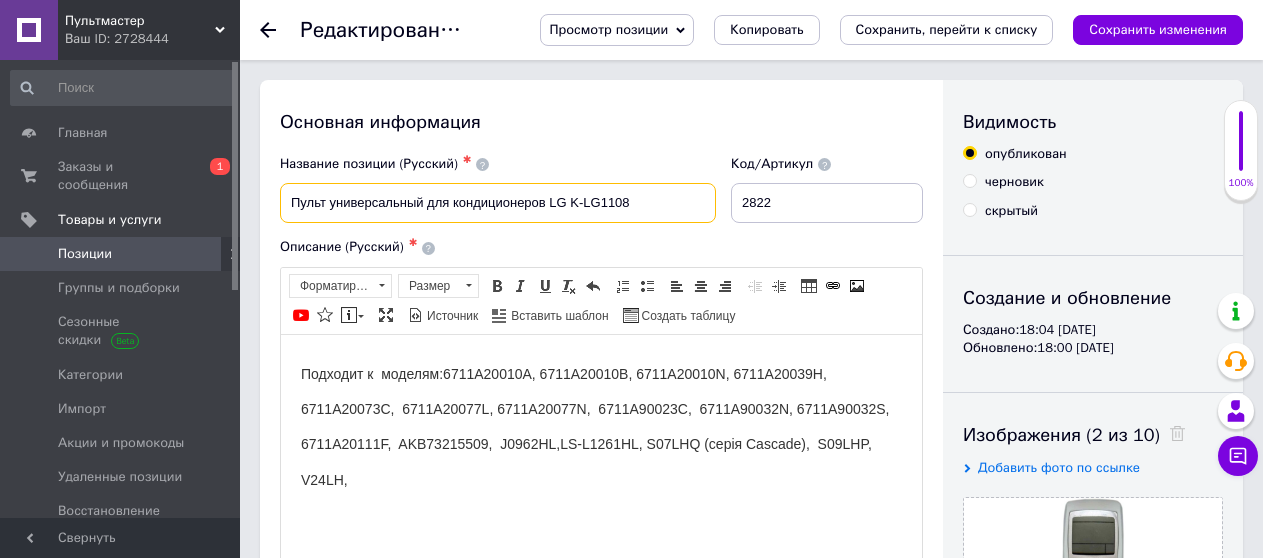 drag, startPoint x: 639, startPoint y: 204, endPoint x: 549, endPoint y: 206, distance: 90.02222 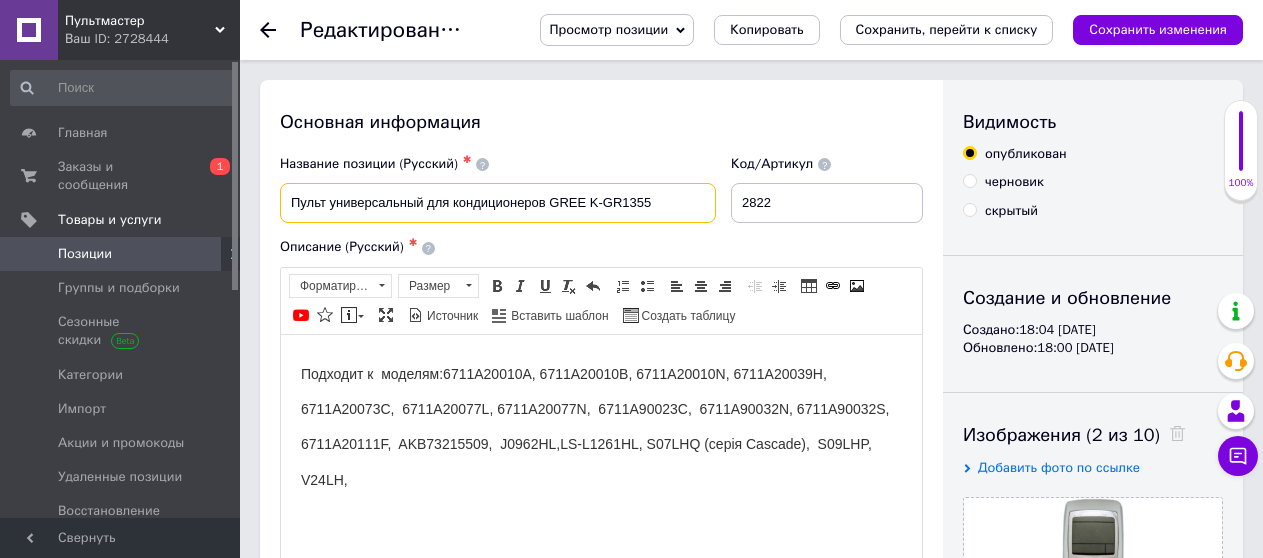 type on "Пульт универсальный для кондиционеров GREE K-GR1355" 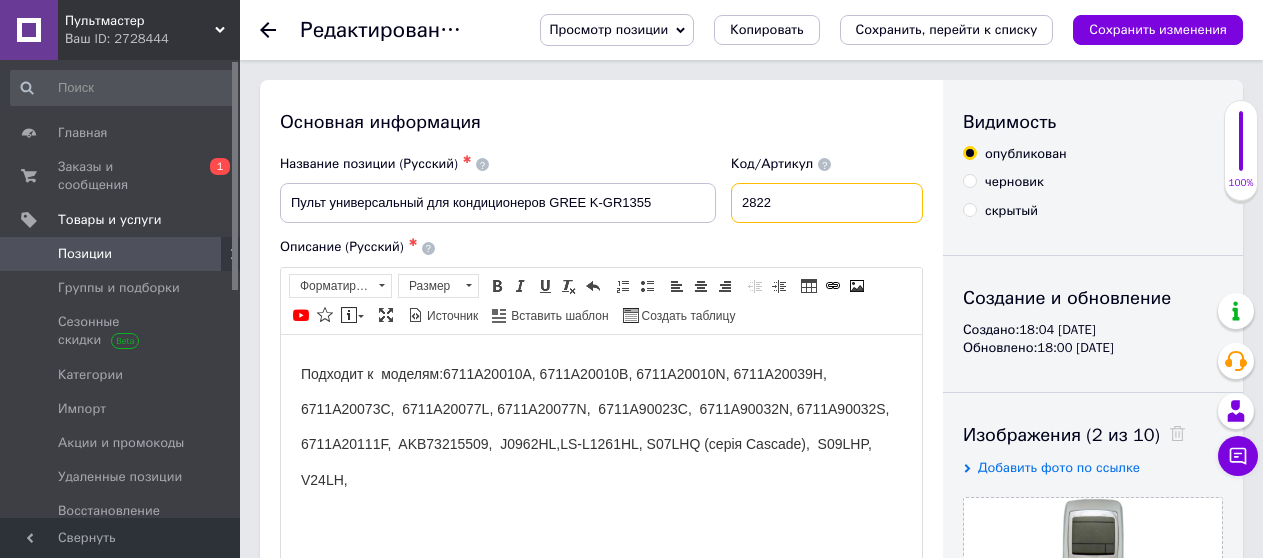 click on "2822" at bounding box center (827, 203) 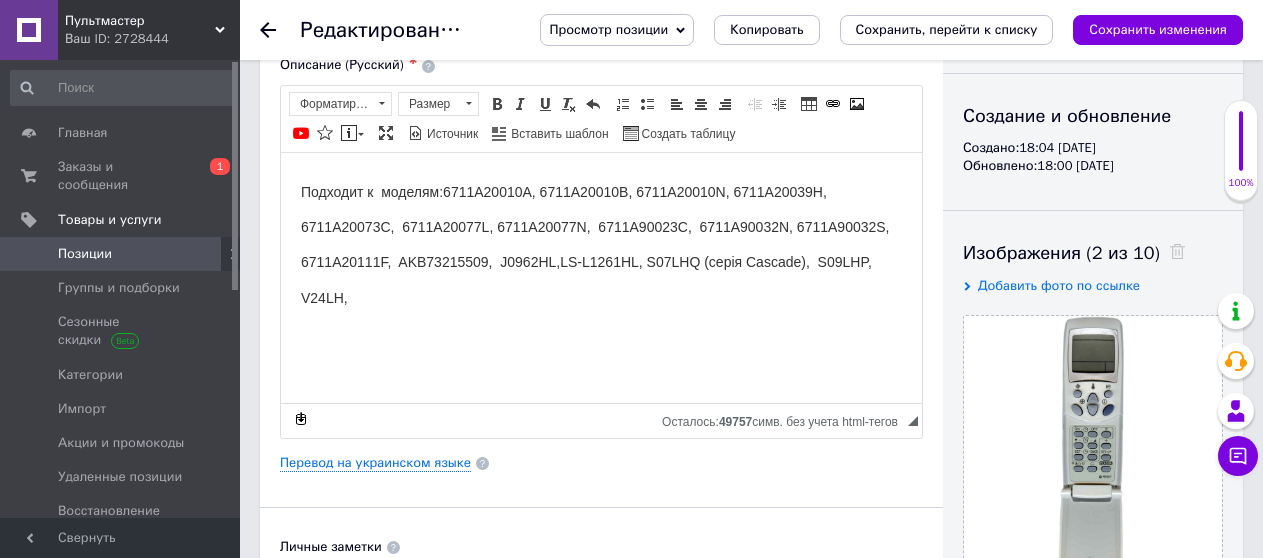 scroll, scrollTop: 200, scrollLeft: 0, axis: vertical 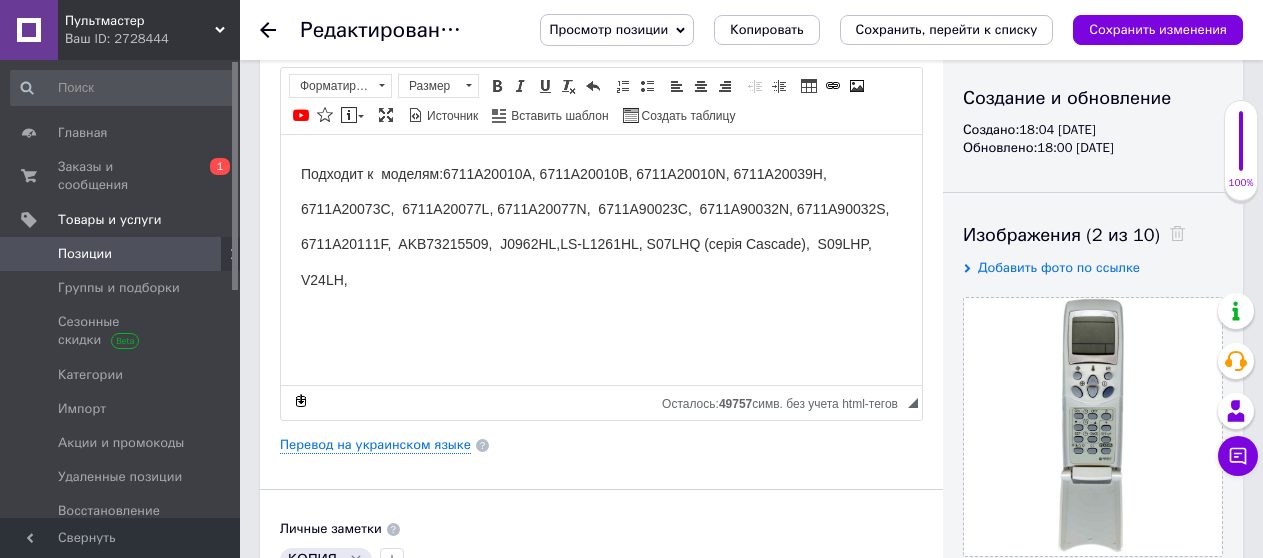 type on "2881" 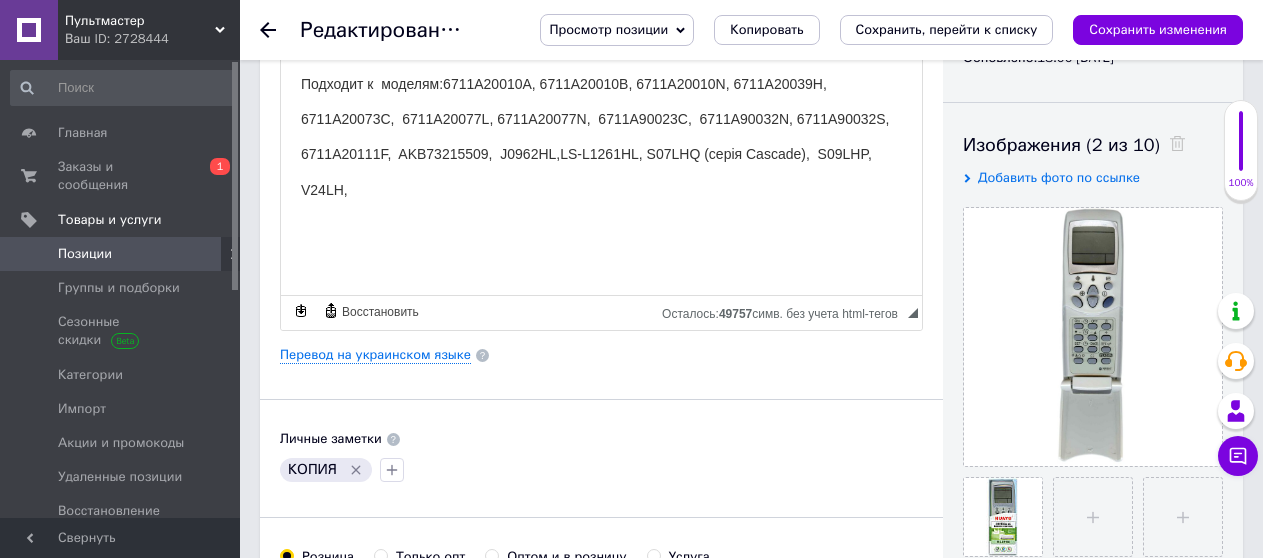 scroll, scrollTop: 300, scrollLeft: 0, axis: vertical 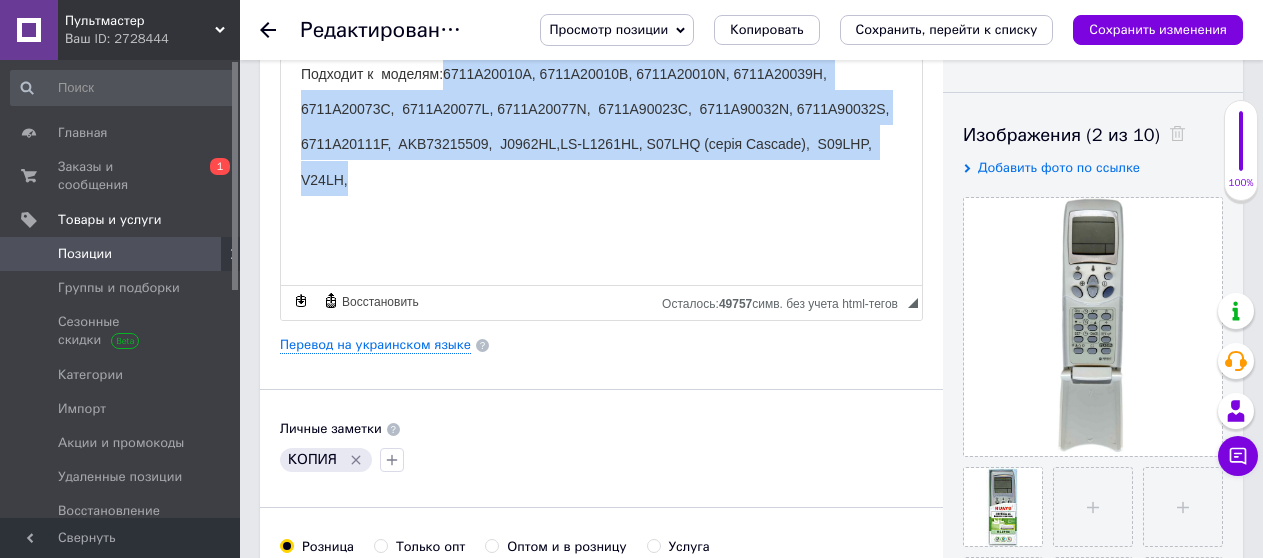 drag, startPoint x: 445, startPoint y: 80, endPoint x: 561, endPoint y: 196, distance: 164.04877 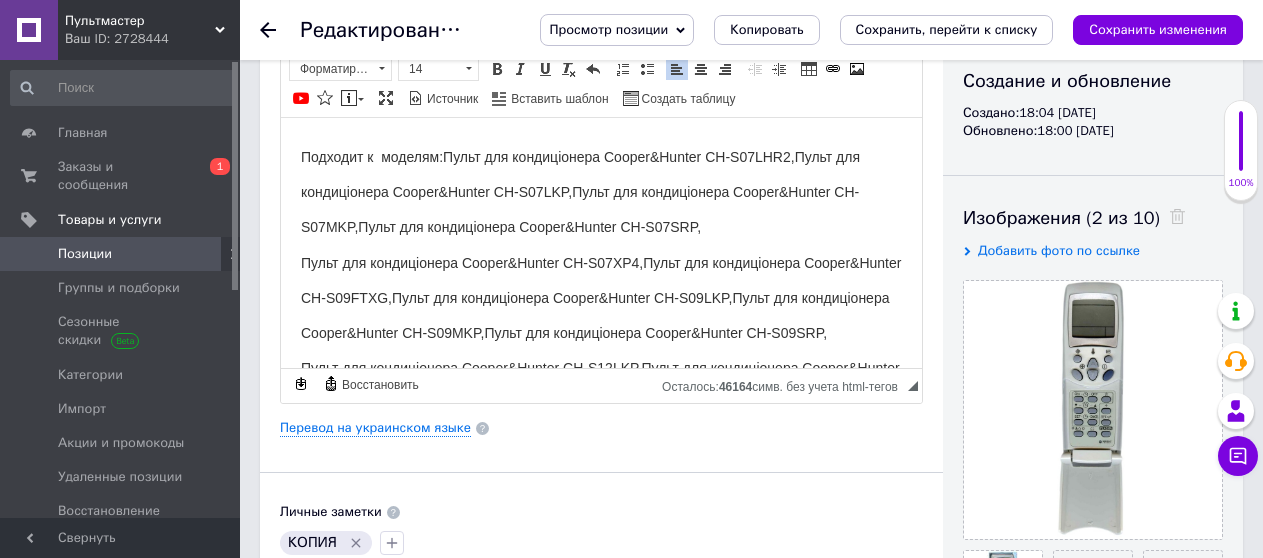 scroll, scrollTop: 100, scrollLeft: 0, axis: vertical 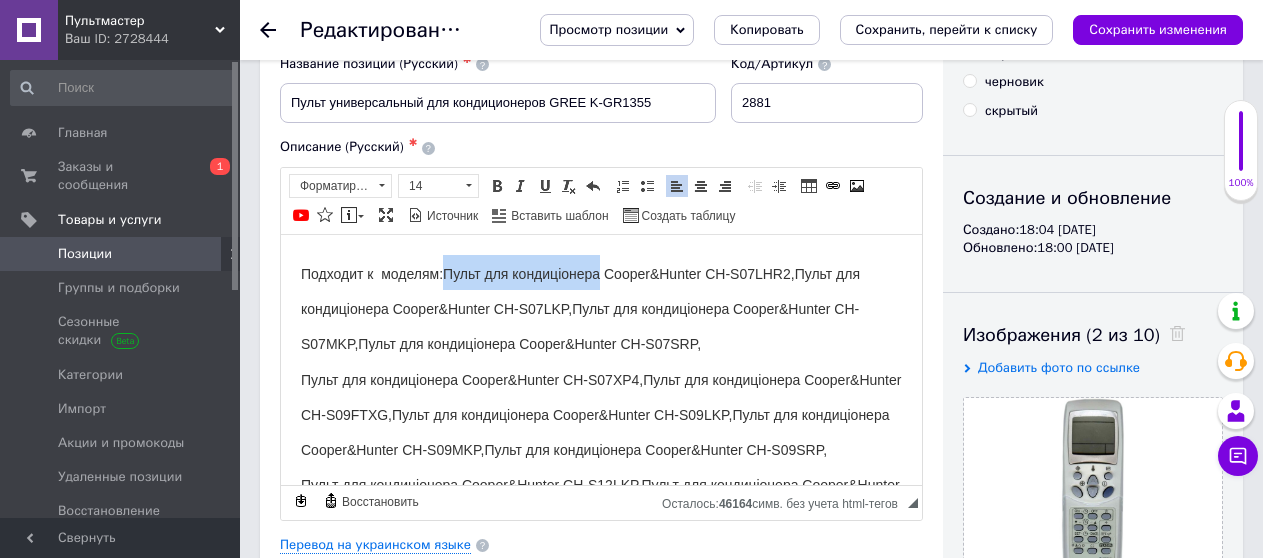 drag, startPoint x: 601, startPoint y: 273, endPoint x: 445, endPoint y: 271, distance: 156.01282 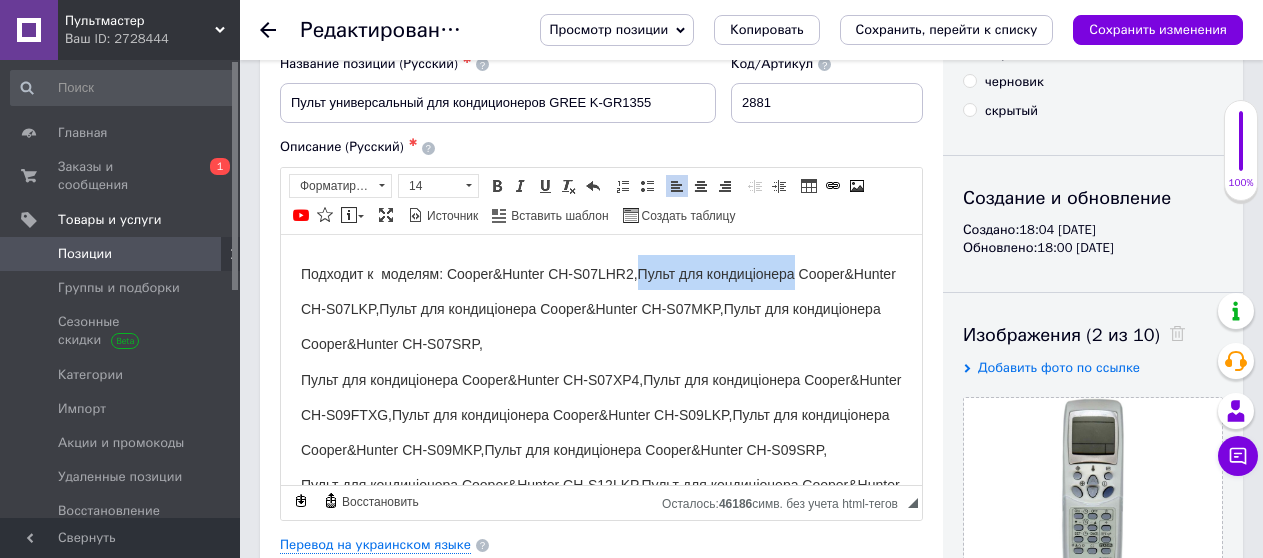 drag, startPoint x: 810, startPoint y: 275, endPoint x: 663, endPoint y: 327, distance: 155.92627 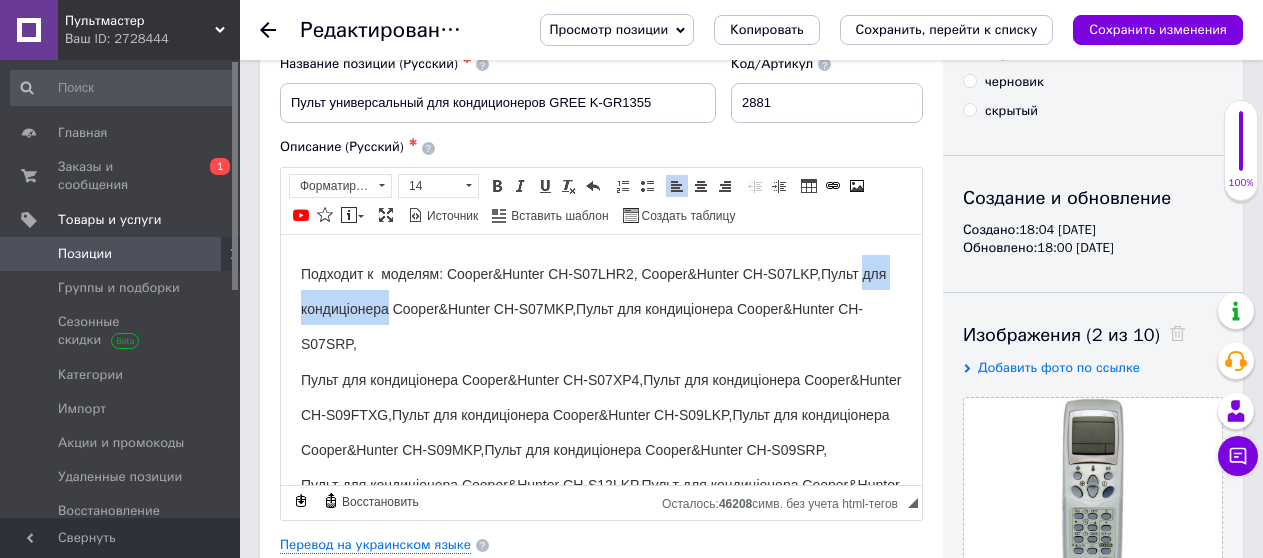 drag, startPoint x: 418, startPoint y: 309, endPoint x: 267, endPoint y: 301, distance: 151.21178 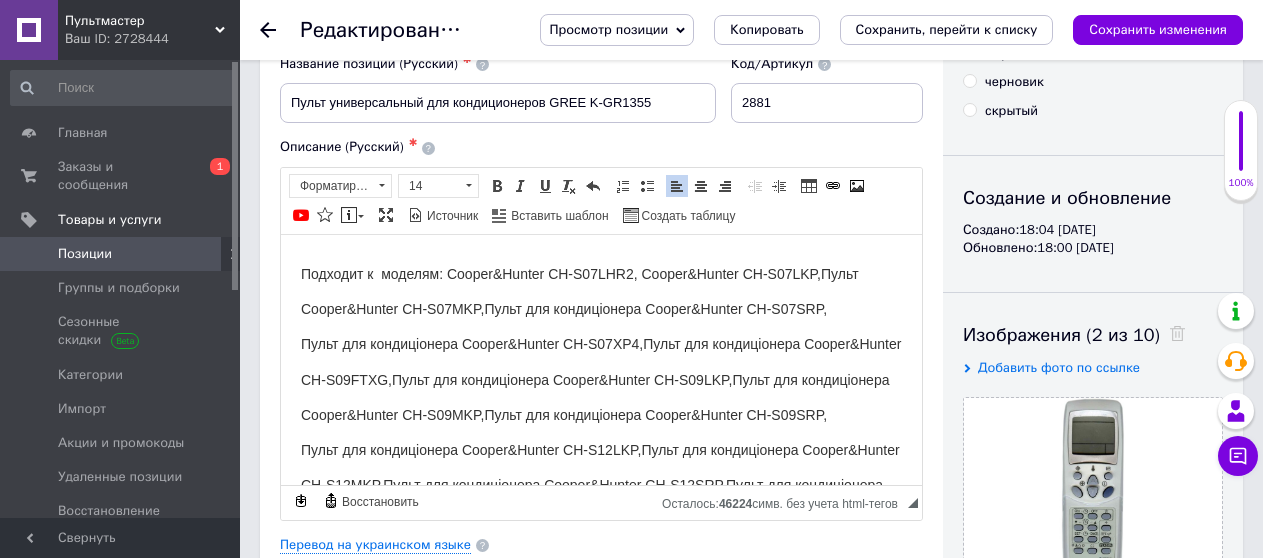click on "Подходит к  моделям: Cooper&Hunter CH-S07LHR2, Cooper&Hunter CH-S07LKP,Пульт  Cooper&Hunter CH-S07MKP,Пульт для кондиціонера Cooper&Hunter CH-S07SRP, Пульт для кондиціонера Cooper&Hunter CH-S07XP4,Пульт для кондиціонера Cooper&Hunter CH-S09FTXG,Пульт для кондиціонера Cooper&Hunter CH-S09LKP,Пульт для кондиціонера Cooper&Hunter CH-S09MKP,Пульт для кондиціонера Cooper&Hunter CH-S09SRP, Пульт для кондиціонера Cooper&Hunter CH-S12LKP,Пульт для кондиціонера Cooper&Hunter CH-S12MKP,Пульт для кондиціонера Cooper&Hunter CH-S12SRP,Пульт для кондиціонера Cooper&Hunter CH-S18LKP,Пульт для кондиціонера Cooper&Hunter CH-S18MKP, GREE GWH12PB-K3NNA1A,GREE GWH12PC-K3NNA5A,GREE GWH18KG-K3DNA5A, GREE GWH18PD-K3NNA1A,GREE GWH24KG-K3DNA5A,  Gree серія Bee," at bounding box center (601, 1574) 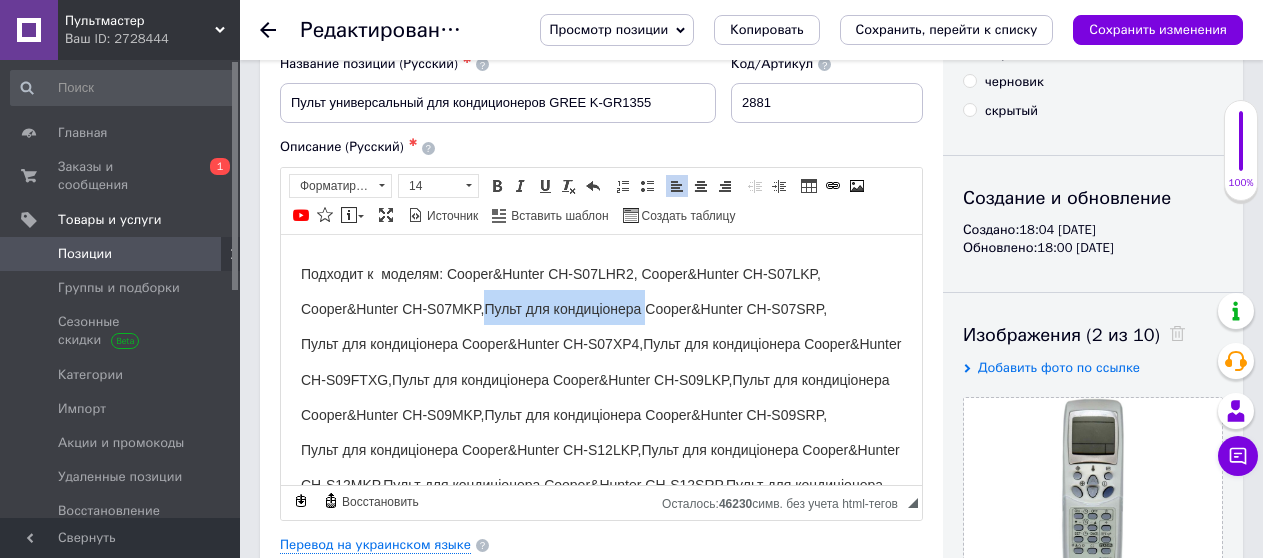 drag, startPoint x: 646, startPoint y: 310, endPoint x: 487, endPoint y: 308, distance: 159.01257 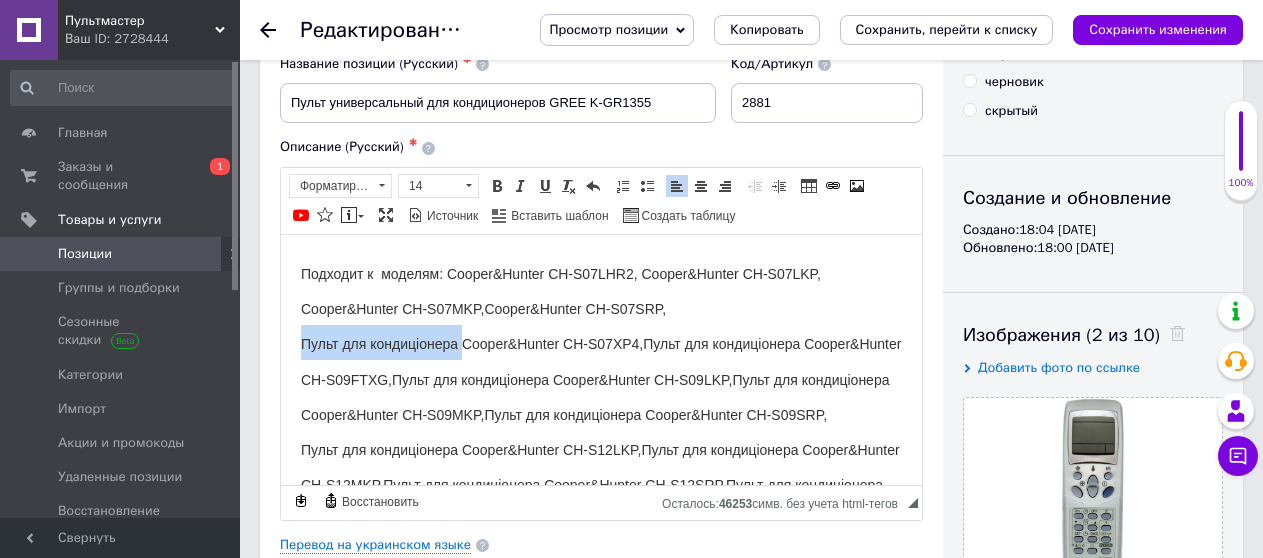 drag, startPoint x: 460, startPoint y: 341, endPoint x: 276, endPoint y: 342, distance: 184.00272 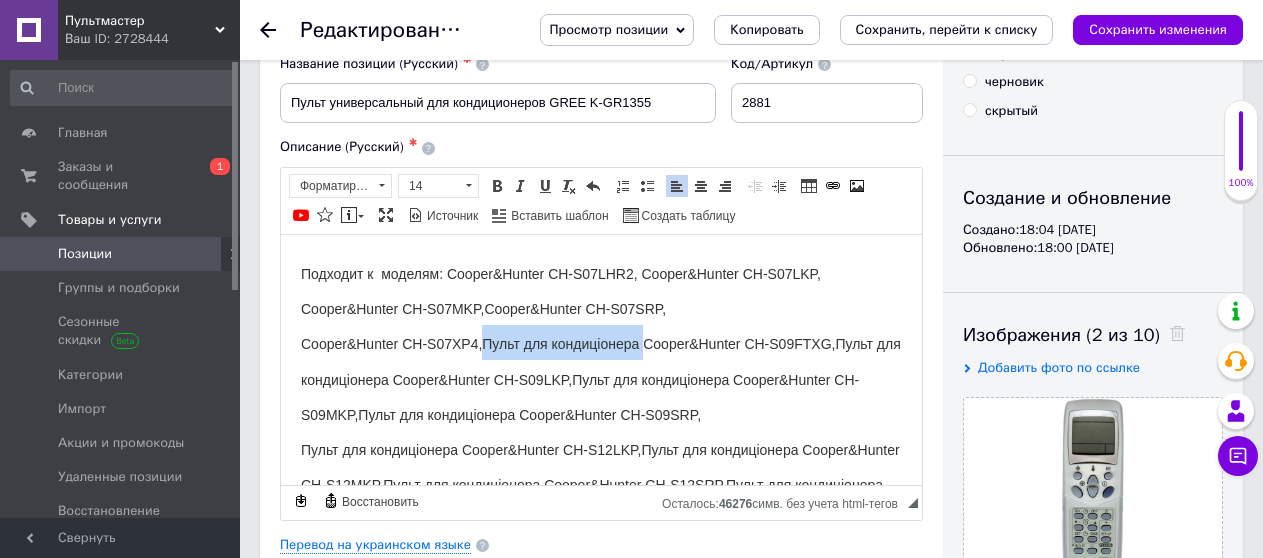 drag, startPoint x: 642, startPoint y: 344, endPoint x: 482, endPoint y: 339, distance: 160.07811 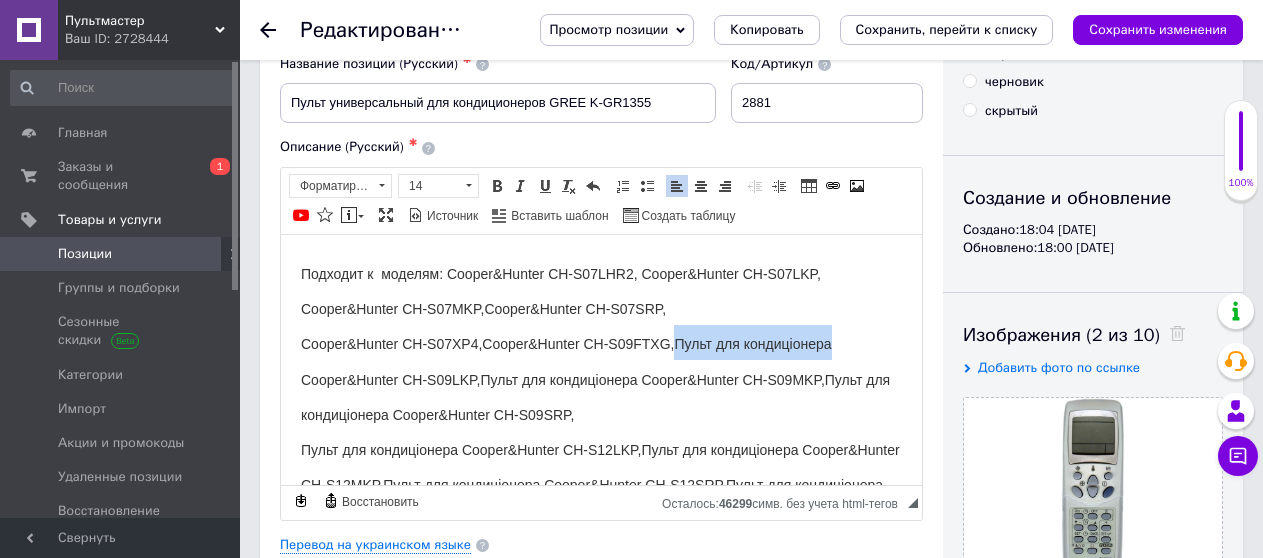 drag, startPoint x: 836, startPoint y: 345, endPoint x: 679, endPoint y: 350, distance: 157.0796 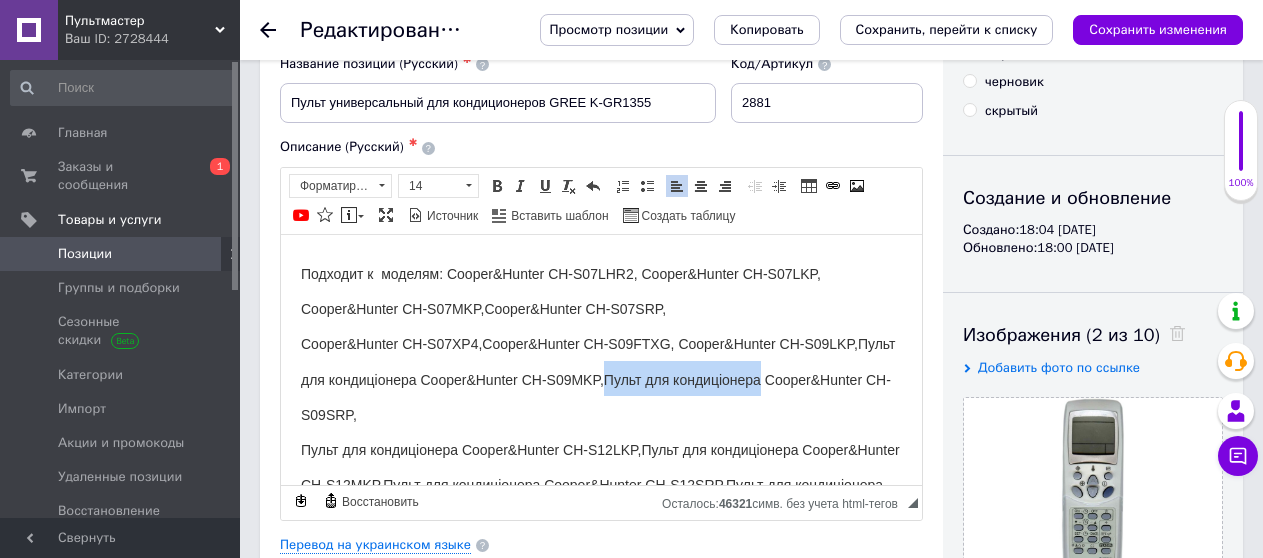 drag, startPoint x: 867, startPoint y: 380, endPoint x: 702, endPoint y: 382, distance: 165.01212 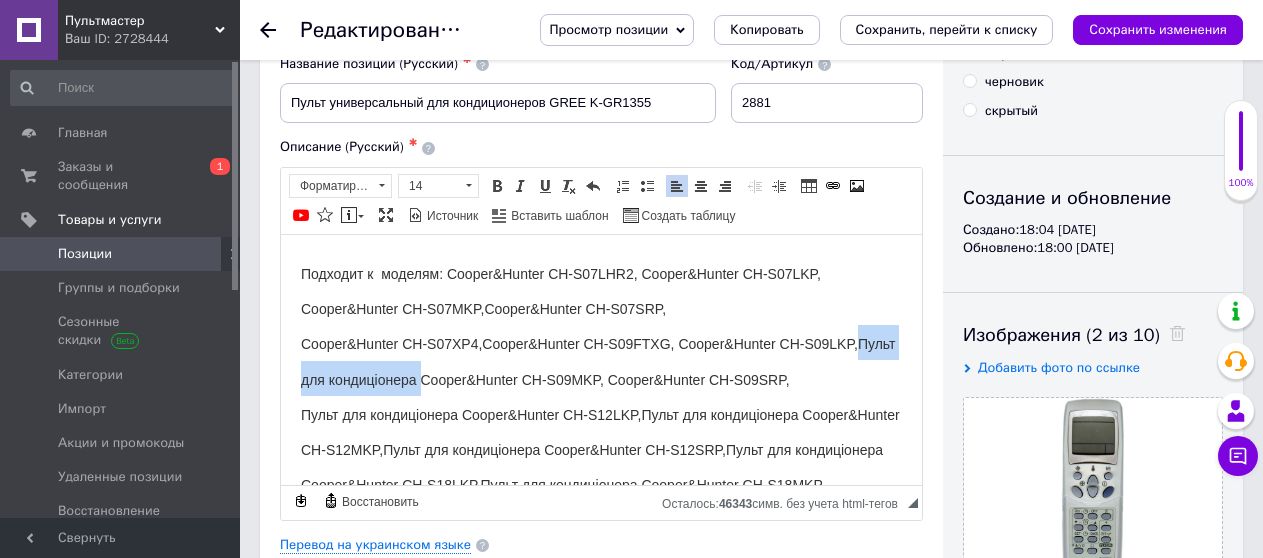 drag, startPoint x: 514, startPoint y: 384, endPoint x: 357, endPoint y: 376, distance: 157.20369 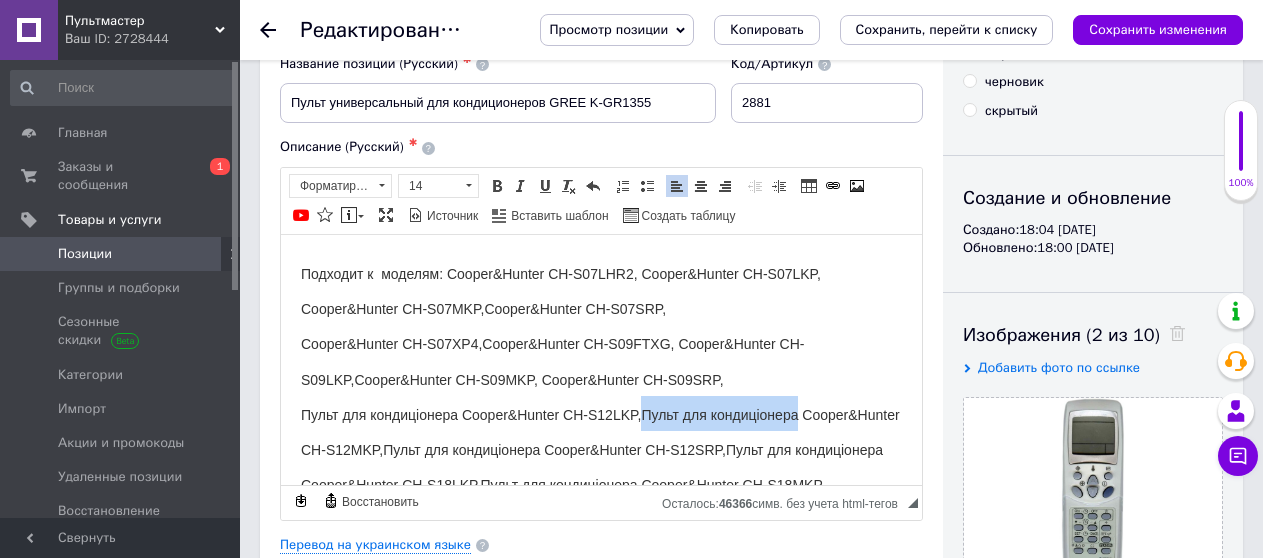 drag, startPoint x: 803, startPoint y: 415, endPoint x: 645, endPoint y: 417, distance: 158.01266 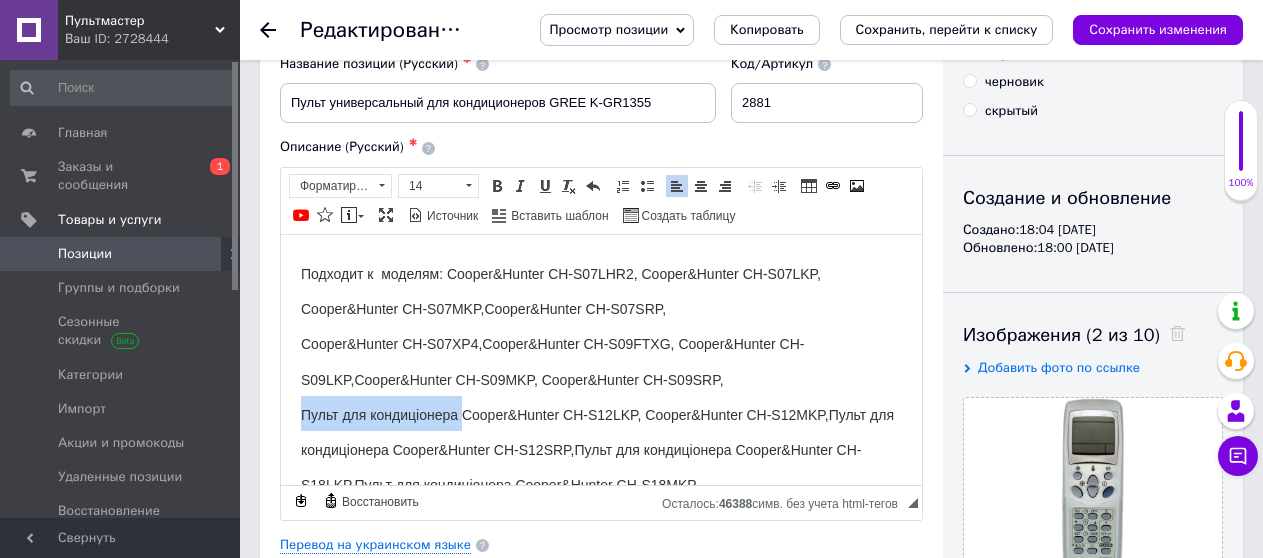 drag, startPoint x: 342, startPoint y: 411, endPoint x: 275, endPoint y: 407, distance: 67.11929 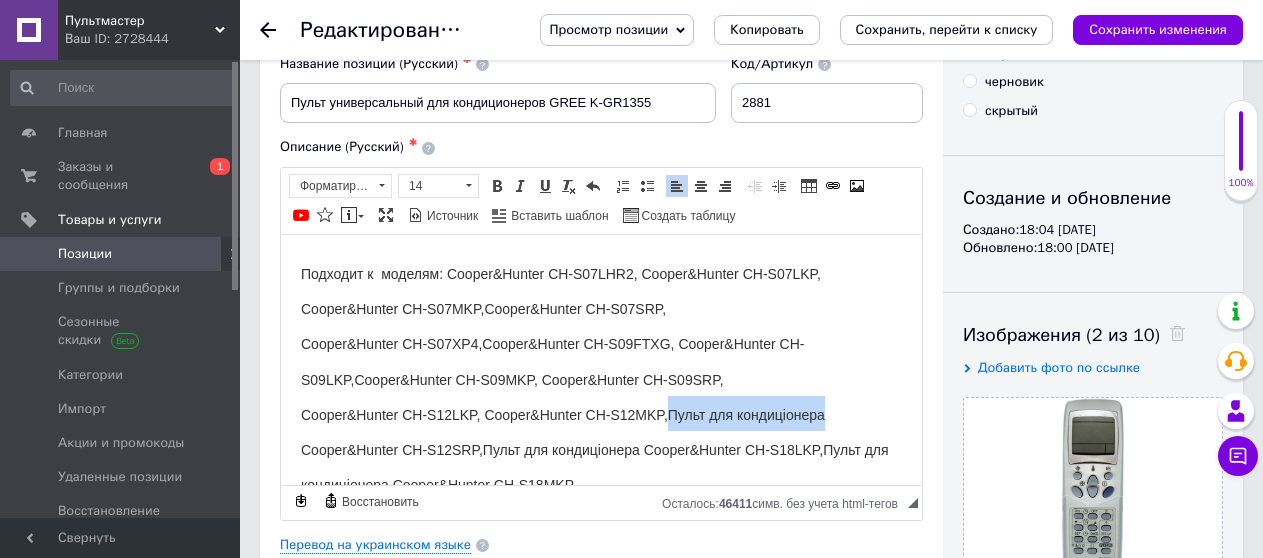 drag, startPoint x: 828, startPoint y: 414, endPoint x: 676, endPoint y: 463, distance: 159.70285 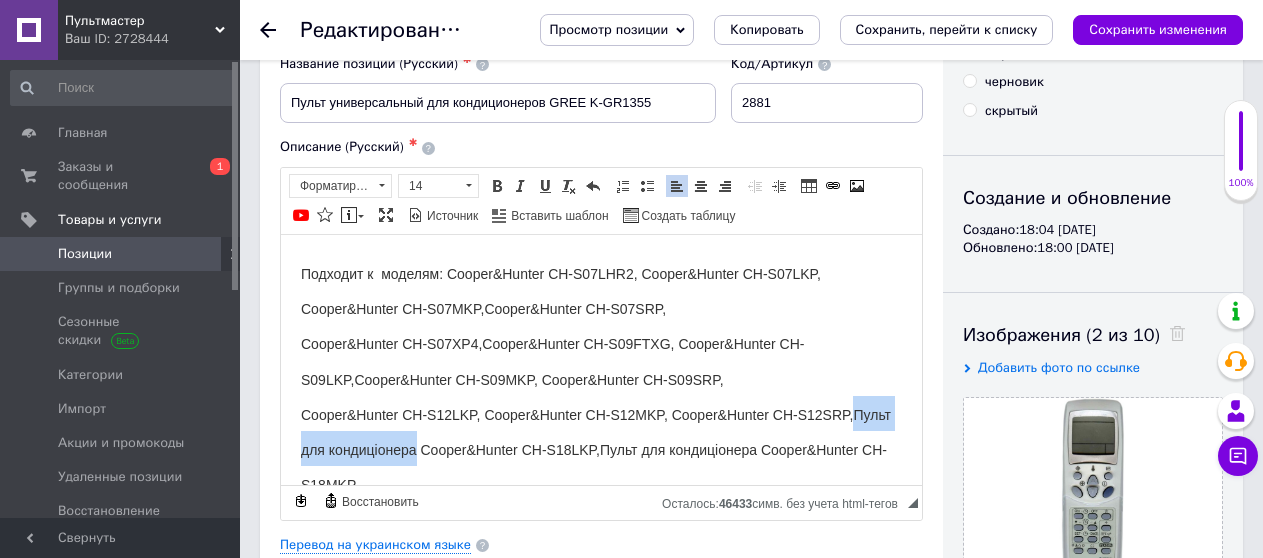 drag, startPoint x: 514, startPoint y: 449, endPoint x: 361, endPoint y: 449, distance: 153 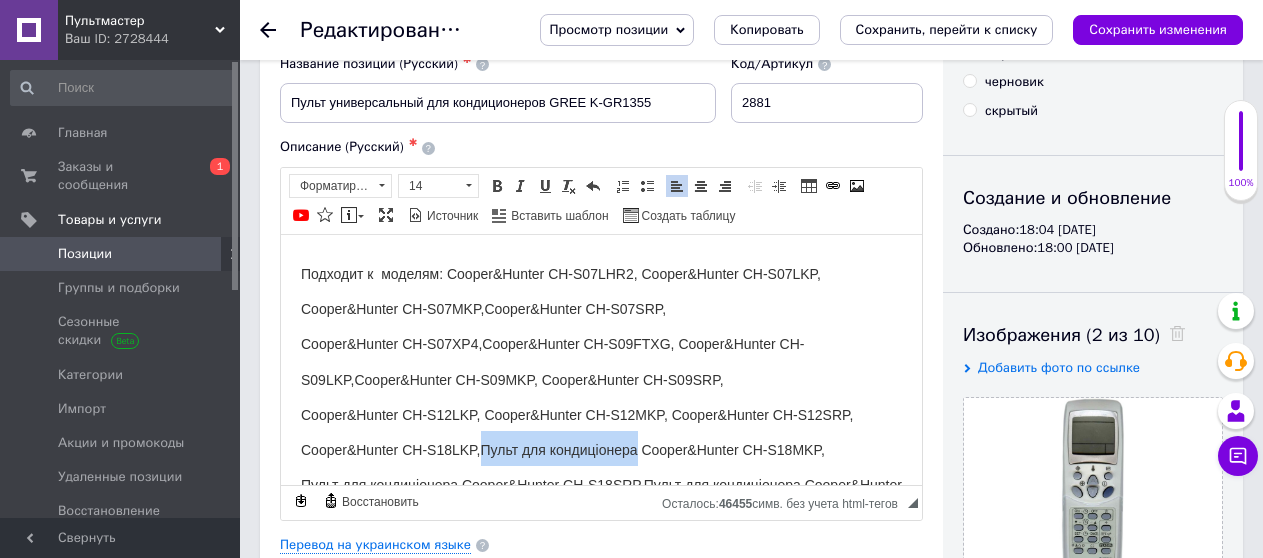 drag, startPoint x: 638, startPoint y: 448, endPoint x: 538, endPoint y: 457, distance: 100.40418 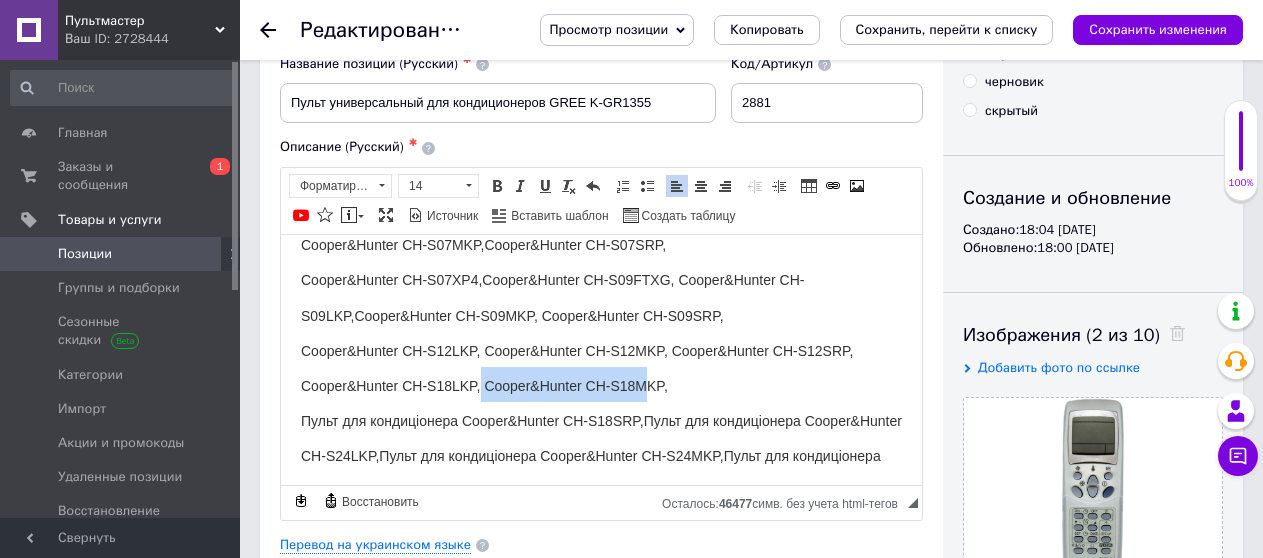 scroll, scrollTop: 100, scrollLeft: 0, axis: vertical 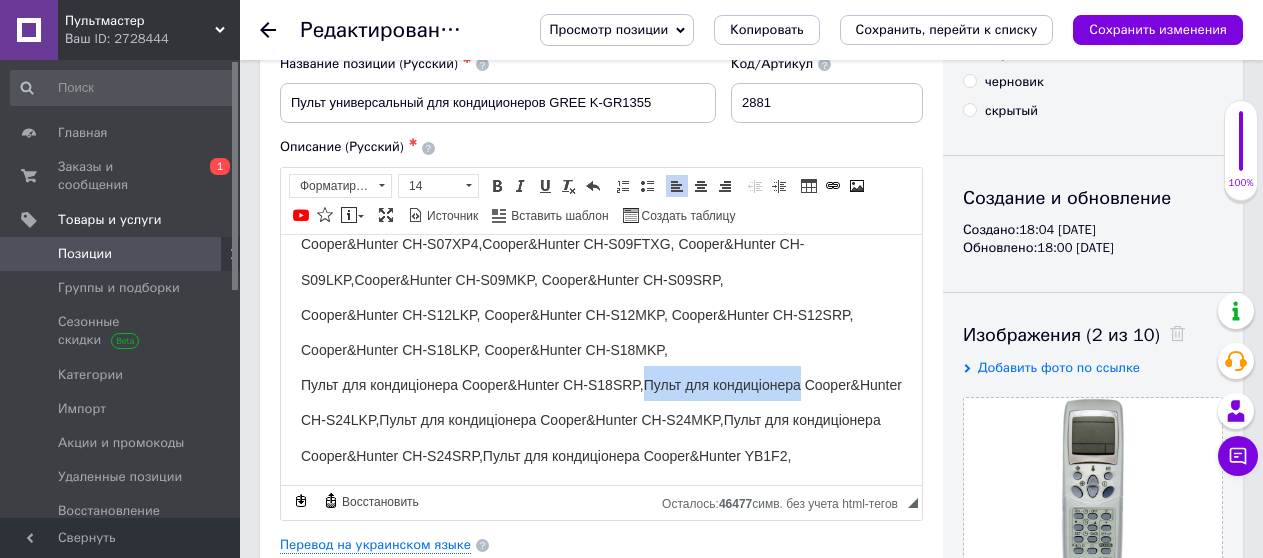 drag, startPoint x: 821, startPoint y: 386, endPoint x: 651, endPoint y: 402, distance: 170.75128 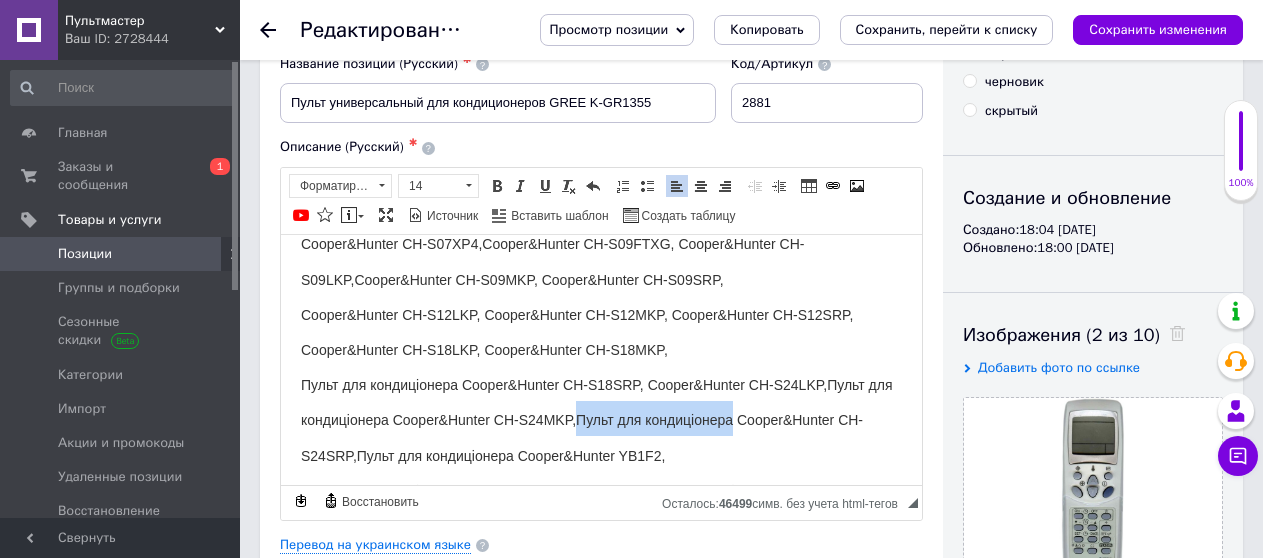 drag, startPoint x: 761, startPoint y: 418, endPoint x: 606, endPoint y: 415, distance: 155.02902 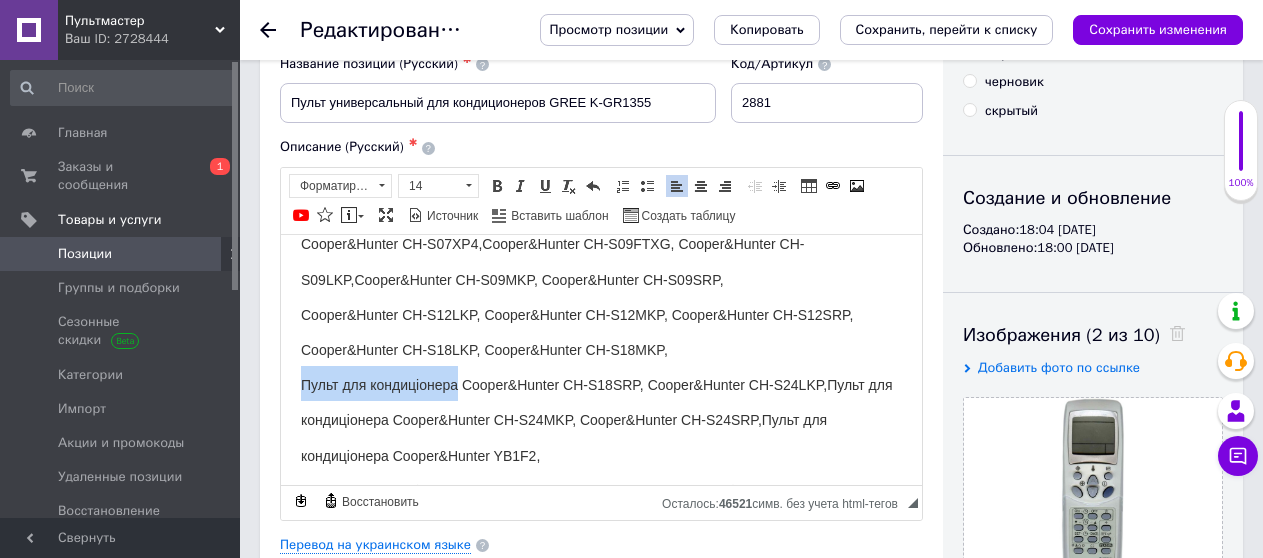 drag, startPoint x: 458, startPoint y: 384, endPoint x: 551, endPoint y: 619, distance: 252.73306 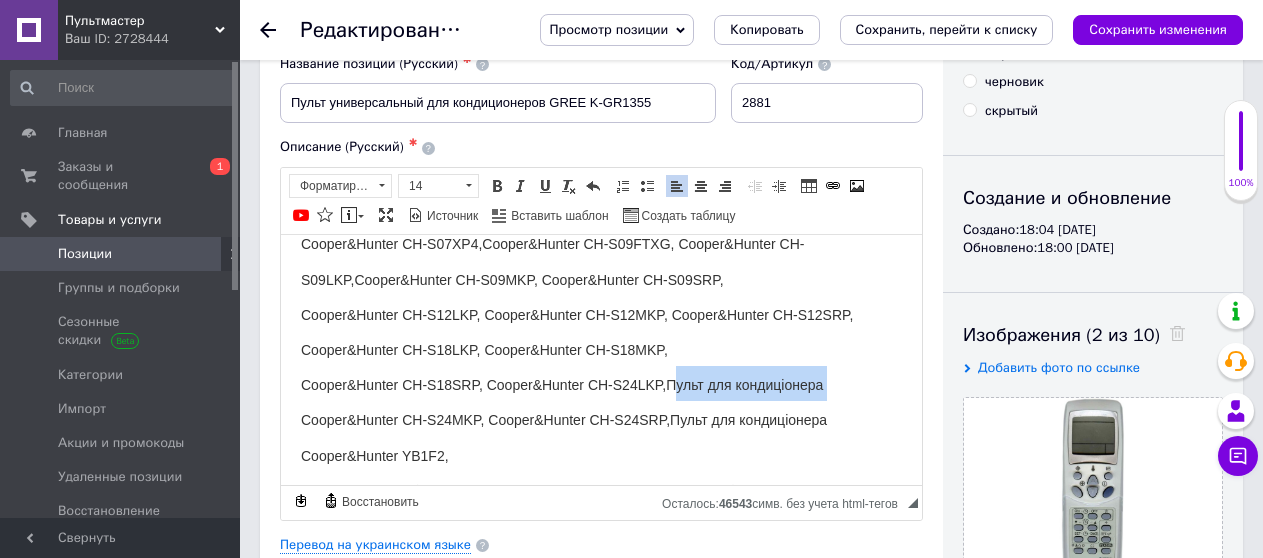 drag, startPoint x: 802, startPoint y: 387, endPoint x: 738, endPoint y: 407, distance: 67.052216 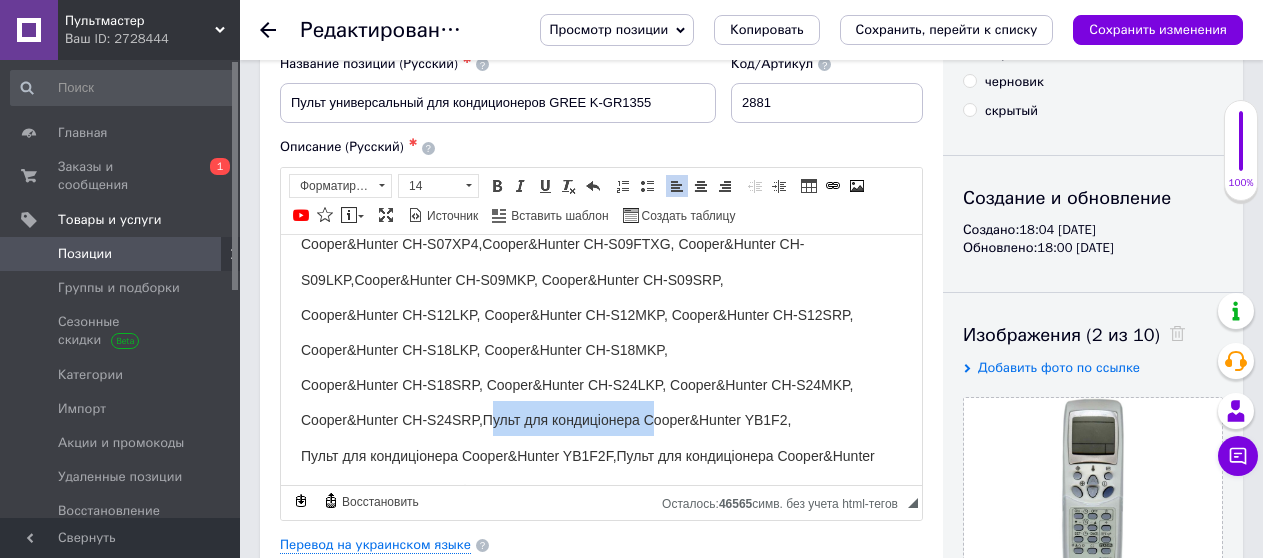 drag, startPoint x: 642, startPoint y: 416, endPoint x: 487, endPoint y: 416, distance: 155 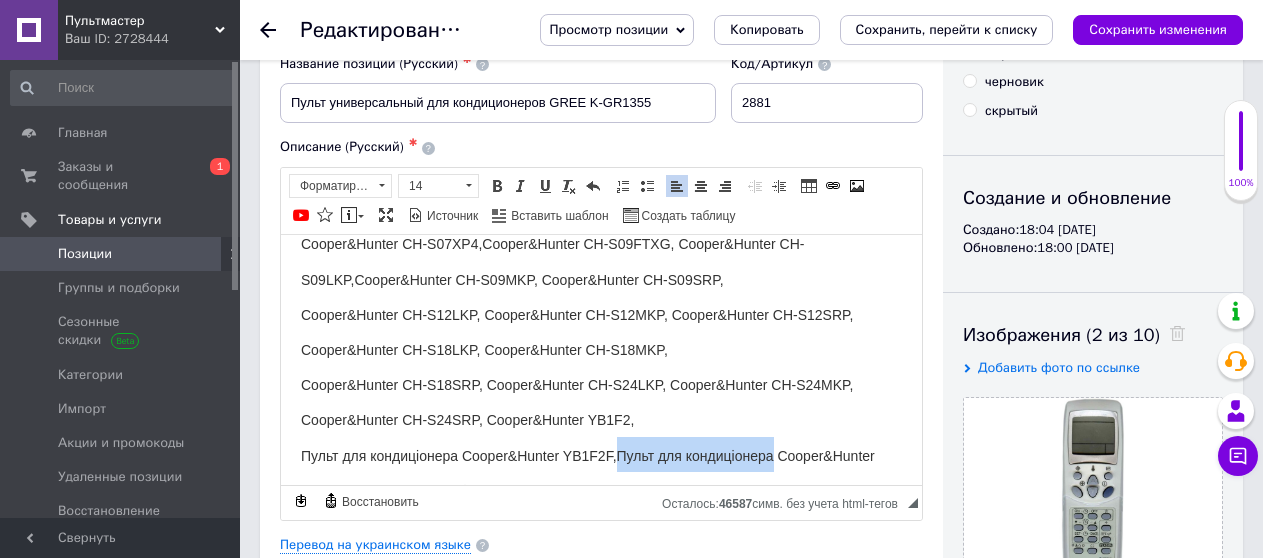 drag, startPoint x: 773, startPoint y: 453, endPoint x: 618, endPoint y: 453, distance: 155 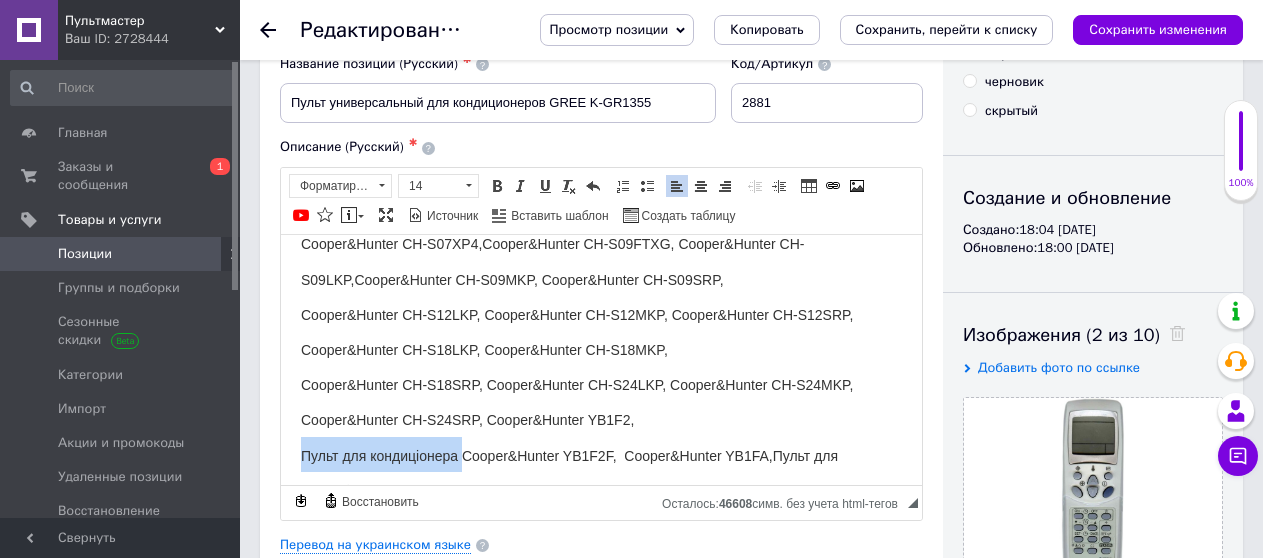 drag, startPoint x: 460, startPoint y: 451, endPoint x: 276, endPoint y: 446, distance: 184.06792 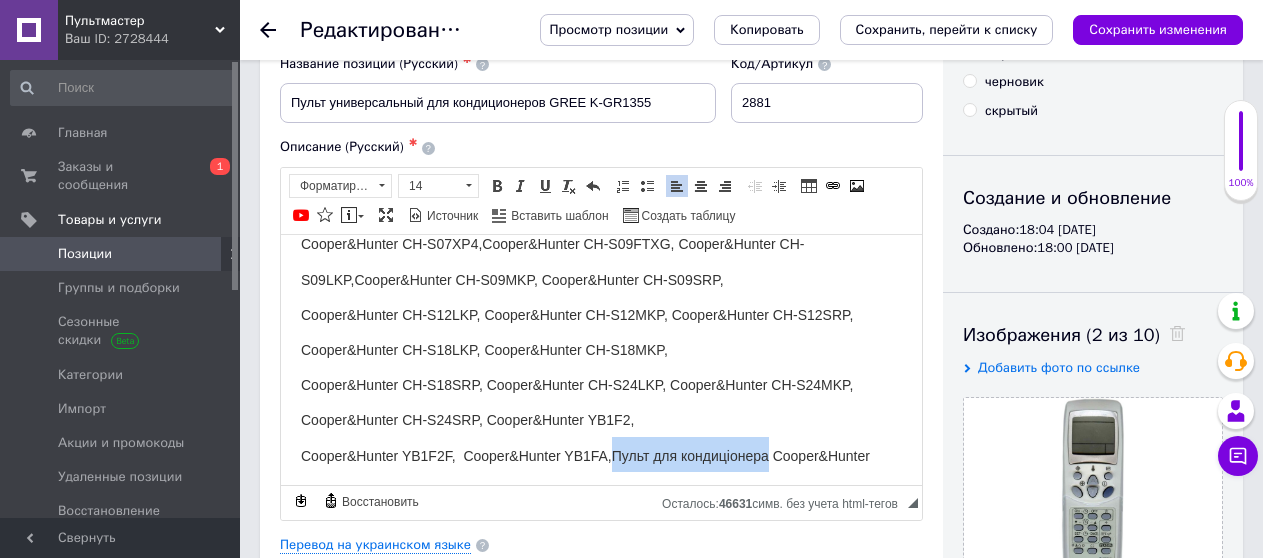 drag, startPoint x: 768, startPoint y: 455, endPoint x: 615, endPoint y: 454, distance: 153.00327 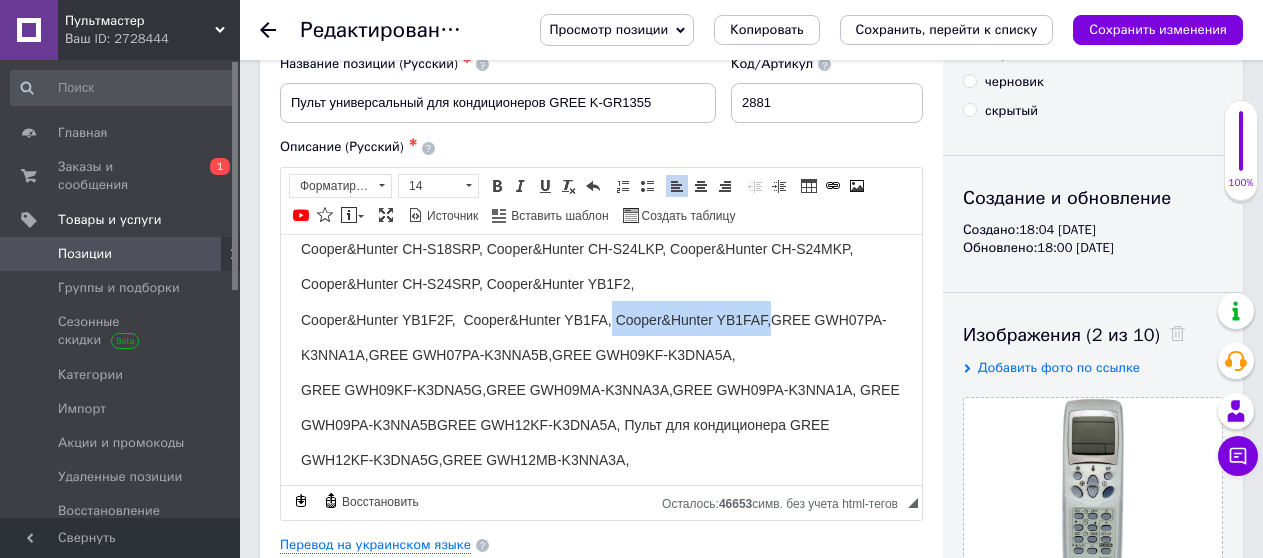 scroll, scrollTop: 200, scrollLeft: 0, axis: vertical 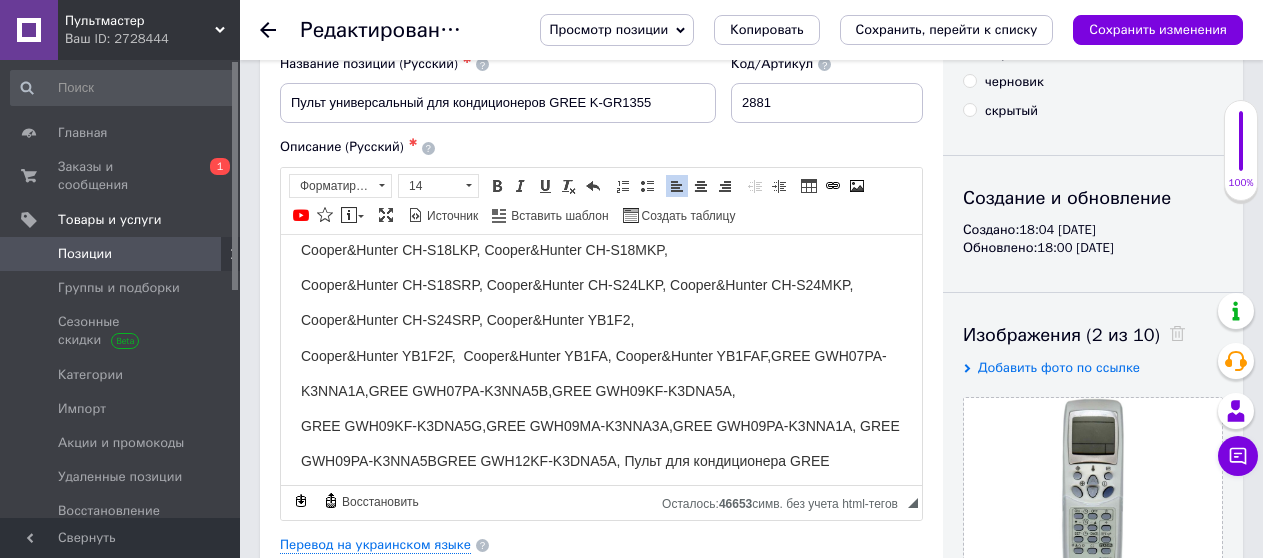 click on "Подходит к  моделям: Cooper&Hunter CH-S07LHR2, Cooper&Hunter CH-S07LKP, Cooper&Hunter CH-S07MKP,Cooper&Hunter CH-S07SRP, Cooper&Hunter CH-S07XP4,Cooper&Hunter CH-S09FTXG, Cooper&Hunter CH-S09LKP,Cooper&Hunter CH-S09MKP, Cooper&Hunter CH-S09SRP, Cooper&Hunter CH-S12LKP, Cooper&Hunter CH-S12MKP, Cooper&Hunter CH-S12SRP, Cooper&Hunter CH-S18LKP, Cooper&Hunter CH-S18MKP,  Cooper&Hunter CH-S18SRP, Cooper&Hunter CH-S24LKP, Cooper&Hunter CH-S24MKP, Cooper&Hunter CH-S24SRP, Cooper&Hunter YB1F2, [PERSON_NAME] YB1F2F,  Cooper&Hunter YB1FA, Cooper&Hunter YB1FAF,GREE GWH07PA-K3NNA1A,GREE GWH07PA-K3NNA5B,GREE GWH09KF-K3DNA5A, GREE GWH09KF-K3DNA5G,GREE GWH09MA-K3NNA3A,GREE GWH09PA-K3NNA1A, GREE GWH09PA-K3NNA5BGREE GWH12KF-K3DNA5A, Пульт для кондиционера GREE GWH12KF-K3DNA5G,GREE GWH12MB-K3NNA3A, GREE GWH12PB-K3NNA1A,GREE GWH12PC-K3NNA5A,GREE GWH18KG-K3DNA5A, GREE GWH18PD-K3NNA1A,GREE GWH24KG-K3DNA5A,  GREE YB1F2F,GREE YB1FA,GREE YB1FAF,Gree GMV-R112P/HB-K,Gree GMV-R112P/NAB-D," at bounding box center [601, 1303] 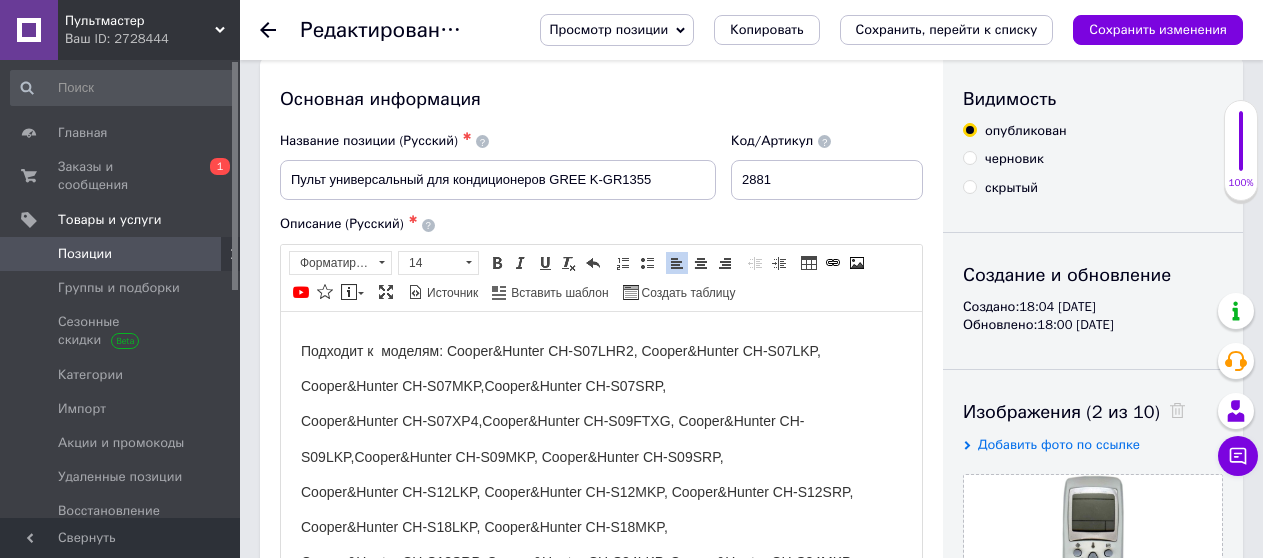 scroll, scrollTop: 0, scrollLeft: 0, axis: both 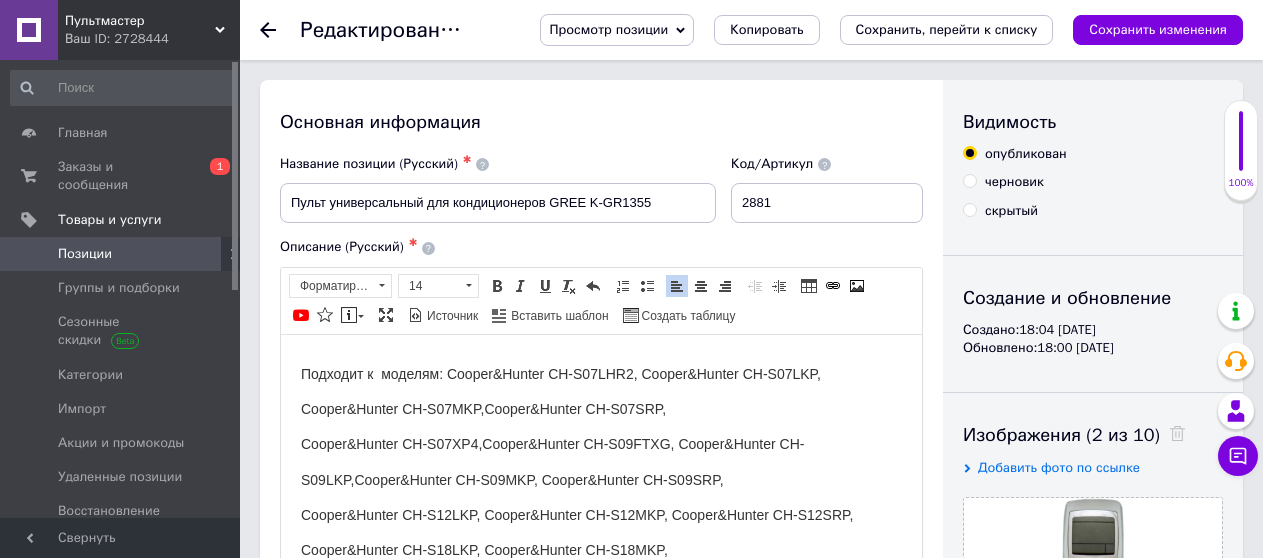 click on "Подходит к  моделям: Cooper&Hunter CH-S07LHR2, Cooper&Hunter CH-S07LKP, Cooper&Hunter CH-S07MKP,Cooper&Hunter CH-S07SRP, Cooper&Hunter CH-S07XP4,Cooper&Hunter CH-S09FTXG, Cooper&Hunter CH-S09LKP,Cooper&Hunter CH-S09MKP, Cooper&Hunter CH-S09SRP, Cooper&Hunter CH-S12LKP, Cooper&Hunter CH-S12MKP, Cooper&Hunter CH-S12SRP, Cooper&Hunter CH-S18LKP, Cooper&Hunter CH-S18MKP,  Cooper&Hunter CH-S18SRP, Cooper&Hunter CH-S24LKP, Cooper&Hunter CH-S24MKP, Cooper&Hunter CH-S24SRP, Cooper&Hunter YB1F2, [PERSON_NAME] YB1F2F,  Cooper&Hunter YB1FA, Cooper&Hunter YB1FAF,GREE GWH07PA-K3NNA1A,GREE GWH07PA-K3NNA5B,GREE GWH09KF-K3DNA5A, GREE GWH09KF-K3DNA5G,GREE GWH09MA-K3NNA3A,GREE GWH09PA-K3NNA1A, GREE GWH09PA-K3NNA5BGREE GWH12KF-K3DNA5A, Пульт для кондиционера GREE GWH12KF-K3DNA5G,GREE GWH12MB-K3NNA3A, GREE GWH12PB-K3NNA1A,GREE GWH12PC-K3NNA5A,GREE GWH18KG-K3DNA5A, GREE GWH18PD-K3NNA1A,GREE GWH24KG-K3DNA5A,  GREE YB1F2F,GREE YB1FA,GREE YB1FAF,Gree GMV-R112P/HB-K,Gree GMV-R112P/NAB-D," at bounding box center [601, 1603] 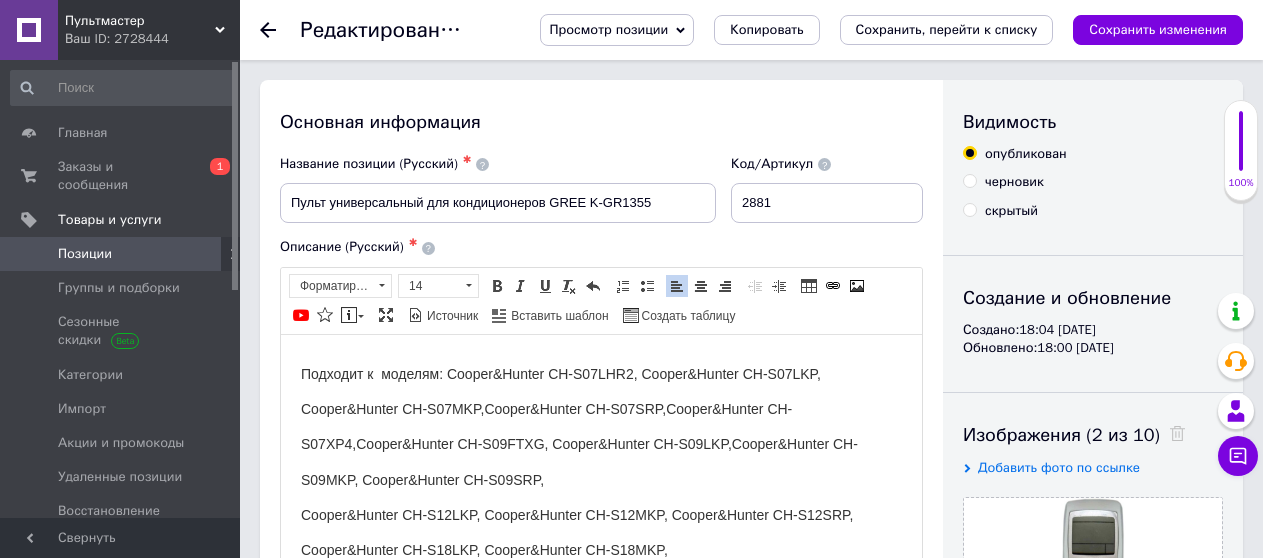 click on "Подходит к  моделям: Cooper&Hunter CH-S07LHR2, Cooper&Hunter CH-S07LKP, Cooper&Hunter CH-S07MKP,Cooper&Hunter CH-S07SRP,  Cooper&Hunter CH-S07XP4,Cooper&Hunter CH-S09FTXG, Cooper&Hunter CH-S09LKP,Cooper&Hunter CH-S09MKP, Cooper&Hunter CH-S09SRP, Cooper&Hunter CH-S12LKP, Cooper&Hunter CH-S12MKP, Cooper&Hunter CH-S12SRP, Cooper&Hunter CH-S18LKP, Cooper&Hunter CH-S18MKP,  Cooper&Hunter CH-S18SRP, Cooper&Hunter CH-S24LKP, Cooper&Hunter CH-S24MKP, Cooper&Hunter CH-S24SRP, Cooper&Hunter YB1F2, [PERSON_NAME] YB1F2F,  Cooper&Hunter YB1FA, Cooper&Hunter YB1FAF,GREE GWH07PA-K3NNA1A,GREE GWH07PA-K3NNA5B,GREE GWH09KF-K3DNA5A, GREE GWH09KF-K3DNA5G,GREE GWH09MA-K3NNA3A,GREE GWH09PA-K3NNA1A, GREE GWH09PA-K3NNA5BGREE GWH12KF-K3DNA5A, Пульт для кондиционера GREE GWH12KF-K3DNA5G,GREE GWH12MB-K3NNA3A, GREE GWH12PB-K3NNA1A,GREE GWH12PC-K3NNA5A,GREE GWH18KG-K3DNA5A, GREE GWH18PD-K3NNA1A,GREE GWH24KG-K3DNA5A,  GREE YB1F2F,GREE YB1FA,GREE YB1FAF,Gree GMV-R112P/HB-K,Gree GMV-R112P/NAB-D," at bounding box center [601, 1603] 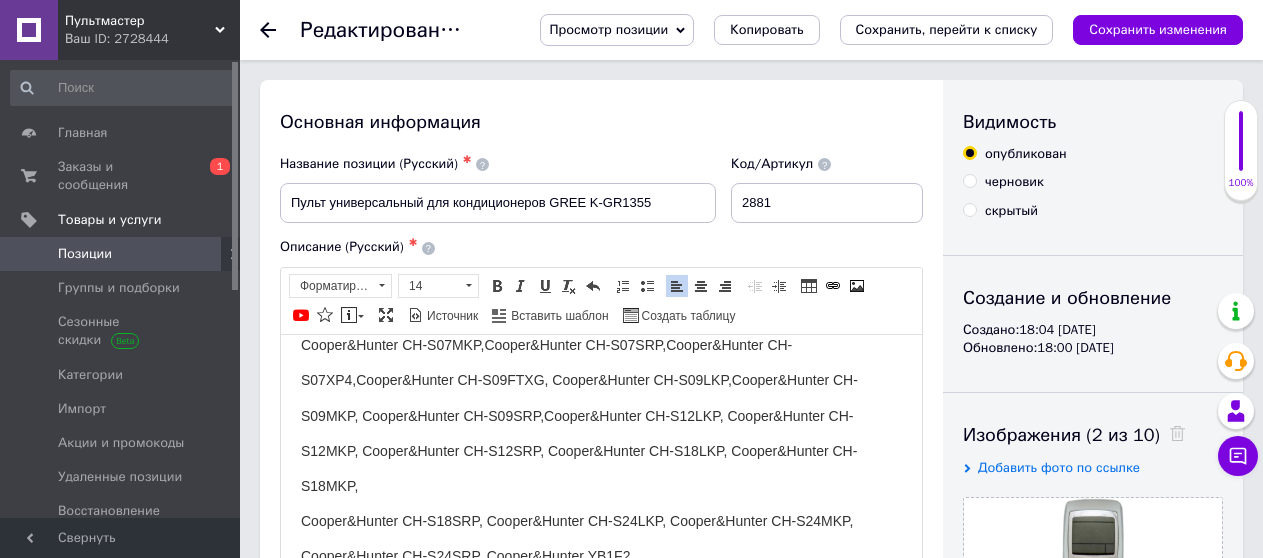 scroll, scrollTop: 100, scrollLeft: 0, axis: vertical 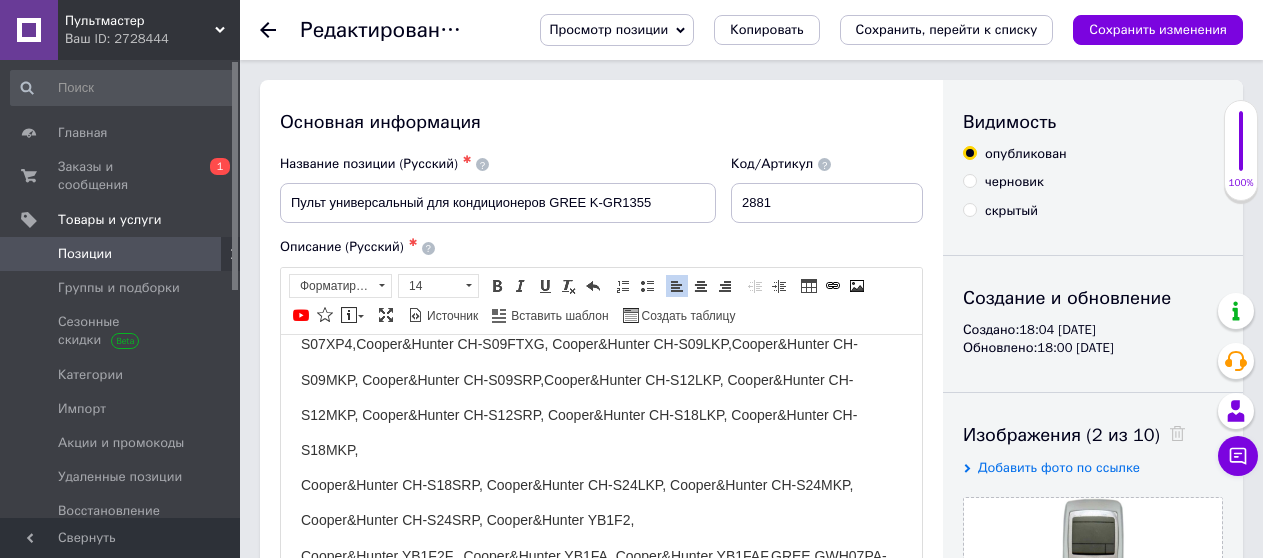 click on "Подходит к  моделям: Cooper&Hunter CH-S07LHR2, Cooper&Hunter CH-S07LKP, Cooper&Hunter CH-S07MKP,Cooper&Hunter CH-S07SRP,  Cooper&Hunter CH-S07XP4,Cooper&Hunter CH-S09FTXG, Cooper&Hunter CH-S09LKP,Cooper&Hunter CH-S09MKP, Cooper&Hunter CH-S09SRP,  Cooper&Hunter CH-S12LKP, Cooper&Hunter CH-S12MKP, Cooper&Hunter CH-S12SRP, Cooper&Hunter CH-S18LKP, Cooper&Hunter CH-S18MKP,  Cooper&Hunter CH-S18SRP, Cooper&Hunter CH-S24LKP, Cooper&Hunter CH-S24MKP, Cooper&Hunter CH-S24SRP, Cooper&Hunter YB1F2, [PERSON_NAME] YB1F2F,  Cooper&Hunter YB1FA, Cooper&Hunter YB1FAF,GREE GWH07PA-K3NNA1A,GREE GWH07PA-K3NNA5B,GREE GWH09KF-K3DNA5A, GREE GWH09KF-K3DNA5G,GREE GWH09MA-K3NNA3A,GREE GWH09PA-K3NNA1A, GREE GWH09PA-K3NNA5BGREE GWH12KF-K3DNA5A, Пульт для кондиционера GREE GWH12KF-K3DNA5G,GREE GWH12MB-K3NNA3A, GREE GWH12PB-K3NNA1A,GREE GWH12PC-K3NNA5A,GREE GWH18KG-K3DNA5A, GREE GWH18PD-K3NNA1A,GREE GWH24KG-K3DNA5A,  GREE YB1F2F,GREE YB1FA,GREE YB1FAF,Gree GMV-R112P/HB-K,Gree GMV-R112P/NAB-D," at bounding box center (601, 1503) 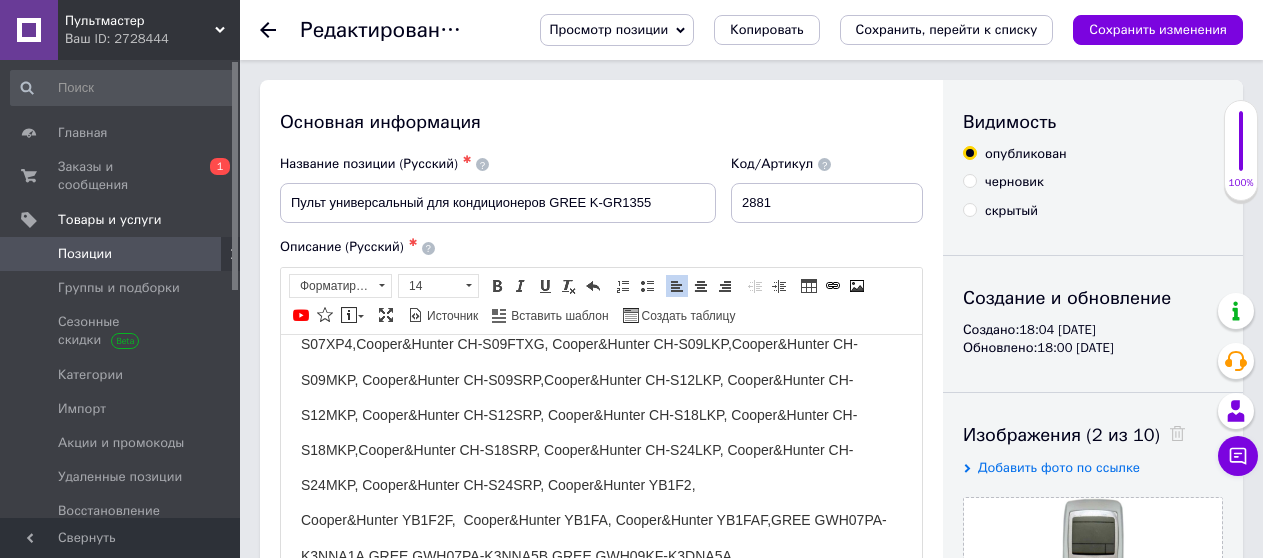 click on "Подходит к  моделям: Cooper&Hunter CH-S07LHR2, Cooper&Hunter CH-S07LKP, Cooper&Hunter CH-S07MKP,Cooper&Hunter CH-S07SRP,  Cooper&Hunter CH-S07XP4,Cooper&Hunter CH-S09FTXG, Cooper&Hunter CH-S09LKP,Cooper&Hunter CH-S09MKP, Cooper&Hunter CH-S09SRP,  Cooper&Hunter CH-S12LKP, Cooper&Hunter CH-S12MKP, Cooper&Hunter CH-S12SRP, Cooper&Hunter CH-S18LKP, Cooper&Hunter CH-S18MKP,  Cooper&Hunter CH-S18SRP, Cooper&Hunter CH-S24LKP, Cooper&Hunter CH-S24MKP, Cooper&Hunter CH-S24SRP, Cooper&Hunter YB1F2, [PERSON_NAME] YB1F2F,  Cooper&Hunter YB1FA, Cooper&Hunter YB1FAF,GREE GWH07PA-K3NNA1A,GREE GWH07PA-K3NNA5B,GREE GWH09KF-K3DNA5A, GREE GWH09KF-K3DNA5G,GREE GWH09MA-K3NNA3A,GREE GWH09PA-K3NNA1A, GREE GWH09PA-K3NNA5BGREE GWH12KF-K3DNA5A, Пульт для кондиционера GREE GWH12KF-K3DNA5G,GREE GWH12MB-K3NNA3A, GREE GWH12PB-K3NNA1A,GREE GWH12PC-K3NNA5A,GREE GWH18KG-K3DNA5A, GREE GWH18PD-K3NNA1A,GREE GWH24KG-K3DNA5A,  GREE YB1F2F,GREE YB1FA,GREE YB1FAF,Gree GMV-R112P/HB-K,Gree GMV-R112P/NAB-D," at bounding box center (601, 1486) 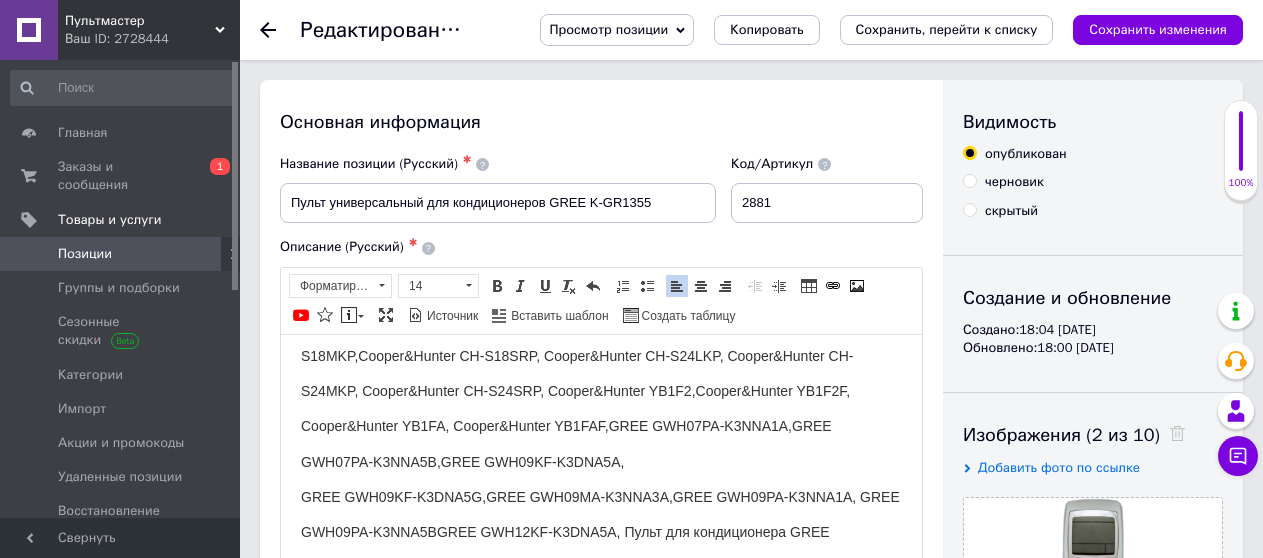 scroll, scrollTop: 200, scrollLeft: 0, axis: vertical 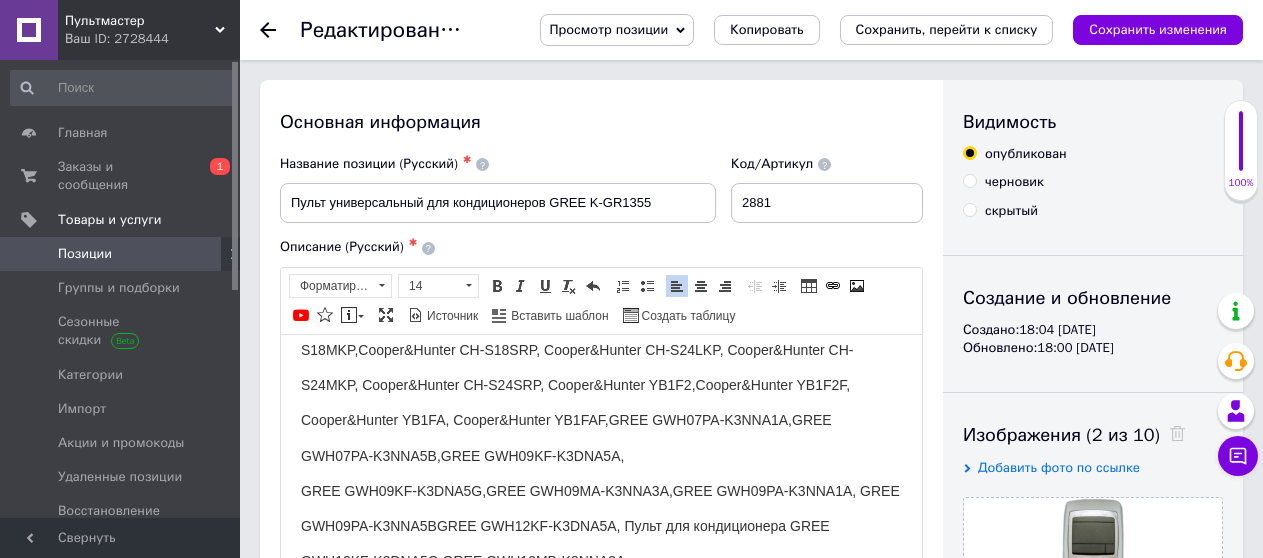 click on "Подходит к  моделям: Cooper&Hunter CH-S07LHR2, Cooper&Hunter CH-S07LKP, Cooper&Hunter CH-S07MKP,Cooper&Hunter CH-S07SRP,  Cooper&Hunter CH-S07XP4,Cooper&Hunter CH-S09FTXG, Cooper&Hunter CH-S09LKP,Cooper&Hunter CH-S09MKP, Cooper&Hunter CH-S09SRP,  Cooper&Hunter CH-S12LKP, Cooper&Hunter CH-S12MKP, Cooper&Hunter CH-S12SRP, Cooper&Hunter CH-S18LKP, Cooper&Hunter CH-S18MKP,  Cooper&Hunter CH-S18SRP, Cooper&Hunter CH-S24LKP, Cooper&Hunter CH-S24MKP, Cooper&Hunter CH-S24SRP, Cooper&Hunter YB1F2,  [PERSON_NAME] YB1F2F,  Cooper&Hunter YB1FA, Cooper&Hunter YB1FAF,GREE GWH07PA-K3NNA1A,GREE GWH07PA-K3NNA5B,GREE GWH09KF-K3DNA5A, GREE GWH09KF-K3DNA5G,GREE GWH09MA-K3NNA3A,GREE GWH09PA-K3NNA1A, GREE GWH09PA-K3NNA5BGREE GWH12KF-K3DNA5A, Пульт для кондиционера GREE GWH12KF-K3DNA5G,GREE GWH12MB-K3NNA3A, GREE GWH12PB-K3NNA1A,GREE GWH12PC-K3NNA5A,GREE GWH18KG-K3DNA5A, GREE GWH18PD-K3NNA1A,GREE GWH24KG-K3DNA5A,  GREE YB1F2F,GREE YB1FA,GREE YB1FAF,Gree GMV-R112P/HB-K,Gree GMV-R112P/NAB-D," at bounding box center (601, 1386) 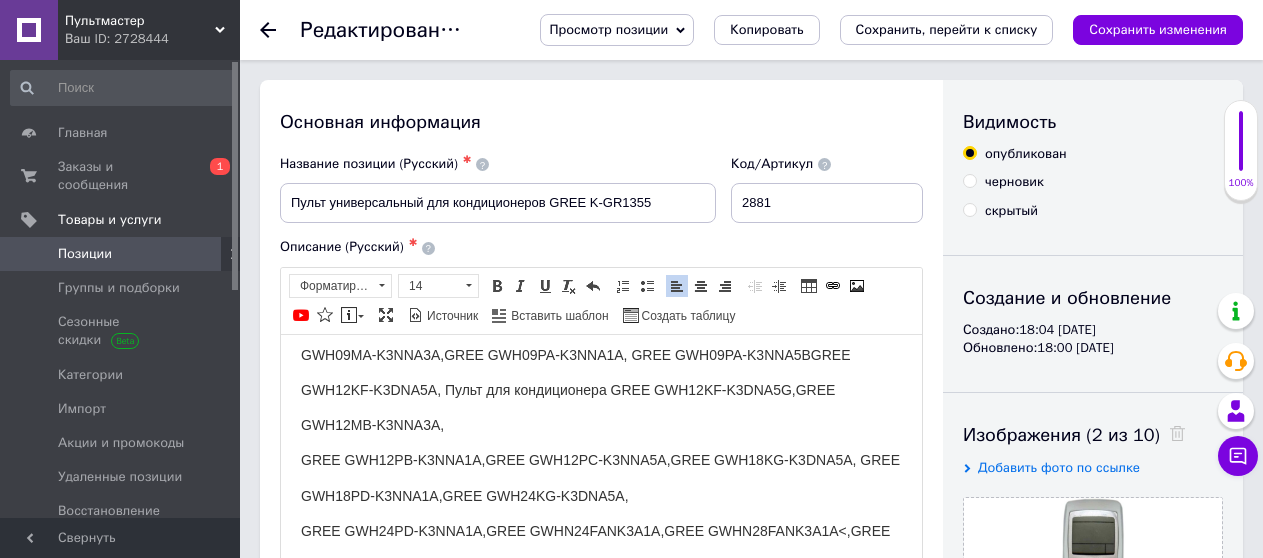 scroll, scrollTop: 300, scrollLeft: 0, axis: vertical 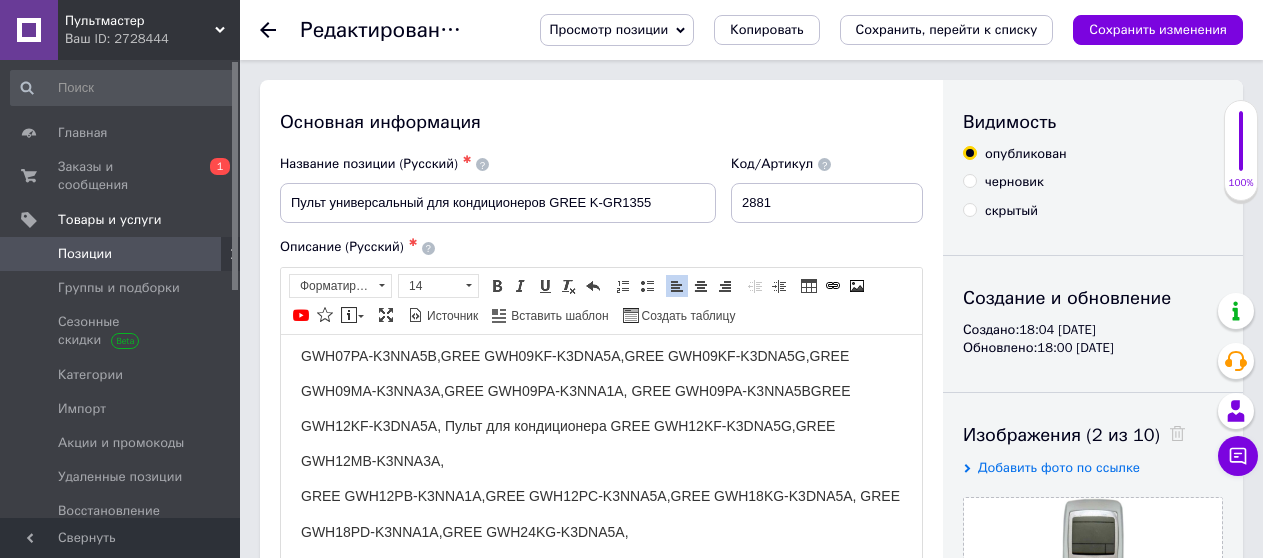 click on "Подходит к  моделям: Cooper&Hunter CH-S07LHR2, Cooper&Hunter CH-S07LKP, Cooper&Hunter CH-S07MKP,Cooper&Hunter CH-S07SRP,  Cooper&Hunter CH-S07XP4,Cooper&Hunter CH-S09FTXG, Cooper&Hunter CH-S09LKP,Cooper&Hunter CH-S09MKP, Cooper&Hunter CH-S09SRP,  Cooper&Hunter CH-S12LKP, Cooper&Hunter CH-S12MKP, Cooper&Hunter CH-S12SRP, Cooper&Hunter CH-S18LKP, Cooper&Hunter CH-S18MKP,  Cooper&Hunter CH-S18SRP, Cooper&Hunter CH-S24LKP, Cooper&Hunter CH-S24MKP, Cooper&Hunter CH-S24SRP, Cooper&Hunter YB1F2,  [PERSON_NAME] YB1F2F,  Cooper&Hunter YB1FA, Cooper&Hunter YB1FAF,GREE GWH07PA-K3NNA1A,GREE GWH07PA-K3NNA5B,GREE GWH09KF-K3DNA5A,  GREE GWH09KF-K3DNA5G,GREE GWH09MA-K3NNA3A,GREE GWH09PA-K3NNA1A, GREE GWH09PA-K3NNA5BGREE GWH12KF-K3DNA5A, Пульт для кондиционера GREE GWH12KF-K3DNA5G,GREE GWH12MB-K3NNA3A, GREE GWH12PB-K3NNA1A,GREE GWH12PC-K3NNA5A,GREE GWH18KG-K3DNA5A, GREE GWH18PD-K3NNA1A,GREE GWH24KG-K3DNA5A,  GREE YB1F2F,GREE YB1FA,GREE YB1FAF,Gree GMV-R112P/HB-K,Gree GMV-R112P/NAB-D," at bounding box center [600, 1287] 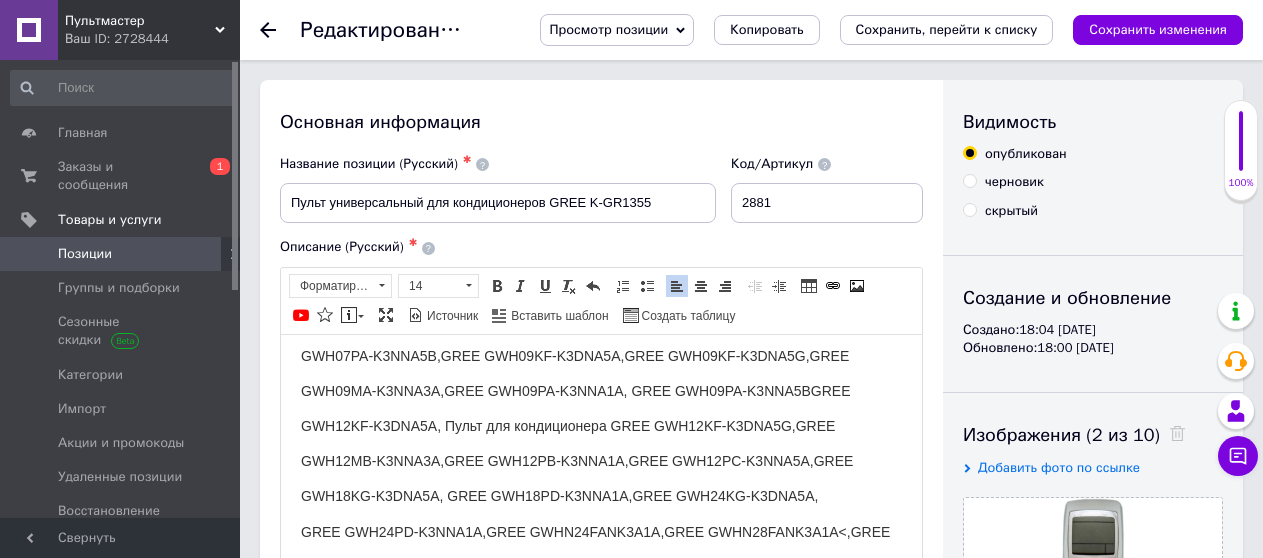 scroll, scrollTop: 400, scrollLeft: 0, axis: vertical 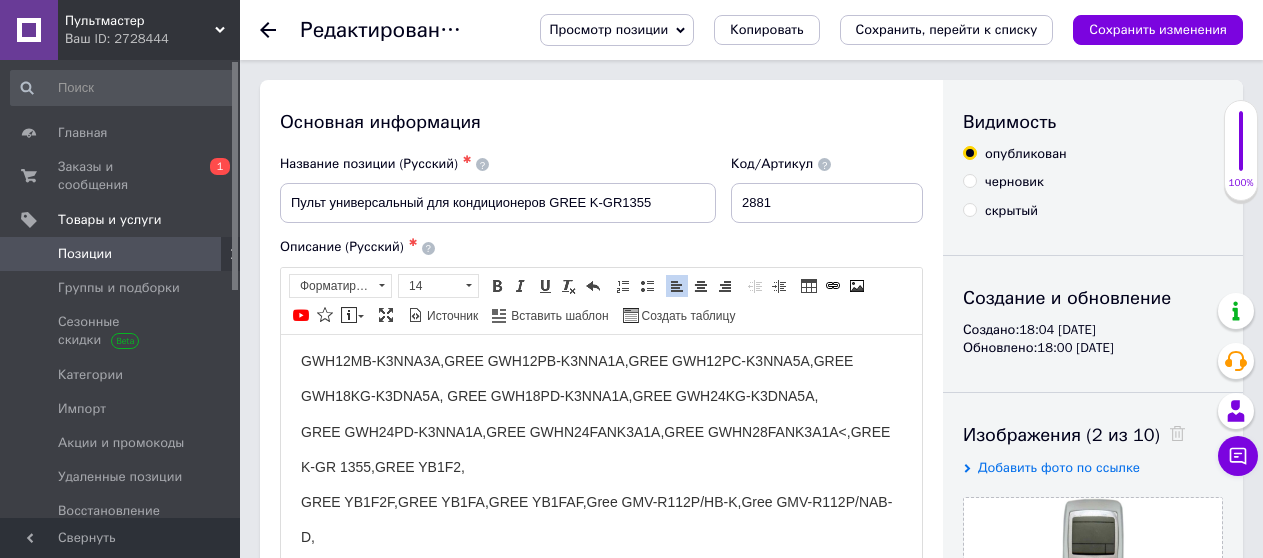 click on "Подходит к  моделям: Cooper&Hunter CH-S07LHR2, Cooper&Hunter CH-S07LKP, Cooper&Hunter CH-S07MKP,Cooper&Hunter CH-S07SRP,  Cooper&Hunter CH-S07XP4,Cooper&Hunter CH-S09FTXG, Cooper&Hunter CH-S09LKP,Cooper&Hunter CH-S09MKP, Cooper&Hunter CH-S09SRP,  Cooper&Hunter CH-S12LKP, Cooper&Hunter CH-S12MKP, Cooper&Hunter CH-S12SRP, Cooper&Hunter CH-S18LKP, Cooper&Hunter CH-S18MKP,  Cooper&Hunter CH-S18SRP, Cooper&Hunter CH-S24LKP, Cooper&Hunter CH-S24MKP, Cooper&Hunter CH-S24SRP, Cooper&Hunter YB1F2,  [PERSON_NAME] YB1F2F,  Cooper&Hunter YB1FA, Cooper&Hunter YB1FAF,GREE GWH07PA-K3NNA1A,GREE GWH07PA-K3NNA5B,GREE GWH09KF-K3DNA5A,  GREE GWH09KF-K3DNA5G,GREE GWH09MA-K3NNA3A,GREE GWH09PA-K3NNA1A, GREE GWH09PA-K3NNA5BGREE GWH12KF-K3DNA5A, Пульт для кондиционера GREE GWH12KF-K3DNA5G,GREE GWH12MB-K3NNA3A,  GREE GWH12PB-K3NNA1A,GREE GWH12PC-K3NNA5A,GREE GWH18KG-K3DNA5A, GREE GWH18PD-K3NNA1A,GREE GWH24KG-K3DNA5A,  Gree серія Bee," at bounding box center (601, 1168) 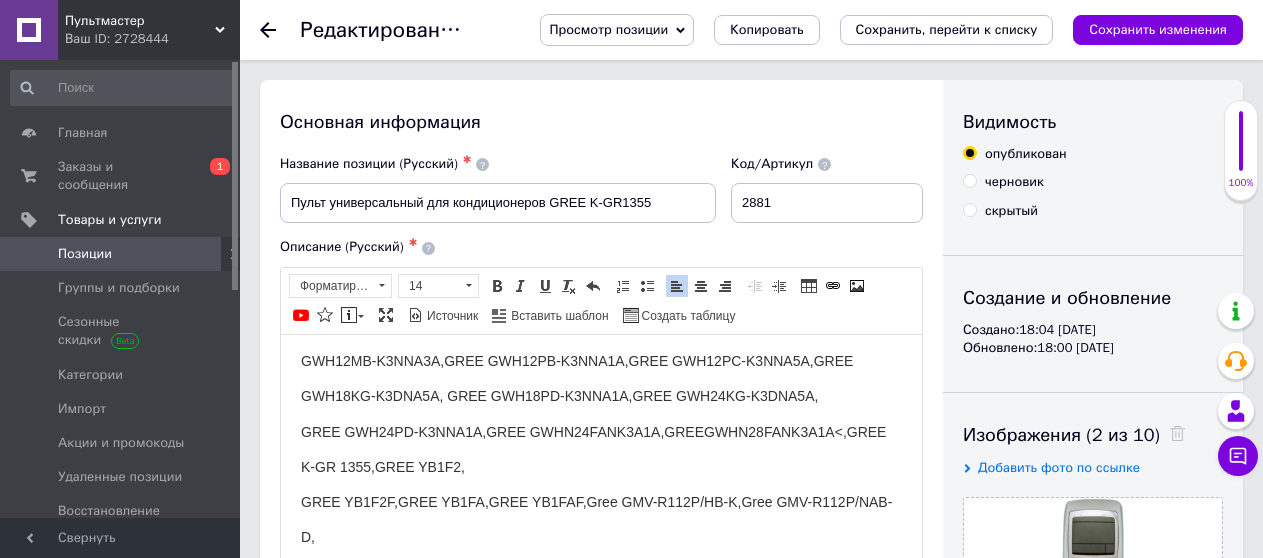 click on "Подходит к  моделям: Cooper&Hunter CH-S07LHR2, Cooper&Hunter CH-S07LKP, Cooper&Hunter CH-S07MKP,Cooper&Hunter CH-S07SRP,  Cooper&Hunter CH-S07XP4,Cooper&Hunter CH-S09FTXG, Cooper&Hunter CH-S09LKP,Cooper&Hunter CH-S09MKP, Cooper&Hunter CH-S09SRP,  Cooper&Hunter CH-S12LKP, Cooper&Hunter CH-S12MKP, Cooper&Hunter CH-S12SRP, Cooper&Hunter CH-S18LKP, Cooper&Hunter CH-S18MKP,  Cooper&Hunter CH-S18SRP, Cooper&Hunter CH-S24LKP, Cooper&Hunter CH-S24MKP, Cooper&Hunter CH-S24SRP, Cooper&Hunter YB1F2,  [PERSON_NAME] YB1F2F,  Cooper&Hunter YB1FA, Cooper&Hunter YB1FAF,GREE GWH07PA-K3NNA1A,GREE GWH07PA-K3NNA5B,GREE GWH09KF-K3DNA5A,  GREE GWH09KF-K3DNA5G,GREE GWH09MA-K3NNA3A,GREE GWH09PA-K3NNA1A, GREE GWH09PA-K3NNA5BGREE GWH12KF-K3DNA5A, Пульт для кондиционера GREE GWH12KF-K3DNA5G,GREE GWH12MB-K3NNA3A,  GREE GWH12PB-K3NNA1A,GREE GWH12PC-K3NNA5A,GREE GWH18KG-K3DNA5A, GREE GWH18PD-K3NNA1A,GREE GWH24KG-K3DNA5A,  Gree серія Bee," at bounding box center (601, 1168) 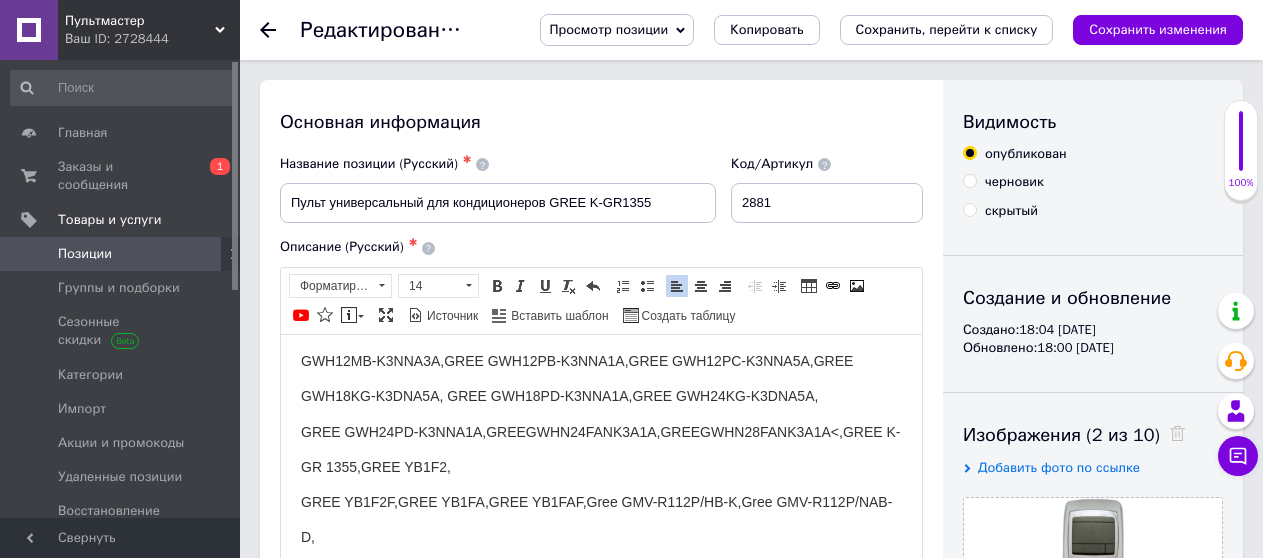 click on "Подходит к  моделям: Cooper&Hunter CH-S07LHR2, Cooper&Hunter CH-S07LKP, Cooper&Hunter CH-S07MKP,Cooper&Hunter CH-S07SRP,  Cooper&Hunter CH-S07XP4,Cooper&Hunter CH-S09FTXG, Cooper&Hunter CH-S09LKP,Cooper&Hunter CH-S09MKP, Cooper&Hunter CH-S09SRP,  Cooper&Hunter CH-S12LKP, Cooper&Hunter CH-S12MKP, Cooper&Hunter CH-S12SRP, Cooper&Hunter CH-S18LKP, Cooper&Hunter CH-S18MKP,  Cooper&Hunter CH-S18SRP, Cooper&Hunter CH-S24LKP, Cooper&Hunter CH-S24MKP, Cooper&Hunter CH-S24SRP, Cooper&Hunter YB1F2,  [PERSON_NAME] YB1F2F,  Cooper&Hunter YB1FA, Cooper&Hunter YB1FAF,GREE GWH07PA-K3NNA1A,GREE GWH07PA-K3NNA5B,GREE GWH09KF-K3DNA5A,  GREE GWH09KF-K3DNA5G,GREE GWH09MA-K3NNA3A,GREE GWH09PA-K3NNA1A, GREE GWH09PA-K3NNA5BGREE GWH12KF-K3DNA5A, Пульт для кондиционера GREE GWH12KF-K3DNA5G,GREE GWH12MB-K3NNA3A,  GREE GWH12PB-K3NNA1A,GREE GWH12PC-K3NNA5A,GREE GWH18KG-K3DNA5A, GREE GWH18PD-K3NNA1A,GREE GWH24KG-K3DNA5A,  Gree серія Bee," at bounding box center (601, 1168) 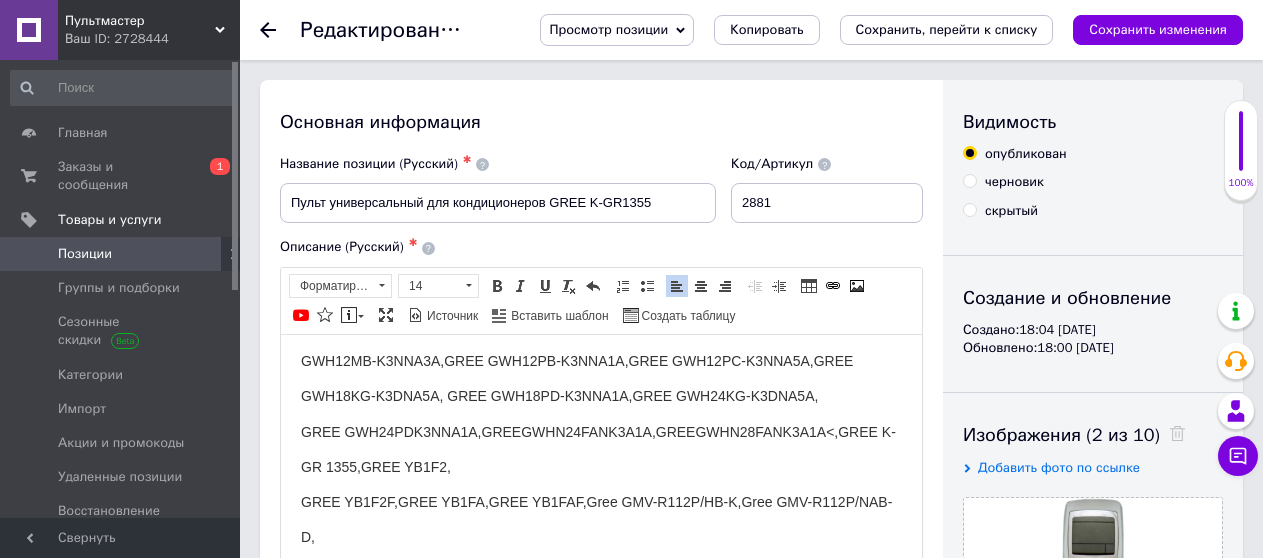 click on "Подходит к  моделям: Cooper&Hunter CH-S07LHR2, Cooper&Hunter CH-S07LKP, Cooper&Hunter CH-S07MKP,Cooper&Hunter CH-S07SRP,  Cooper&Hunter CH-S07XP4,Cooper&Hunter CH-S09FTXG, Cooper&Hunter CH-S09LKP,Cooper&Hunter CH-S09MKP, Cooper&Hunter CH-S09SRP,  Cooper&Hunter CH-S12LKP, Cooper&Hunter CH-S12MKP, Cooper&Hunter CH-S12SRP, Cooper&Hunter CH-S18LKP, Cooper&Hunter CH-S18MKP,  Cooper&Hunter CH-S18SRP, Cooper&Hunter CH-S24LKP, Cooper&Hunter CH-S24MKP, Cooper&Hunter CH-S24SRP, Cooper&Hunter YB1F2,  [PERSON_NAME] YB1F2F,  Cooper&Hunter YB1FA, Cooper&Hunter YB1FAF,GREE GWH07PA-K3NNA1A,GREE GWH07PA-K3NNA5B,GREE GWH09KF-K3DNA5A,  GREE GWH09KF-K3DNA5G,GREE GWH09MA-K3NNA3A,GREE GWH09PA-K3NNA1A, GREE GWH09PA-K3NNA5BGREE GWH12KF-K3DNA5A, Пульт для кондиционера GREE GWH12KF-K3DNA5G,GREE GWH12MB-K3NNA3A,  GREE GWH12PB-K3NNA1A,GREE GWH12PC-K3NNA5A,GREE GWH18KG-K3DNA5A, GREE GWH18PD-K3NNA1A,GREE GWH24KG-K3DNA5A,  Gree серія Bee," at bounding box center [600, 1170] 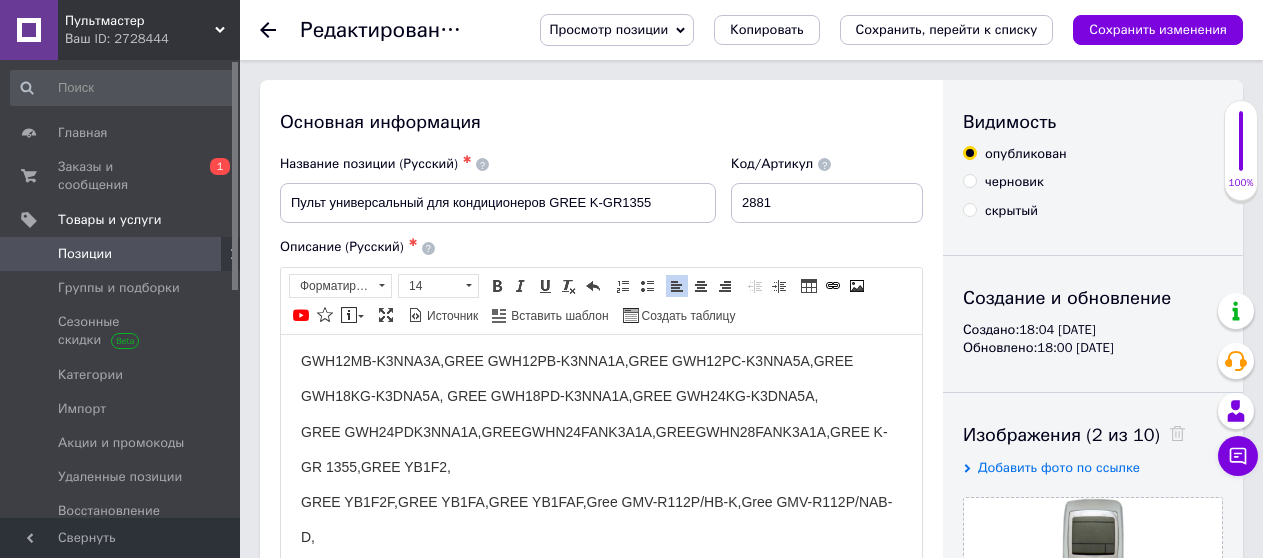 click on "Подходит к  моделям: Cooper&Hunter CH-S07LHR2, Cooper&Hunter CH-S07LKP, Cooper&Hunter CH-S07MKP,Cooper&Hunter CH-S07SRP,  Cooper&Hunter CH-S07XP4,Cooper&Hunter CH-S09FTXG, Cooper&Hunter CH-S09LKP,Cooper&Hunter CH-S09MKP, Cooper&Hunter CH-S09SRP,  Cooper&Hunter CH-S12LKP, Cooper&Hunter CH-S12MKP, Cooper&Hunter CH-S12SRP, Cooper&Hunter CH-S18LKP, Cooper&Hunter CH-S18MKP,  Cooper&Hunter CH-S18SRP, Cooper&Hunter CH-S24LKP, Cooper&Hunter CH-S24MKP, Cooper&Hunter CH-S24SRP, Cooper&Hunter YB1F2,  [PERSON_NAME] YB1F2F,  Cooper&Hunter YB1FA, Cooper&Hunter YB1FAF,GREE GWH07PA-K3NNA1A,GREE GWH07PA-K3NNA5B,GREE GWH09KF-K3DNA5A,  GREE GWH09KF-K3DNA5G,GREE GWH09MA-K3NNA3A,GREE GWH09PA-K3NNA1A, GREE GWH09PA-K3NNA5BGREE GWH12KF-K3DNA5A, Пульт для кондиционера GREE GWH12KF-K3DNA5G,GREE GWH12MB-K3NNA3A,  GREE GWH12PB-K3NNA1A,GREE GWH12PC-K3NNA5A,GREE GWH18KG-K3DNA5A, GREE GWH18PD-K3NNA1A,GREE GWH24KG-K3DNA5A,  Gree серія Bee," at bounding box center [600, 1170] 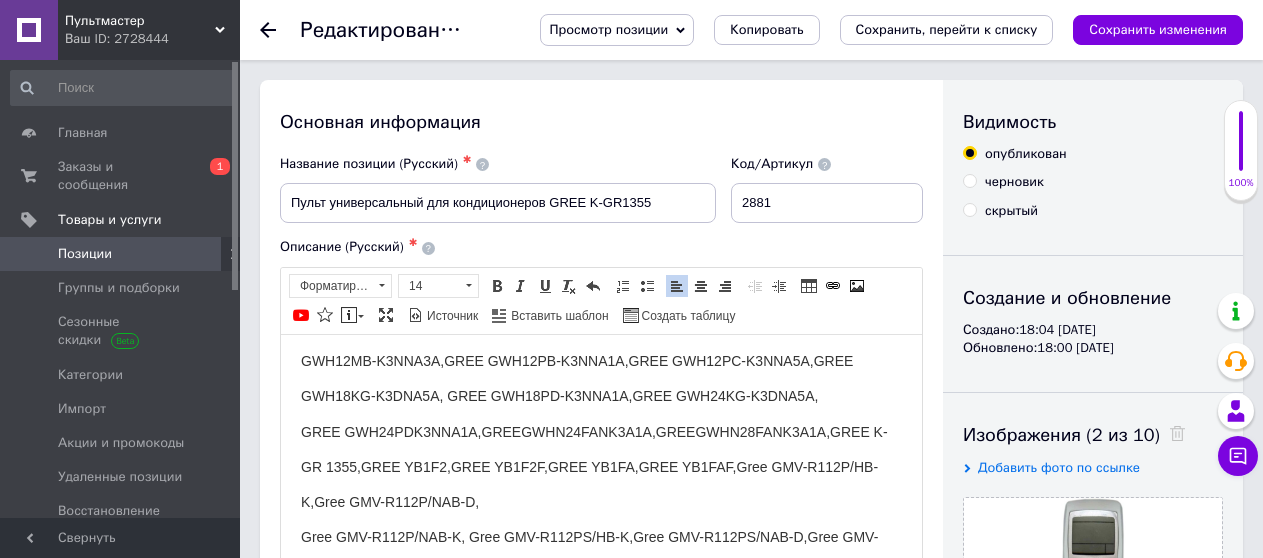 click on "Подходит к  моделям: Cooper&Hunter CH-S07LHR2, Cooper&Hunter CH-S07LKP, Cooper&Hunter CH-S07MKP,Cooper&Hunter CH-S07SRP,  Cooper&Hunter CH-S07XP4,Cooper&Hunter CH-S09FTXG, Cooper&Hunter CH-S09LKP,Cooper&Hunter CH-S09MKP, Cooper&Hunter CH-S09SRP,  Cooper&Hunter CH-S12LKP, Cooper&Hunter CH-S12MKP, Cooper&Hunter CH-S12SRP, Cooper&Hunter CH-S18LKP, Cooper&Hunter CH-S18MKP,  Cooper&Hunter CH-S18SRP, Cooper&Hunter CH-S24LKP, Cooper&Hunter CH-S24MKP, Cooper&Hunter CH-S24SRP, Cooper&Hunter YB1F2,  [PERSON_NAME] YB1F2F,  Cooper&Hunter YB1FA, Cooper&Hunter YB1FAF,GREE GWH07PA-K3NNA1A,GREE GWH07PA-K3NNA5B,GREE GWH09KF-K3DNA5A,  GREE GWH09KF-K3DNA5G,GREE GWH09MA-K3NNA3A,GREE GWH09PA-K3NNA1A, GREE GWH09PA-K3NNA5BGREE GWH12KF-K3DNA5A, Пульт для кондиционера GREE GWH12KF-K3DNA5G,GREE GWH12MB-K3NNA3A,  GREE GWH12PB-K3NNA1A,GREE GWH12PC-K3NNA5A,GREE GWH18KG-K3DNA5A, GREE GWH18PD-K3NNA1A,GREE GWH24KG-K3DNA5A,  Gree серія Bee," at bounding box center [601, 1151] 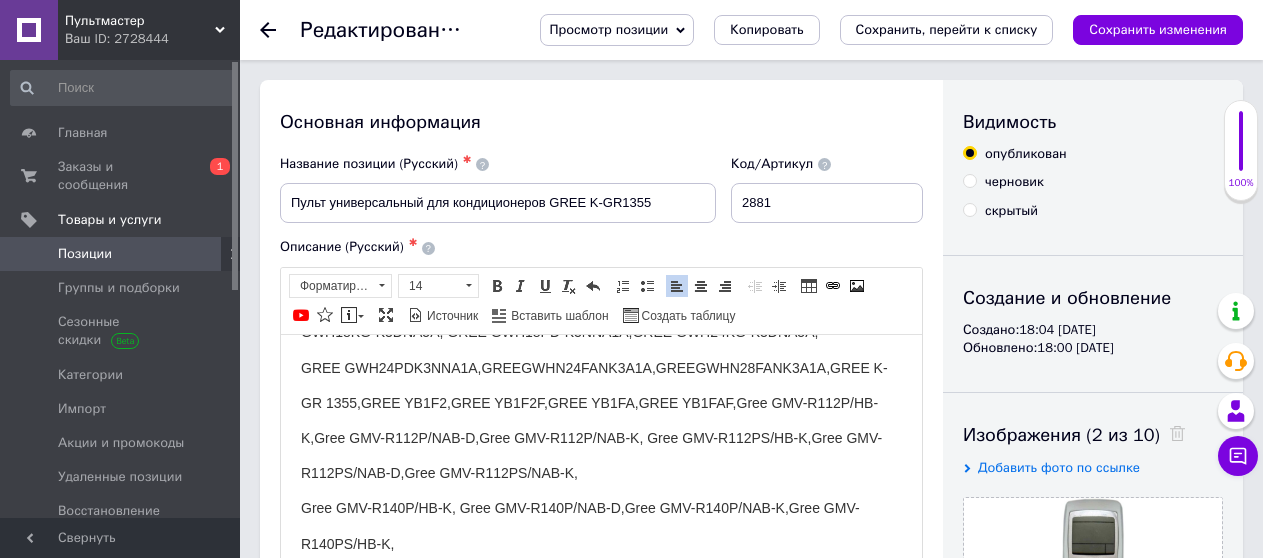 scroll, scrollTop: 500, scrollLeft: 0, axis: vertical 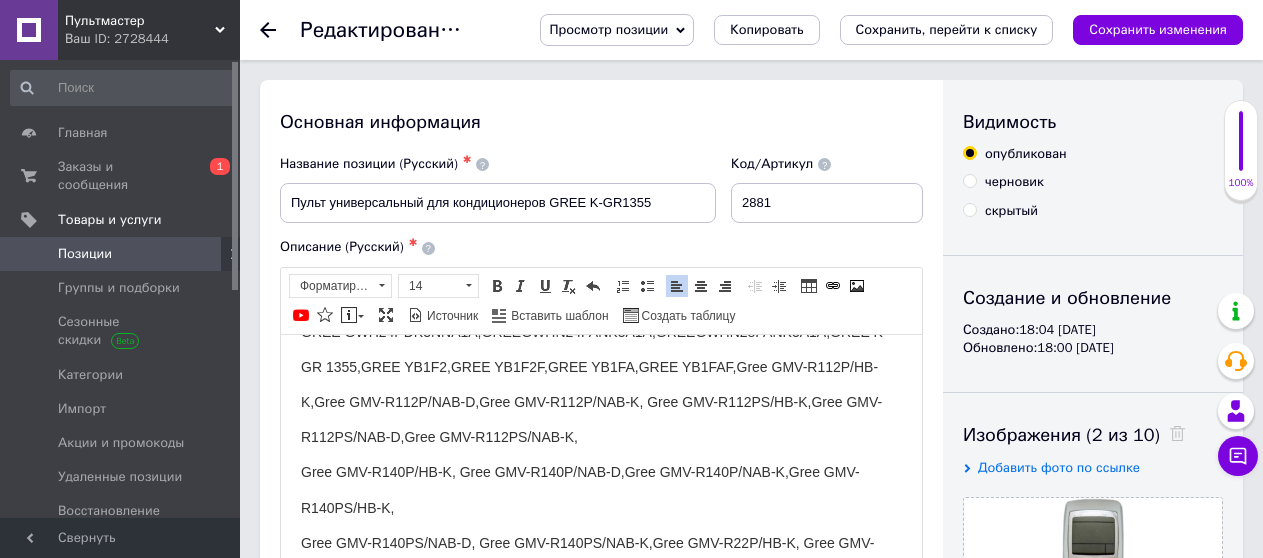 click on "Подходит к  моделям: Cooper&Hunter CH-S07LHR2, Cooper&Hunter CH-S07LKP, Cooper&Hunter CH-S07MKP,Cooper&Hunter CH-S07SRP,  Cooper&Hunter CH-S07XP4,Cooper&Hunter CH-S09FTXG, Cooper&Hunter CH-S09LKP,Cooper&Hunter CH-S09MKP, Cooper&Hunter CH-S09SRP,  Cooper&Hunter CH-S12LKP, Cooper&Hunter CH-S12MKP, Cooper&Hunter CH-S12SRP, Cooper&Hunter CH-S18LKP, Cooper&Hunter CH-S18MKP,  Cooper&Hunter CH-S18SRP, Cooper&Hunter CH-S24LKP, Cooper&Hunter CH-S24MKP, Cooper&Hunter CH-S24SRP, Cooper&Hunter YB1F2,  [PERSON_NAME] YB1F2F,  Cooper&Hunter YB1FA, Cooper&Hunter YB1FAF,GREE GWH07PA-K3NNA1A,GREE GWH07PA-K3NNA5B,GREE GWH09KF-K3DNA5A,  GREE GWH09KF-K3DNA5G,GREE GWH09MA-K3NNA3A,GREE GWH09PA-K3NNA1A, GREE GWH09PA-K3NNA5BGREE GWH12KF-K3DNA5A, Пульт для кондиционера GREE GWH12KF-K3DNA5G,GREE GWH12MB-K3NNA3A,  GREE GWH12PB-K3NNA1A,GREE GWH12PC-K3NNA5A,GREE GWH18KG-K3DNA5A, GREE GWH18PD-K3NNA1A,GREE GWH24KG-K3DNA5A,  Gree серія Bee," at bounding box center (600, 1034) 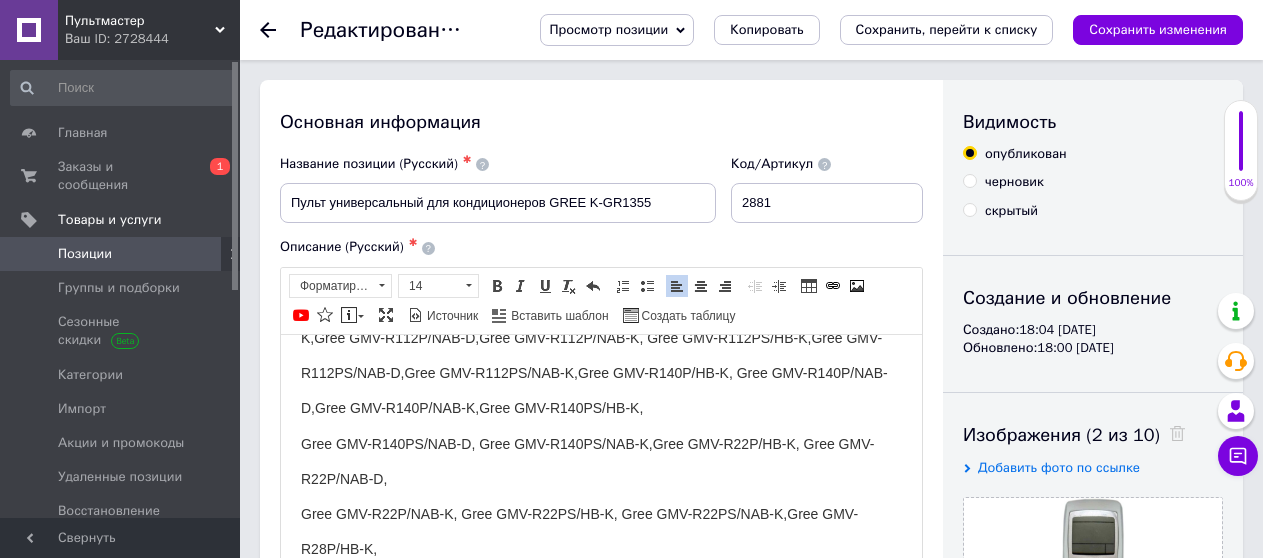 scroll, scrollTop: 600, scrollLeft: 0, axis: vertical 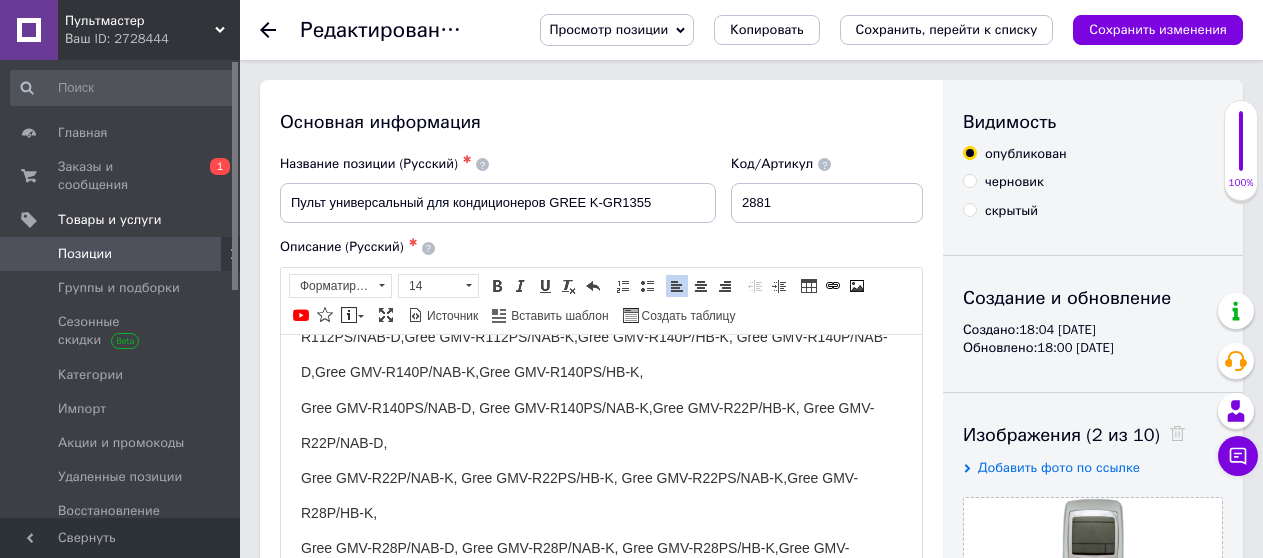 click on "Подходит к  моделям: Cooper&Hunter CH-S07LHR2, Cooper&Hunter CH-S07LKP, Cooper&Hunter CH-S07MKP,Cooper&Hunter CH-S07SRP,  Cooper&Hunter CH-S07XP4,Cooper&Hunter CH-S09FTXG, Cooper&Hunter CH-S09LKP,Cooper&Hunter CH-S09MKP, Cooper&Hunter CH-S09SRP,  Cooper&Hunter CH-S12LKP, Cooper&Hunter CH-S12MKP, Cooper&Hunter CH-S12SRP, Cooper&Hunter CH-S18LKP, Cooper&Hunter CH-S18MKP,  Cooper&Hunter CH-S18SRP, Cooper&Hunter CH-S24LKP, Cooper&Hunter CH-S24MKP, Cooper&Hunter CH-S24SRP, Cooper&Hunter YB1F2,  [PERSON_NAME] YB1F2F,  Cooper&Hunter YB1FA, Cooper&Hunter YB1FAF,GREE GWH07PA-K3NNA1A,GREE GWH07PA-K3NNA5B,GREE GWH09KF-K3DNA5A,  GREE GWH09KF-K3DNA5G,GREE GWH09MA-K3NNA3A,GREE GWH09PA-K3NNA1A, GREE GWH09PA-K3NNA5BGREE GWH12KF-K3DNA5A, Пульт для кондиционера GREE GWH12KF-K3DNA5G,GREE GWH12MB-K3NNA3A,  GREE GWH12PB-K3NNA1A,GREE GWH12PC-K3NNA5A,GREE GWH18KG-K3DNA5A, GREE GWH18PD-K3NNA1A,GREE GWH24KG-K3DNA5A,  Gree серія Bee," at bounding box center [600, 917] 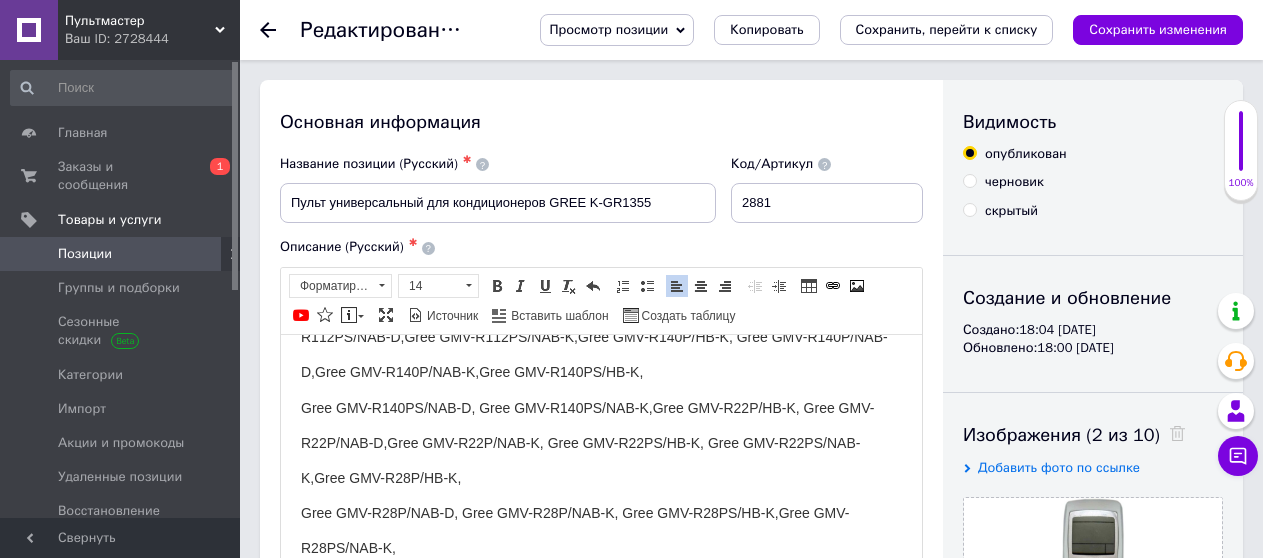 click on "Подходит к  моделям: Cooper&Hunter CH-S07LHR2, Cooper&Hunter CH-S07LKP, Cooper&Hunter CH-S07MKP,Cooper&Hunter CH-S07SRP,  Cooper&Hunter CH-S07XP4,Cooper&Hunter CH-S09FTXG, Cooper&Hunter CH-S09LKP,Cooper&Hunter CH-S09MKP, Cooper&Hunter CH-S09SRP,  Cooper&Hunter CH-S12LKP, Cooper&Hunter CH-S12MKP, Cooper&Hunter CH-S12SRP, Cooper&Hunter CH-S18LKP, Cooper&Hunter CH-S18MKP,  Cooper&Hunter CH-S18SRP, Cooper&Hunter CH-S24LKP, Cooper&Hunter CH-S24MKP, Cooper&Hunter CH-S24SRP, Cooper&Hunter YB1F2,  [PERSON_NAME] YB1F2F,  Cooper&Hunter YB1FA, Cooper&Hunter YB1FAF,GREE GWH07PA-K3NNA1A,GREE GWH07PA-K3NNA5B,GREE GWH09KF-K3DNA5A,  GREE GWH09KF-K3DNA5G,GREE GWH09MA-K3NNA3A,GREE GWH09PA-K3NNA1A, GREE GWH09PA-K3NNA5BGREE GWH12KF-K3DNA5A, Пульт для кондиционера GREE GWH12KF-K3DNA5G,GREE GWH12MB-K3NNA3A,  GREE GWH12PB-K3NNA1A,GREE GWH12PC-K3NNA5A,GREE GWH18KG-K3DNA5A, GREE GWH18PD-K3NNA1A,GREE GWH24KG-K3DNA5A,  Gree серія Bee," at bounding box center (601, 898) 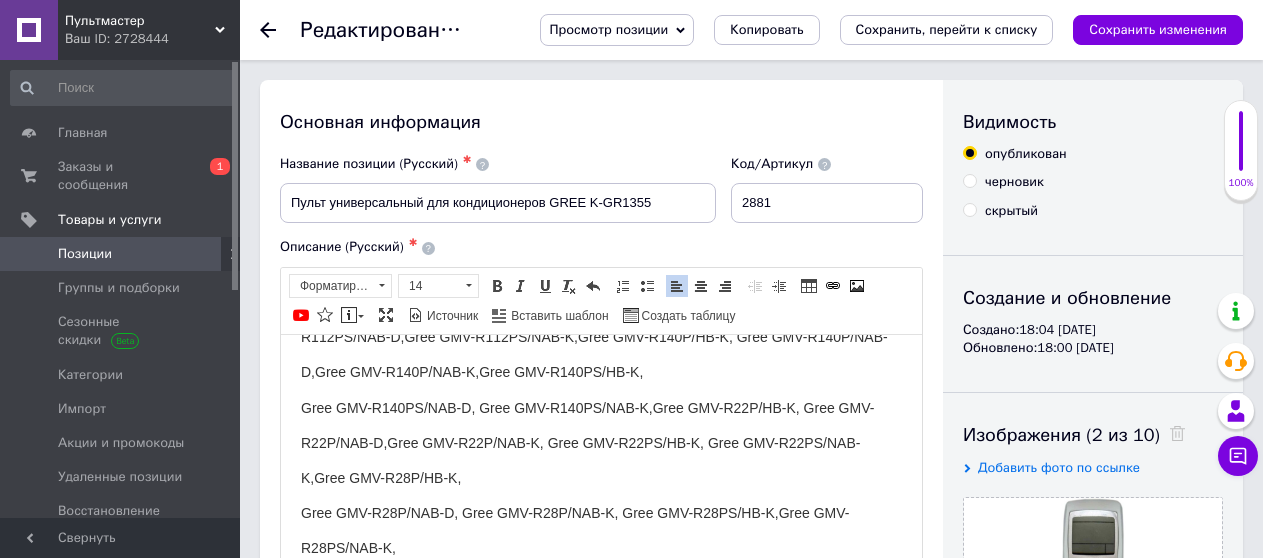 click on "Подходит к  моделям: Cooper&Hunter CH-S07LHR2, Cooper&Hunter CH-S07LKP, Cooper&Hunter CH-S07MKP,Cooper&Hunter CH-S07SRP,  Cooper&Hunter CH-S07XP4,Cooper&Hunter CH-S09FTXG, Cooper&Hunter CH-S09LKP,Cooper&Hunter CH-S09MKP, Cooper&Hunter CH-S09SRP,  Cooper&Hunter CH-S12LKP, Cooper&Hunter CH-S12MKP, Cooper&Hunter CH-S12SRP, Cooper&Hunter CH-S18LKP, Cooper&Hunter CH-S18MKP,  Cooper&Hunter CH-S18SRP, Cooper&Hunter CH-S24LKP, Cooper&Hunter CH-S24MKP, Cooper&Hunter CH-S24SRP, Cooper&Hunter YB1F2,  [PERSON_NAME] YB1F2F,  Cooper&Hunter YB1FA, Cooper&Hunter YB1FAF,GREE GWH07PA-K3NNA1A,GREE GWH07PA-K3NNA5B,GREE GWH09KF-K3DNA5A,  GREE GWH09KF-K3DNA5G,GREE GWH09MA-K3NNA3A,GREE GWH09PA-K3NNA1A, GREE GWH09PA-K3NNA5BGREE GWH12KF-K3DNA5A, Пульт для кондиционера GREE GWH12KF-K3DNA5G,GREE GWH12MB-K3NNA3A,  GREE GWH12PB-K3NNA1A,GREE GWH12PC-K3NNA5A,GREE GWH18KG-K3DNA5A, GREE GWH18PD-K3NNA1A,GREE GWH24KG-K3DNA5A,  Gree серія Bee," at bounding box center [600, 899] 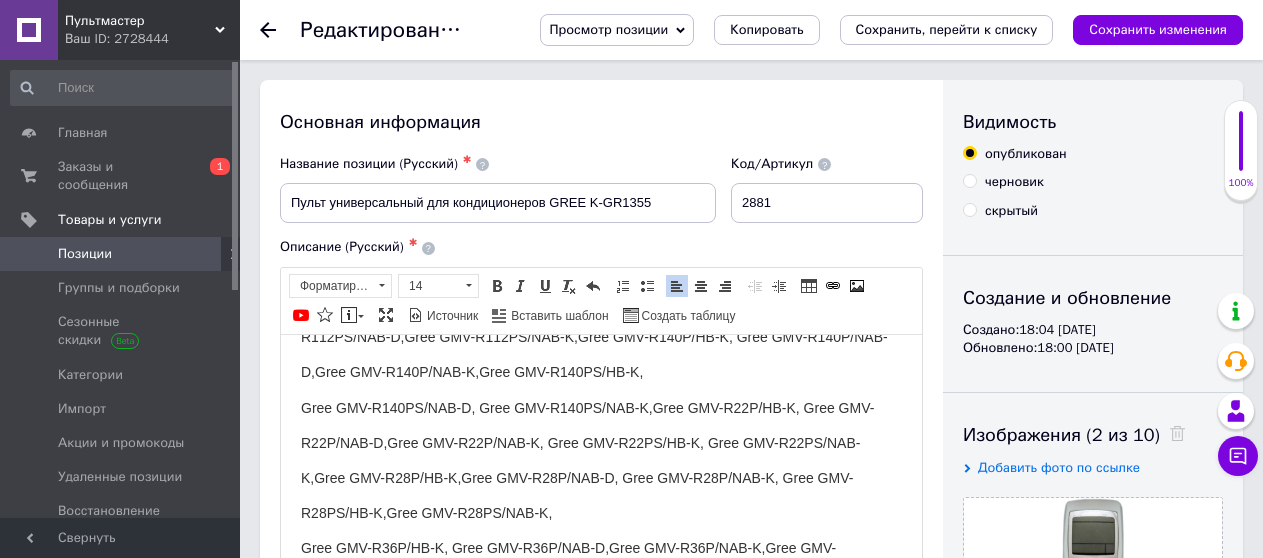 click on "Подходит к  моделям: Cooper&Hunter CH-S07LHR2, Cooper&Hunter CH-S07LKP, Cooper&Hunter CH-S07MKP,Cooper&Hunter CH-S07SRP,  Cooper&Hunter CH-S07XP4,Cooper&Hunter CH-S09FTXG, Cooper&Hunter CH-S09LKP,Cooper&Hunter CH-S09MKP, Cooper&Hunter CH-S09SRP,  Cooper&Hunter CH-S12LKP, Cooper&Hunter CH-S12MKP, Cooper&Hunter CH-S12SRP, Cooper&Hunter CH-S18LKP, Cooper&Hunter CH-S18MKP,  Cooper&Hunter CH-S18SRP, Cooper&Hunter CH-S24LKP, Cooper&Hunter CH-S24MKP, Cooper&Hunter CH-S24SRP, Cooper&Hunter YB1F2,  [PERSON_NAME] YB1F2F,  Cooper&Hunter YB1FA, Cooper&Hunter YB1FAF,GREE GWH07PA-K3NNA1A,GREE GWH07PA-K3NNA5B,GREE GWH09KF-K3DNA5A,  GREE GWH09KF-K3DNA5G,GREE GWH09MA-K3NNA3A,GREE GWH09PA-K3NNA1A, GREE GWH09PA-K3NNA5BGREE GWH12KF-K3DNA5A, Пульт для кондиционера GREE GWH12KF-K3DNA5G,GREE GWH12MB-K3NNA3A,  GREE GWH12PB-K3NNA1A,GREE GWH12PC-K3NNA5A,GREE GWH18KG-K3DNA5A, GREE GWH18PD-K3NNA1A,GREE GWH24KG-K3DNA5A,  Gree серія Bee," at bounding box center [601, 880] 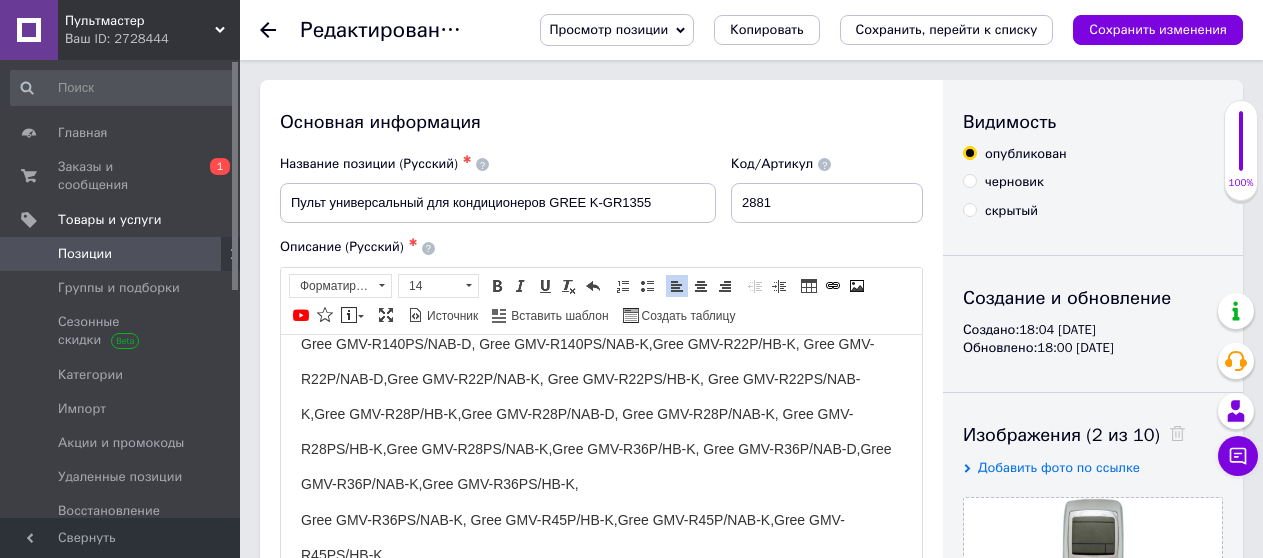 scroll, scrollTop: 700, scrollLeft: 0, axis: vertical 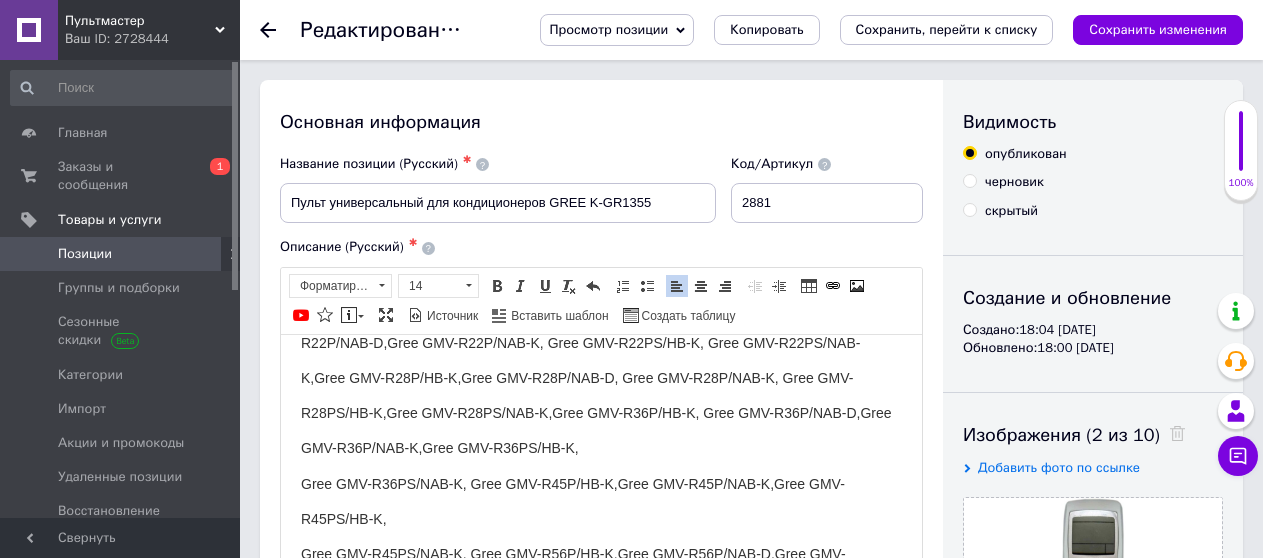 click on "Подходит к  моделям: Cooper&Hunter CH-S07LHR2, Cooper&Hunter CH-S07LKP, Cooper&Hunter CH-S07MKP,Cooper&Hunter CH-S07SRP,  Cooper&Hunter CH-S07XP4,Cooper&Hunter CH-S09FTXG, Cooper&Hunter CH-S09LKP,Cooper&Hunter CH-S09MKP, Cooper&Hunter CH-S09SRP,  Cooper&Hunter CH-S12LKP, Cooper&Hunter CH-S12MKP, Cooper&Hunter CH-S12SRP, Cooper&Hunter CH-S18LKP, Cooper&Hunter CH-S18MKP,  Cooper&Hunter CH-S18SRP, Cooper&Hunter CH-S24LKP, Cooper&Hunter CH-S24MKP, Cooper&Hunter CH-S24SRP, Cooper&Hunter YB1F2,  [PERSON_NAME] YB1F2F,  Cooper&Hunter YB1FA, Cooper&Hunter YB1FAF,GREE GWH07PA-K3NNA1A,GREE GWH07PA-K3NNA5B,GREE GWH09KF-K3DNA5A,  GREE GWH09KF-K3DNA5G,GREE GWH09MA-K3NNA3A,GREE GWH09PA-K3NNA1A, GREE GWH09PA-K3NNA5BGREE GWH12KF-K3DNA5A, Пульт для кондиционера GREE GWH12KF-K3DNA5G,GREE GWH12MB-K3NNA3A,  GREE GWH12PB-K3NNA1A,GREE GWH12PC-K3NNA5A,GREE GWH18KG-K3DNA5A, GREE GWH18PD-K3NNA1A,GREE GWH24KG-K3DNA5A,  Gree серія Bee," at bounding box center [600, 764] 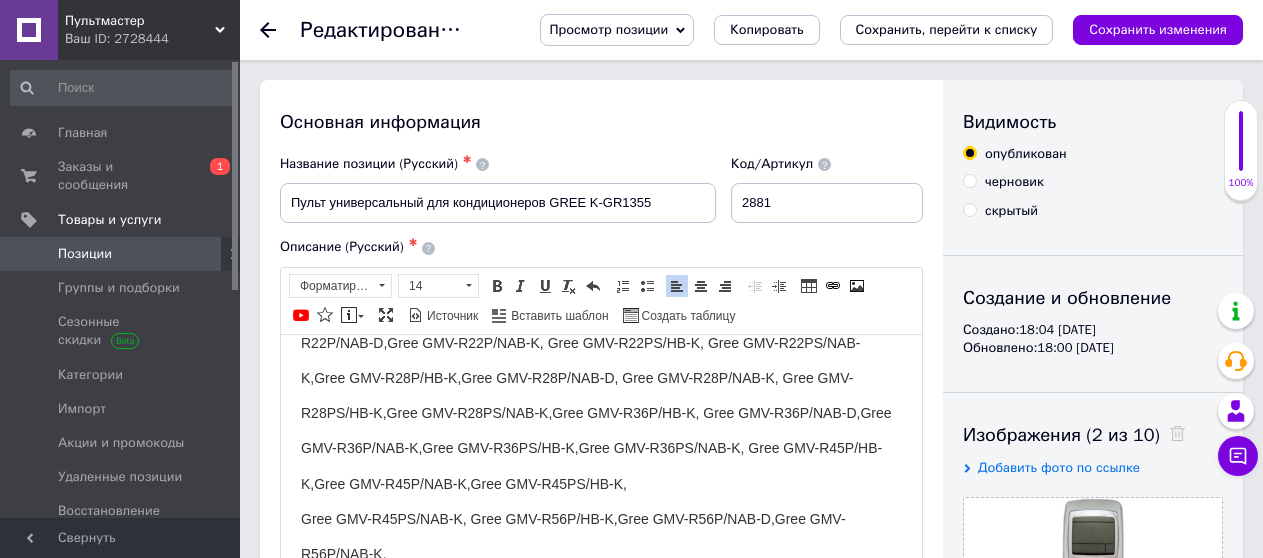 click on "Подходит к  моделям: Cooper&Hunter CH-S07LHR2, Cooper&Hunter CH-S07LKP, Cooper&Hunter CH-S07MKP,Cooper&Hunter CH-S07SRP,  Cooper&Hunter CH-S07XP4,Cooper&Hunter CH-S09FTXG, Cooper&Hunter CH-S09LKP,Cooper&Hunter CH-S09MKP, Cooper&Hunter CH-S09SRP,  Cooper&Hunter CH-S12LKP, Cooper&Hunter CH-S12MKP, Cooper&Hunter CH-S12SRP, Cooper&Hunter CH-S18LKP, Cooper&Hunter CH-S18MKP,  Cooper&Hunter CH-S18SRP, Cooper&Hunter CH-S24LKP, Cooper&Hunter CH-S24MKP, Cooper&Hunter CH-S24SRP, Cooper&Hunter YB1F2,  [PERSON_NAME] YB1F2F,  Cooper&Hunter YB1FA, Cooper&Hunter YB1FAF,GREE GWH07PA-K3NNA1A,GREE GWH07PA-K3NNA5B,GREE GWH09KF-K3DNA5A,  GREE GWH09KF-K3DNA5G,GREE GWH09MA-K3NNA3A,GREE GWH09PA-K3NNA1A, GREE GWH09PA-K3NNA5BGREE GWH12KF-K3DNA5A, Пульт для кондиционера GREE GWH12KF-K3DNA5G,GREE GWH12MB-K3NNA3A,  GREE GWH12PB-K3NNA1A,GREE GWH12PC-K3NNA5A,GREE GWH18KG-K3DNA5A, GREE GWH18PD-K3NNA1A,GREE GWH24KG-K3DNA5A,  Gree серія Bee," at bounding box center (601, 745) 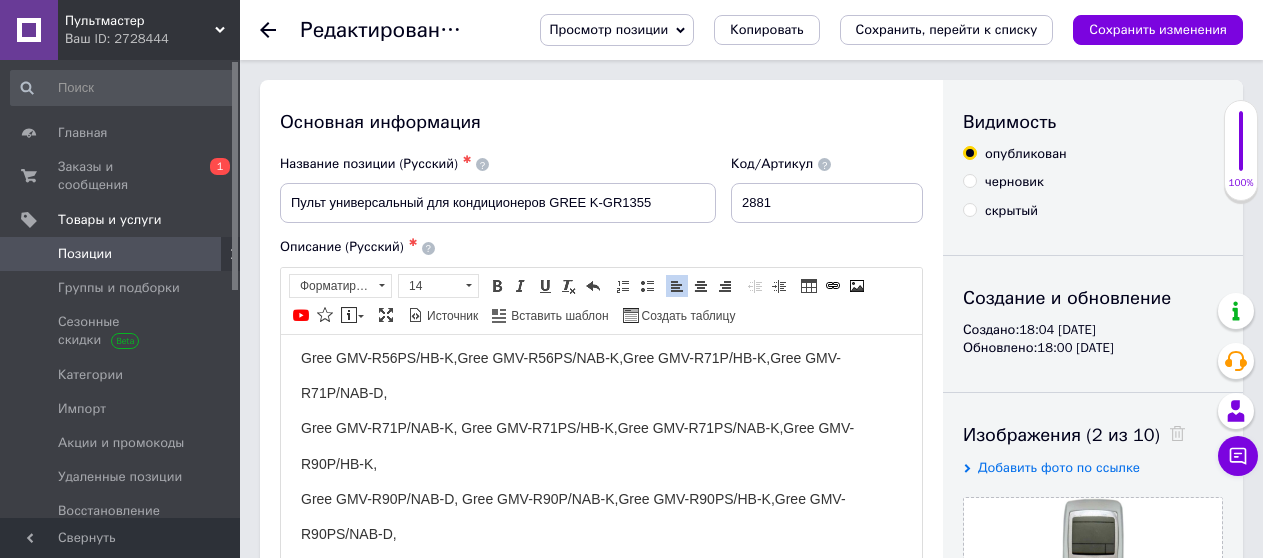 scroll, scrollTop: 900, scrollLeft: 0, axis: vertical 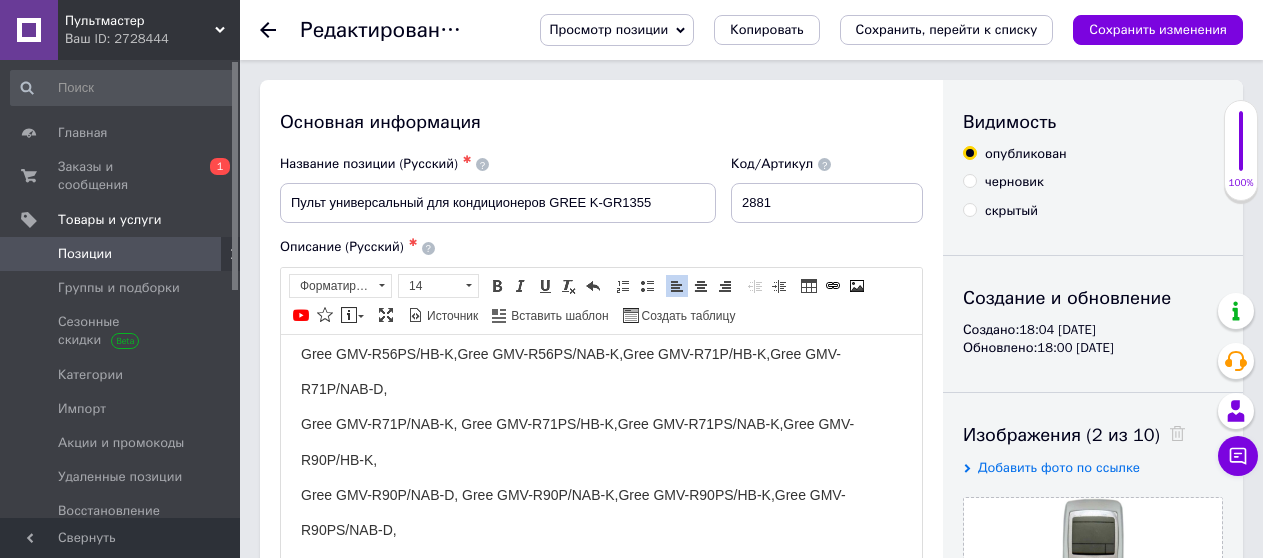 click on "Подходит к  моделям: Cooper&Hunter CH-S07LHR2, Cooper&Hunter CH-S07LKP, Cooper&Hunter CH-S07MKP,Cooper&Hunter CH-S07SRP,  Cooper&Hunter CH-S07XP4,Cooper&Hunter CH-S09FTXG, Cooper&Hunter CH-S09LKP,Cooper&Hunter CH-S09MKP, Cooper&Hunter CH-S09SRP,  Cooper&Hunter CH-S12LKP, Cooper&Hunter CH-S12MKP, Cooper&Hunter CH-S12SRP, Cooper&Hunter CH-S18LKP, Cooper&Hunter CH-S18MKP,  Cooper&Hunter CH-S18SRP, Cooper&Hunter CH-S24LKP, Cooper&Hunter CH-S24MKP, Cooper&Hunter CH-S24SRP, Cooper&Hunter YB1F2,  [PERSON_NAME] YB1F2F,  Cooper&Hunter YB1FA, Cooper&Hunter YB1FAF,GREE GWH07PA-K3NNA1A,GREE GWH07PA-K3NNA5B,GREE GWH09KF-K3DNA5A,  GREE GWH09KF-K3DNA5G,GREE GWH09MA-K3NNA3A,GREE GWH09PA-K3NNA1A, GREE GWH09PA-K3NNA5BGREE GWH12KF-K3DNA5A, Пульт для кондиционера GREE GWH12KF-K3DNA5G,GREE GWH12MB-K3NNA3A,  GREE GWH12PB-K3NNA1A,GREE GWH12PC-K3NNA5A,GREE GWH18KG-K3DNA5A, GREE GWH18PD-K3NNA1A,GREE GWH24KG-K3DNA5A,  Gree серія Bee," at bounding box center (601, 527) 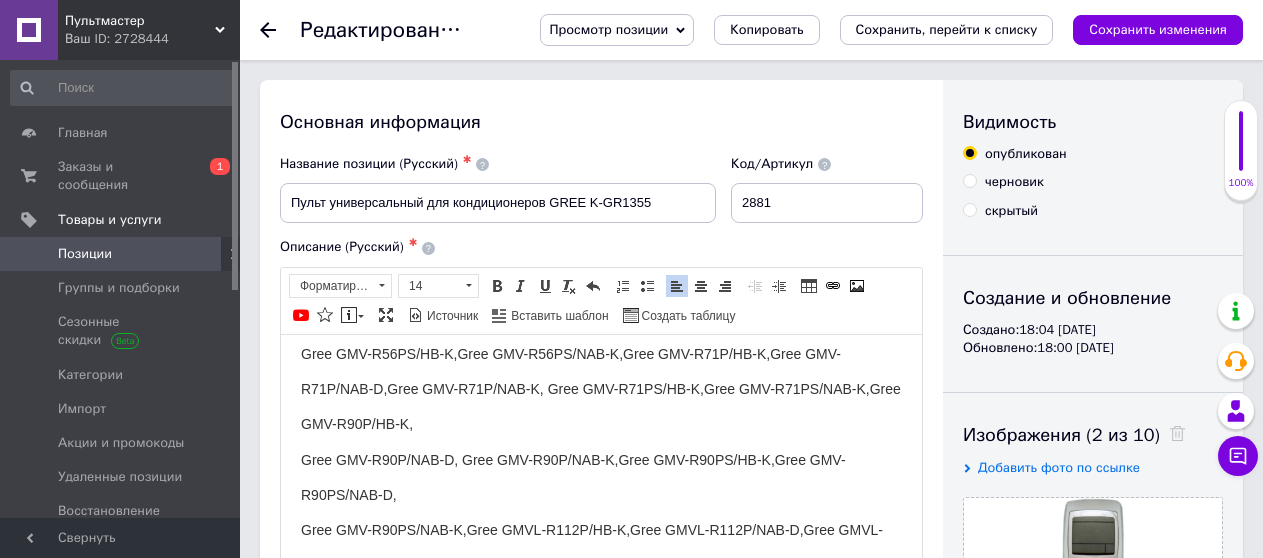 click on "Подходит к  моделям: Cooper&Hunter CH-S07LHR2, Cooper&Hunter CH-S07LKP, Cooper&Hunter CH-S07MKP,Cooper&Hunter CH-S07SRP,  Cooper&Hunter CH-S07XP4,Cooper&Hunter CH-S09FTXG, Cooper&Hunter CH-S09LKP,Cooper&Hunter CH-S09MKP, Cooper&Hunter CH-S09SRP,  Cooper&Hunter CH-S12LKP, Cooper&Hunter CH-S12MKP, Cooper&Hunter CH-S12SRP, Cooper&Hunter CH-S18LKP, Cooper&Hunter CH-S18MKP,  Cooper&Hunter CH-S18SRP, Cooper&Hunter CH-S24LKP, Cooper&Hunter CH-S24MKP, Cooper&Hunter CH-S24SRP, Cooper&Hunter YB1F2,  [PERSON_NAME] YB1F2F,  Cooper&Hunter YB1FA, Cooper&Hunter YB1FAF,GREE GWH07PA-K3NNA1A,GREE GWH07PA-K3NNA5B,GREE GWH09KF-K3DNA5A,  GREE GWH09KF-K3DNA5G,GREE GWH09MA-K3NNA3A,GREE GWH09PA-K3NNA1A, GREE GWH09PA-K3NNA5BGREE GWH12KF-K3DNA5A, Пульт для кондиционера GREE GWH12KF-K3DNA5G,GREE GWH12MB-K3NNA3A,  GREE GWH12PB-K3NNA1A,GREE GWH12PC-K3NNA5A,GREE GWH18KG-K3DNA5A, GREE GWH18PD-K3NNA1A,GREE GWH24KG-K3DNA5A,  Gree серія Bee," at bounding box center [601, 511] 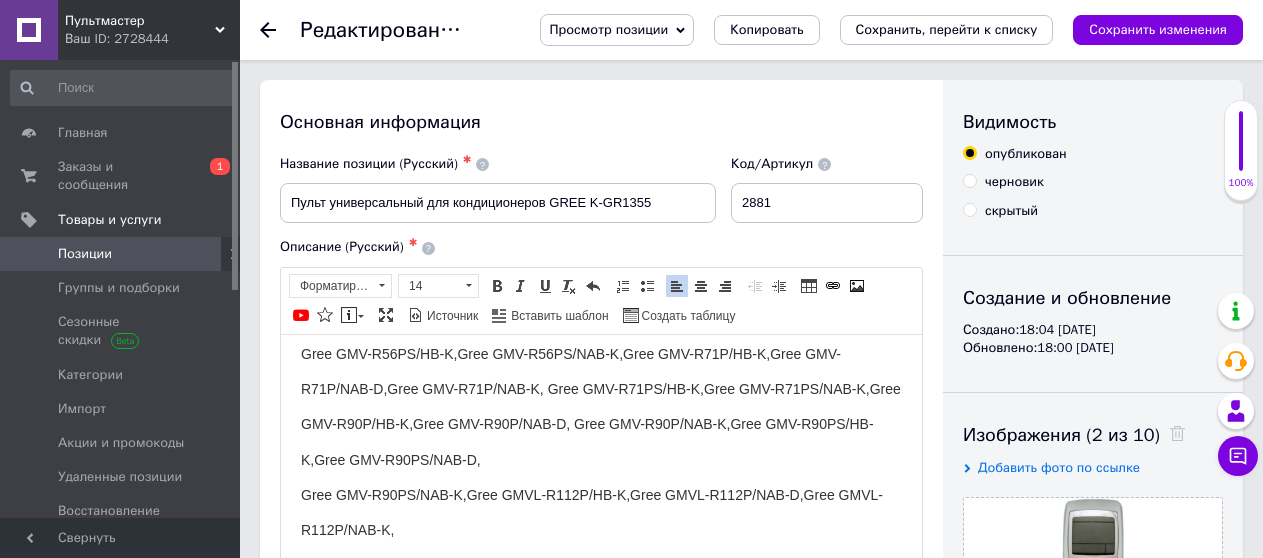 click on "Подходит к  моделям: Cooper&Hunter CH-S07LHR2, Cooper&Hunter CH-S07LKP, Cooper&Hunter CH-S07MKP,Cooper&Hunter CH-S07SRP,  Cooper&Hunter CH-S07XP4,Cooper&Hunter CH-S09FTXG, Cooper&Hunter CH-S09LKP,Cooper&Hunter CH-S09MKP, Cooper&Hunter CH-S09SRP,  Cooper&Hunter CH-S12LKP, Cooper&Hunter CH-S12MKP, Cooper&Hunter CH-S12SRP, Cooper&Hunter CH-S18LKP, Cooper&Hunter CH-S18MKP,  Cooper&Hunter CH-S18SRP, Cooper&Hunter CH-S24LKP, Cooper&Hunter CH-S24MKP, Cooper&Hunter CH-S24SRP, Cooper&Hunter YB1F2,  [PERSON_NAME] YB1F2F,  Cooper&Hunter YB1FA, Cooper&Hunter YB1FAF,GREE GWH07PA-K3NNA1A,GREE GWH07PA-K3NNA5B,GREE GWH09KF-K3DNA5A,  GREE GWH09KF-K3DNA5G,GREE GWH09MA-K3NNA3A,GREE GWH09PA-K3NNA1A, GREE GWH09PA-K3NNA5BGREE GWH12KF-K3DNA5A, Пульт для кондиционера GREE GWH12KF-K3DNA5G,GREE GWH12MB-K3NNA3A,  GREE GWH12PB-K3NNA1A,GREE GWH12PC-K3NNA5A,GREE GWH18KG-K3DNA5A, GREE GWH18PD-K3NNA1A,GREE GWH24KG-K3DNA5A,  Gree серія Bee," at bounding box center (601, 492) 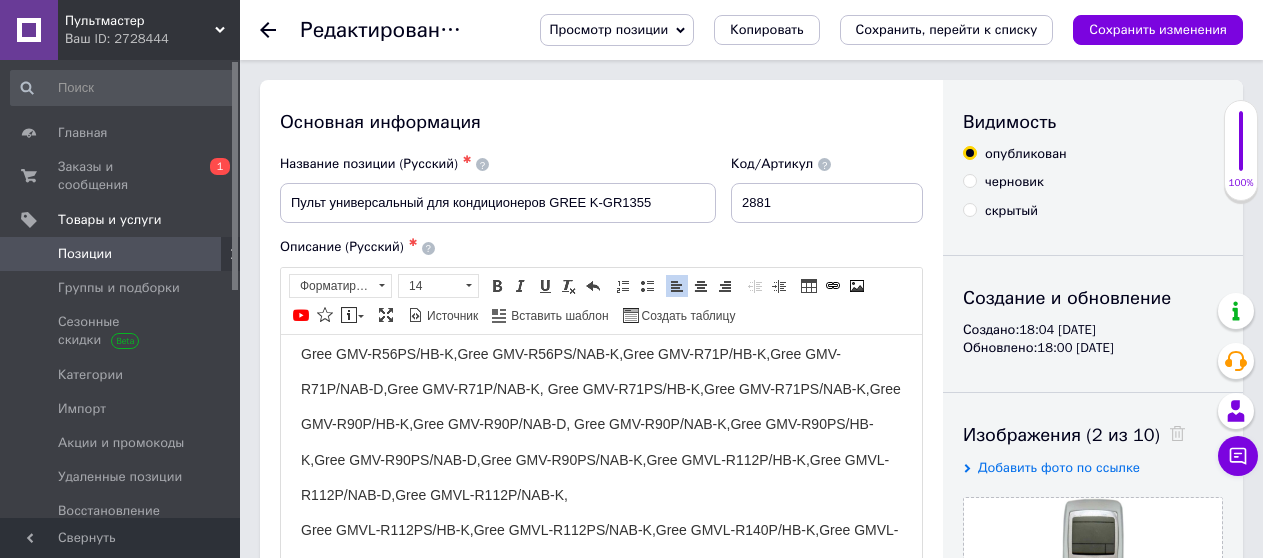 click on "Подходит к  моделям: Cooper&Hunter CH-S07LHR2, Cooper&Hunter CH-S07LKP, Cooper&Hunter CH-S07MKP,Cooper&Hunter CH-S07SRP,  Cooper&Hunter CH-S07XP4,Cooper&Hunter CH-S09FTXG, Cooper&Hunter CH-S09LKP,Cooper&Hunter CH-S09MKP, Cooper&Hunter CH-S09SRP,  Cooper&Hunter CH-S12LKP, Cooper&Hunter CH-S12MKP, Cooper&Hunter CH-S12SRP, Cooper&Hunter CH-S18LKP, Cooper&Hunter CH-S18MKP,  Cooper&Hunter CH-S18SRP, Cooper&Hunter CH-S24LKP, Cooper&Hunter CH-S24MKP, Cooper&Hunter CH-S24SRP, Cooper&Hunter YB1F2,  [PERSON_NAME] YB1F2F,  Cooper&Hunter YB1FA, Cooper&Hunter YB1FAF,GREE GWH07PA-K3NNA1A,GREE GWH07PA-K3NNA5B,GREE GWH09KF-K3DNA5A,  GREE GWH09KF-K3DNA5G,GREE GWH09MA-K3NNA3A,GREE GWH09PA-K3NNA1A, GREE GWH09PA-K3NNA5BGREE GWH12KF-K3DNA5A, Пульт для кондиционера GREE GWH12KF-K3DNA5G,GREE GWH12MB-K3NNA3A,  GREE GWH12PB-K3NNA1A,GREE GWH12PC-K3NNA5A,GREE GWH18KG-K3DNA5A, GREE GWH18PD-K3NNA1A,GREE GWH24KG-K3DNA5A,  Gree серія Bee," at bounding box center (601, 475) 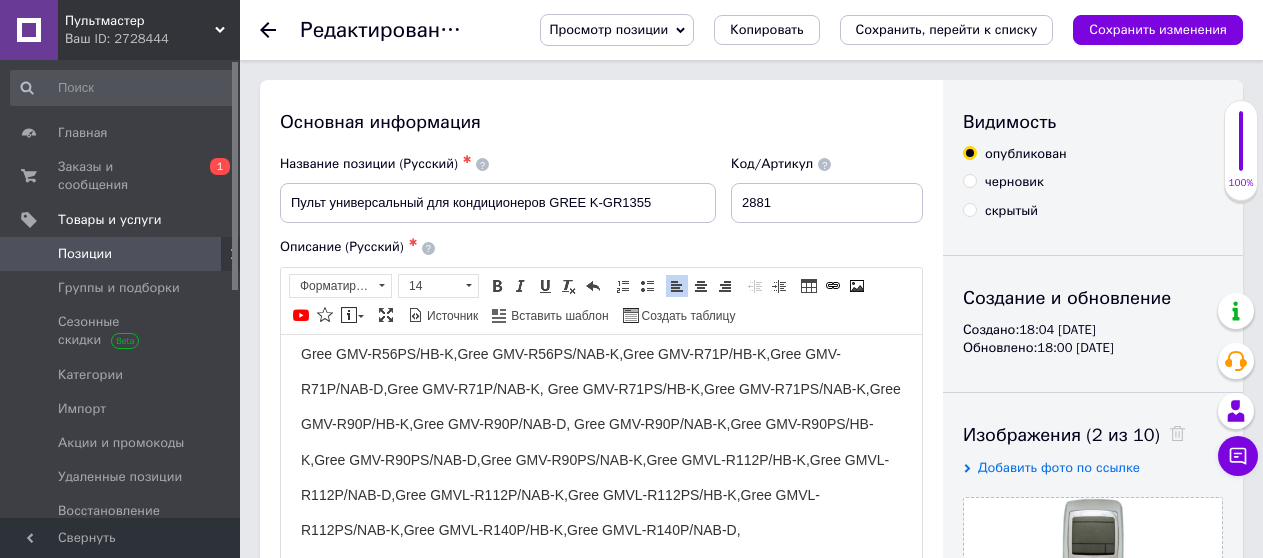 scroll, scrollTop: 1000, scrollLeft: 0, axis: vertical 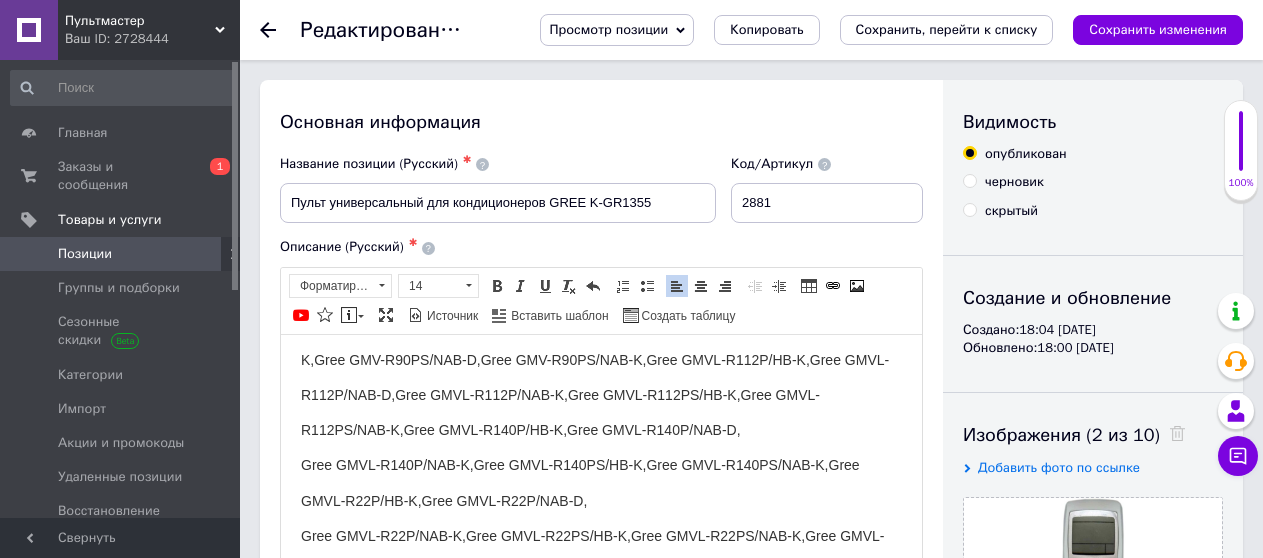click on "Подходит к  моделям: Cooper&Hunter CH-S07LHR2, Cooper&Hunter CH-S07LKP, Cooper&Hunter CH-S07MKP,Cooper&Hunter CH-S07SRP,  Cooper&Hunter CH-S07XP4,Cooper&Hunter CH-S09FTXG, Cooper&Hunter CH-S09LKP,Cooper&Hunter CH-S09MKP, Cooper&Hunter CH-S09SRP,  Cooper&Hunter CH-S12LKP, Cooper&Hunter CH-S12MKP, Cooper&Hunter CH-S12SRP, Cooper&Hunter CH-S18LKP, Cooper&Hunter CH-S18MKP,  Cooper&Hunter CH-S18SRP, Cooper&Hunter CH-S24LKP, Cooper&Hunter CH-S24MKP, Cooper&Hunter CH-S24SRP, Cooper&Hunter YB1F2,  [PERSON_NAME] YB1F2F,  Cooper&Hunter YB1FA, Cooper&Hunter YB1FAF,GREE GWH07PA-K3NNA1A,GREE GWH07PA-K3NNA5B,GREE GWH09KF-K3DNA5A,  GREE GWH09KF-K3DNA5G,GREE GWH09MA-K3NNA3A,GREE GWH09PA-K3NNA1A, GREE GWH09PA-K3NNA5BGREE GWH12KF-K3DNA5A, Пульт для кондиционера GREE GWH12KF-K3DNA5G,GREE GWH12MB-K3NNA3A,  GREE GWH12PB-K3NNA1A,GREE GWH12PC-K3NNA5A,GREE GWH18KG-K3DNA5A, GREE GWH18PD-K3NNA1A,GREE GWH24KG-K3DNA5A,  Gree серія Bee," at bounding box center [601, 357] 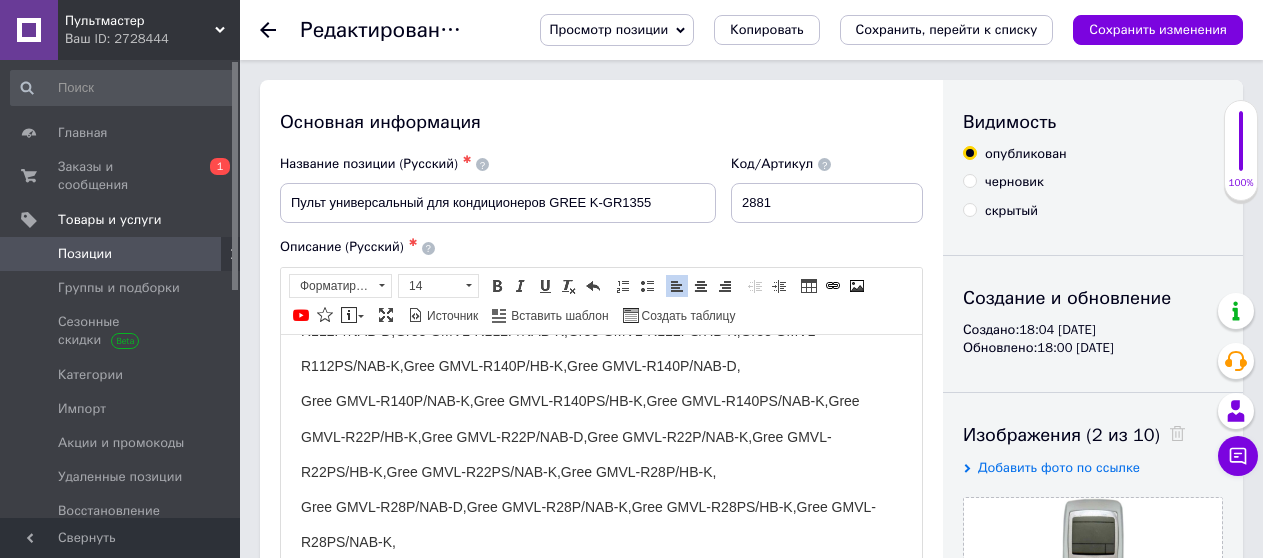 scroll, scrollTop: 1100, scrollLeft: 0, axis: vertical 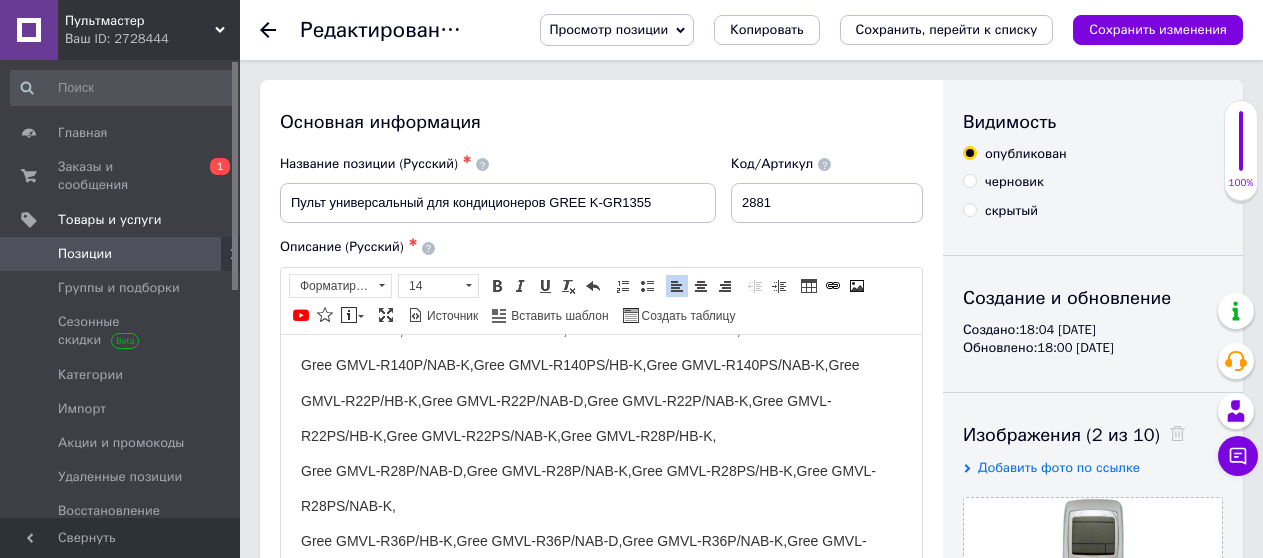 click on "Подходит к  моделям: Cooper&Hunter CH-S07LHR2, Cooper&Hunter CH-S07LKP, Cooper&Hunter CH-S07MKP,Cooper&Hunter CH-S07SRP,  Cooper&Hunter CH-S07XP4,Cooper&Hunter CH-S09FTXG, Cooper&Hunter CH-S09LKP,Cooper&Hunter CH-S09MKP, Cooper&Hunter CH-S09SRP,  Cooper&Hunter CH-S12LKP, Cooper&Hunter CH-S12MKP, Cooper&Hunter CH-S12SRP, Cooper&Hunter CH-S18LKP, Cooper&Hunter CH-S18MKP,  Cooper&Hunter CH-S18SRP, Cooper&Hunter CH-S24LKP, Cooper&Hunter CH-S24MKP, Cooper&Hunter CH-S24SRP, Cooper&Hunter YB1F2,  [PERSON_NAME] YB1F2F,  Cooper&Hunter YB1FA, Cooper&Hunter YB1FAF,GREE GWH07PA-K3NNA1A,GREE GWH07PA-K3NNA5B,GREE GWH09KF-K3DNA5A,  GREE GWH09KF-K3DNA5G,GREE GWH09MA-K3NNA3A,GREE GWH09PA-K3NNA1A, GREE GWH09PA-K3NNA5BGREE GWH12KF-K3DNA5A, Пульт для кондиционера GREE GWH12KF-K3DNA5G,GREE GWH12MB-K3NNA3A,  GREE GWH12PB-K3NNA1A,GREE GWH12PC-K3NNA5A,GREE GWH18KG-K3DNA5A, GREE GWH18PD-K3NNA1A,GREE GWH24KG-K3DNA5A,  Gree серія Bee," at bounding box center [601, 239] 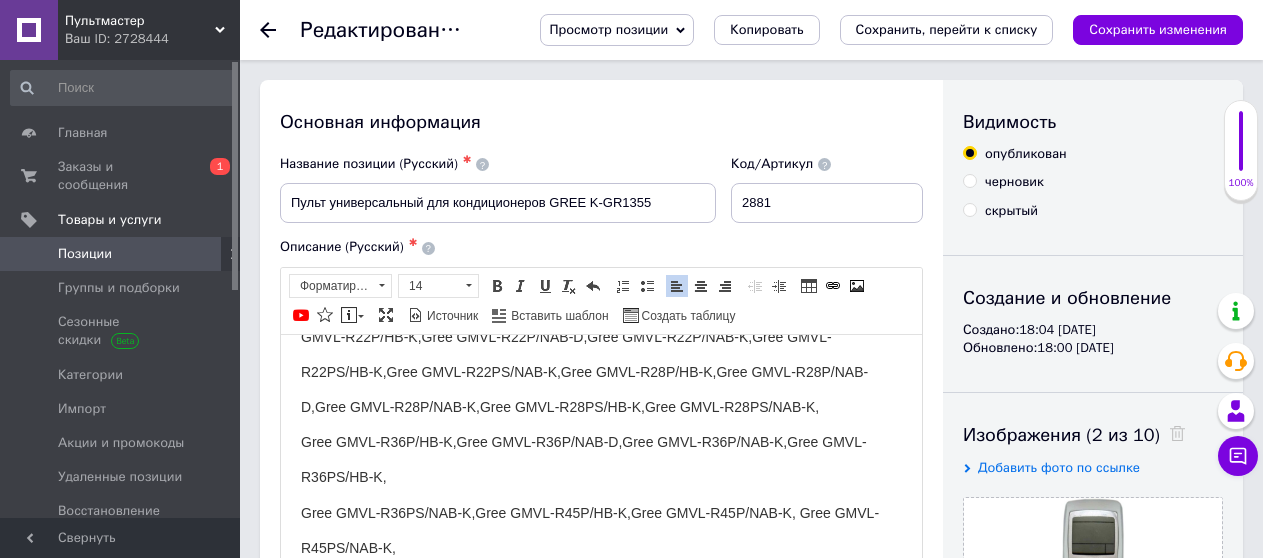 scroll, scrollTop: 1200, scrollLeft: 0, axis: vertical 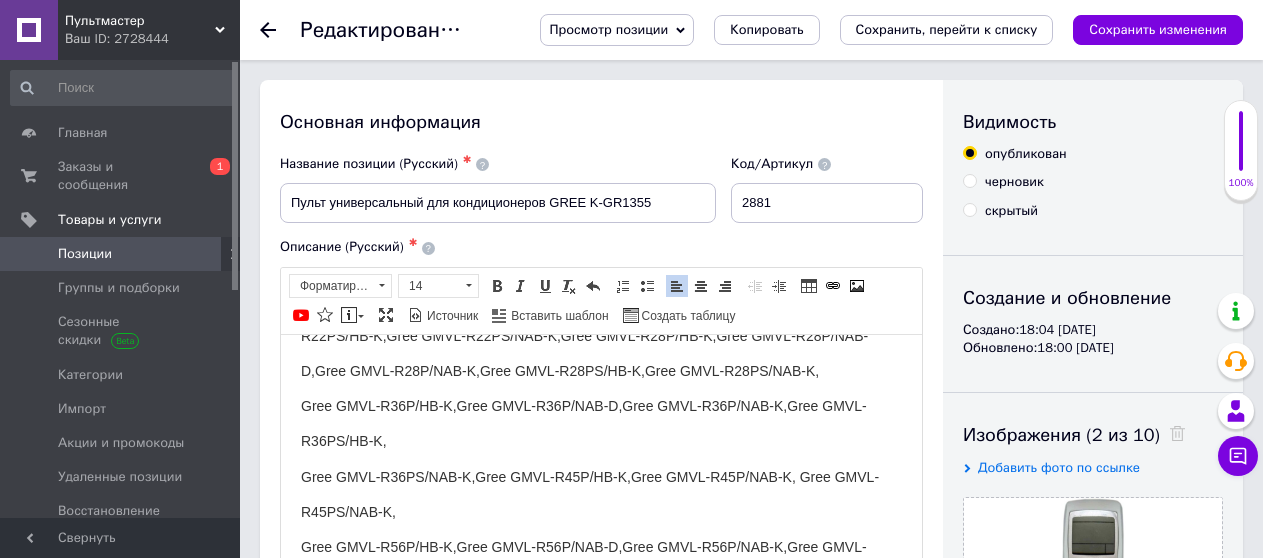 click on "Подходит к  моделям: Cooper&Hunter CH-S07LHR2, Cooper&Hunter CH-S07LKP, Cooper&Hunter CH-S07MKP,Cooper&Hunter CH-S07SRP,  Cooper&Hunter CH-S07XP4,Cooper&Hunter CH-S09FTXG, Cooper&Hunter CH-S09LKP,Cooper&Hunter CH-S09MKP, Cooper&Hunter CH-S09SRP,  Cooper&Hunter CH-S12LKP, Cooper&Hunter CH-S12MKP, Cooper&Hunter CH-S12SRP, Cooper&Hunter CH-S18LKP, Cooper&Hunter CH-S18MKP,  Cooper&Hunter CH-S18SRP, Cooper&Hunter CH-S24LKP, Cooper&Hunter CH-S24MKP, Cooper&Hunter CH-S24SRP, Cooper&Hunter YB1F2,  [PERSON_NAME] YB1F2F,  Cooper&Hunter YB1FA, Cooper&Hunter YB1FAF,GREE GWH07PA-K3NNA1A,GREE GWH07PA-K3NNA5B,GREE GWH09KF-K3DNA5A,  GREE GWH09KF-K3DNA5G,GREE GWH09MA-K3NNA3A,GREE GWH09PA-K3NNA1A, GREE GWH09PA-K3NNA5BGREE GWH12KF-K3DNA5A, Пульт для кондиционера GREE GWH12KF-K3DNA5G,GREE GWH12MB-K3NNA3A,  GREE GWH12PB-K3NNA1A,GREE GWH12PC-K3NNA5A,GREE GWH18KG-K3DNA5A, GREE GWH18PD-K3NNA1A,GREE GWH24KG-K3DNA5A,  Gree серія Bee," at bounding box center [601, 123] 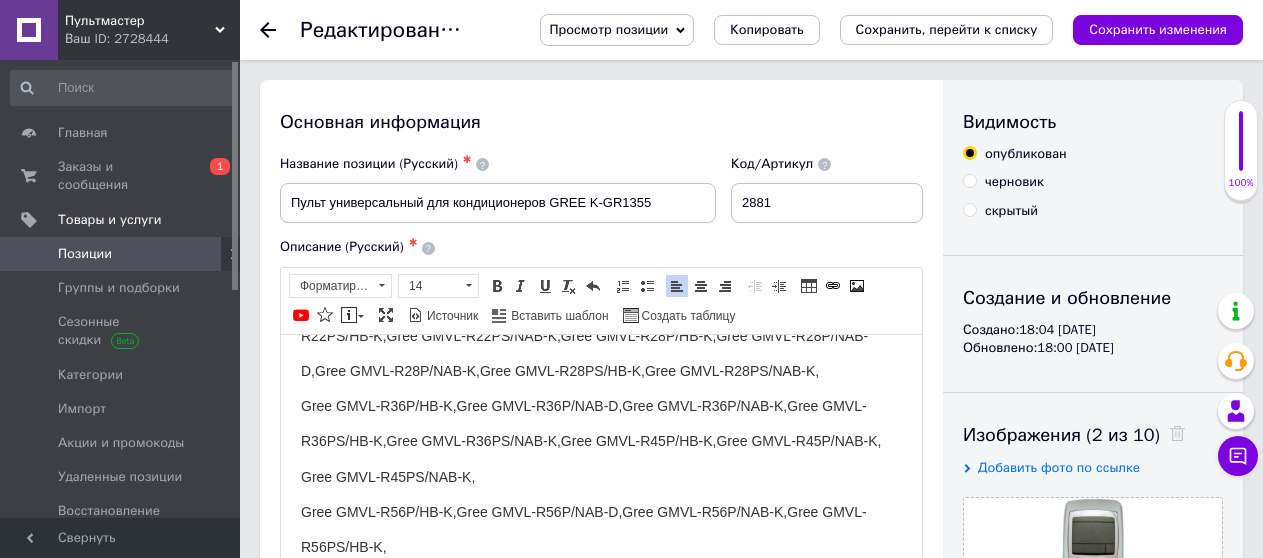 click on "Подходит к  моделям: Cooper&Hunter CH-S07LHR2, Cooper&Hunter CH-S07LKP, Cooper&Hunter CH-S07MKP,Cooper&Hunter CH-S07SRP,  Cooper&Hunter CH-S07XP4,Cooper&Hunter CH-S09FTXG, Cooper&Hunter CH-S09LKP,Cooper&Hunter CH-S09MKP, Cooper&Hunter CH-S09SRP,  Cooper&Hunter CH-S12LKP, Cooper&Hunter CH-S12MKP, Cooper&Hunter CH-S12SRP, Cooper&Hunter CH-S18LKP, Cooper&Hunter CH-S18MKP,  Cooper&Hunter CH-S18SRP, Cooper&Hunter CH-S24LKP, Cooper&Hunter CH-S24MKP, Cooper&Hunter CH-S24SRP, Cooper&Hunter YB1F2,  [PERSON_NAME] YB1F2F,  Cooper&Hunter YB1FA, Cooper&Hunter YB1FAF,GREE GWH07PA-K3NNA1A,GREE GWH07PA-K3NNA5B,GREE GWH09KF-K3DNA5A,  GREE GWH09KF-K3DNA5G,GREE GWH09MA-K3NNA3A,GREE GWH09PA-K3NNA1A, GREE GWH09PA-K3NNA5BGREE GWH12KF-K3DNA5A, Пульт для кондиционера GREE GWH12KF-K3DNA5G,GREE GWH12MB-K3NNA3A,  GREE GWH12PB-K3NNA1A,GREE GWH12PC-K3NNA5A,GREE GWH18KG-K3DNA5A, GREE GWH18PD-K3NNA1A,GREE GWH24KG-K3DNA5A,  Gree серія Bee," at bounding box center [601, 106] 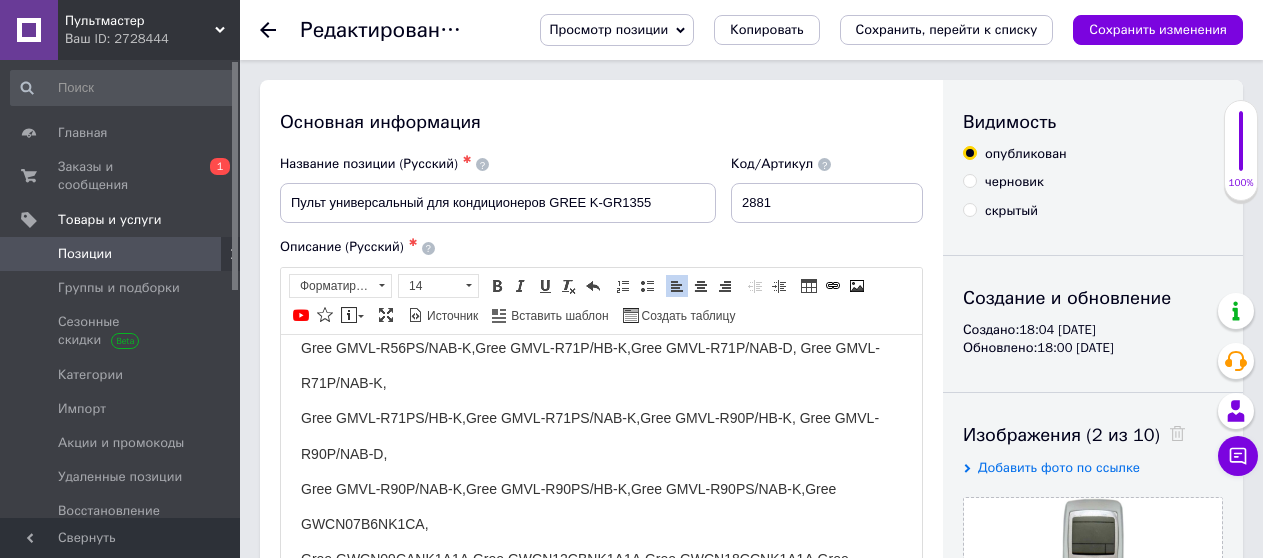 scroll, scrollTop: 1400, scrollLeft: 0, axis: vertical 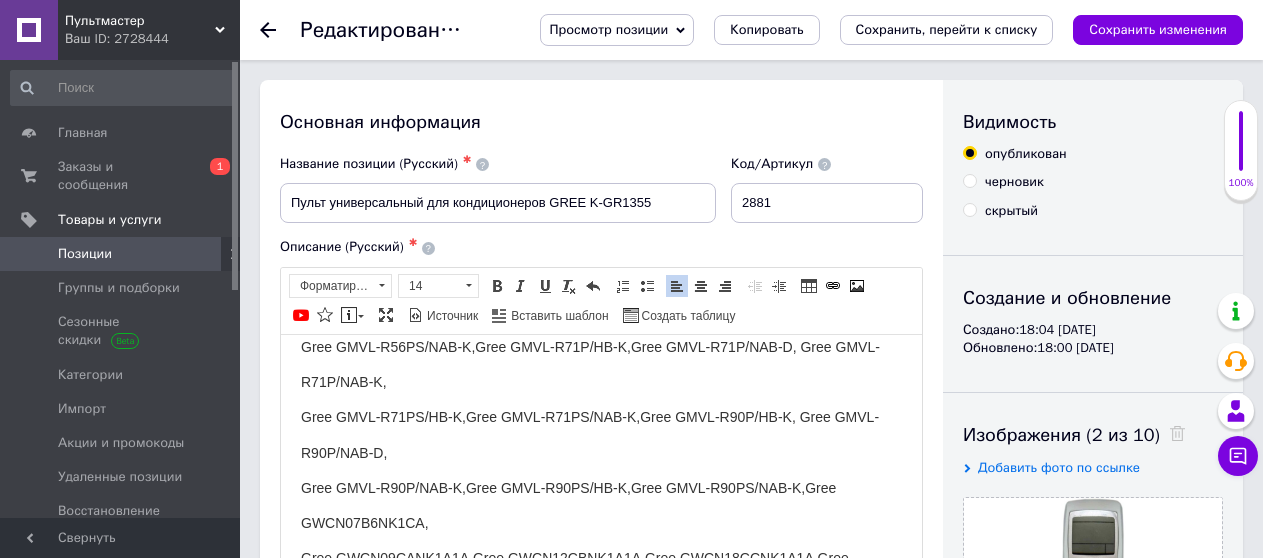 click on "Подходит к  моделям: Cooper&Hunter CH-S07LHR2, Cooper&Hunter CH-S07LKP, Cooper&Hunter CH-S07MKP,Cooper&Hunter CH-S07SRP,  Cooper&Hunter CH-S07XP4,Cooper&Hunter CH-S09FTXG, Cooper&Hunter CH-S09LKP,Cooper&Hunter CH-S09MKP, Cooper&Hunter CH-S09SRP,  Cooper&Hunter CH-S12LKP, Cooper&Hunter CH-S12MKP, Cooper&Hunter CH-S12SRP, Cooper&Hunter CH-S18LKP, Cooper&Hunter CH-S18MKP,  Cooper&Hunter CH-S18SRP, Cooper&Hunter CH-S24LKP, Cooper&Hunter CH-S24MKP, Cooper&Hunter CH-S24SRP, Cooper&Hunter YB1F2,  [PERSON_NAME] YB1F2F,  Cooper&Hunter YB1FA, Cooper&Hunter YB1FAF,GREE GWH07PA-K3NNA1A,GREE GWH07PA-K3NNA5B,GREE GWH09KF-K3DNA5A,  GREE GWH09KF-K3DNA5G,GREE GWH09MA-K3NNA3A,GREE GWH09PA-K3NNA1A, GREE GWH09PA-K3NNA5BGREE GWH12KF-K3DNA5A, Пульт для кондиционера GREE GWH12KF-K3DNA5G,GREE GWH12MB-K3NNA3A,  GREE GWH12PB-K3NNA1A,GREE GWH12PC-K3NNA5A,GREE GWH18KG-K3DNA5A, GREE GWH18PD-K3NNA1A,GREE GWH24KG-K3DNA5A,  Gree серія Bee," at bounding box center [601, -113] 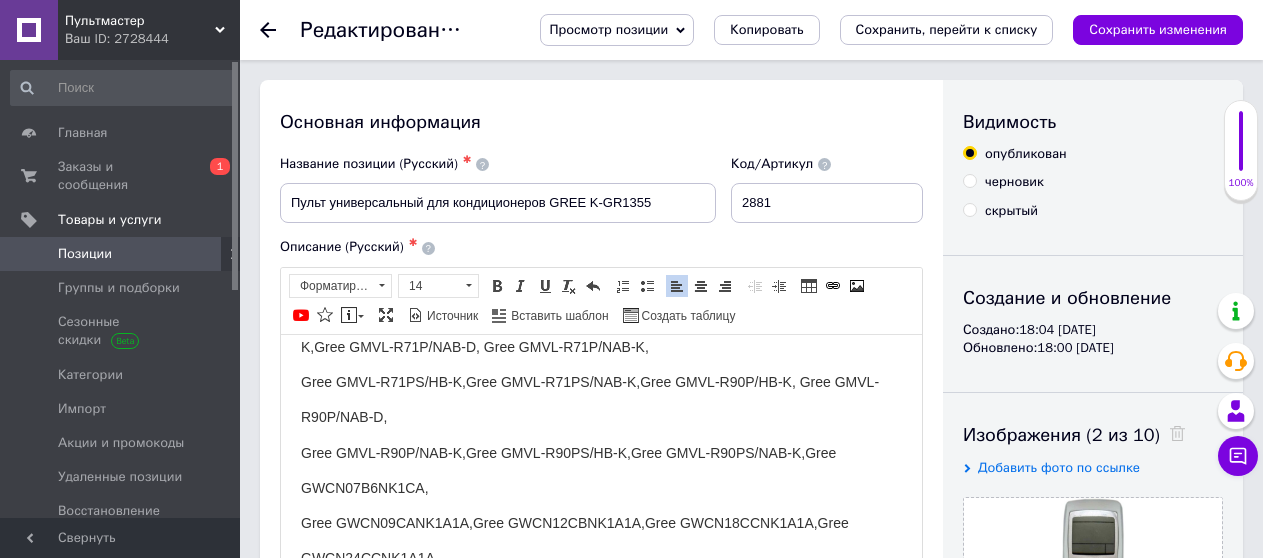 scroll, scrollTop: 1368, scrollLeft: 0, axis: vertical 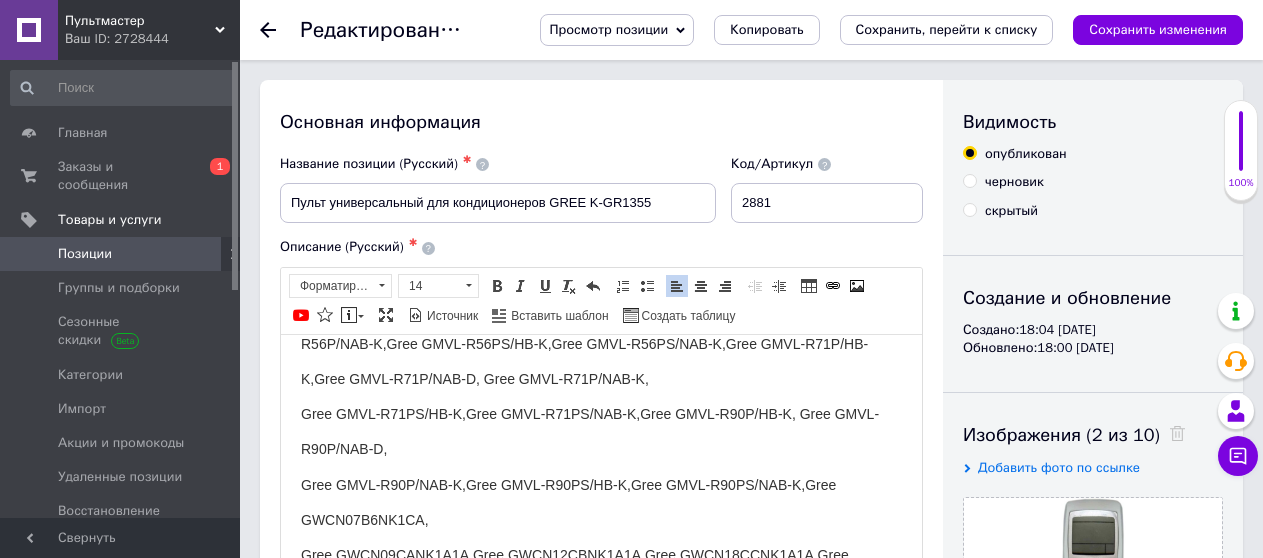 click on "Подходит к  моделям: Cooper&Hunter CH-S07LHR2, Cooper&Hunter CH-S07LKP, Cooper&Hunter CH-S07MKP,Cooper&Hunter CH-S07SRP,  Cooper&Hunter CH-S07XP4,Cooper&Hunter CH-S09FTXG, Cooper&Hunter CH-S09LKP,Cooper&Hunter CH-S09MKP, Cooper&Hunter CH-S09SRP,  Cooper&Hunter CH-S12LKP, Cooper&Hunter CH-S12MKP, Cooper&Hunter CH-S12SRP, Cooper&Hunter CH-S18LKP, Cooper&Hunter CH-S18MKP,  Cooper&Hunter CH-S18SRP, Cooper&Hunter CH-S24LKP, Cooper&Hunter CH-S24MKP, Cooper&Hunter CH-S24SRP, Cooper&Hunter YB1F2,  [PERSON_NAME] YB1F2F,  Cooper&Hunter YB1FA, Cooper&Hunter YB1FAF,GREE GWH07PA-K3NNA1A,GREE GWH07PA-K3NNA5B,GREE GWH09KF-K3DNA5A,  GREE GWH09KF-K3DNA5G,GREE GWH09MA-K3NNA3A,GREE GWH09PA-K3NNA1A, GREE GWH09PA-K3NNA5BGREE GWH12KF-K3DNA5A, Пульт для кондиционера GREE GWH12KF-K3DNA5G,GREE GWH12MB-K3NNA3A,  GREE GWH12PB-K3NNA1A,GREE GWH12PC-K3NNA5A,GREE GWH18KG-K3DNA5A, GREE GWH18PD-K3NNA1A,GREE GWH24KG-K3DNA5A,  Gree серія Bee," at bounding box center [601, -98] 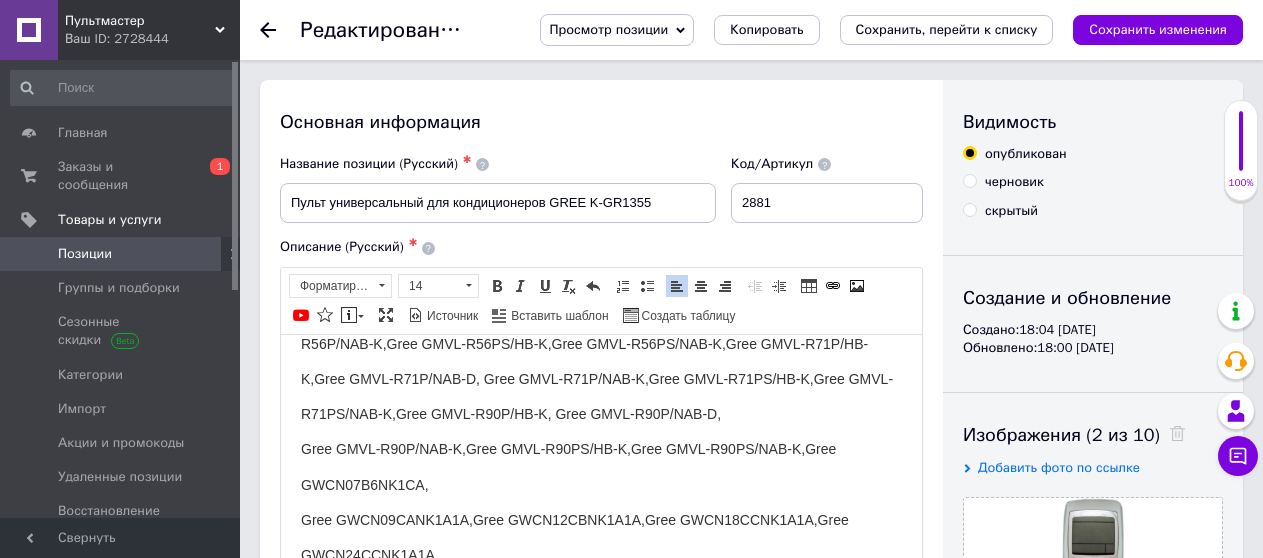 click on "Подходит к  моделям: Cooper&Hunter CH-S07LHR2, Cooper&Hunter CH-S07LKP, Cooper&Hunter CH-S07MKP,Cooper&Hunter CH-S07SRP,  Cooper&Hunter CH-S07XP4,Cooper&Hunter CH-S09FTXG, Cooper&Hunter CH-S09LKP,Cooper&Hunter CH-S09MKP, Cooper&Hunter CH-S09SRP,  Cooper&Hunter CH-S12LKP, Cooper&Hunter CH-S12MKP, Cooper&Hunter CH-S12SRP, Cooper&Hunter CH-S18LKP, Cooper&Hunter CH-S18MKP,  Cooper&Hunter CH-S18SRP, Cooper&Hunter CH-S24LKP, Cooper&Hunter CH-S24MKP, Cooper&Hunter CH-S24SRP, Cooper&Hunter YB1F2,  [PERSON_NAME] YB1F2F,  Cooper&Hunter YB1FA, Cooper&Hunter YB1FAF,GREE GWH07PA-K3NNA1A,GREE GWH07PA-K3NNA5B,GREE GWH09KF-K3DNA5A,  GREE GWH09KF-K3DNA5G,GREE GWH09MA-K3NNA3A,GREE GWH09PA-K3NNA1A, GREE GWH09PA-K3NNA5BGREE GWH12KF-K3DNA5A, Пульт для кондиционера GREE GWH12KF-K3DNA5G,GREE GWH12MB-K3NNA3A,  GREE GWH12PB-K3NNA1A,GREE GWH12PC-K3NNA5A,GREE GWH18KG-K3DNA5A, GREE GWH18PD-K3NNA1A,GREE GWH24KG-K3DNA5A,  Gree серія Bee," at bounding box center [601, -117] 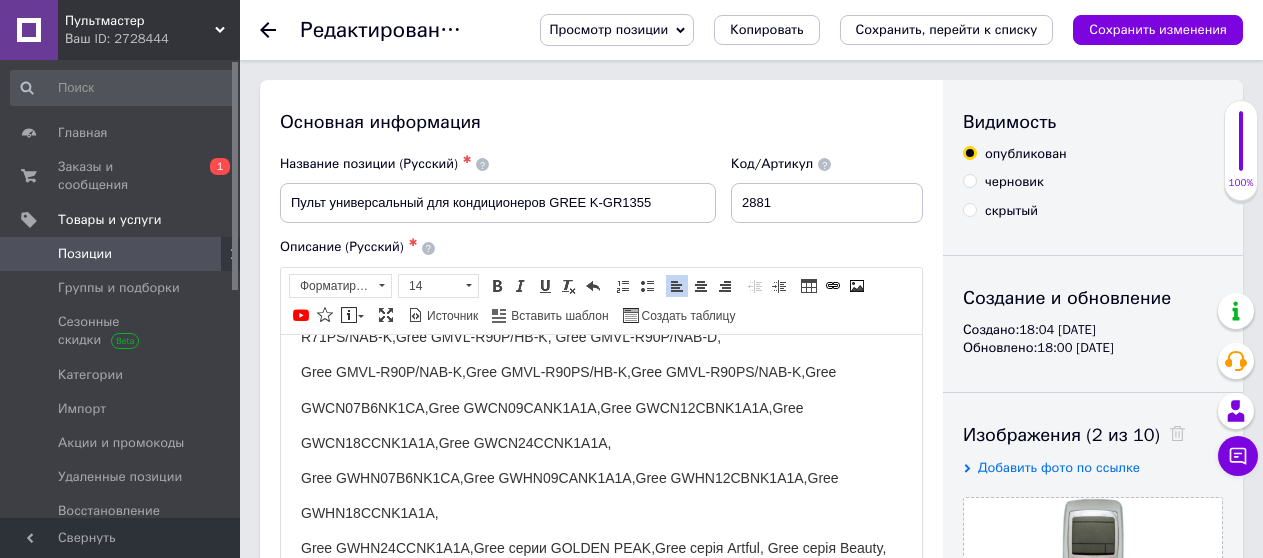 scroll, scrollTop: 1468, scrollLeft: 0, axis: vertical 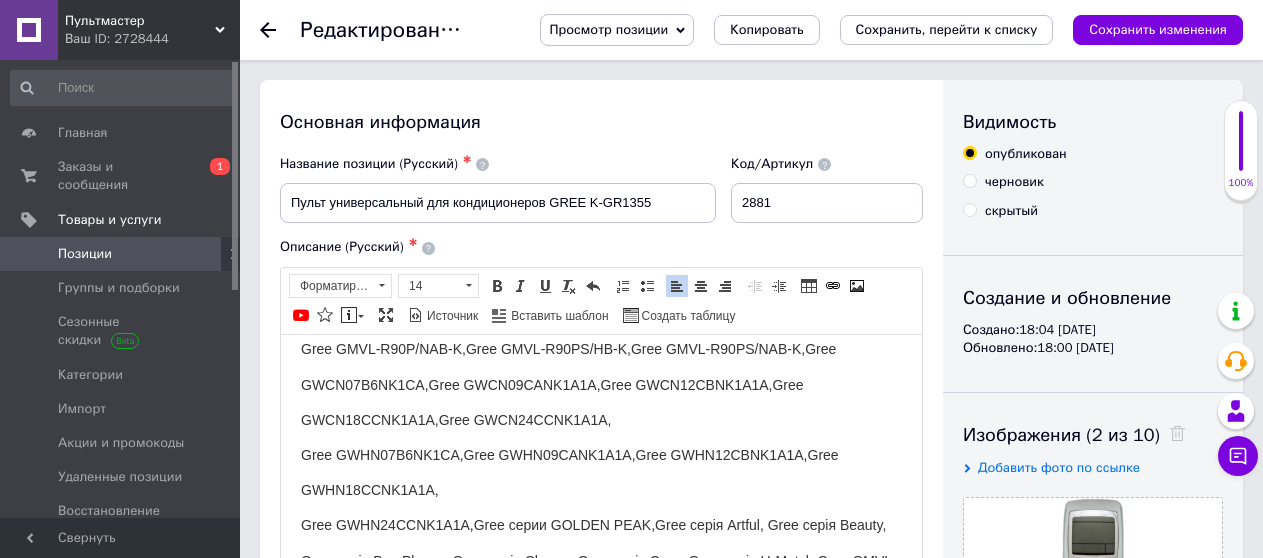 click on "Подходит к  моделям: Cooper&Hunter CH-S07LHR2, Cooper&Hunter CH-S07LKP, Cooper&Hunter CH-S07MKP,Cooper&Hunter CH-S07SRP,  Cooper&Hunter CH-S07XP4,Cooper&Hunter CH-S09FTXG, Cooper&Hunter CH-S09LKP,Cooper&Hunter CH-S09MKP, Cooper&Hunter CH-S09SRP,  Cooper&Hunter CH-S12LKP, Cooper&Hunter CH-S12MKP, Cooper&Hunter CH-S12SRP, Cooper&Hunter CH-S18LKP, Cooper&Hunter CH-S18MKP,  Cooper&Hunter CH-S18SRP, Cooper&Hunter CH-S24LKP, Cooper&Hunter CH-S24MKP, Cooper&Hunter CH-S24SRP, Cooper&Hunter YB1F2,  [PERSON_NAME] YB1F2F,  Cooper&Hunter YB1FA, Cooper&Hunter YB1FAF,GREE GWH07PA-K3NNA1A,GREE GWH07PA-K3NNA5B,GREE GWH09KF-K3DNA5A,  GREE GWH09KF-K3DNA5G,GREE GWH09MA-K3NNA3A,GREE GWH09PA-K3NNA1A, GREE GWH09PA-K3NNA5BGREE GWH12KF-K3DNA5A, Пульт для кондиционера GREE GWH12KF-K3DNA5G,GREE GWH12MB-K3NNA3A,  GREE GWH12PB-K3NNA1A,GREE GWH12PC-K3NNA5A,GREE GWH18KG-K3DNA5A, GREE GWH18PD-K3NNA1A,GREE GWH24KG-K3DNA5A,  Gree серія Bee," at bounding box center [601, -233] 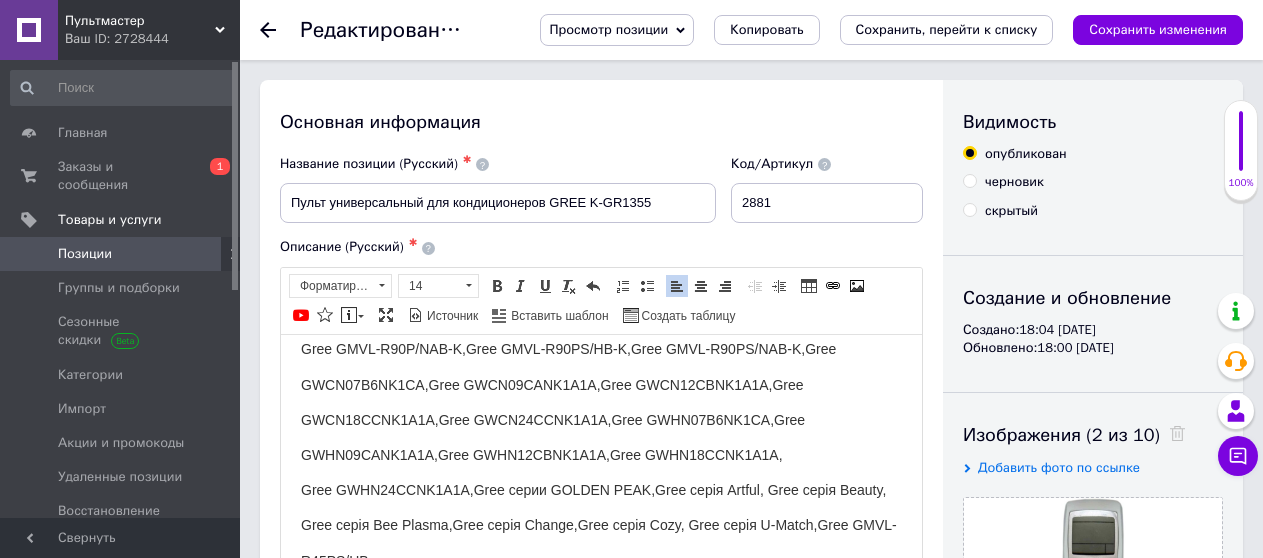 scroll, scrollTop: 1549, scrollLeft: 0, axis: vertical 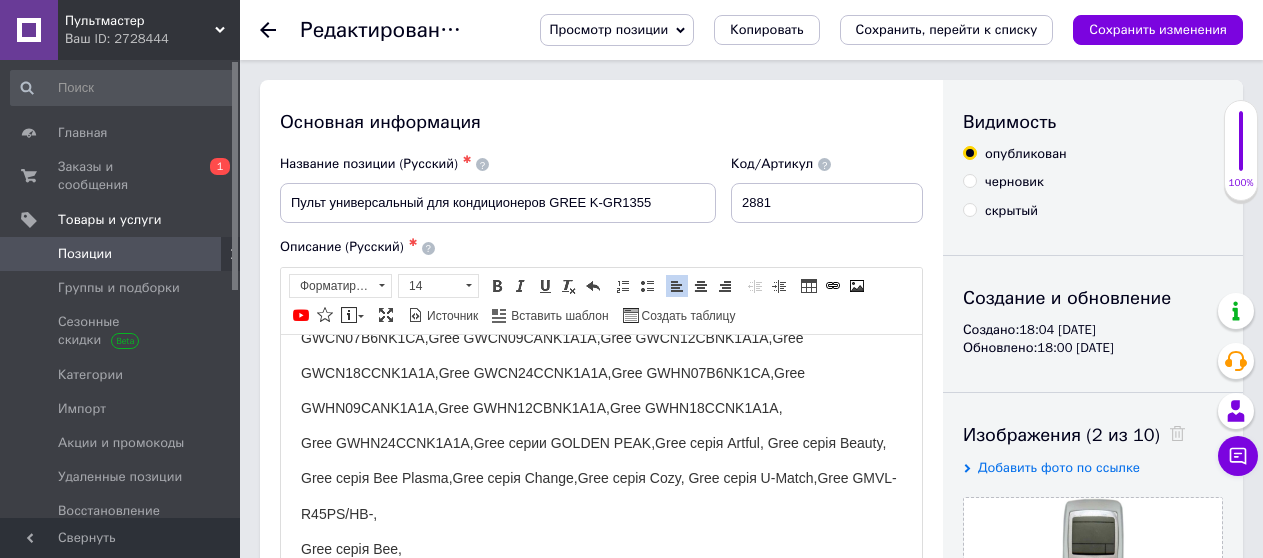 click on "Подходит к  моделям: Cooper&Hunter CH-S07LHR2, Cooper&Hunter CH-S07LKP, Cooper&Hunter CH-S07MKP,Cooper&Hunter CH-S07SRP,  Cooper&Hunter CH-S07XP4,Cooper&Hunter CH-S09FTXG, Cooper&Hunter CH-S09LKP,Cooper&Hunter CH-S09MKP, Cooper&Hunter CH-S09SRP,  Cooper&Hunter CH-S12LKP, Cooper&Hunter CH-S12MKP, Cooper&Hunter CH-S12SRP, Cooper&Hunter CH-S18LKP, Cooper&Hunter CH-S18MKP,  Cooper&Hunter CH-S18SRP, Cooper&Hunter CH-S24LKP, Cooper&Hunter CH-S24MKP, Cooper&Hunter CH-S24SRP, Cooper&Hunter YB1F2,  [PERSON_NAME] YB1F2F,  Cooper&Hunter YB1FA, Cooper&Hunter YB1FAF,GREE GWH07PA-K3NNA1A,GREE GWH07PA-K3NNA5B,GREE GWH09KF-K3DNA5A,  GREE GWH09KF-K3DNA5G,GREE GWH09MA-K3NNA3A,GREE GWH09PA-K3NNA1A, GREE GWH09PA-K3NNA5BGREE GWH12KF-K3DNA5A, Пульт для кондиционера GREE GWH12KF-K3DNA5G,GREE GWH12MB-K3NNA3A,  GREE GWH12PB-K3NNA1A,GREE GWH12PC-K3NNA5A,GREE GWH18KG-K3DNA5A, GREE GWH18PD-K3NNA1A,GREE GWH24KG-K3DNA5A, Gree GWHN07B6NK1CA,Gree GWHN09CANK1A1A,Gree GWHN12CBNK1A1A,Gree GWHN18CCNK1A1A," at bounding box center [601, -299] 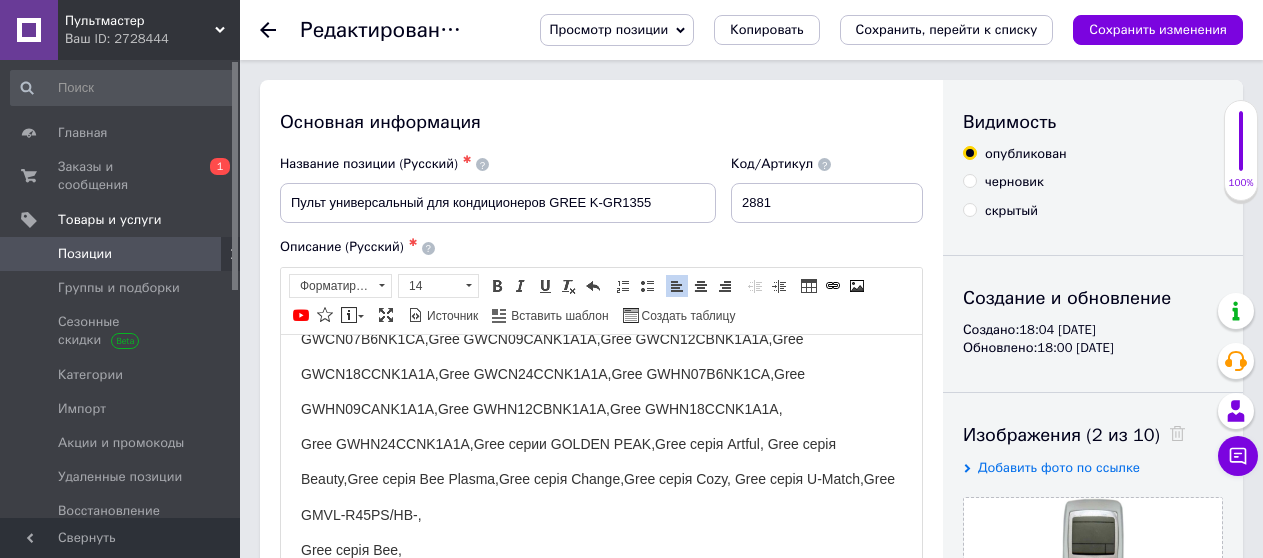 scroll, scrollTop: 100, scrollLeft: 0, axis: vertical 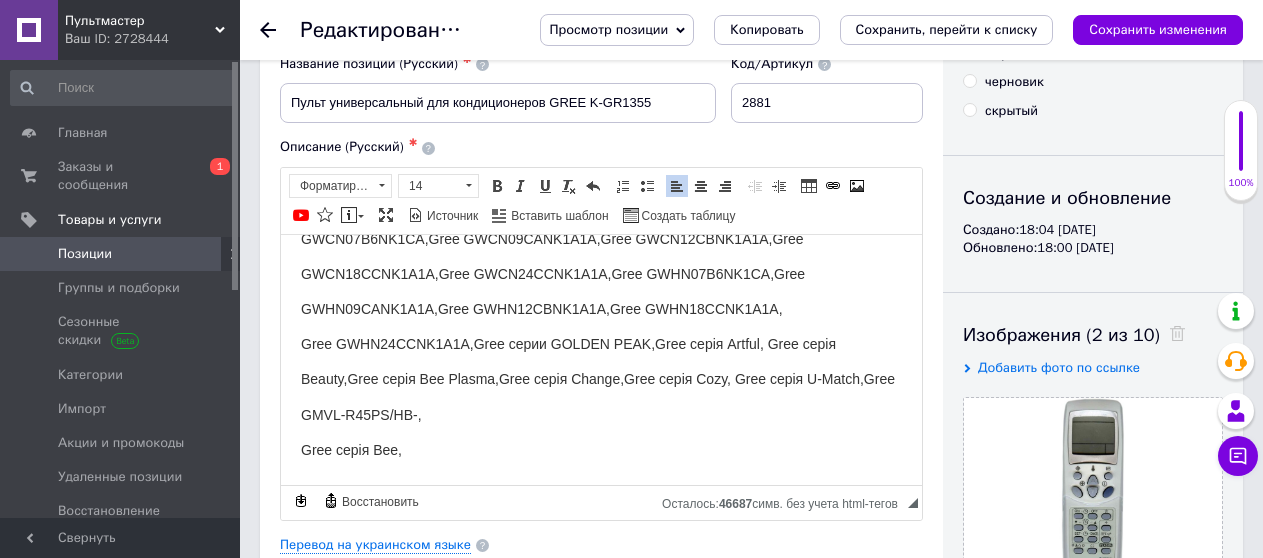 click on "Подходит к  моделям: Cooper&Hunter CH-S07LHR2, Cooper&Hunter CH-S07LKP, Cooper&Hunter CH-S07MKP,Cooper&Hunter CH-S07SRP,  Cooper&Hunter CH-S07XP4,Cooper&Hunter CH-S09FTXG, Cooper&Hunter CH-S09LKP,Cooper&Hunter CH-S09MKP, Cooper&Hunter CH-S09SRP,  Cooper&Hunter CH-S12LKP, Cooper&Hunter CH-S12MKP, Cooper&Hunter CH-S12SRP, Cooper&Hunter CH-S18LKP, Cooper&Hunter CH-S18MKP,  Cooper&Hunter CH-S18SRP, Cooper&Hunter CH-S24LKP, Cooper&Hunter CH-S24MKP, Cooper&Hunter CH-S24SRP, Cooper&Hunter YB1F2,  [PERSON_NAME] YB1F2F,  Cooper&Hunter YB1FA, Cooper&Hunter YB1FAF,GREE GWH07PA-K3NNA1A,GREE GWH07PA-K3NNA5B,GREE GWH09KF-K3DNA5A,  GREE GWH09KF-K3DNA5G,GREE GWH09MA-K3NNA3A,GREE GWH09PA-K3NNA1A, GREE GWH09PA-K3NNA5BGREE GWH12KF-K3DNA5A, Пульт для кондиционера GREE GWH12KF-K3DNA5G,GREE GWH12MB-K3NNA3A,  GREE GWH12PB-K3NNA1A,GREE GWH12PC-K3NNA5A,GREE GWH18KG-K3DNA5A, GREE GWH18PD-K3NNA1A,GREE GWH24KG-K3DNA5A, Gree GWHN07B6NK1CA,Gree GWHN09CANK1A1A,Gree GWHN12CBNK1A1A,Gree GWHN18CCNK1A1A," at bounding box center (601, -396) 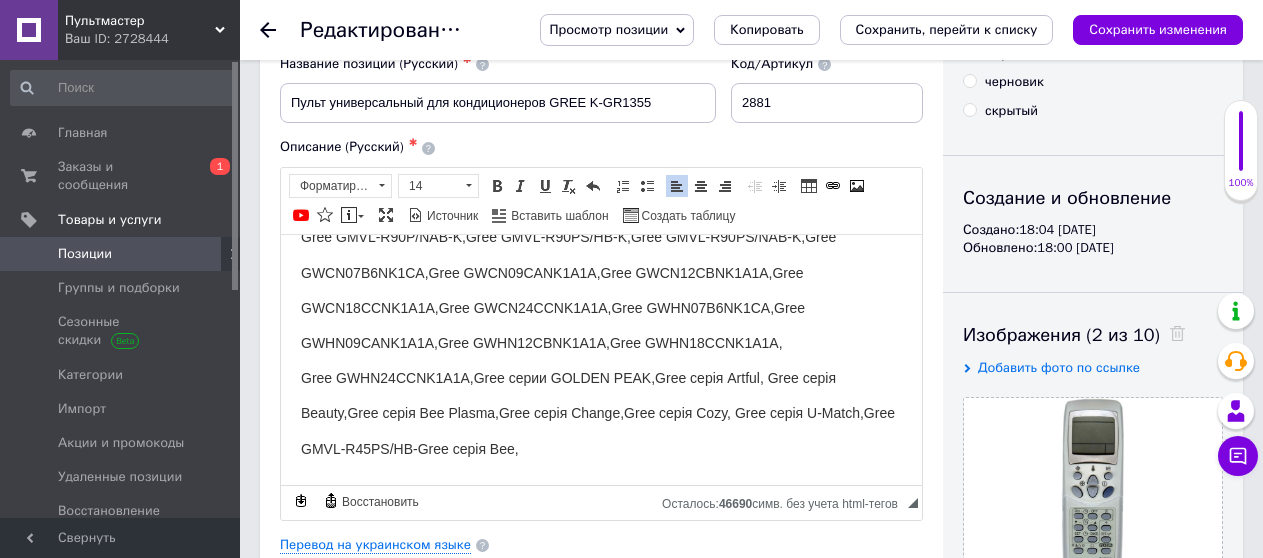 scroll, scrollTop: 1479, scrollLeft: 0, axis: vertical 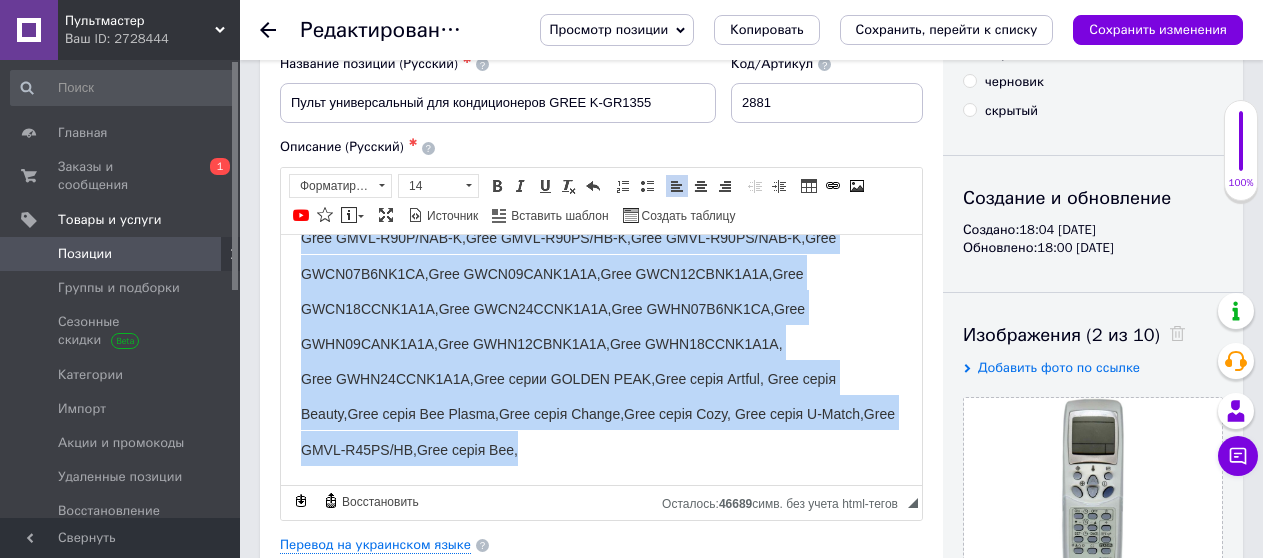 drag, startPoint x: 300, startPoint y: 271, endPoint x: 796, endPoint y: 451, distance: 527.6514 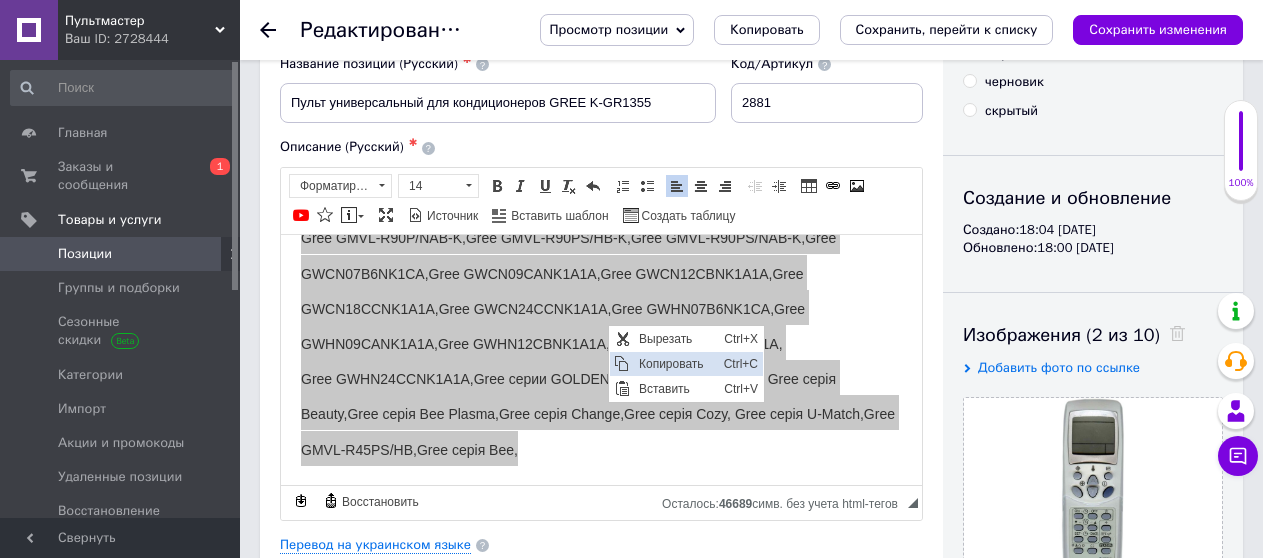 scroll, scrollTop: 0, scrollLeft: 0, axis: both 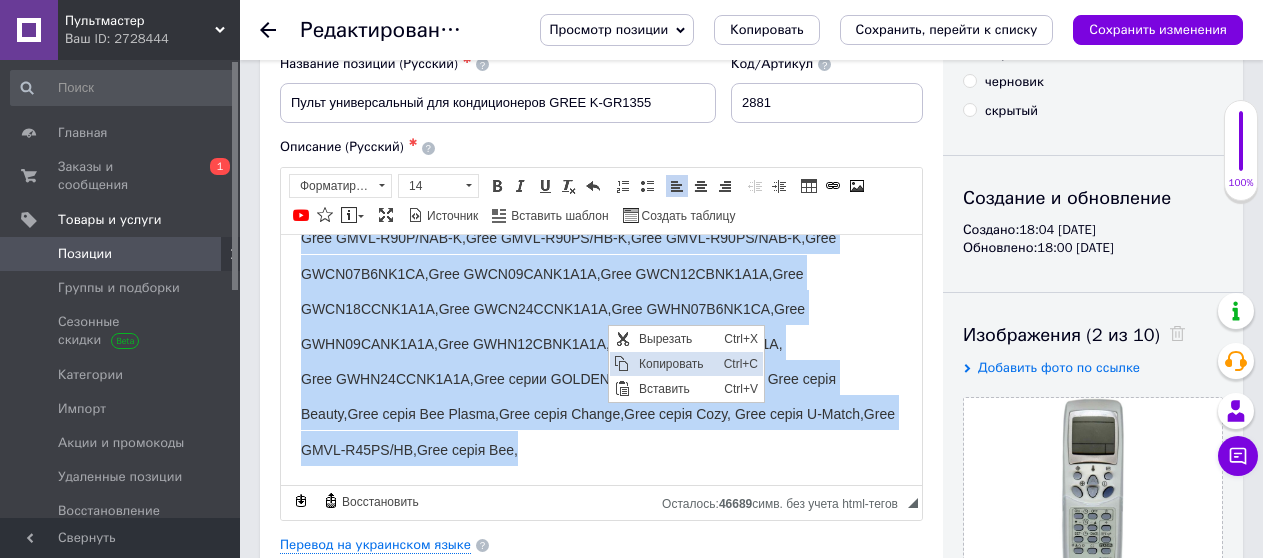 copy on "Loremips d  sitamet: Consec&Adipis EL-S59DOE5, Tempor&Incidi UT-L15ETD, Magnaa&Enimad MI-V98QUI,Nostru&Exerci UL-L74NIS,  Aliqui&Exeaco CO-D47AU1,Irurei&Repreh VO-V06ESSE, Cillum&Fugiat NU-P39EXC,Sintoc&Cupida NO-P95SUN, Culpaq&Offici DE-M21ANI,  Idestl&Perspi UN-O88IST, Natuse&Volupt AC-D47LAU, Totamr&Aperia EA-I11QUA, Abillo&Invent VE-Q59ARC, Beatae&Vitaed EX-N75ENI,  Ipsamq&Volupt AS-A10ODI, Fugitc&Magnid EO-R72SEQ, Nesciu&Nequep QU-D25ADI, Numqua&Eiusmo TE-I78MAG, Quaera&Etiamm SO9N4,  Eligen&Optioc NI0I8Q,  Placea&Facere PO6AS, Repell&Tempor AU4QUI,OFFI DEB27RE-N7SAE1E,VOLU REP54RE-I3EAR8H,TENE SAP48DE-R0VOL7M,  ALIA PER52DO-A4REP5M,NOST EXE81UL-C6SUS4L,ALIQ COM73CO-Q9MAX1M, MOLE HAR15QU-R6FAC8EXPED DIS05NA-L5TEM1C, Solut nob eligendiopti CUMQ NIH77IM-M5QUO2M,PLAC FAC28PO-O3LOR1I,  DOLO SIT87AM-C0ADI4E,SEDD EIU51TE-I5UTL6E,DOLO MAG51AL-E1ADM4V, QUIS NOS63EX-U8LAB5N,ALIQ EXE12CO-C3DUI5A,  IRUR INR24VOL3VEL6E,CILLUMFU74NULL4P2E,SINTOCCA59CUPI1N7P,SUNT C-QU 4241,OFFI DE6M4,   ANIM ID2E2L,PERS UN5OM,ISTE ..." 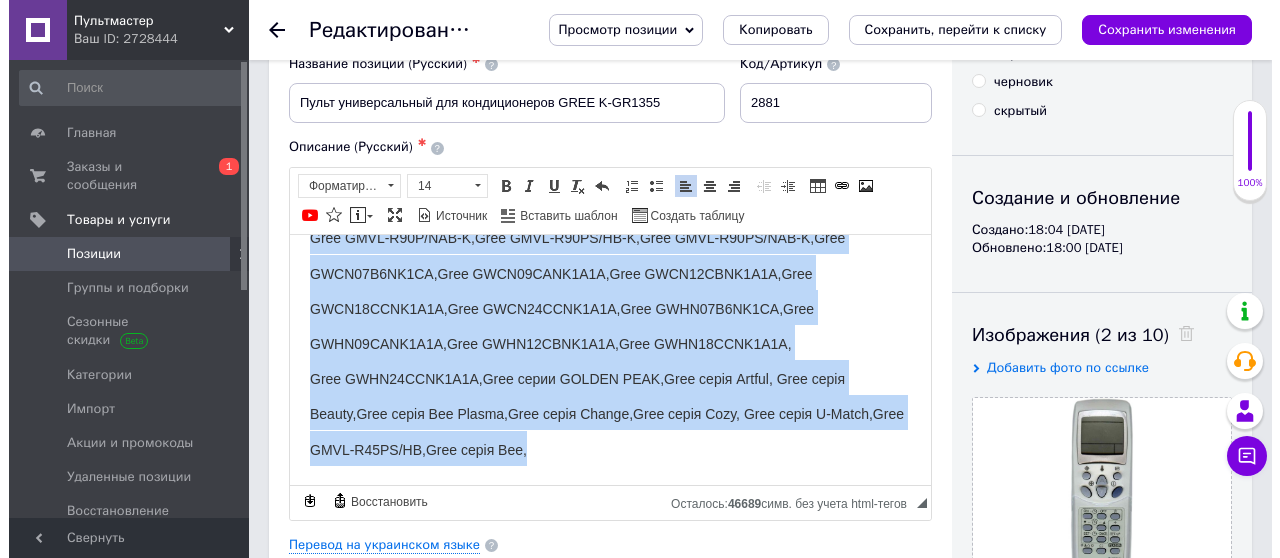 scroll, scrollTop: 200, scrollLeft: 0, axis: vertical 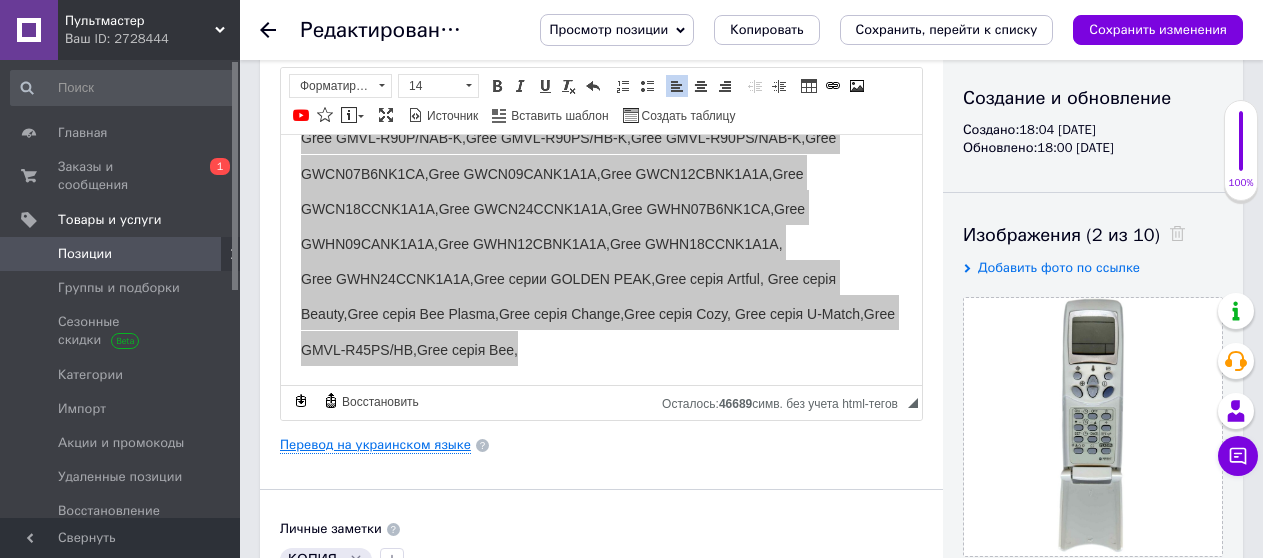 click on "Перевод на украинском языке" at bounding box center [375, 445] 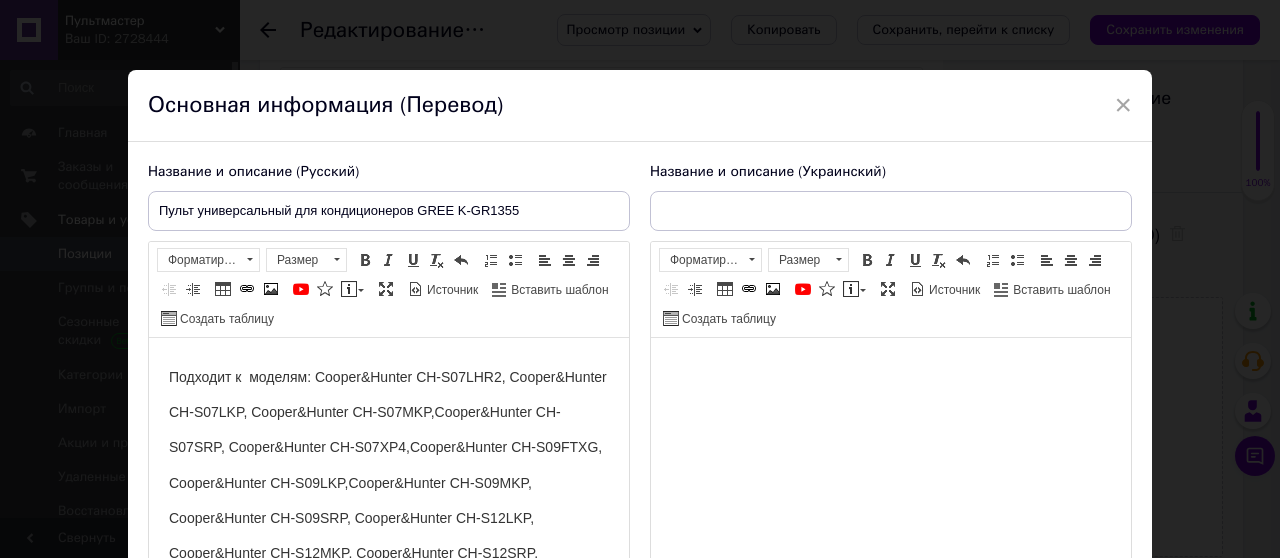 scroll, scrollTop: 0, scrollLeft: 0, axis: both 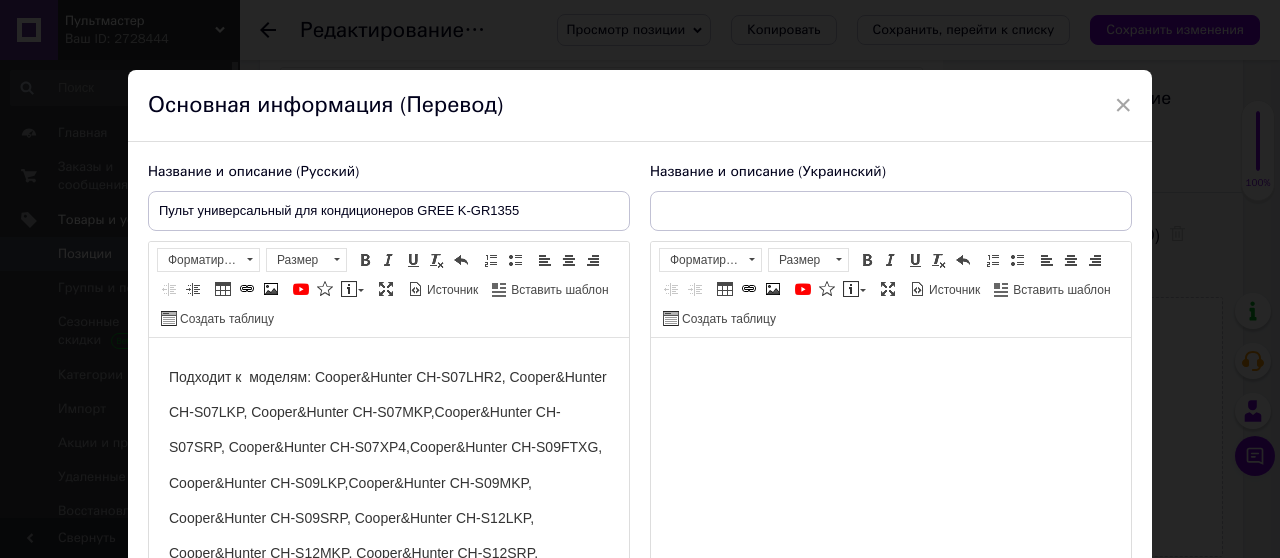 click at bounding box center (891, 368) 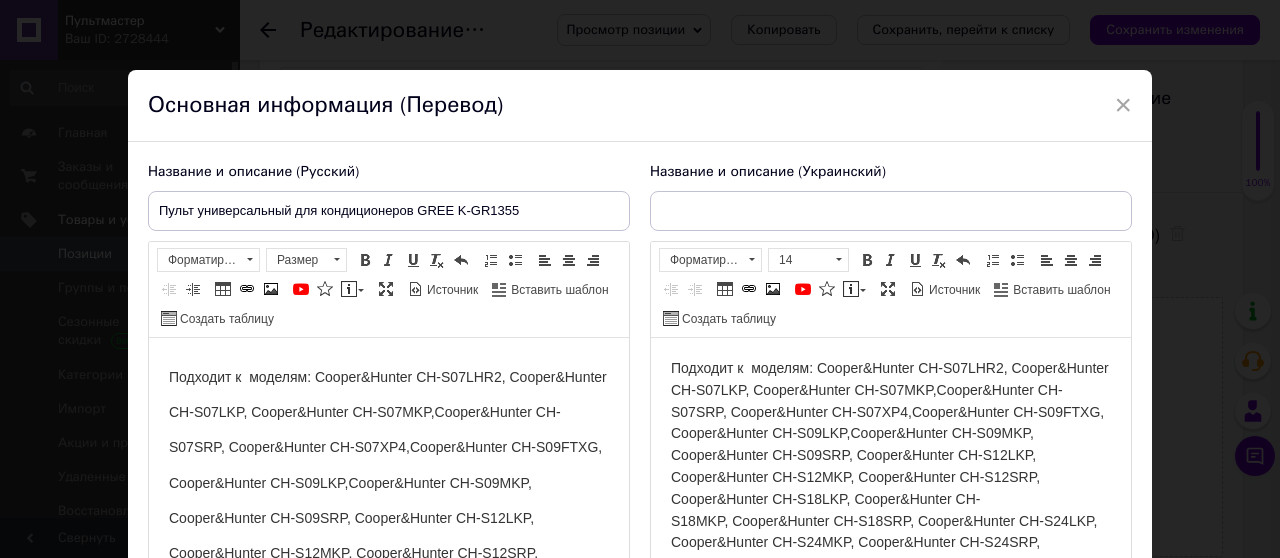 scroll, scrollTop: 1335, scrollLeft: 0, axis: vertical 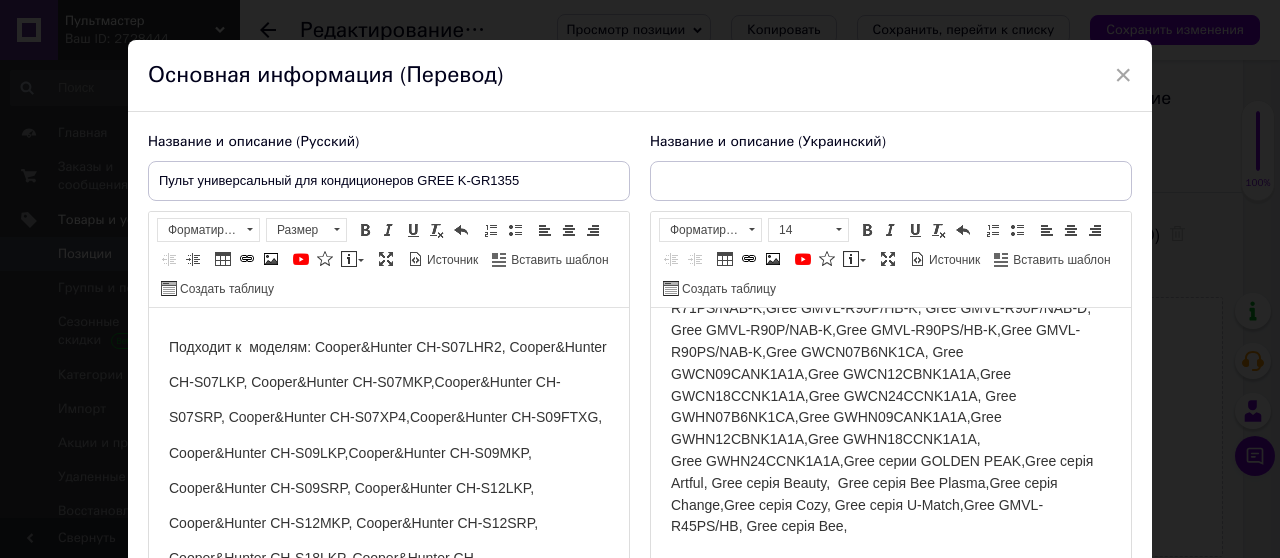 click on "Подходит к  моделям: Cooper&Hunter CH-S07LHR2, Cooper&Hunter CH-S07LKP, Cooper&Hunter CH-S07MKP,Cooper&Hunter CH-S07SRP, Cooper&Hunter CH-S07XP4,Cooper&Hunter CH-S09FTXG, Cooper&Hunter CH-S09LKP,Cooper&Hunter CH-S09MKP, Cooper&Hunter CH-S09SRP, Cooper&Hunter CH-S12LKP, Cooper&Hunter CH-S12MKP, Cooper&Hunter CH-S12SRP, Cooper&Hunter CH-S18LKP, Cooper&Hunter CH-S18MKP, Cooper&Hunter CH-S18SRP, Cooper&Hunter CH-S24LKP, Cooper&Hunter CH-S24MKP, Cooper&Hunter CH-S24SRP, Cooper&Hunter YB1F2, [PERSON_NAME] YB1F2F,  Cooper&Hunter YB1FA, Cooper&Hunter YB1FAF,GREE GWH07PA-K3NNA1A,GREE GWH07PA-K3NNA5B,GREE GWH09KF-K3DNA5A, GREE GWH09KF-K3DNA5G,GREE GWH09MA-K3NNA3A,GREE GWH09PA-K3NNA1A, GREE GWH09PA-K3NNA5BGREE GWH12KF-K3DNA5A, Пульт для кондиционера GREE GWH12KF-K3DNA5G,GREE GWH12MB-K3NNA3A, GREE GWH12PB-K3NNA1A,GREE GWH12PC-K3NNA5A,GREE GWH18KG-K3DNA5A, GREE GWH18PD-K3NNA1A,GREE GWH24KG-K3DNA5A," at bounding box center (890, -204) 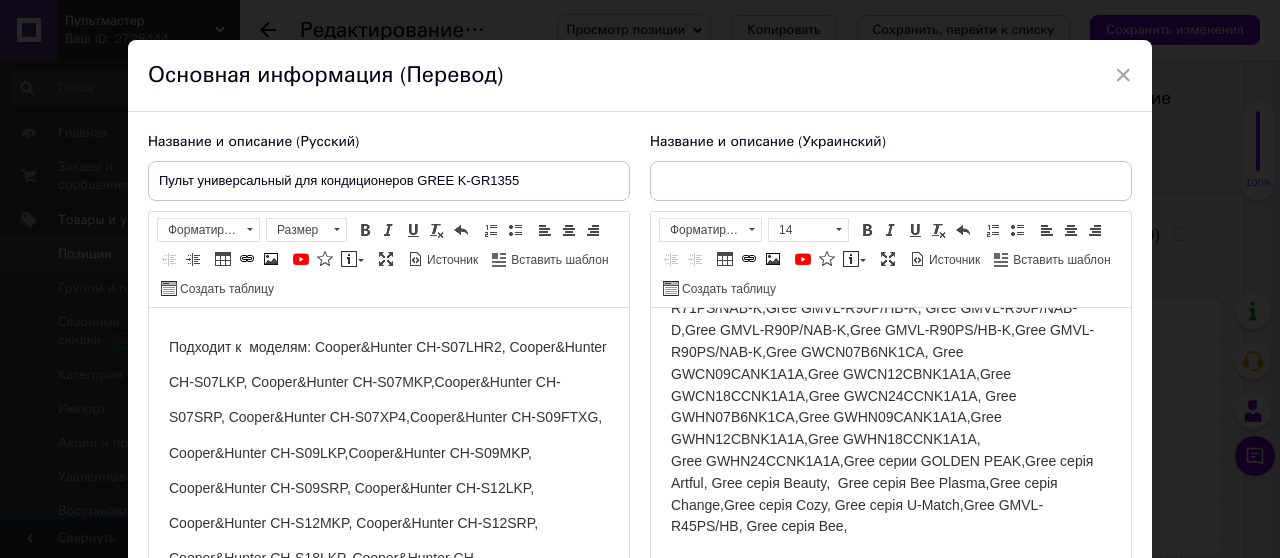 click on "Подходит к  моделям: Cooper&Hunter CH-S07LHR2, Cooper&Hunter CH-S07LKP, Cooper&Hunter CH-S07MKP,Cooper&Hunter CH-S07SRP, Cooper&Hunter CH-S07XP4,Cooper&Hunter CH-S09FTXG, Cooper&Hunter CH-S09LKP,Cooper&Hunter CH-S09MKP, Cooper&Hunter CH-S09SRP, Cooper&Hunter CH-S12LKP, Cooper&Hunter CH-S12MKP, Cooper&Hunter CH-S12SRP, Cooper&Hunter CH-S18LKP, Cooper&Hunter CH-S18MKP, Cooper&Hunter CH-S18SRP, Cooper&Hunter CH-S24LKP, Cooper&Hunter CH-S24MKP, Cooper&Hunter CH-S24SRP, Cooper&Hunter YB1F2, [PERSON_NAME] YB1F2F,  Cooper&Hunter YB1FA, Cooper&Hunter YB1FAF,GREE GWH07PA-K3NNA1A,GREE GWH07PA-K3NNA5B,GREE GWH09KF-K3DNA5A, GREE GWH09KF-K3DNA5G,GREE GWH09MA-K3NNA3A,GREE GWH09PA-K3NNA1A, GREE GWH09PA-K3NNA5BGREE GWH12KF-K3DNA5A, Пульт для кондиционера GREE GWH12KF-K3DNA5G,GREE GWH12MB-K3NNA3A, GREE GWH12PB-K3NNA1A,GREE GWH12PC-K3NNA5A,GREE GWH18KG-K3DNA5A, GREE GWH18PD-K3NNA1A,GREE GWH24KG-K3DNA5A," at bounding box center (890, -204) 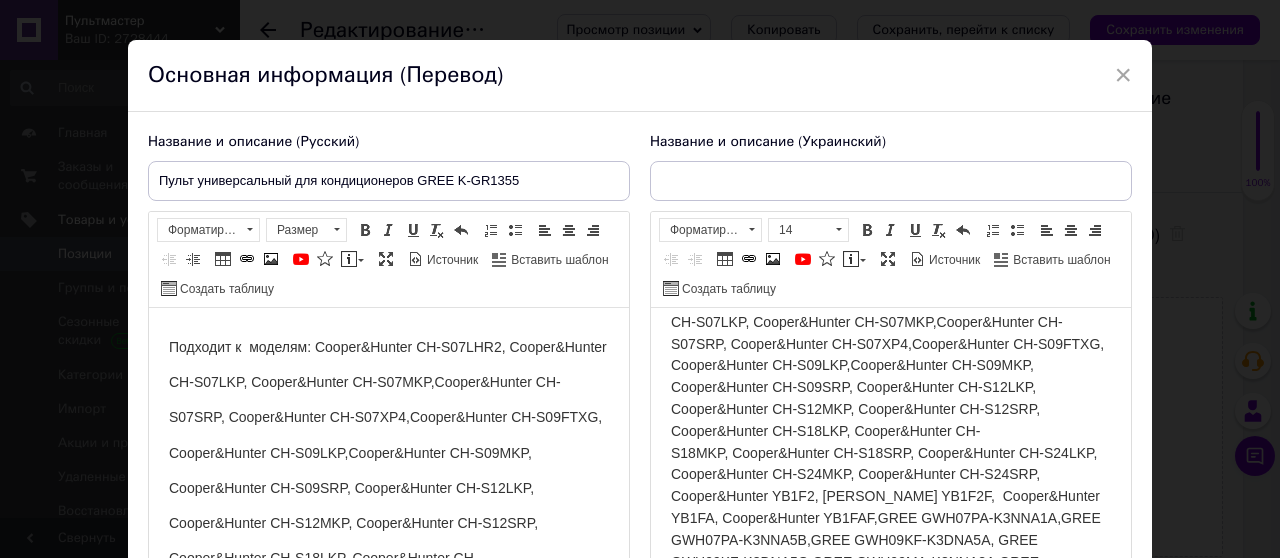 scroll, scrollTop: 0, scrollLeft: 0, axis: both 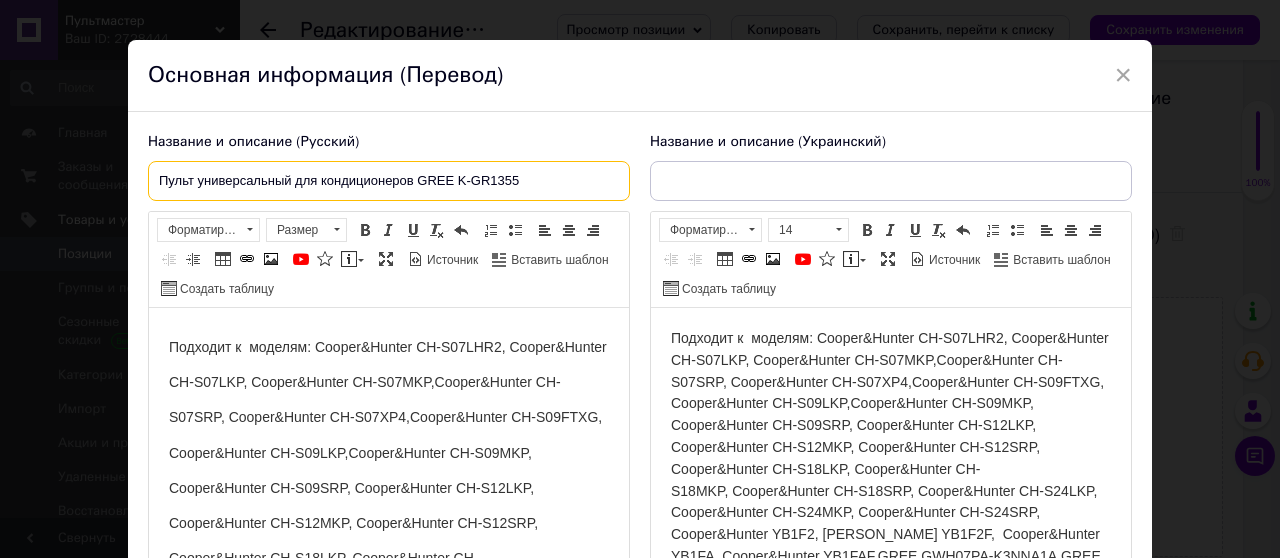 drag, startPoint x: 541, startPoint y: 178, endPoint x: 83, endPoint y: 172, distance: 458.0393 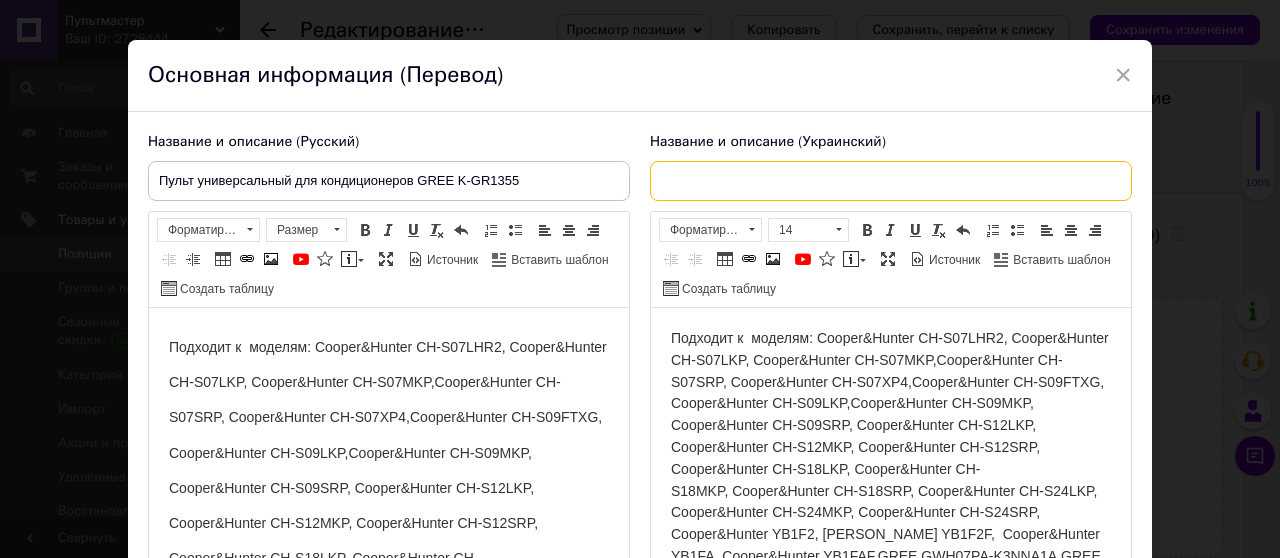 click at bounding box center (891, 181) 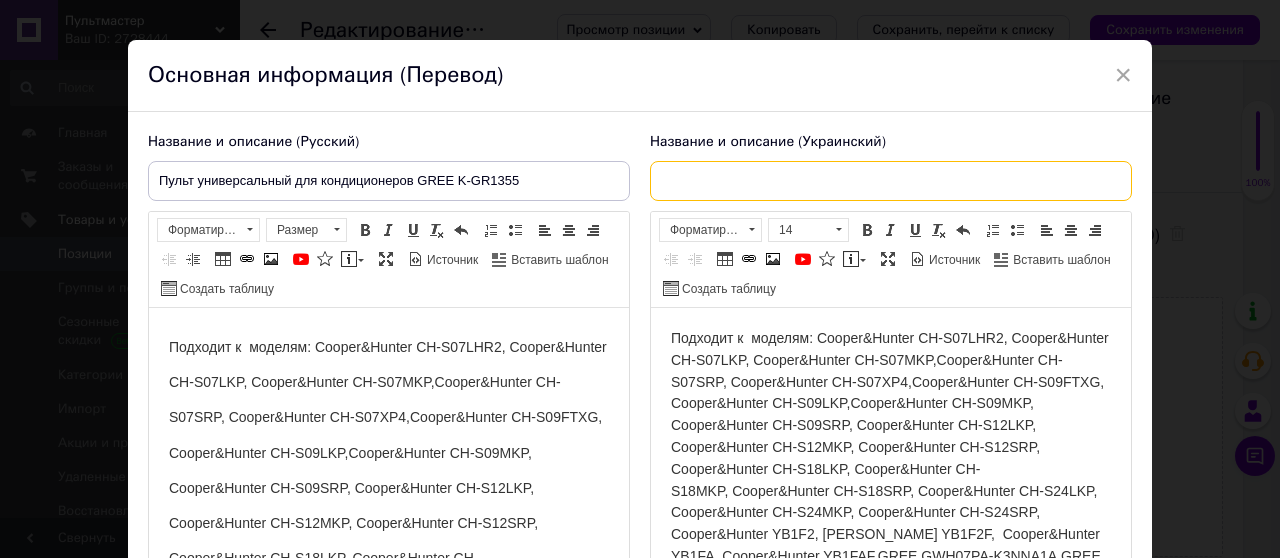 paste on "Пульт универсальный для кондиционеров GREE K-GR1355" 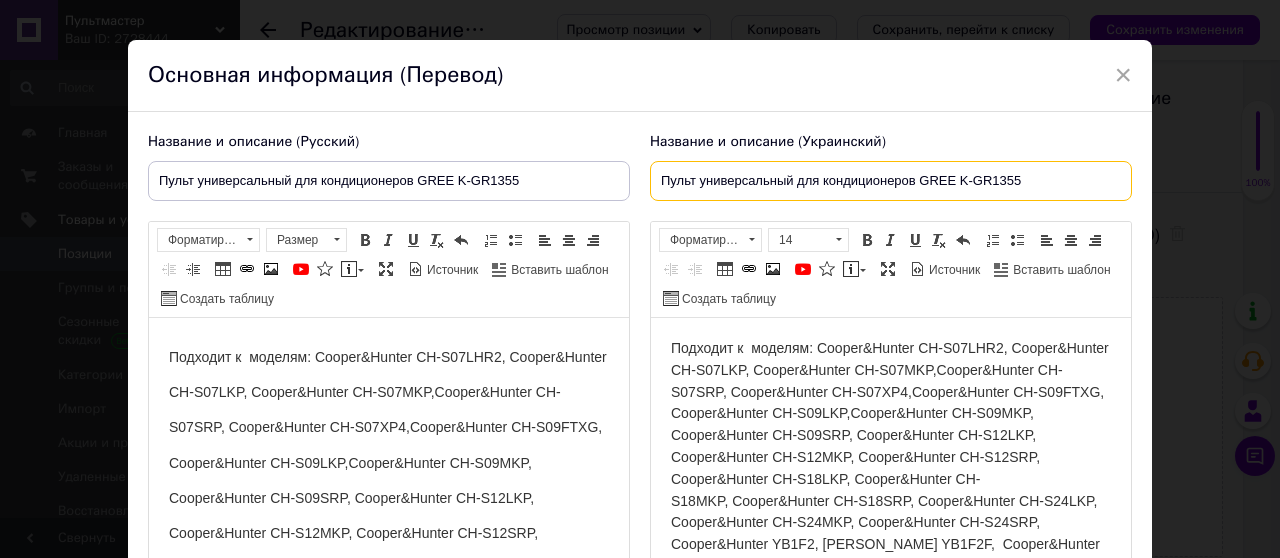 click on "Пульт универсальный для кондиционеров GREE K-GR1355" at bounding box center [891, 181] 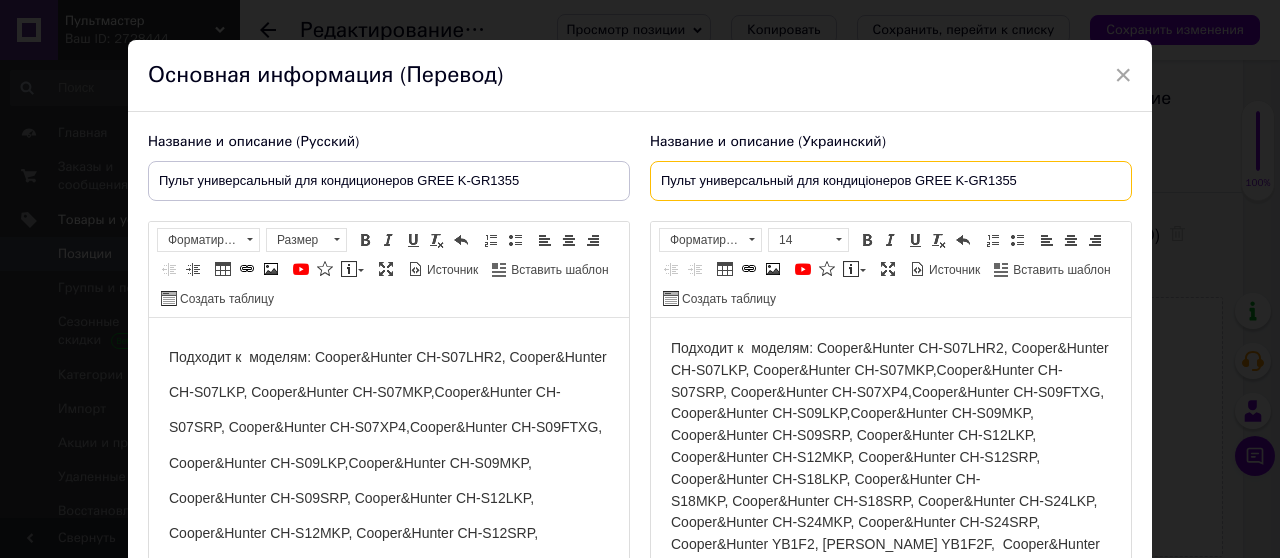 type on "Пульт универсальный для кондиціонеров GREE K-GR1355" 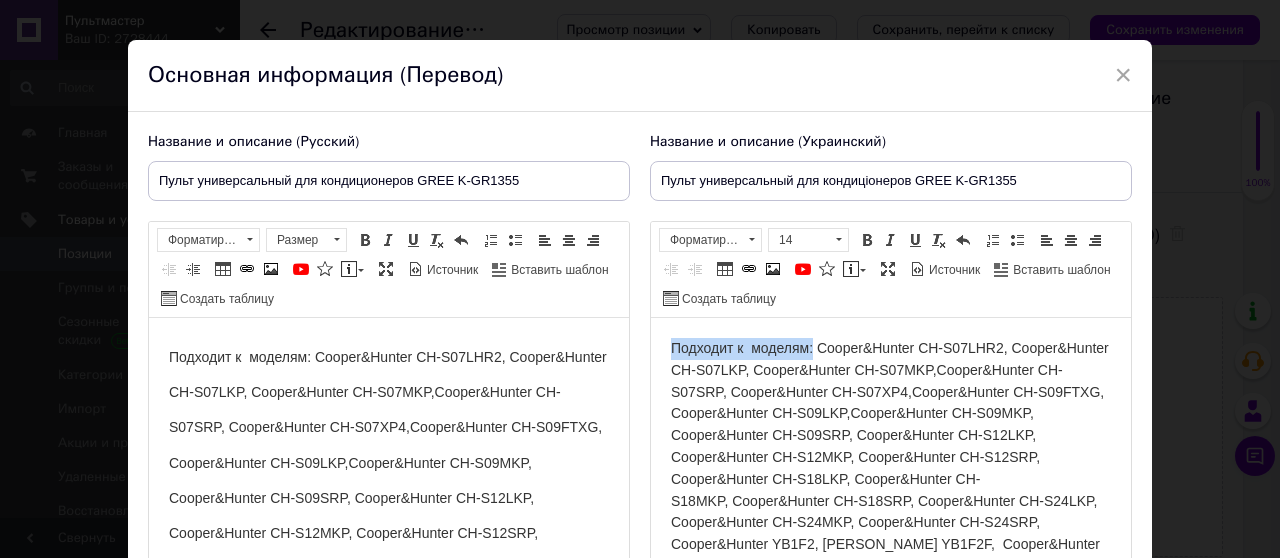 drag, startPoint x: 813, startPoint y: 347, endPoint x: 665, endPoint y: 343, distance: 148.05405 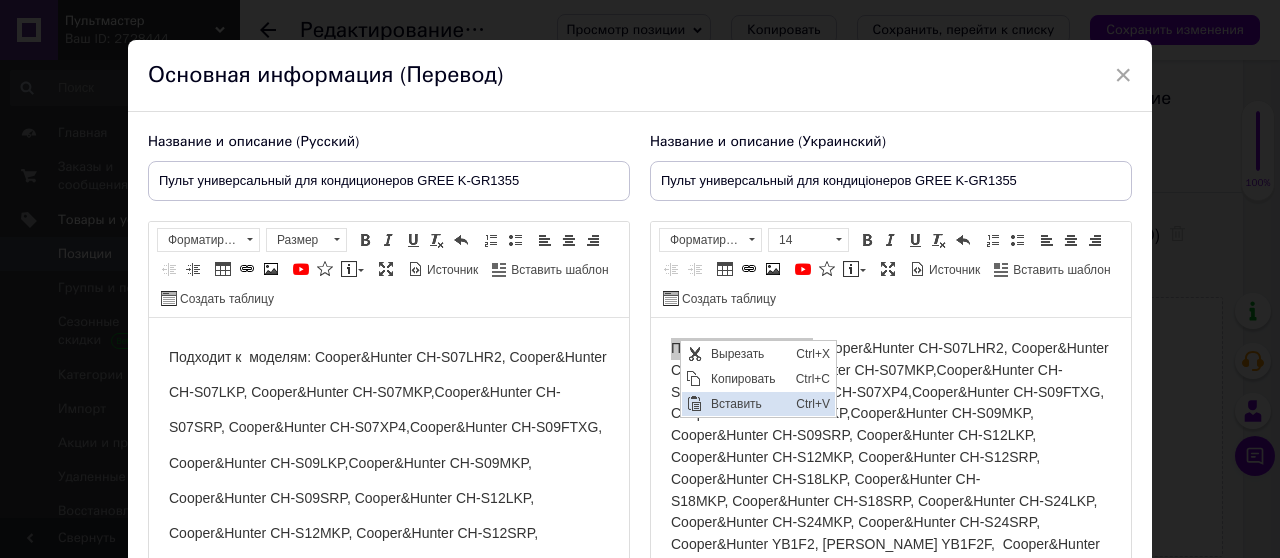 drag, startPoint x: 728, startPoint y: 397, endPoint x: 743, endPoint y: 348, distance: 51.24451 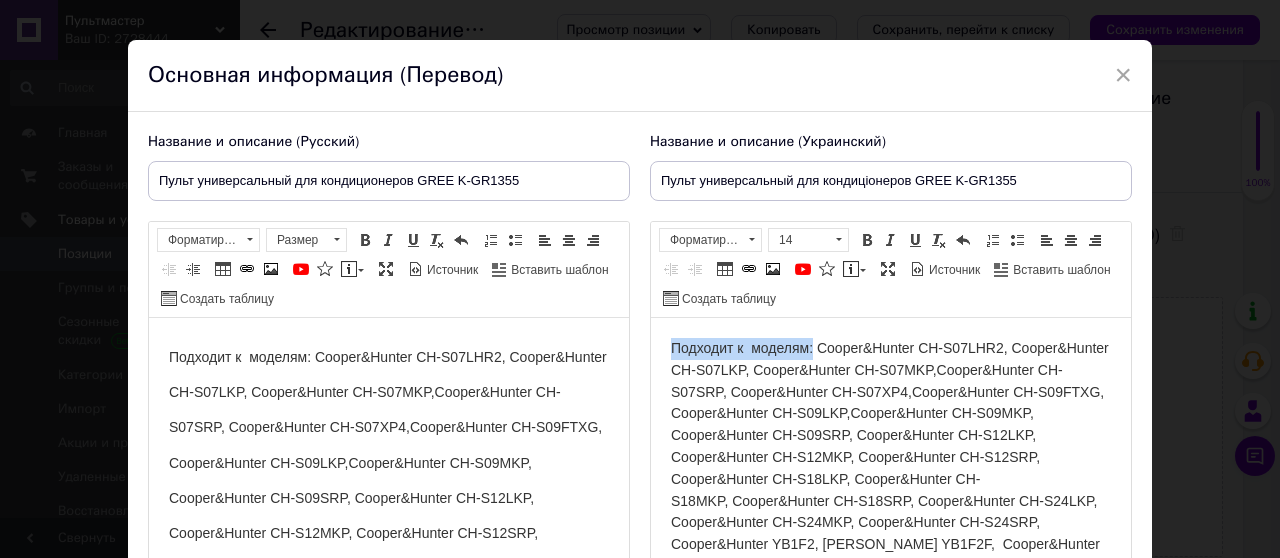 click on "Подходит к  моделям: Cooper&Hunter CH-S07LHR2, Cooper&Hunter CH-S07LKP, Cooper&Hunter CH-S07MKP,Cooper&Hunter CH-S07SRP, Cooper&Hunter CH-S07XP4,Cooper&Hunter CH-S09FTXG, Cooper&Hunter CH-S09LKP,Cooper&Hunter CH-S09MKP, Cooper&Hunter CH-S09SRP, Cooper&Hunter CH-S12LKP, Cooper&Hunter CH-S12MKP, Cooper&Hunter CH-S12SRP, Cooper&Hunter CH-S18LKP, Cooper&Hunter CH-S18MKP, Cooper&Hunter CH-S18SRP, Cooper&Hunter CH-S24LKP, Cooper&Hunter CH-S24MKP, Cooper&Hunter CH-S24SRP, Cooper&Hunter YB1F2, [PERSON_NAME] YB1F2F,  Cooper&Hunter YB1FA, Cooper&Hunter YB1FAF,GREE GWH07PA-K3NNA1A,GREE GWH07PA-K3NNA5B,GREE GWH09KF-K3DNA5A, GREE GWH09KF-K3DNA5G,GREE GWH09MA-K3NNA3A,GREE GWH09PA-K3NNA1A, GREE GWH09PA-K3NNA5BGREE GWH12KF-K3DNA5A, Пульт для кондиционера GREE GWH12KF-K3DNA5G,GREE GWH12MB-K3NNA3A, GREE GWH12PB-K3NNA1A,GREE GWH12PC-K3NNA5A,GREE GWH18KG-K3DNA5A, GREE GWH18PD-K3NNA1A,GREE GWH24KG-K3DNA5A," at bounding box center [891, 1079] 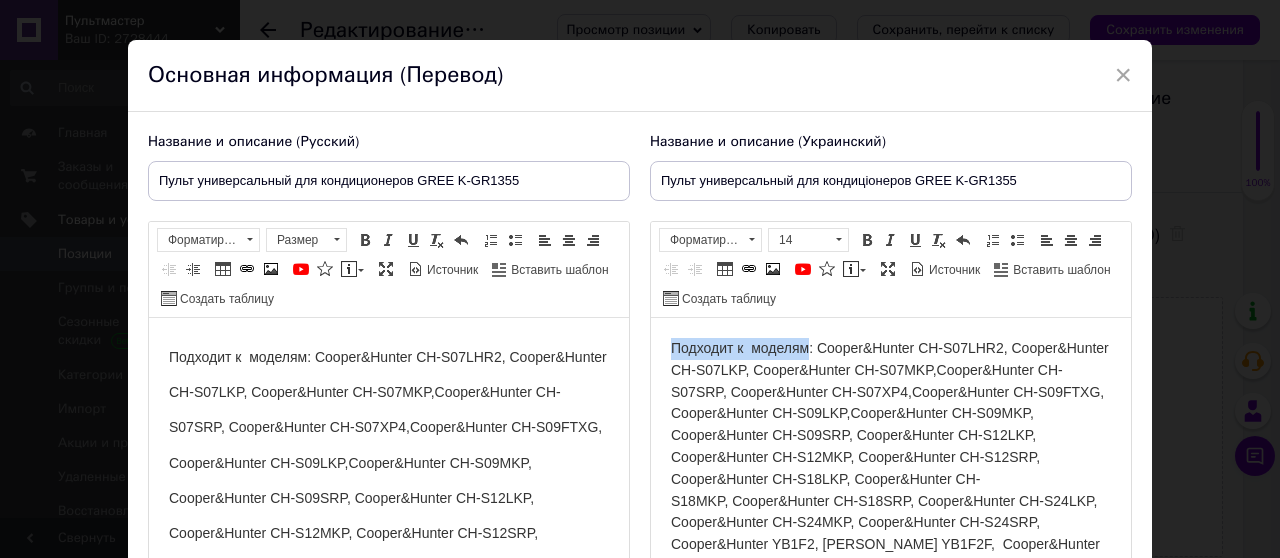 drag, startPoint x: 809, startPoint y: 346, endPoint x: 663, endPoint y: 351, distance: 146.08559 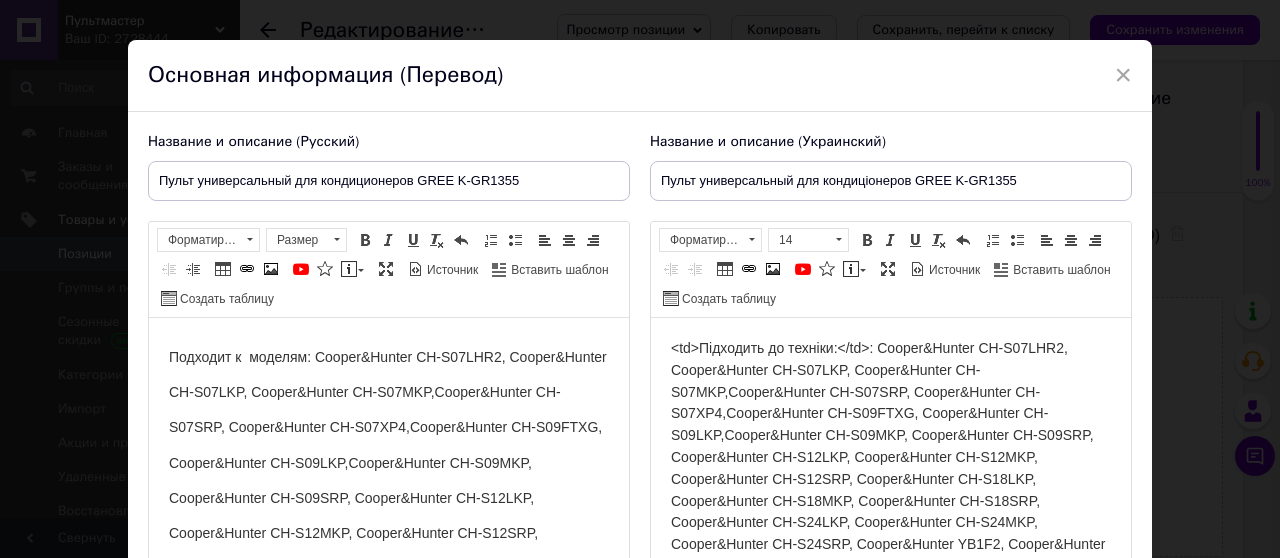 click on "<td>Підходить до техніки:</td> : Cooper&Hunter CH-S07LHR2, Cooper&Hunter CH-S07LKP, Cooper&Hunter CH-S07MKP,Cooper&Hunter CH-S07SRP, Cooper&Hunter CH-S07XP4,Cooper&Hunter CH-S09FTXG, Cooper&Hunter CH-S09LKP,Cooper&Hunter CH-S09MKP, Cooper&Hunter CH-S09SRP, Cooper&Hunter CH-S12LKP, Cooper&Hunter CH-S12MKP, Cooper&Hunter CH-S12SRP, Cooper&Hunter CH-S18LKP, Cooper&Hunter CH-S18MKP, Cooper&Hunter CH-S18SRP, Cooper&Hunter CH-S24LKP, Cooper&Hunter CH-S24MKP, Cooper&Hunter CH-S24SRP, Cooper&Hunter YB1F2, Cooper&Hunter YB1F2F,  Cooper&Hunter YB1FA, Cooper&Hunter YB1FAF,GREE GWH07PA-K3NNA1A,GREE GWH07PA-K3NNA5B,GREE GWH09KF-K3DNA5A, GREE GWH09KF-K3DNA5G,GREE GWH09MA-K3NNA3A,GREE GWH09PA-K3NNA1A, GREE GWH09PA-K3NNA5BGREE GWH12KF-K3DNA5A, Пульт для кондиционера GREE GWH12KF-K3DNA5G,GREE GWH12MB-K3NNA3A, GREE GWH12PB-K3NNA1A,GREE GWH12PC-K3NNA5A,GREE GWH18KG-K3DNA5A, GREE GWH18PD-K3NNA1A,GREE GWH24KG-K3DNA5A," at bounding box center (890, 1089) 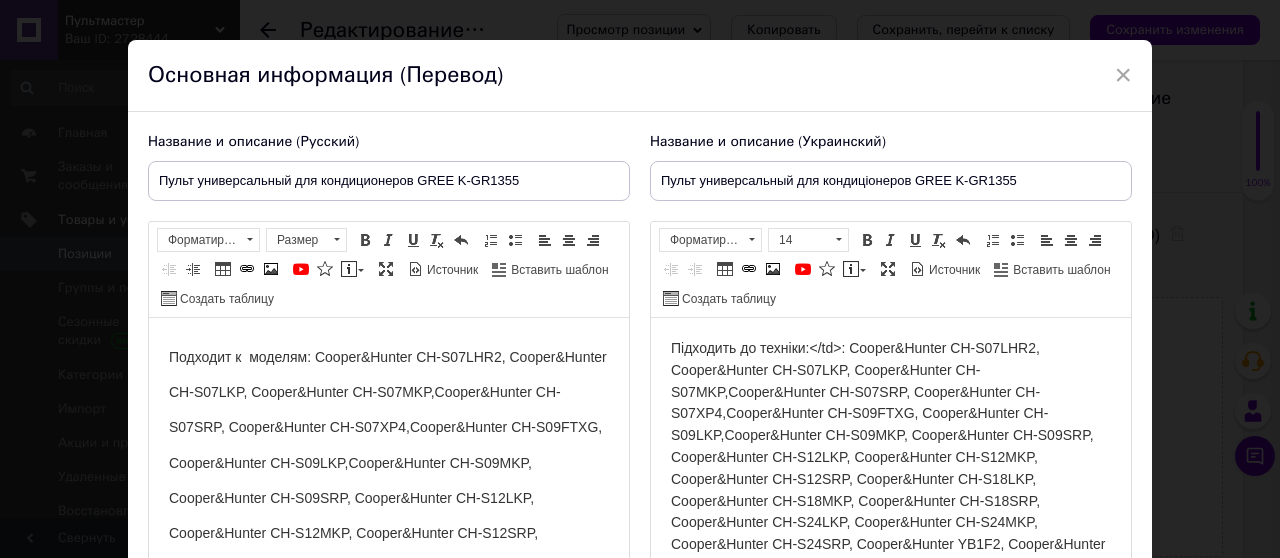 click on "Підходить до техніки:</td> : Cooper&Hunter CH-S07LHR2, Cooper&Hunter CH-S07LKP, Cooper&Hunter CH-S07MKP,Cooper&Hunter CH-S07SRP, Cooper&Hunter CH-S07XP4,Cooper&Hunter CH-S09FTXG, Cooper&Hunter CH-S09LKP,Cooper&Hunter CH-S09MKP, Cooper&Hunter CH-S09SRP, Cooper&Hunter CH-S12LKP, Cooper&Hunter CH-S12MKP, Cooper&Hunter CH-S12SRP, Cooper&Hunter CH-S18LKP, Cooper&Hunter CH-S18MKP, Cooper&Hunter CH-S18SRP, Cooper&Hunter CH-S24LKP, Cooper&Hunter CH-S24MKP, Cooper&Hunter CH-S24SRP, Cooper&Hunter YB1F2, [PERSON_NAME] YB1F2F,  [PERSON_NAME] YB1FA, Cooper&Hunter YB1FAF,GREE GWH07PA-K3NNA1A,GREE GWH07PA-K3NNA5B,GREE GWH09KF-K3DNA5A, GREE GWH09KF-K3DNA5G,GREE GWH09MA-K3NNA3A,GREE GWH09PA-K3NNA1A, GREE GWH09PA-K3NNA5BGREE GWH12KF-K3DNA5A, Пульт для кондиционера GREE GWH12KF-K3DNA5G,GREE GWH12MB-K3NNA3A, GREE GWH12PB-K3NNA1A,GREE GWH12PC-K3NNA5A,GREE GWH18KG-K3DNA5A, GREE GWH18PD-K3NNA1A,GREE GWH24KG-K3DNA5A," at bounding box center [890, 1089] 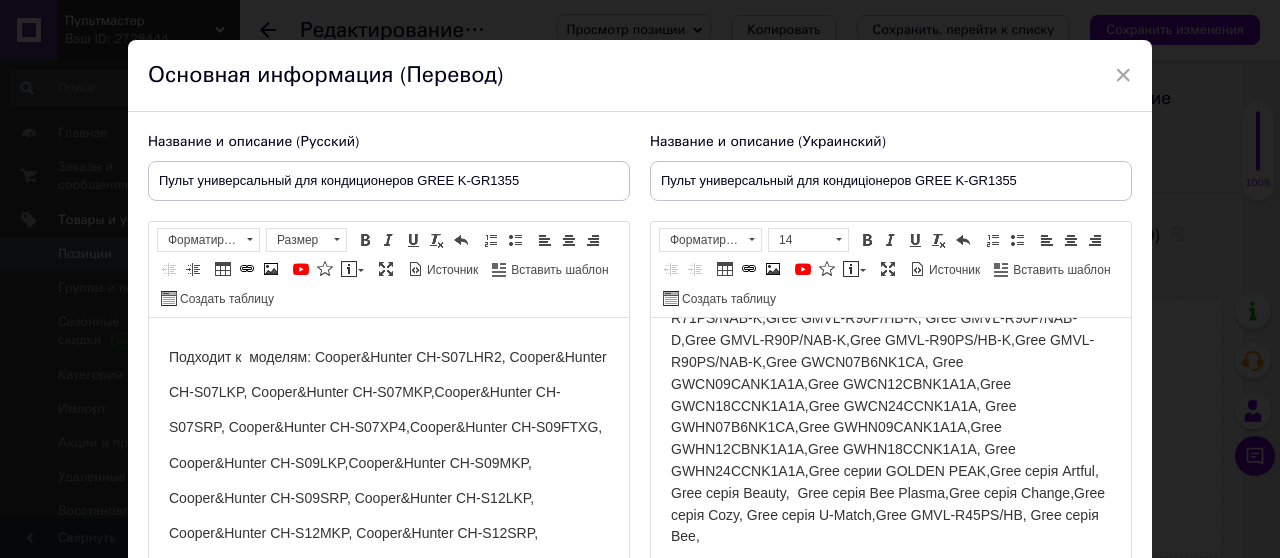 scroll, scrollTop: 1338, scrollLeft: 0, axis: vertical 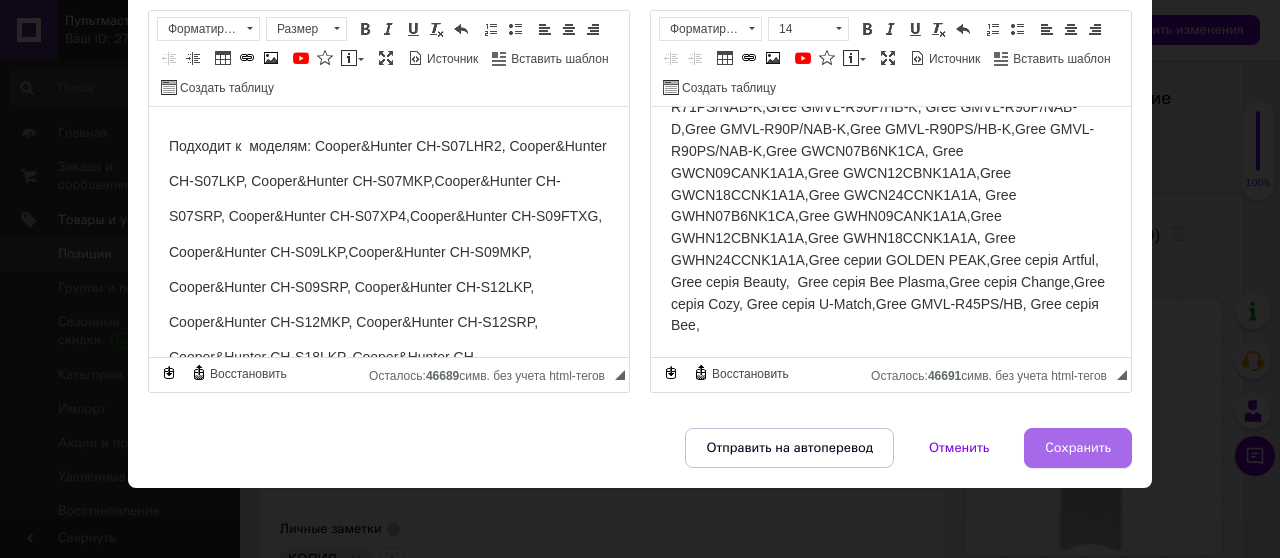 click on "Сохранить" at bounding box center [1078, 448] 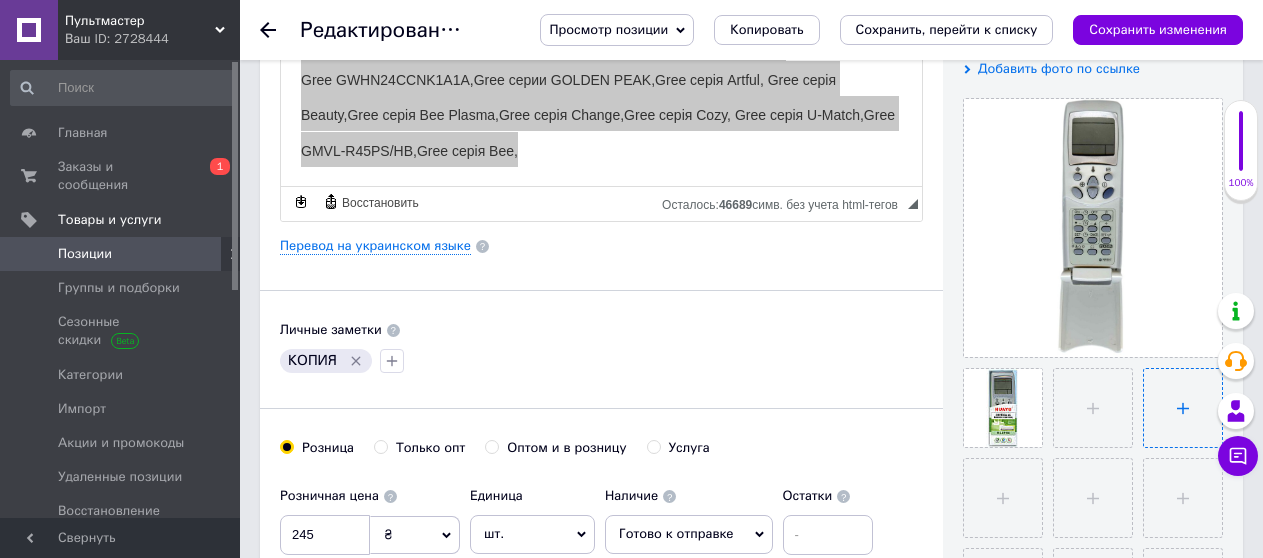 scroll, scrollTop: 400, scrollLeft: 0, axis: vertical 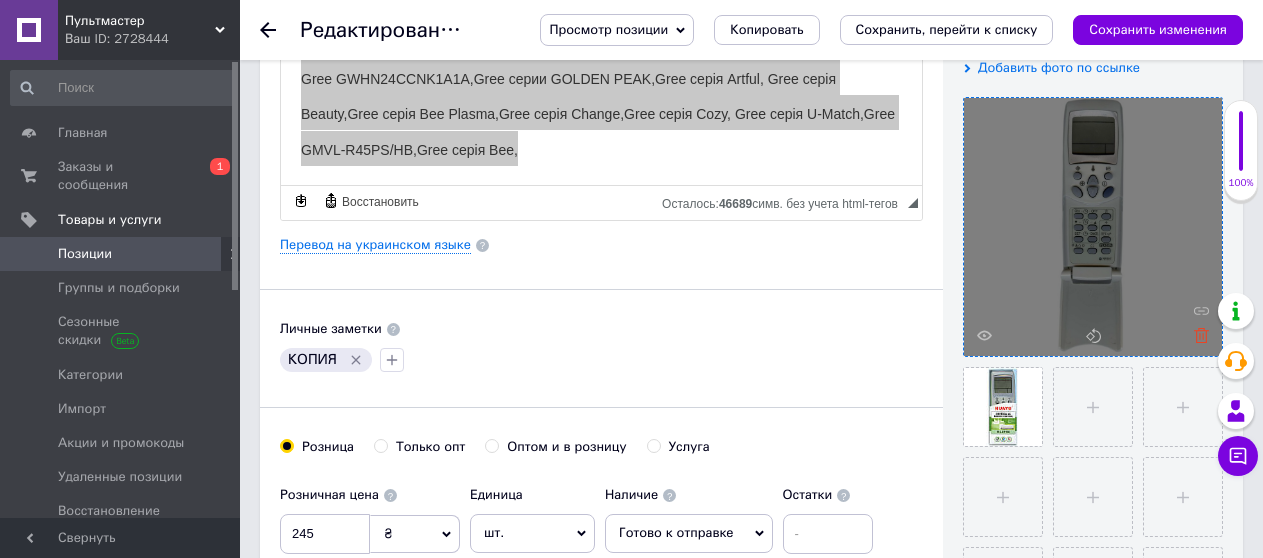 click 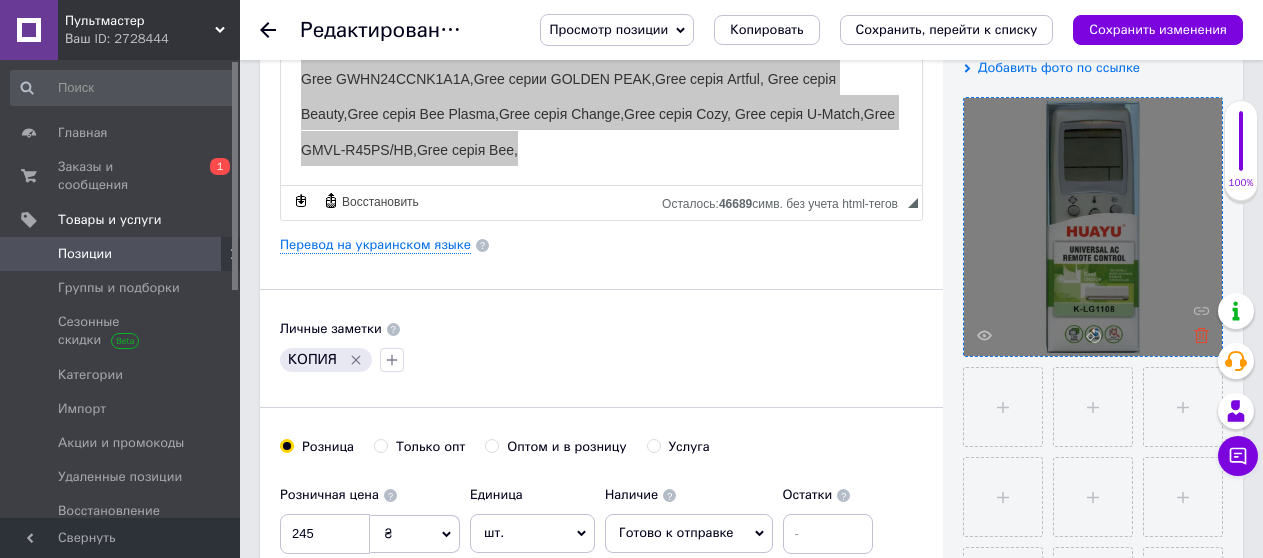 click 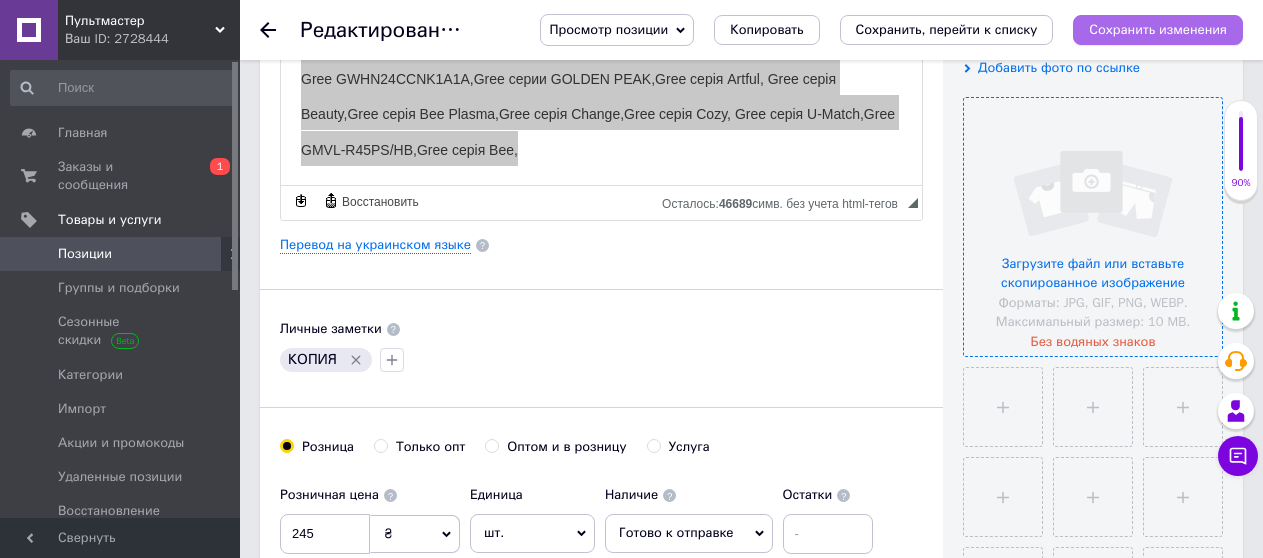 click on "Сохранить изменения" at bounding box center (1158, 29) 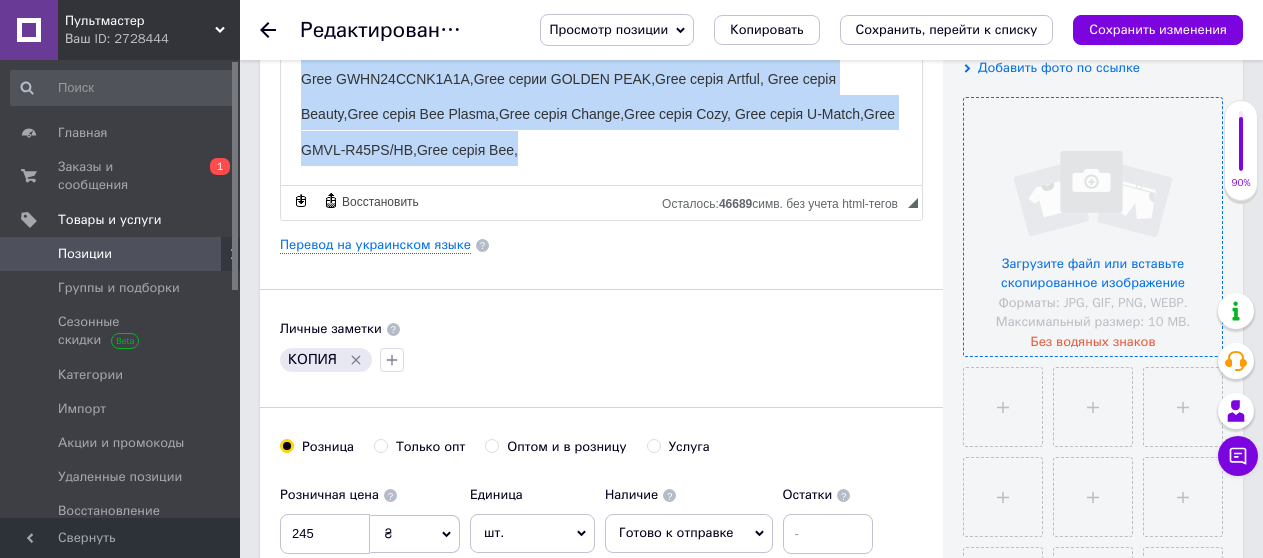 drag, startPoint x: 694, startPoint y: 113, endPoint x: 689, endPoint y: 127, distance: 14.866069 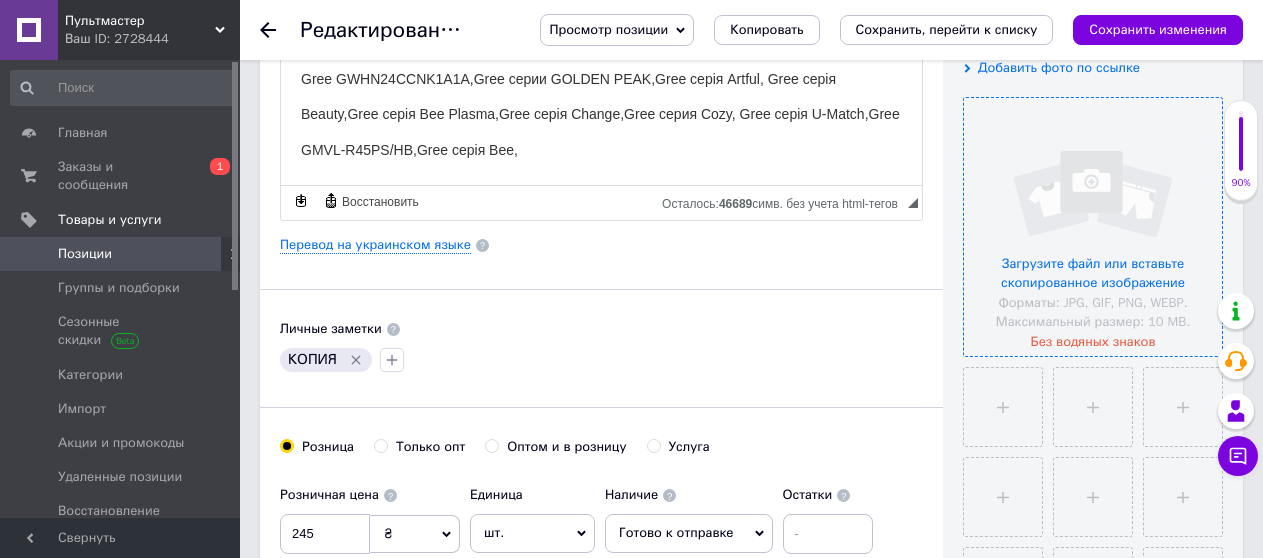 click on "Подходит к  моделям: Cooper&Hunter CH-S07LHR2, Cooper&Hunter CH-S07LKP, Cooper&Hunter CH-S07MKP,Cooper&Hunter CH-S07SRP,  Cooper&Hunter CH-S07XP4,Cooper&Hunter CH-S09FTXG, Cooper&Hunter CH-S09LKP,Cooper&Hunter CH-S09MKP, Cooper&Hunter CH-S09SRP,  Cooper&Hunter CH-S12LKP, Cooper&Hunter CH-S12MKP, Cooper&Hunter CH-S12SRP, Cooper&Hunter CH-S18LKP, Cooper&Hunter CH-S18MKP,  Cooper&Hunter CH-S18SRP, Cooper&Hunter CH-S24LKP, Cooper&Hunter CH-S24MKP, Cooper&Hunter CH-S24SRP, Cooper&Hunter YB1F2,  [PERSON_NAME] YB1F2F,  Cooper&Hunter YB1FA, Cooper&Hunter YB1FAF,GREE GWH07PA-K3NNA1A,GREE GWH07PA-K3NNA5B,GREE GWH09KF-K3DNA5A,  GREE GWH09KF-K3DNA5G,GREE GWH09MA-K3NNA3A,GREE GWH09PA-K3NNA1A, GREE GWH09PA-K3NNA5BGREE GWH12KF-K3DNA5A, Пульт для кондиционера GREE GWH12KF-K3DNA5G,GREE GWH12MB-K3NNA3A,  GREE GWH12PB-K3NNA1A,GREE GWH12PC-K3NNA5A,GREE GWH18KG-K3DNA5A, GREE GWH18PD-K3NNA1A,GREE GWH24KG-K3DNA5A, Gree GWHN07B6NK1CA,Gree GWHN09CANK1A1A,Gree GWHN12CBNK1A1A,Gree GWHN18CCNK1A1A," at bounding box center [601, -678] 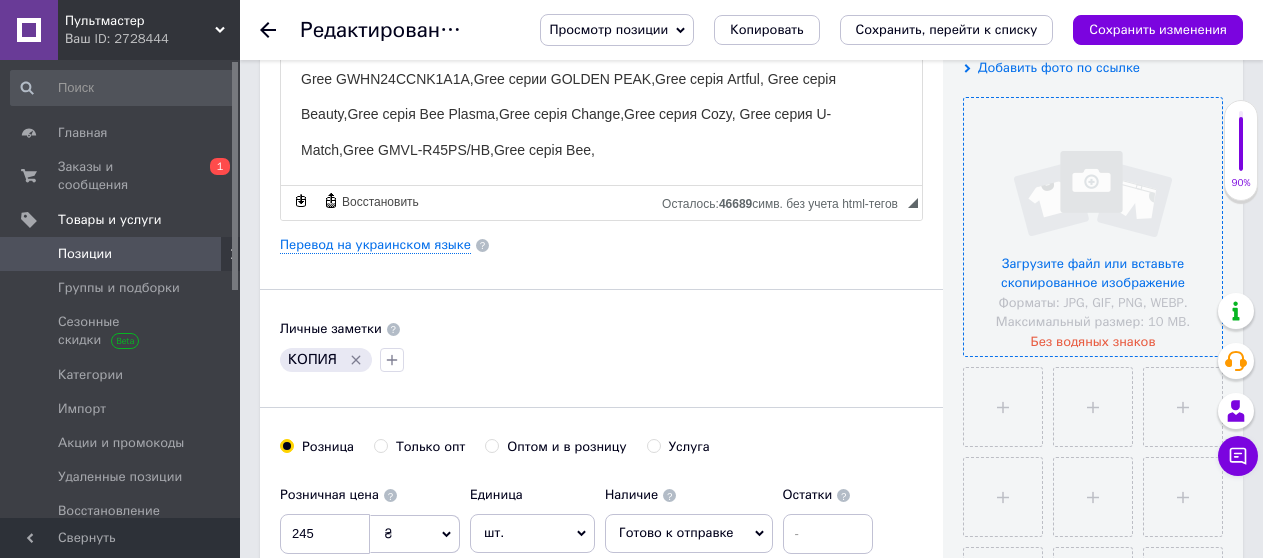click on "Подходит к  моделям: Cooper&Hunter CH-S07LHR2, Cooper&Hunter CH-S07LKP, Cooper&Hunter CH-S07MKP,Cooper&Hunter CH-S07SRP,  Cooper&Hunter CH-S07XP4,Cooper&Hunter CH-S09FTXG, Cooper&Hunter CH-S09LKP,Cooper&Hunter CH-S09MKP, Cooper&Hunter CH-S09SRP,  Cooper&Hunter CH-S12LKP, Cooper&Hunter CH-S12MKP, Cooper&Hunter CH-S12SRP, Cooper&Hunter CH-S18LKP, Cooper&Hunter CH-S18MKP,  Cooper&Hunter CH-S18SRP, Cooper&Hunter CH-S24LKP, Cooper&Hunter CH-S24MKP, Cooper&Hunter CH-S24SRP, Cooper&Hunter YB1F2,  [PERSON_NAME] YB1F2F,  Cooper&Hunter YB1FA, Cooper&Hunter YB1FAF,GREE GWH07PA-K3NNA1A,GREE GWH07PA-K3NNA5B,GREE GWH09KF-K3DNA5A,  GREE GWH09KF-K3DNA5G,GREE GWH09MA-K3NNA3A,GREE GWH09PA-K3NNA1A, GREE GWH09PA-K3NNA5BGREE GWH12KF-K3DNA5A, Пульт для кондиционера GREE GWH12KF-K3DNA5G,GREE GWH12MB-K3NNA3A,  GREE GWH12PB-K3NNA1A,GREE GWH12PC-K3NNA5A,GREE GWH18KG-K3DNA5A, GREE GWH18PD-K3NNA1A,GREE GWH24KG-K3DNA5A, Gree GWHN07B6NK1CA,Gree GWHN09CANK1A1A,Gree GWHN12CBNK1A1A,Gree GWHN18CCNK1A1A," at bounding box center [601, -678] 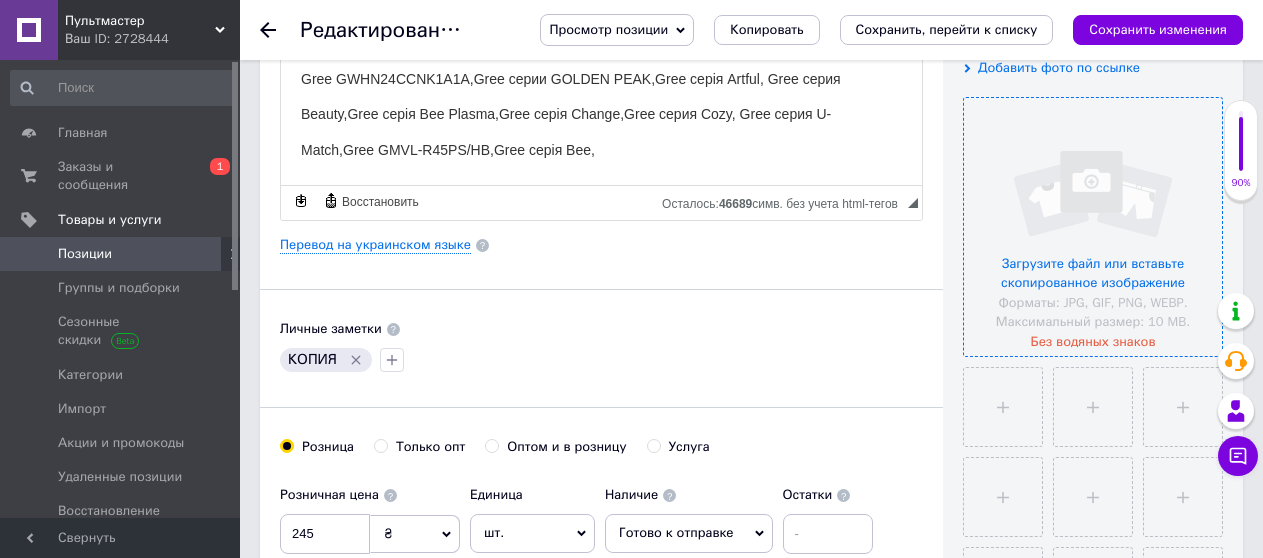 click on "Подходит к  моделям: Cooper&Hunter CH-S07LHR2, Cooper&Hunter CH-S07LKP, Cooper&Hunter CH-S07MKP,Cooper&Hunter CH-S07SRP,  Cooper&Hunter CH-S07XP4,Cooper&Hunter CH-S09FTXG, Cooper&Hunter CH-S09LKP,Cooper&Hunter CH-S09MKP, Cooper&Hunter CH-S09SRP,  Cooper&Hunter CH-S12LKP, Cooper&Hunter CH-S12MKP, Cooper&Hunter CH-S12SRP, Cooper&Hunter CH-S18LKP, Cooper&Hunter CH-S18MKP,  Cooper&Hunter CH-S18SRP, Cooper&Hunter CH-S24LKP, Cooper&Hunter CH-S24MKP, Cooper&Hunter CH-S24SRP, Cooper&Hunter YB1F2,  [PERSON_NAME] YB1F2F,  Cooper&Hunter YB1FA, Cooper&Hunter YB1FAF,GREE GWH07PA-K3NNA1A,GREE GWH07PA-K3NNA5B,GREE GWH09KF-K3DNA5A,  GREE GWH09KF-K3DNA5G,GREE GWH09MA-K3NNA3A,GREE GWH09PA-K3NNA1A, GREE GWH09PA-K3NNA5BGREE GWH12KF-K3DNA5A, Пульт для кондиционера GREE GWH12KF-K3DNA5G,GREE GWH12MB-K3NNA3A,  GREE GWH12PB-K3NNA1A,GREE GWH12PC-K3NNA5A,GREE GWH18KG-K3DNA5A, GREE GWH18PD-K3NNA1A,GREE GWH24KG-K3DNA5A, Gree GWHN07B6NK1CA,Gree GWHN09CANK1A1A,Gree GWHN12CBNK1A1A,Gree GWHN18CCNK1A1A," at bounding box center [601, -678] 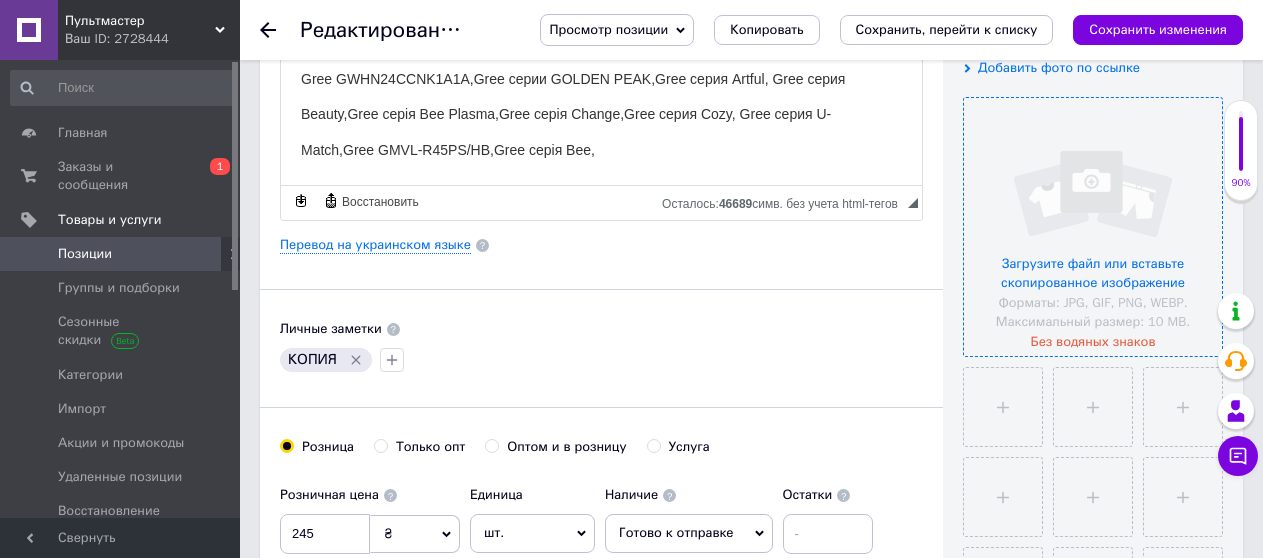 click on "Подходит к  моделям: Cooper&Hunter CH-S07LHR2, Cooper&Hunter CH-S07LKP, Cooper&Hunter CH-S07MKP,Cooper&Hunter CH-S07SRP,  Cooper&Hunter CH-S07XP4,Cooper&Hunter CH-S09FTXG, Cooper&Hunter CH-S09LKP,Cooper&Hunter CH-S09MKP, Cooper&Hunter CH-S09SRP,  Cooper&Hunter CH-S12LKP, Cooper&Hunter CH-S12MKP, Cooper&Hunter CH-S12SRP, Cooper&Hunter CH-S18LKP, Cooper&Hunter CH-S18MKP,  Cooper&Hunter CH-S18SRP, Cooper&Hunter CH-S24LKP, Cooper&Hunter CH-S24MKP, Cooper&Hunter CH-S24SRP, Cooper&Hunter YB1F2,  [PERSON_NAME] YB1F2F,  Cooper&Hunter YB1FA, Cooper&Hunter YB1FAF,GREE GWH07PA-K3NNA1A,GREE GWH07PA-K3NNA5B,GREE GWH09KF-K3DNA5A,  GREE GWH09KF-K3DNA5G,GREE GWH09MA-K3NNA3A,GREE GWH09PA-K3NNA1A, GREE GWH09PA-K3NNA5BGREE GWH12KF-K3DNA5A, Пульт для кондиционера GREE GWH12KF-K3DNA5G,GREE GWH12MB-K3NNA3A,  GREE GWH12PB-K3NNA1A,GREE GWH12PC-K3NNA5A,GREE GWH18KG-K3DNA5A, GREE GWH18PD-K3NNA1A,GREE GWH24KG-K3DNA5A, Gree GWHN07B6NK1CA,Gree GWHN09CANK1A1A,Gree GWHN12CBNK1A1A,Gree GWHN18CCNK1A1A," at bounding box center (601, -678) 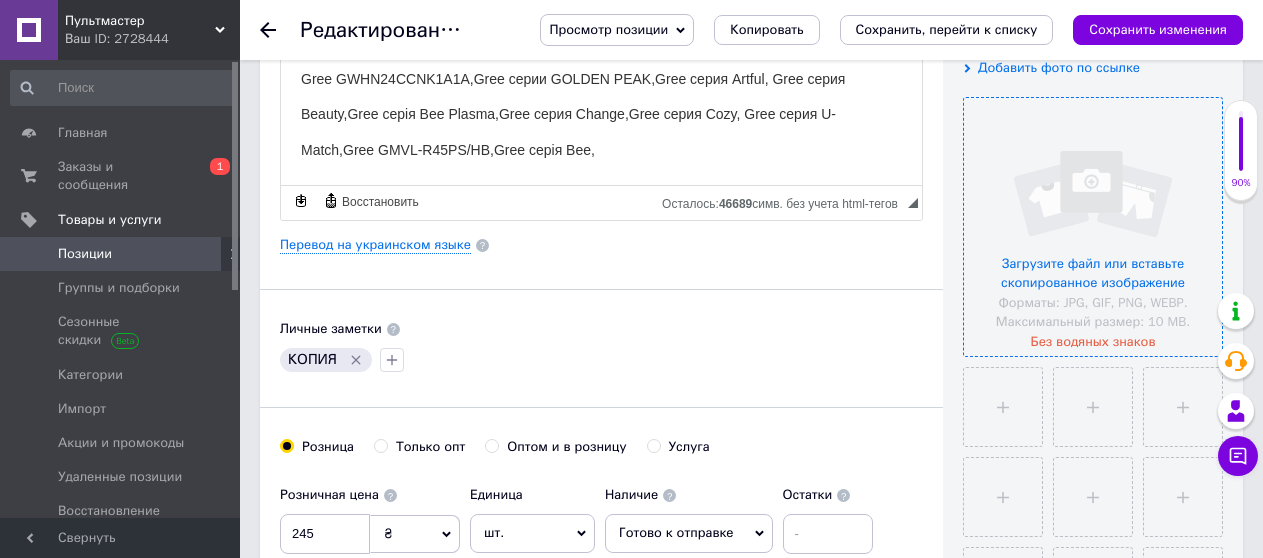 click on "Подходит к  моделям: Cooper&Hunter CH-S07LHR2, Cooper&Hunter CH-S07LKP, Cooper&Hunter CH-S07MKP,Cooper&Hunter CH-S07SRP,  Cooper&Hunter CH-S07XP4,Cooper&Hunter CH-S09FTXG, Cooper&Hunter CH-S09LKP,Cooper&Hunter CH-S09MKP, Cooper&Hunter CH-S09SRP,  Cooper&Hunter CH-S12LKP, Cooper&Hunter CH-S12MKP, Cooper&Hunter CH-S12SRP, Cooper&Hunter CH-S18LKP, Cooper&Hunter CH-S18MKP,  Cooper&Hunter CH-S18SRP, Cooper&Hunter CH-S24LKP, Cooper&Hunter CH-S24MKP, Cooper&Hunter CH-S24SRP, Cooper&Hunter YB1F2,  [PERSON_NAME] YB1F2F,  Cooper&Hunter YB1FA, Cooper&Hunter YB1FAF,GREE GWH07PA-K3NNA1A,GREE GWH07PA-K3NNA5B,GREE GWH09KF-K3DNA5A,  GREE GWH09KF-K3DNA5G,GREE GWH09MA-K3NNA3A,GREE GWH09PA-K3NNA1A, GREE GWH09PA-K3NNA5BGREE GWH12KF-K3DNA5A, Пульт для кондиционера GREE GWH12KF-K3DNA5G,GREE GWH12MB-K3NNA3A,  GREE GWH12PB-K3NNA1A,GREE GWH12PC-K3NNA5A,GREE GWH18KG-K3DNA5A, GREE GWH18PD-K3NNA1A,GREE GWH24KG-K3DNA5A, Gree GWHN07B6NK1CA,Gree GWHN09CANK1A1A,Gree GWHN12CBNK1A1A,Gree GWHN18CCNK1A1A," at bounding box center [601, -678] 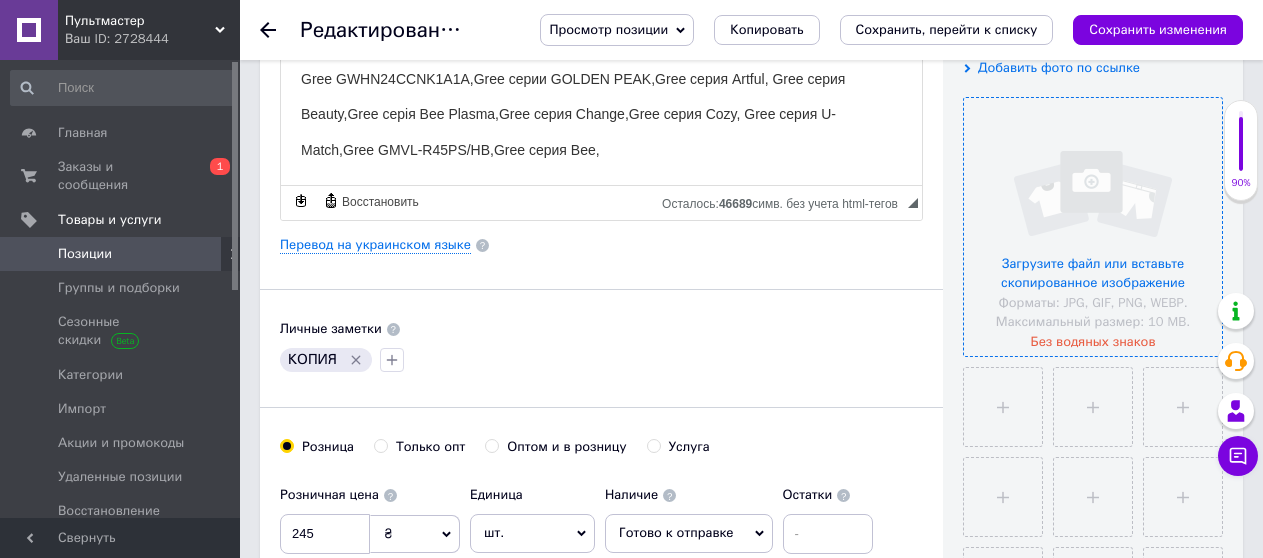 click on "Подходит к  моделям: Cooper&Hunter CH-S07LHR2, Cooper&Hunter CH-S07LKP, Cooper&Hunter CH-S07MKP,Cooper&Hunter CH-S07SRP,  Cooper&Hunter CH-S07XP4,Cooper&Hunter CH-S09FTXG, Cooper&Hunter CH-S09LKP,Cooper&Hunter CH-S09MKP, Cooper&Hunter CH-S09SRP,  Cooper&Hunter CH-S12LKP, Cooper&Hunter CH-S12MKP, Cooper&Hunter CH-S12SRP, Cooper&Hunter CH-S18LKP, Cooper&Hunter CH-S18MKP,  Cooper&Hunter CH-S18SRP, Cooper&Hunter CH-S24LKP, Cooper&Hunter CH-S24MKP, Cooper&Hunter CH-S24SRP, Cooper&Hunter YB1F2,  [PERSON_NAME] YB1F2F,  Cooper&Hunter YB1FA, Cooper&Hunter YB1FAF,GREE GWH07PA-K3NNA1A,GREE GWH07PA-K3NNA5B,GREE GWH09KF-K3DNA5A,  GREE GWH09KF-K3DNA5G,GREE GWH09MA-K3NNA3A,GREE GWH09PA-K3NNA1A, GREE GWH09PA-K3NNA5BGREE GWH12KF-K3DNA5A, Пульт для кондиционера GREE GWH12KF-K3DNA5G,GREE GWH12MB-K3NNA3A,  GREE GWH12PB-K3NNA1A,GREE GWH12PC-K3NNA5A,GREE GWH18KG-K3DNA5A, GREE GWH18PD-K3NNA1A,GREE GWH24KG-K3DNA5A, Gree GWHN07B6NK1CA,Gree GWHN09CANK1A1A,Gree GWHN12CBNK1A1A,Gree GWHN18CCNK1A1A," at bounding box center [601, -678] 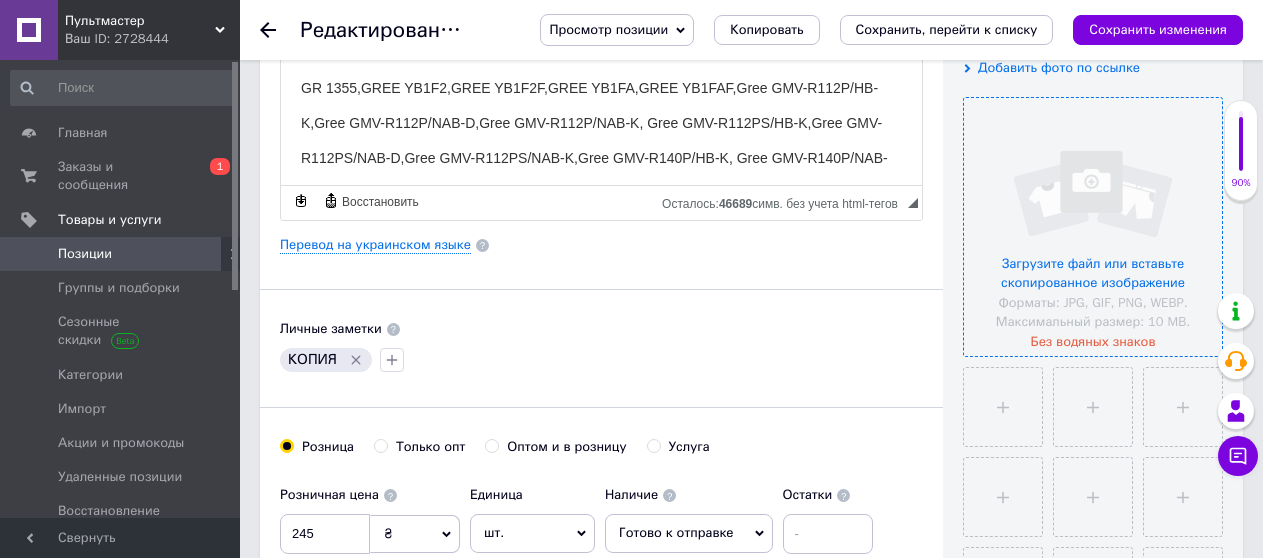 scroll, scrollTop: 0, scrollLeft: 0, axis: both 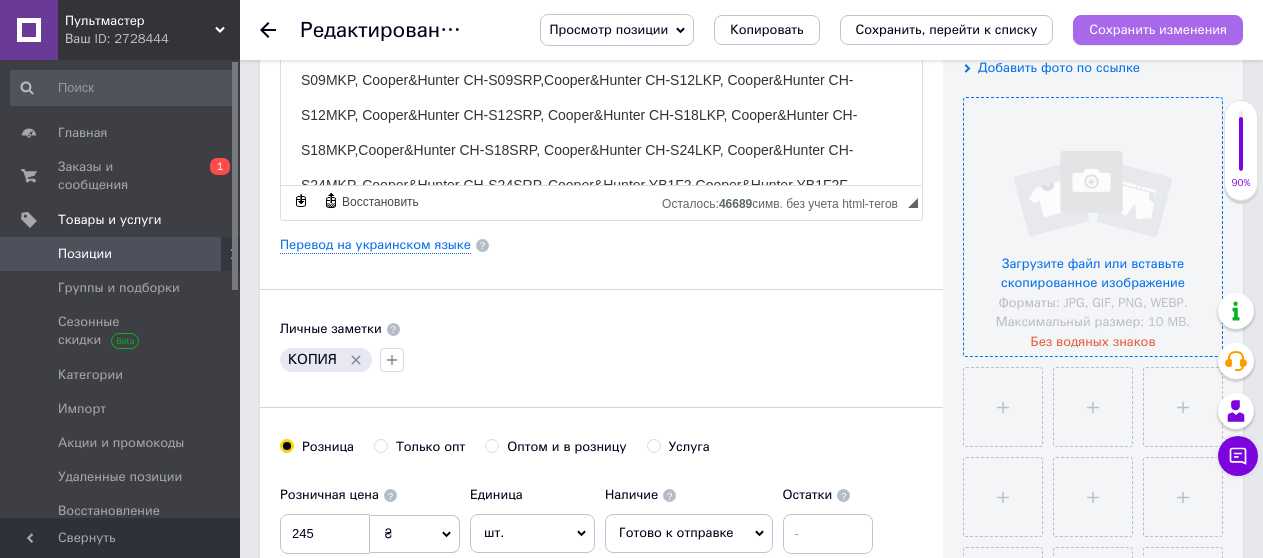 click on "Сохранить изменения" at bounding box center [1158, 29] 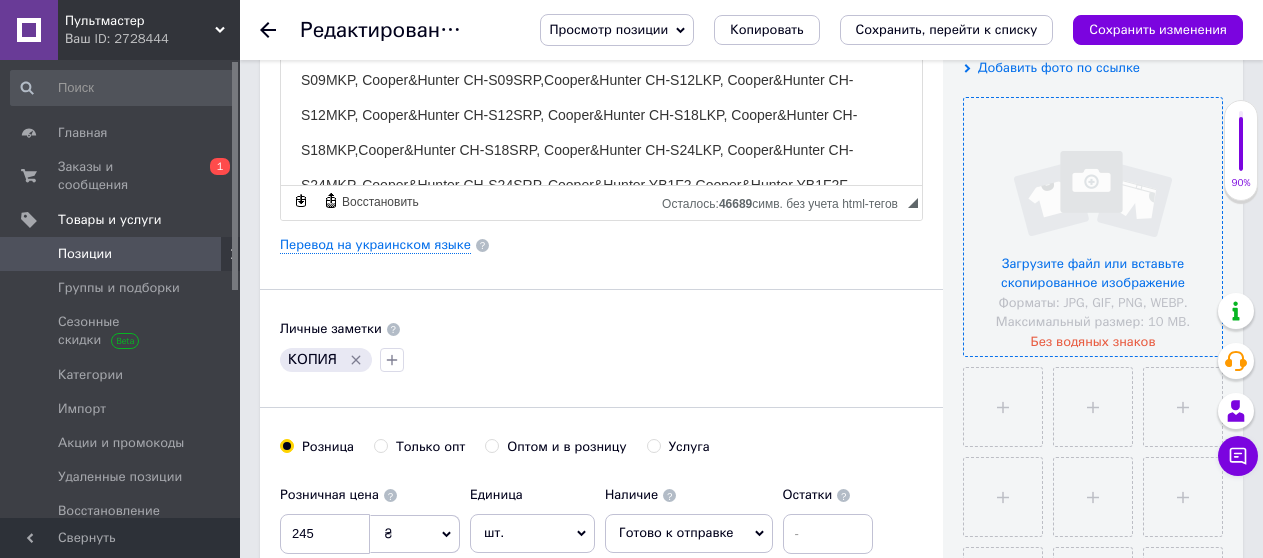 click at bounding box center [1093, 227] 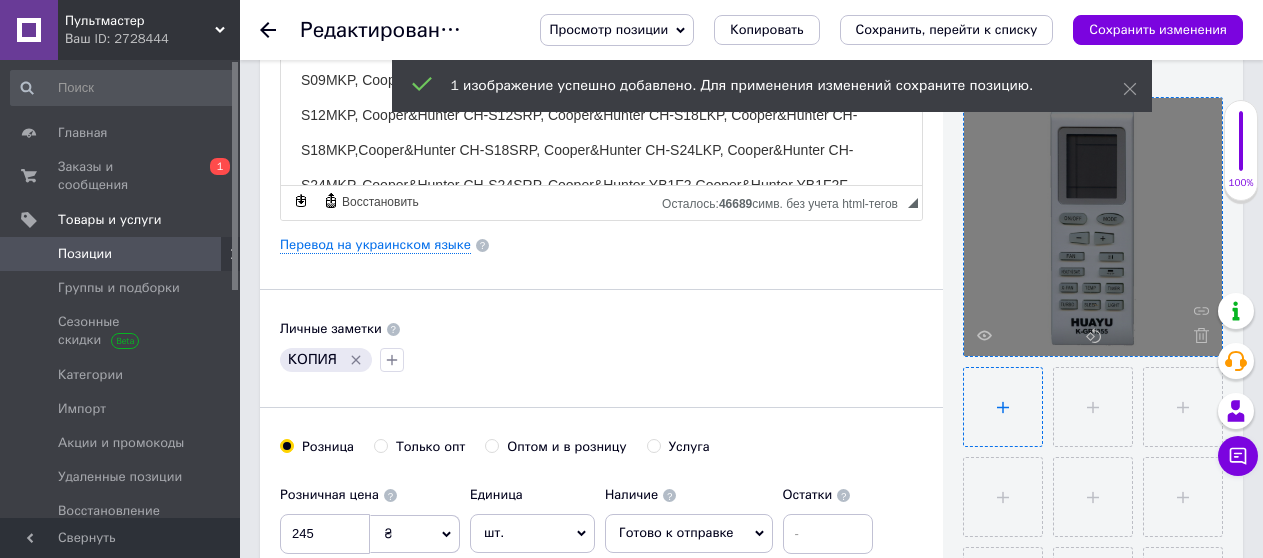 click at bounding box center (1003, 407) 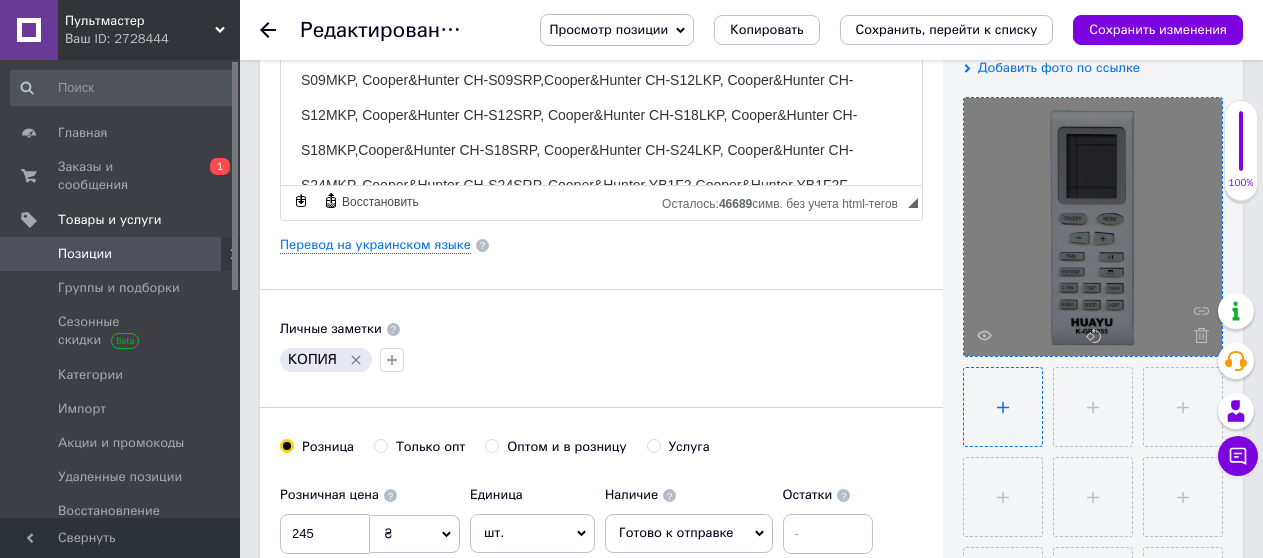 type on "C:\fakepath\2881-gree-k-gr-1355-box-600x800.jpg" 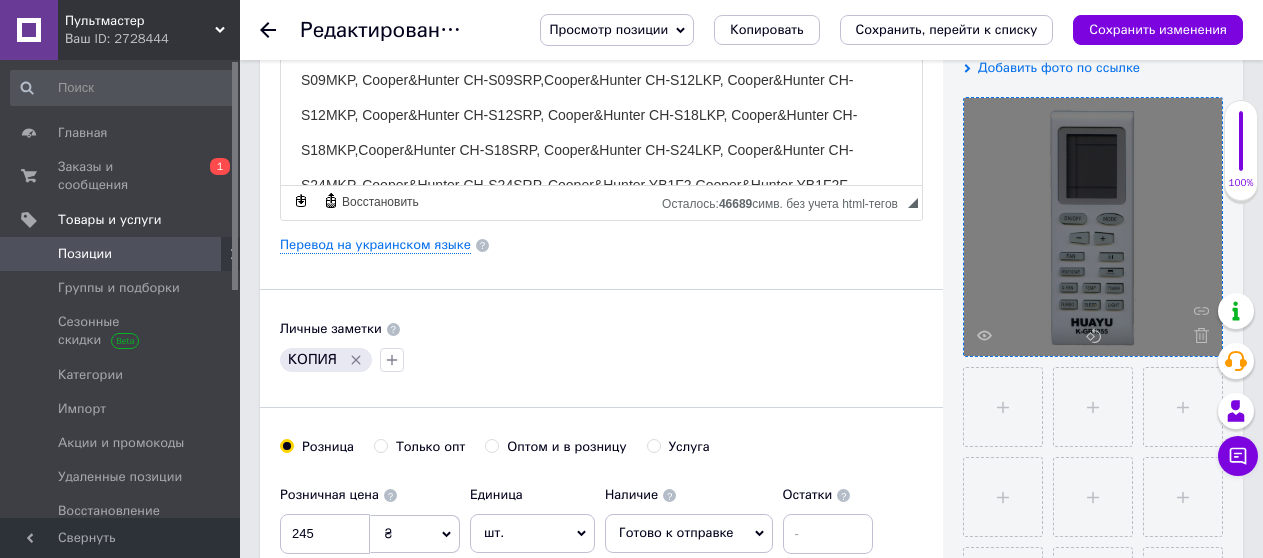 type 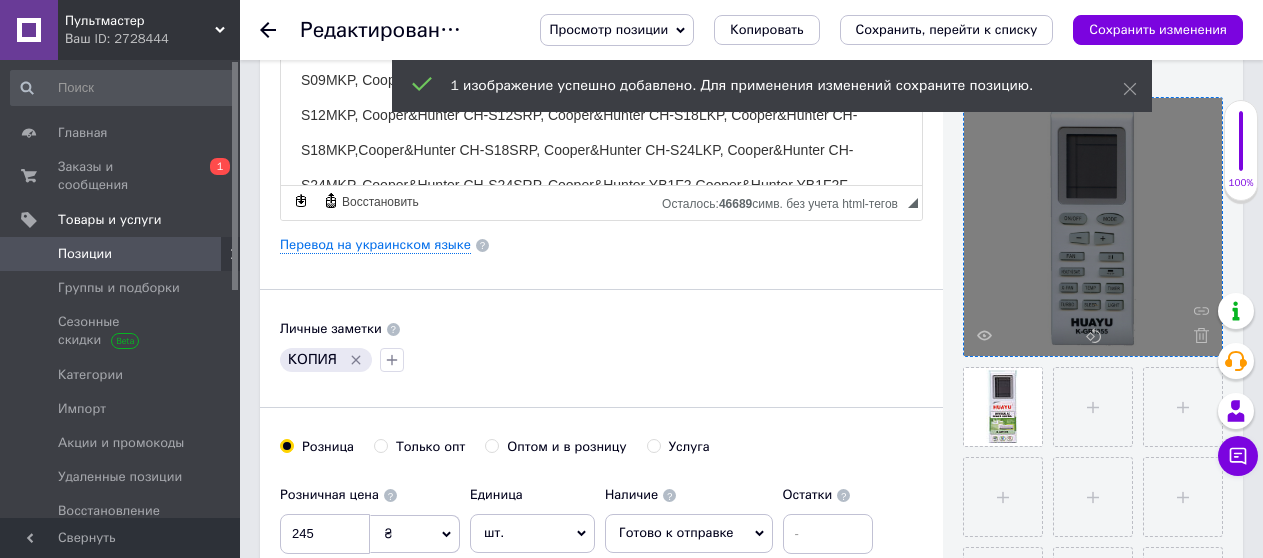 scroll, scrollTop: 424, scrollLeft: 0, axis: vertical 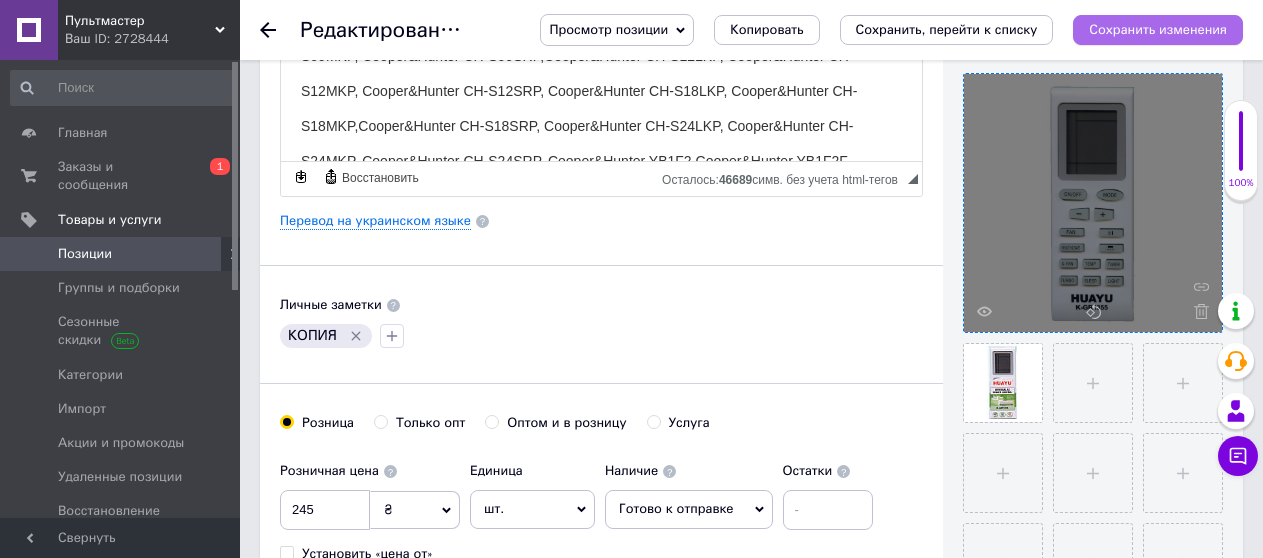 click on "Сохранить изменения" at bounding box center [1158, 29] 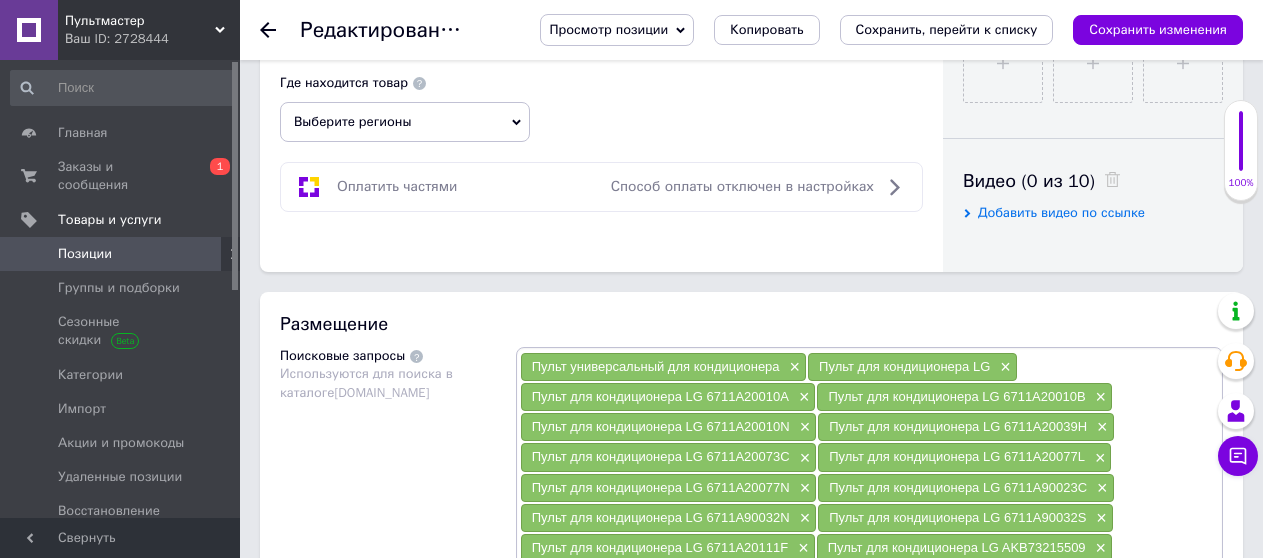 scroll, scrollTop: 1024, scrollLeft: 0, axis: vertical 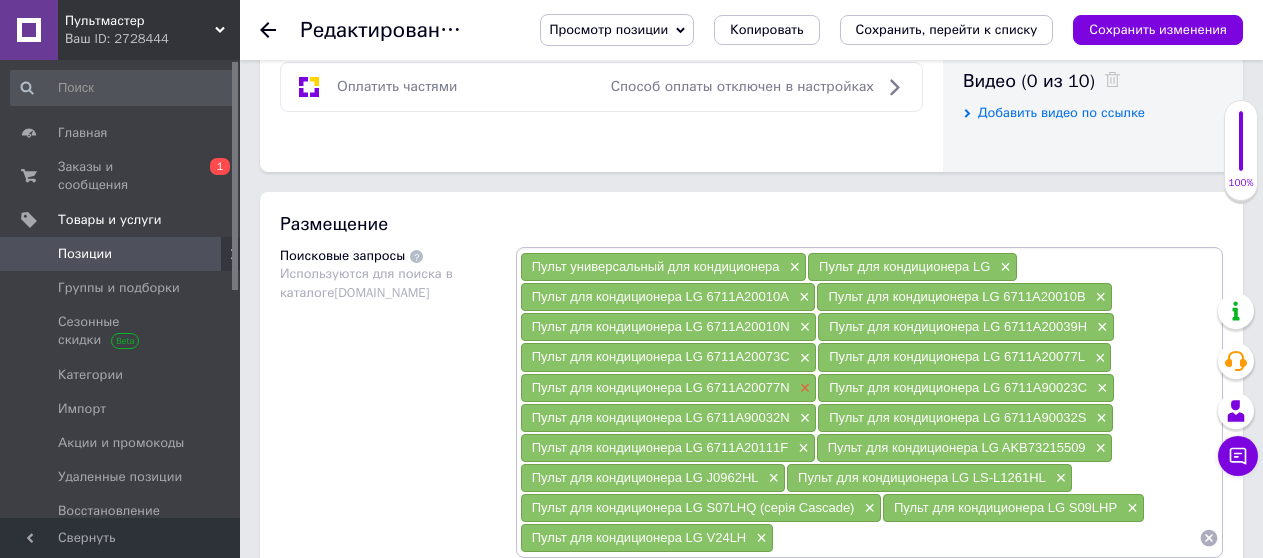 click on "×" at bounding box center (803, 388) 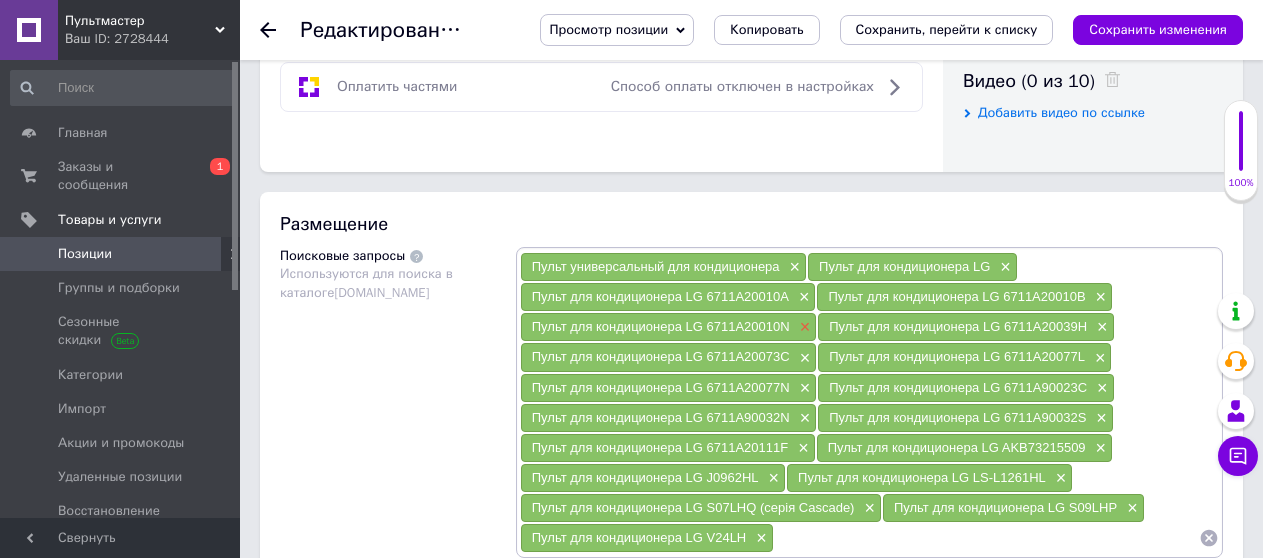 click on "×" at bounding box center [803, 358] 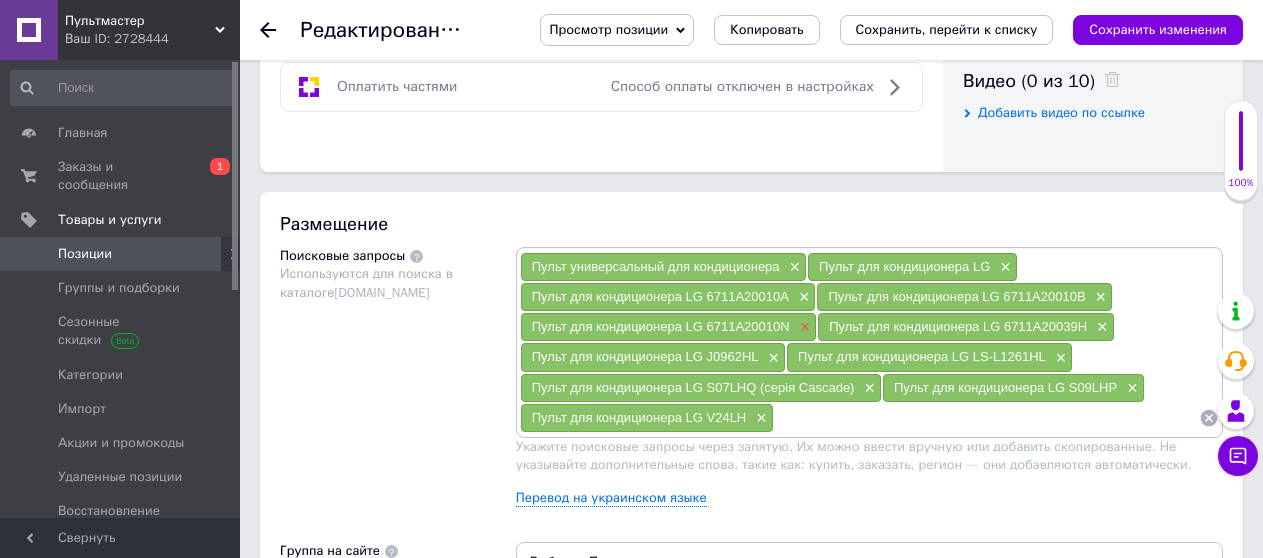 click on "×" at bounding box center (803, 327) 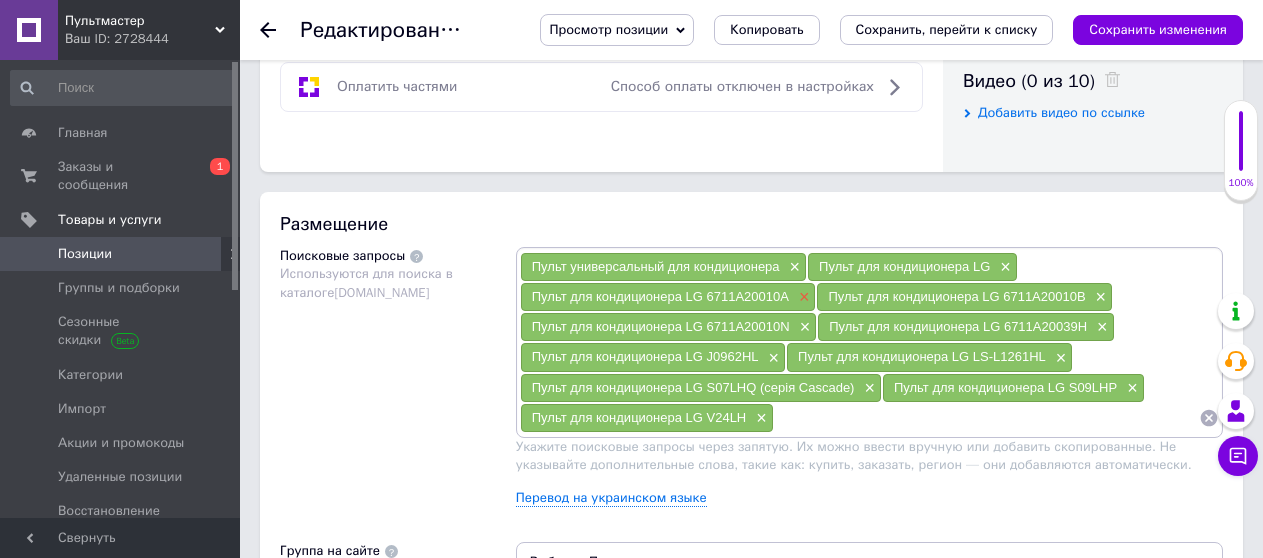 click on "×" at bounding box center (802, 297) 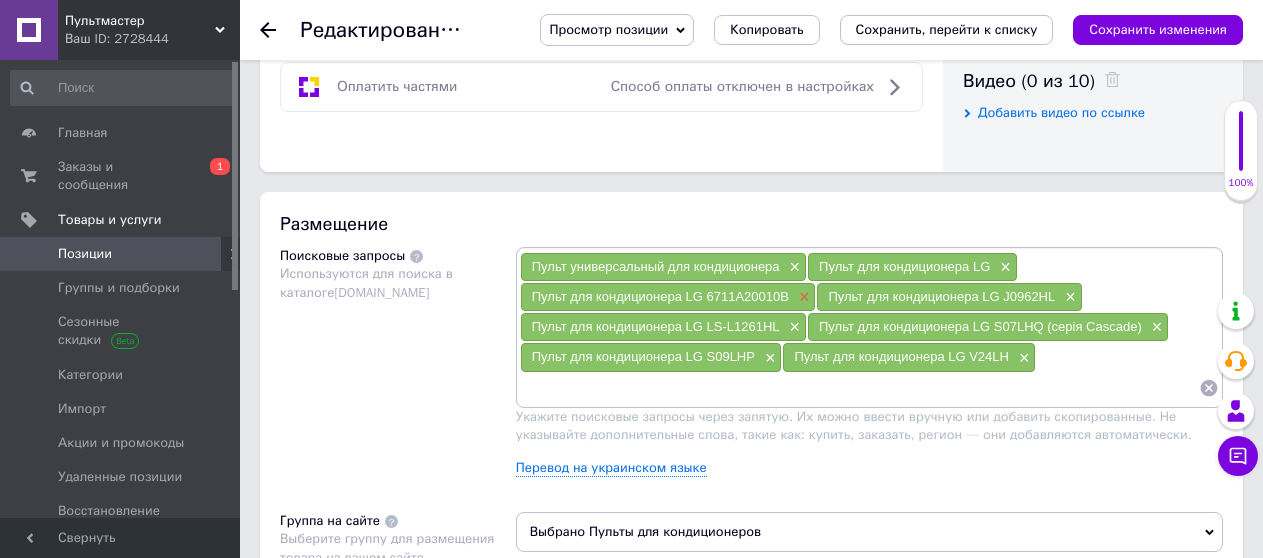 click on "×" at bounding box center (802, 297) 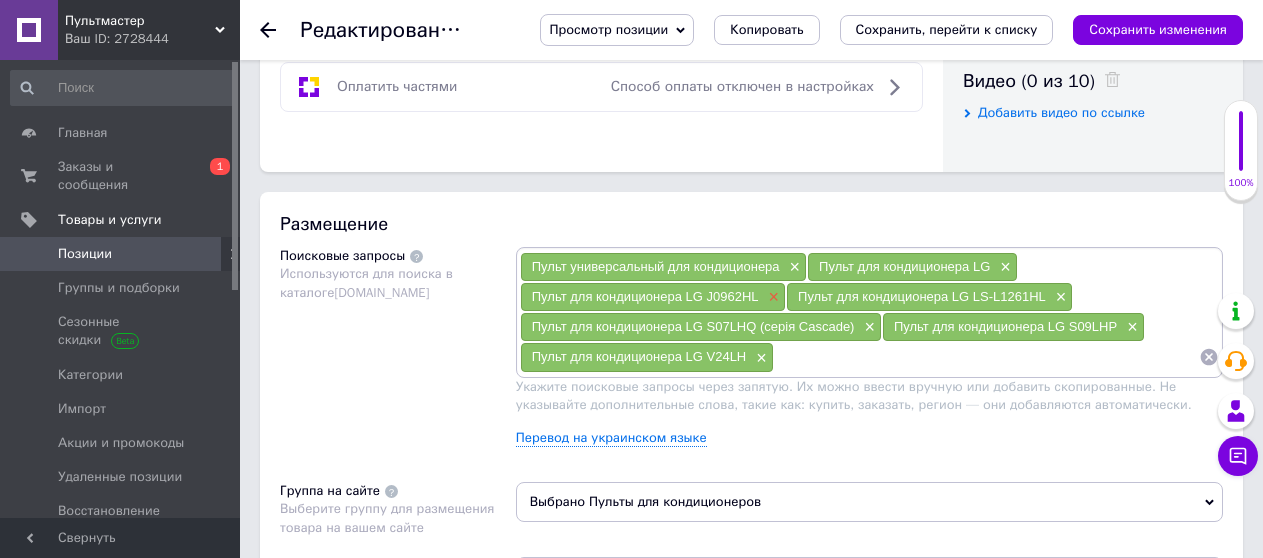 click on "×" at bounding box center (772, 297) 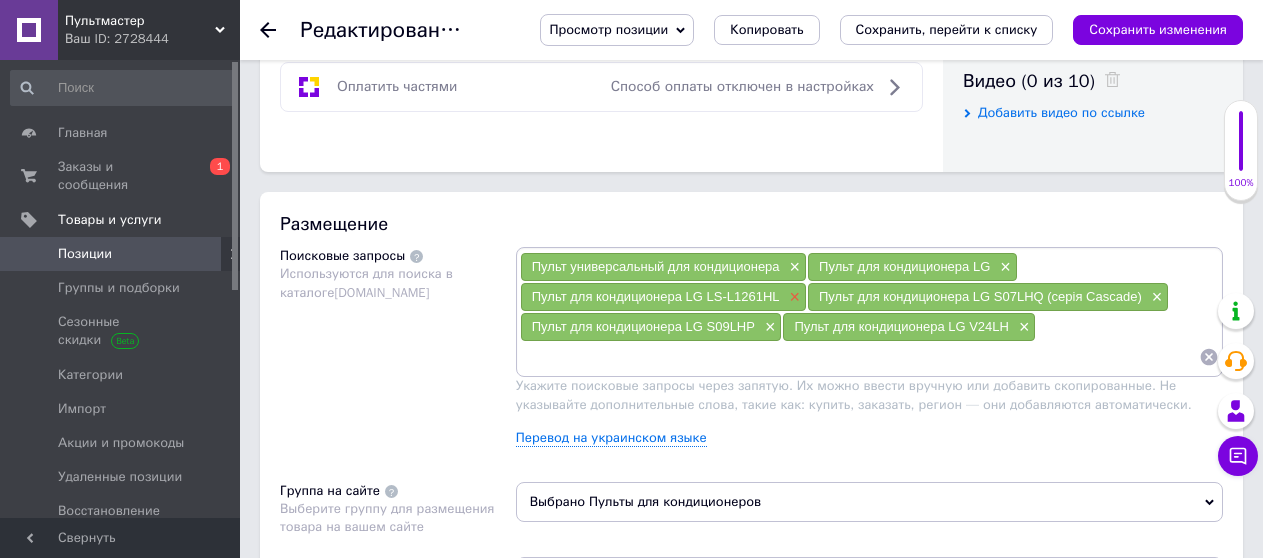 click on "×" at bounding box center [793, 297] 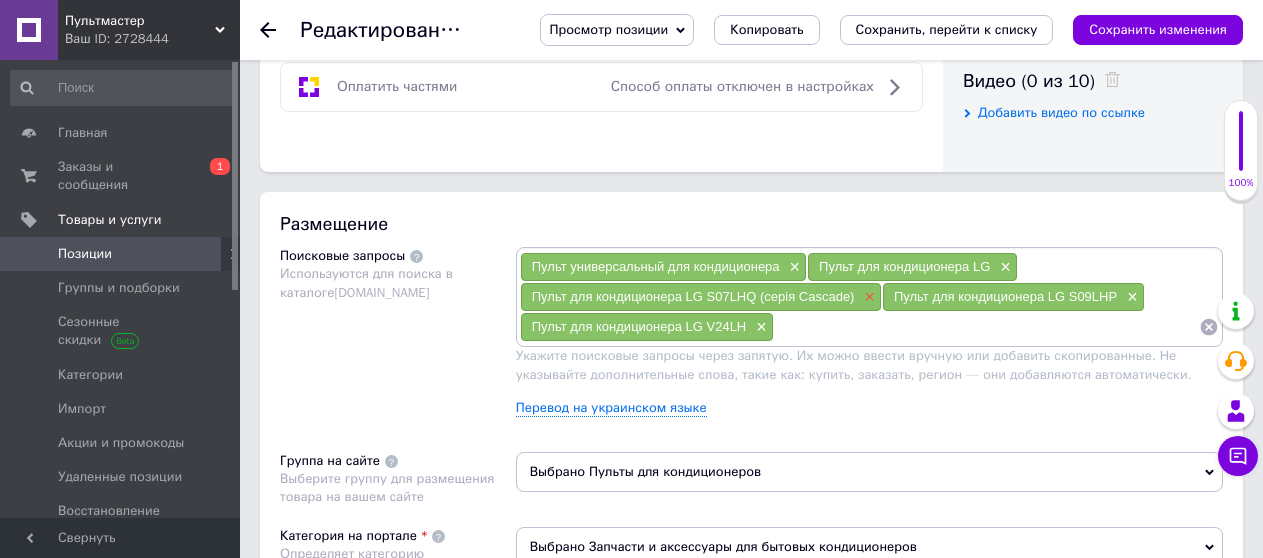 click on "×" at bounding box center (867, 297) 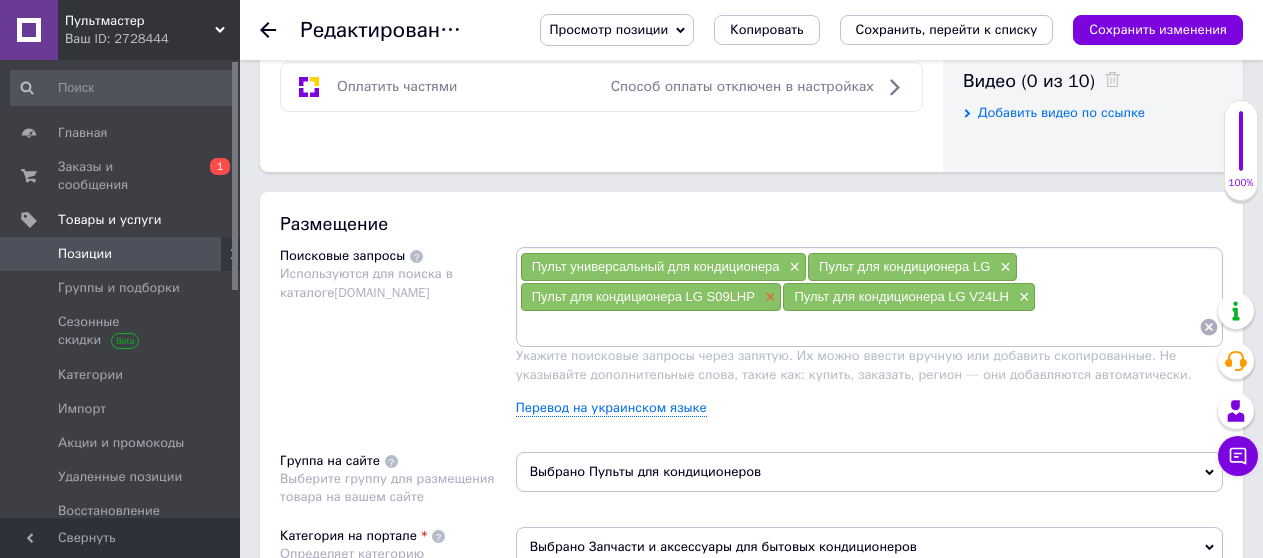 click on "×" at bounding box center [768, 297] 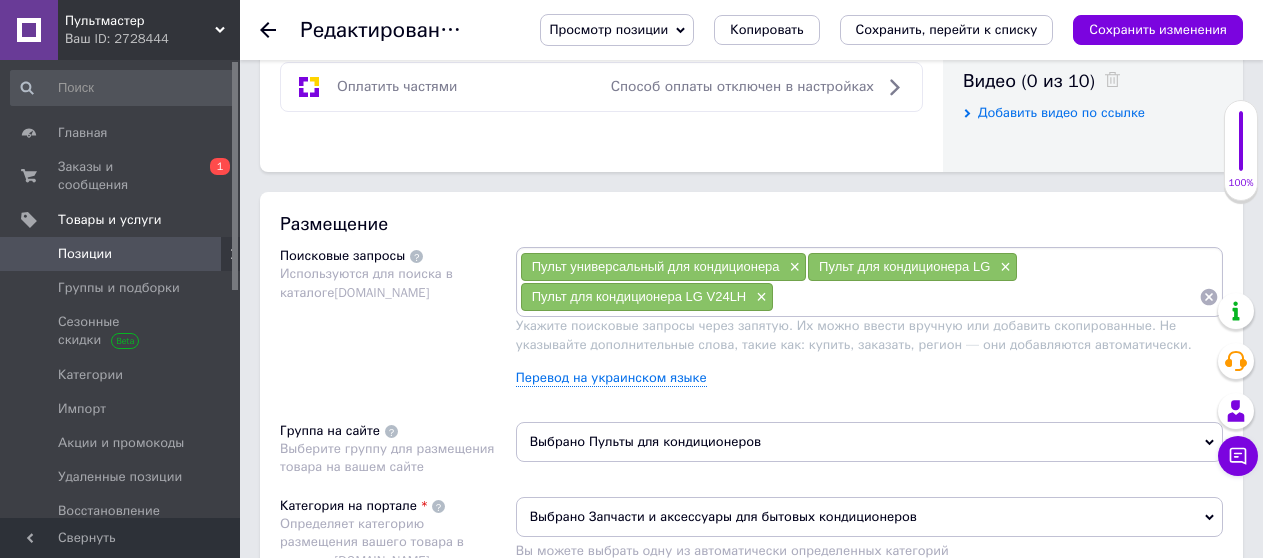 click on "Пульт для кондиционера LG V24LH ×" at bounding box center [647, 297] 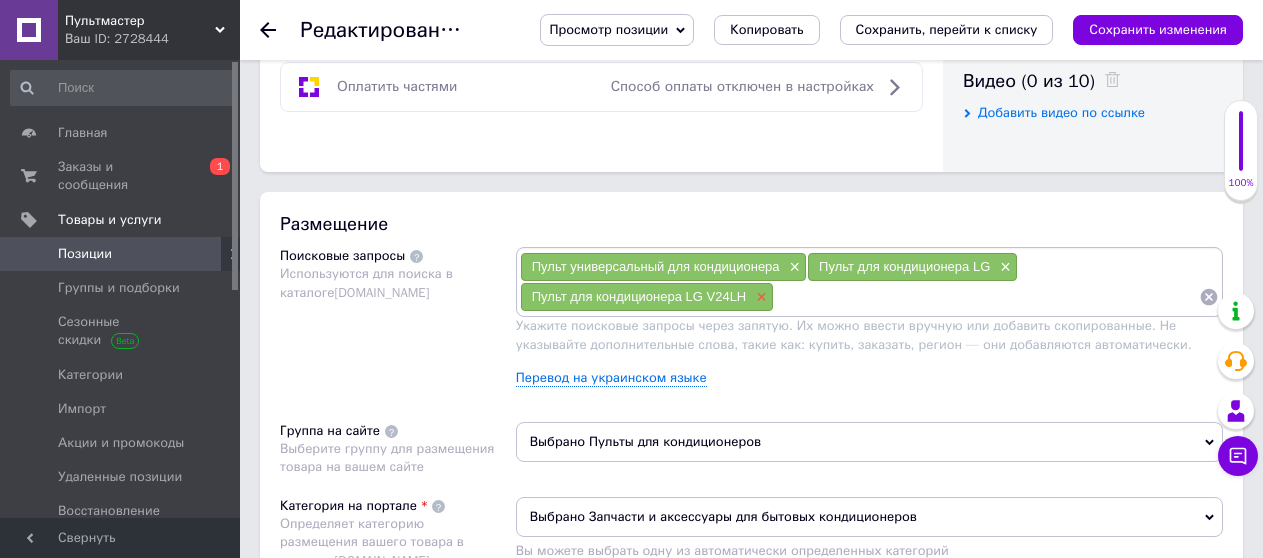 click on "×" at bounding box center (759, 297) 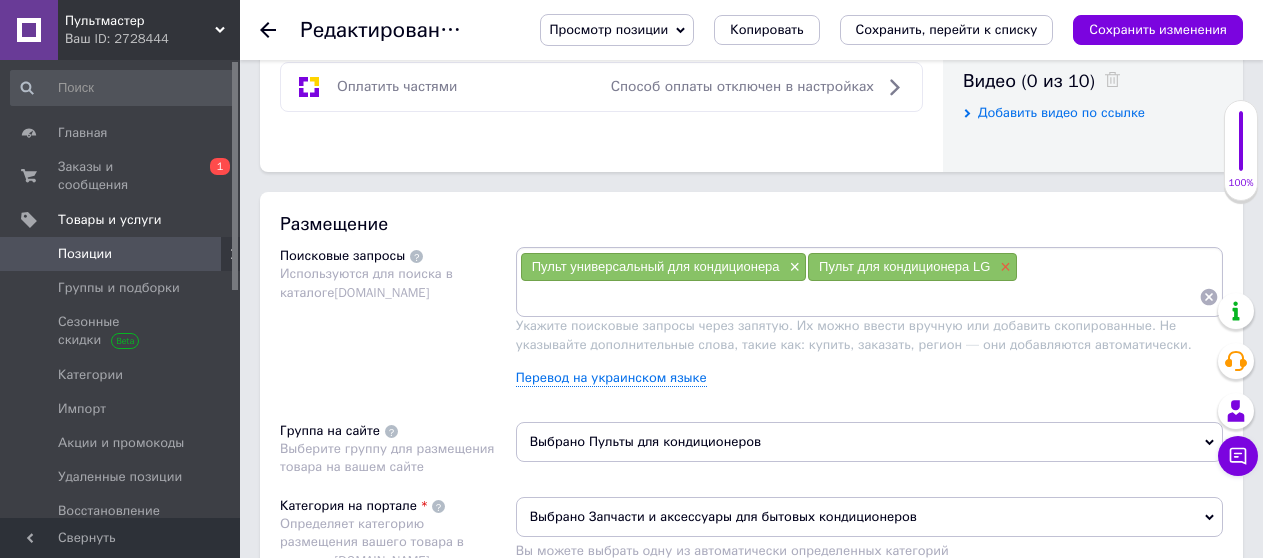 click on "×" at bounding box center (1003, 267) 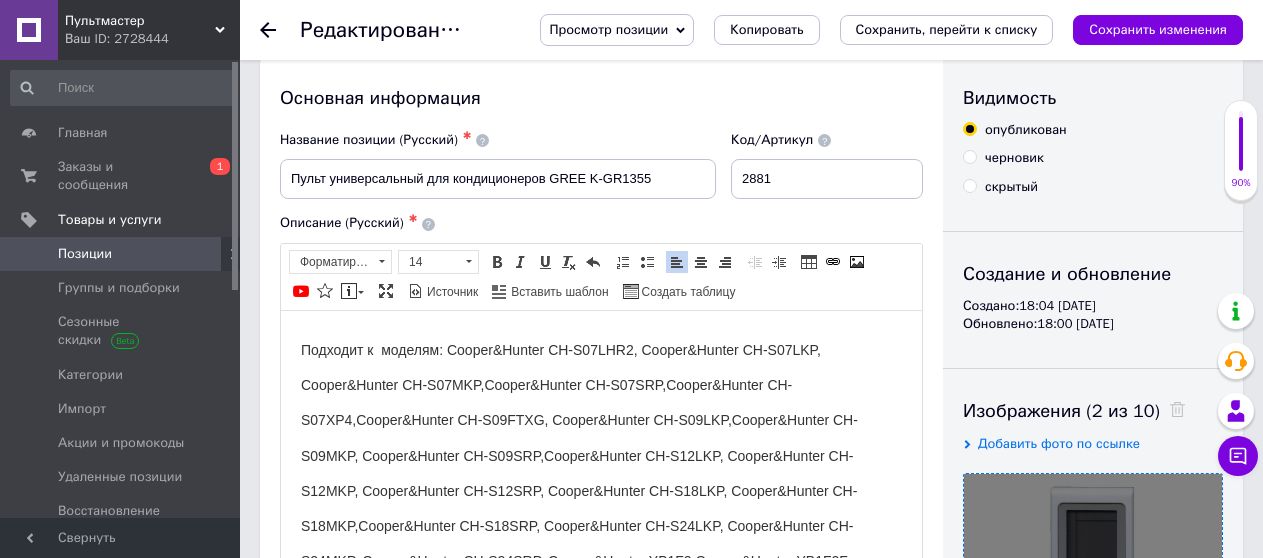 scroll, scrollTop: 0, scrollLeft: 0, axis: both 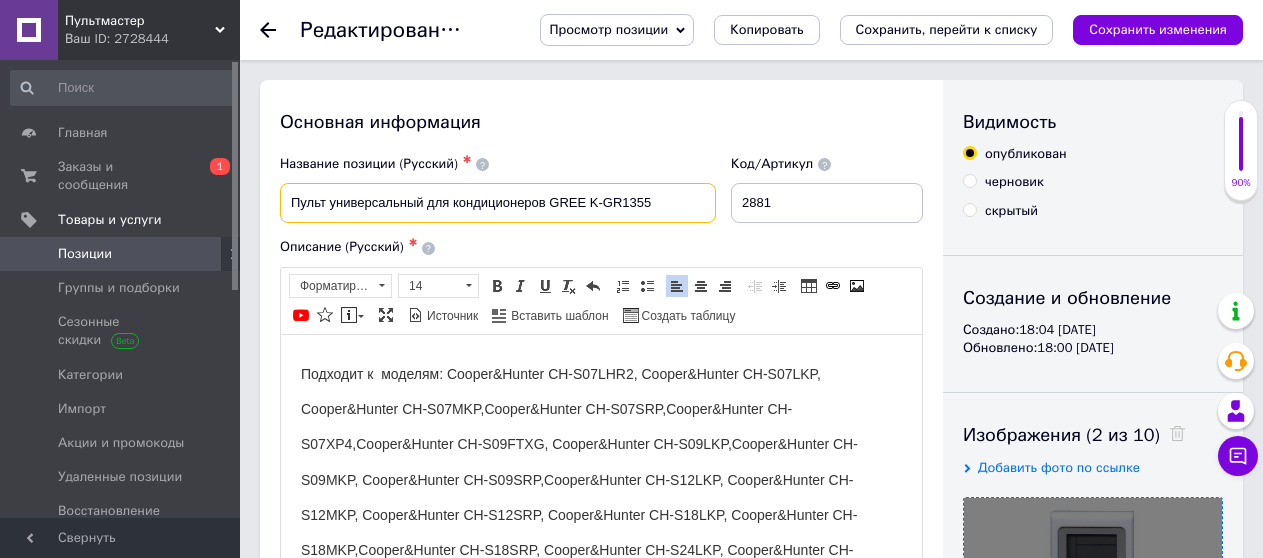 drag, startPoint x: 587, startPoint y: 200, endPoint x: 281, endPoint y: 204, distance: 306.02615 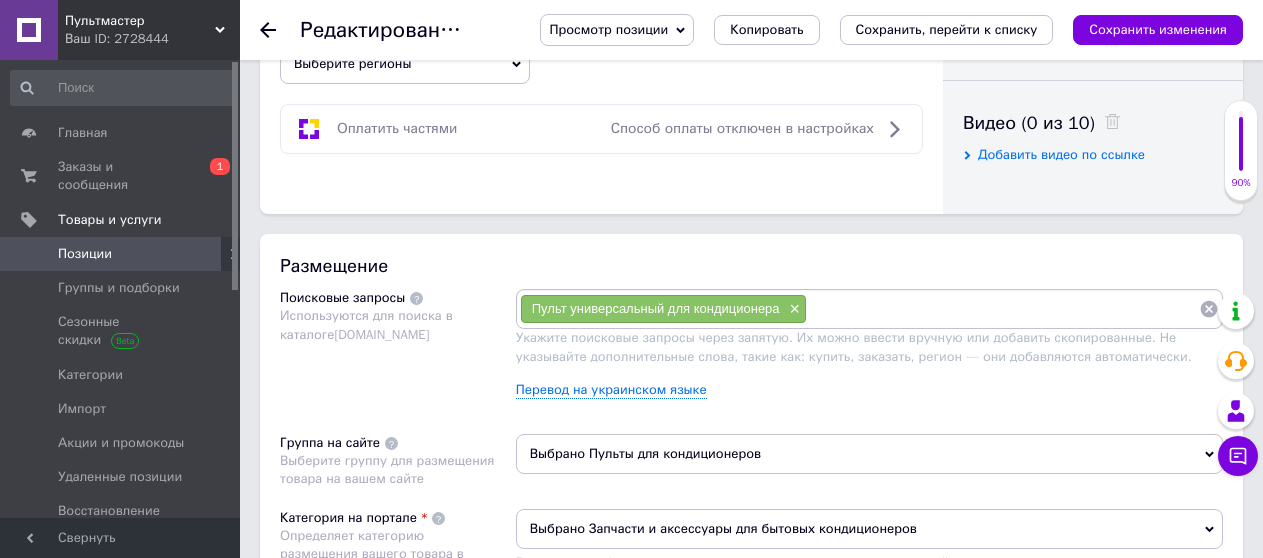 scroll, scrollTop: 993, scrollLeft: 0, axis: vertical 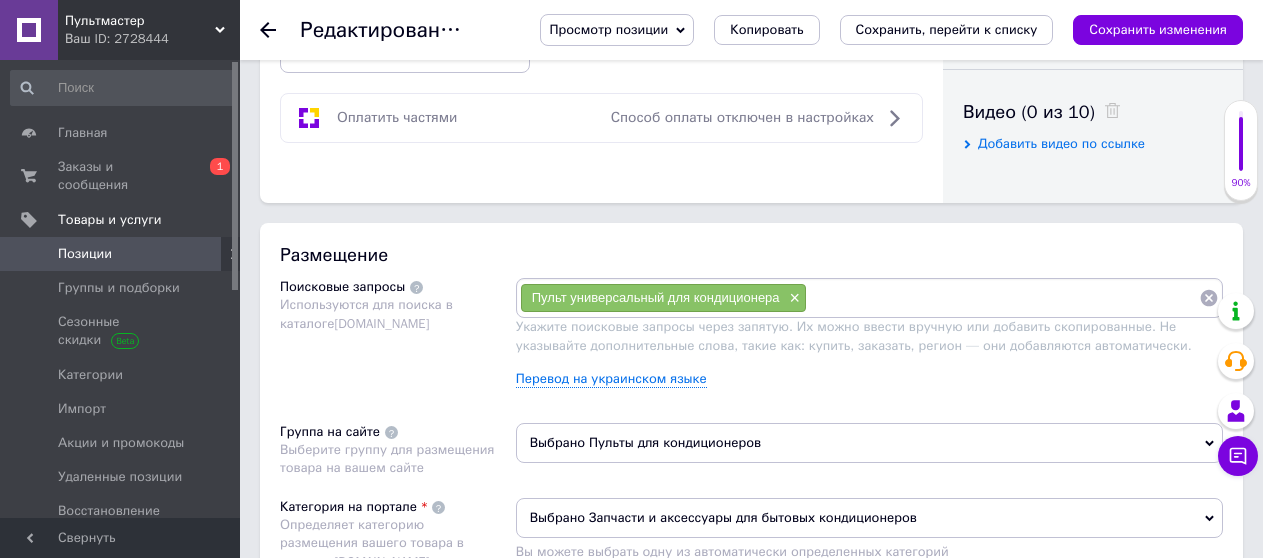 drag, startPoint x: 873, startPoint y: 301, endPoint x: 873, endPoint y: 289, distance: 12 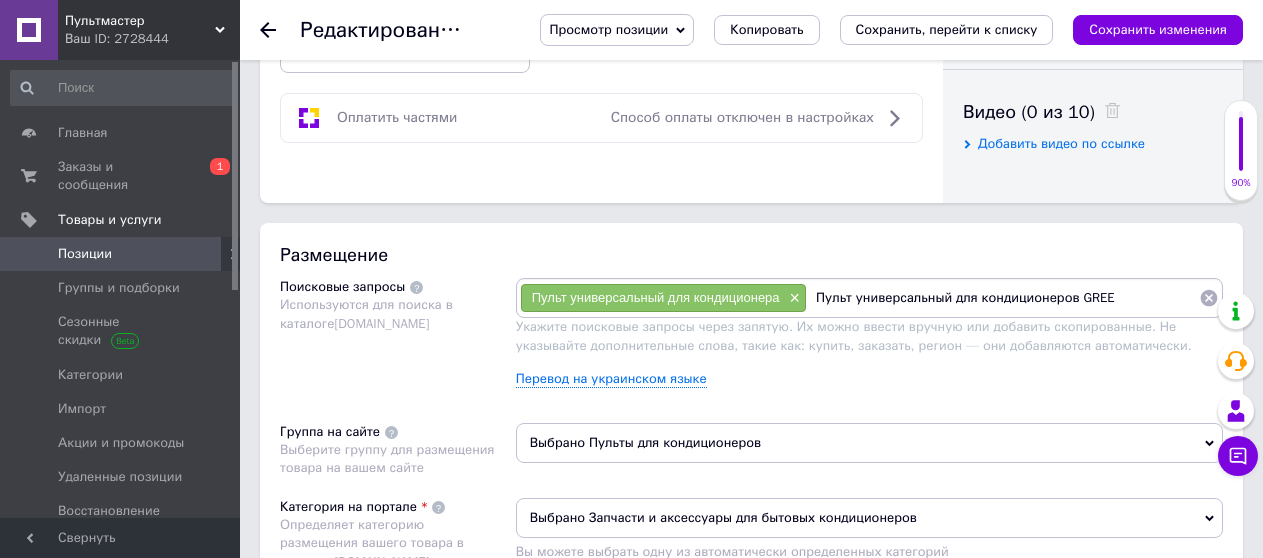 drag, startPoint x: 950, startPoint y: 302, endPoint x: 854, endPoint y: 308, distance: 96.18732 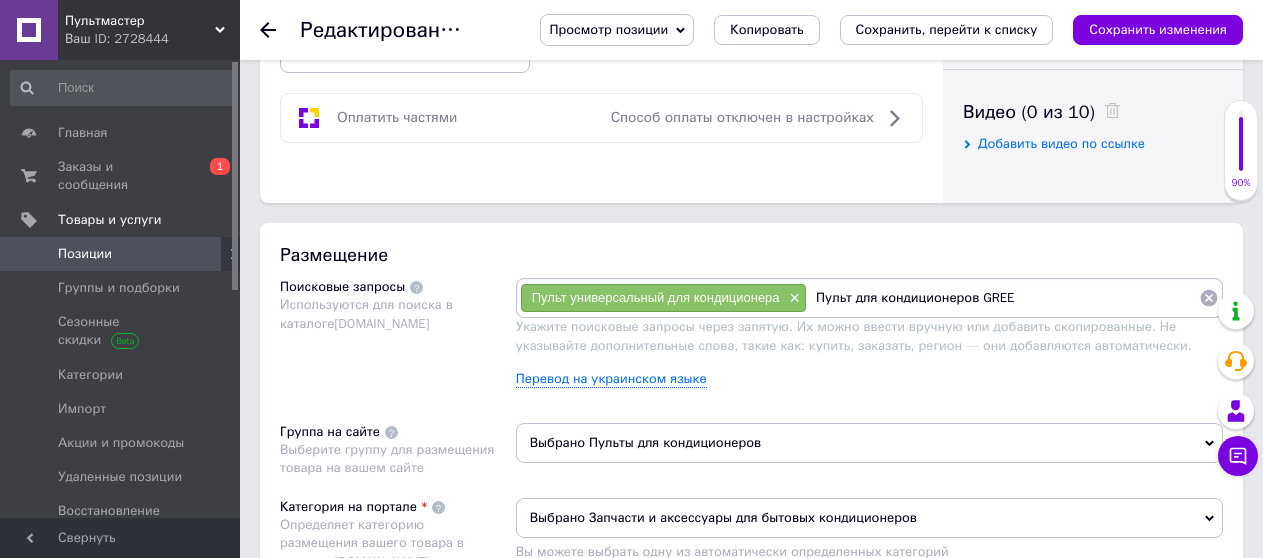 click on "Пульт для кондиционеров GREE" at bounding box center [1003, 298] 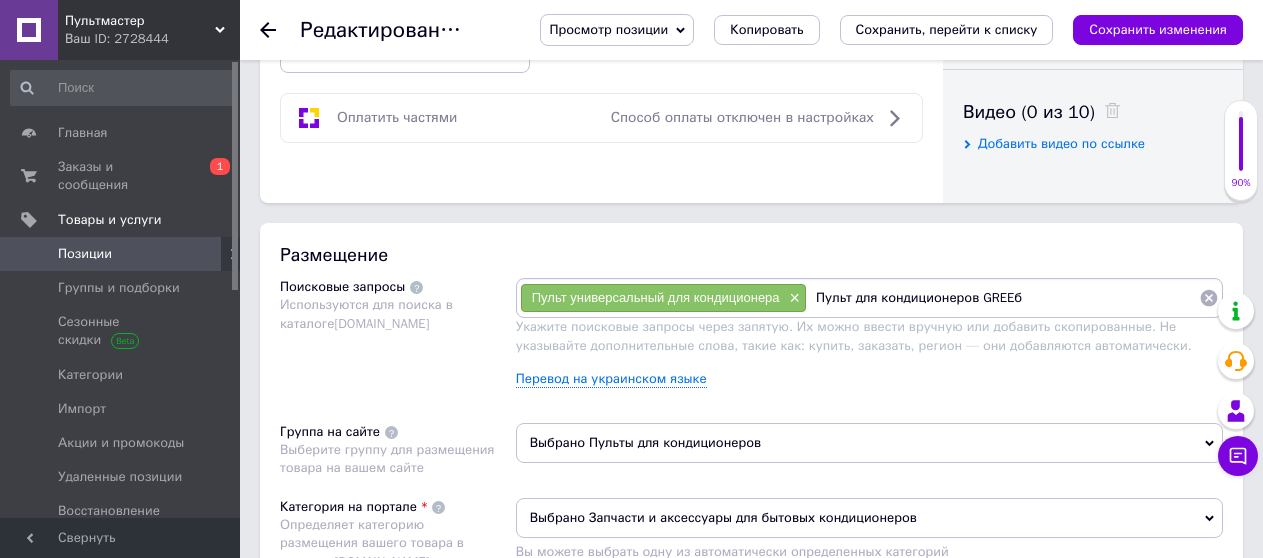 type on "Пульт для кондиционеров GREE" 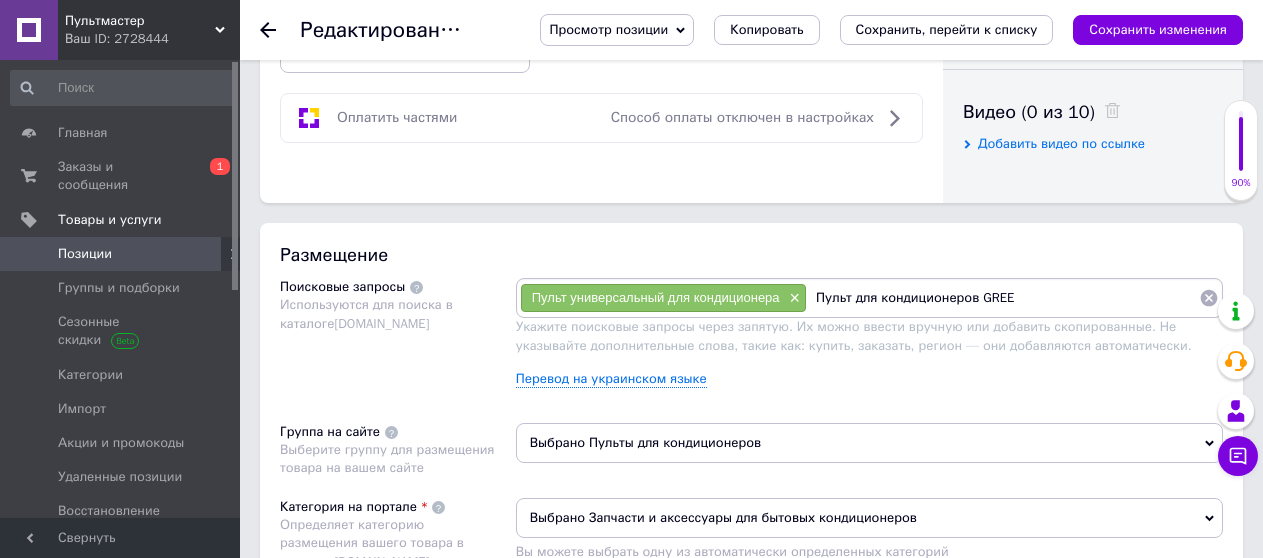 type 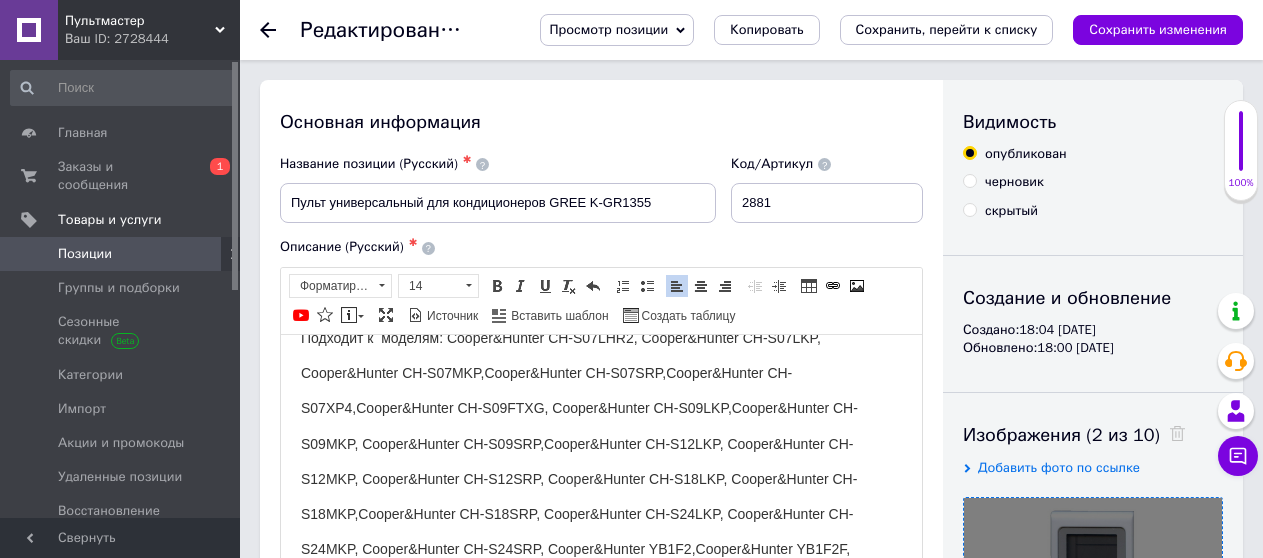 scroll, scrollTop: 0, scrollLeft: 0, axis: both 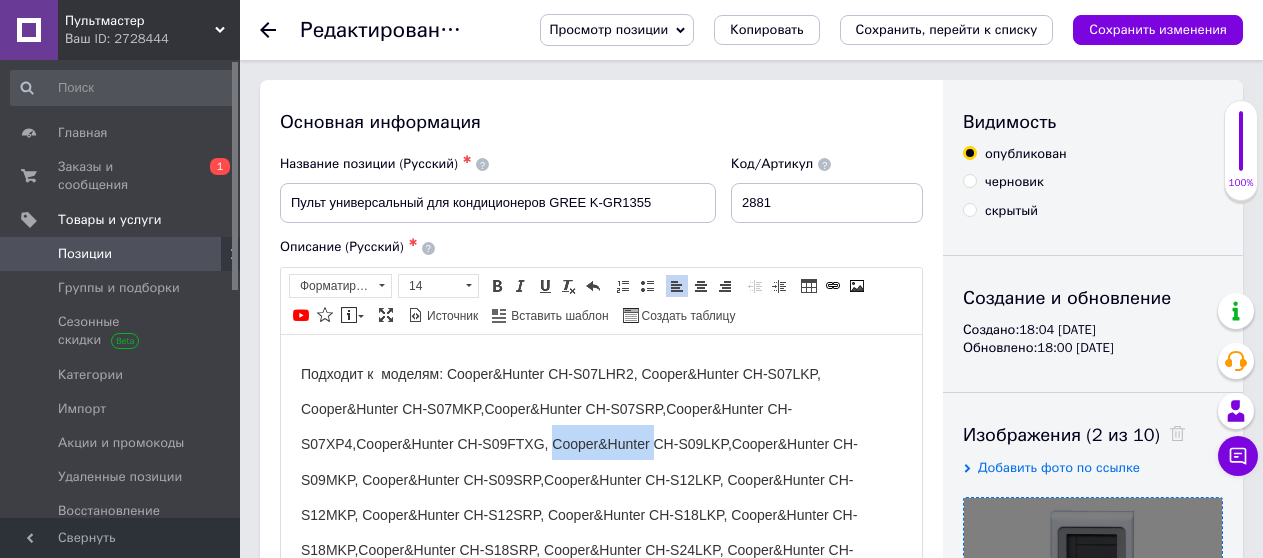drag, startPoint x: 652, startPoint y: 442, endPoint x: 580, endPoint y: 419, distance: 75.58439 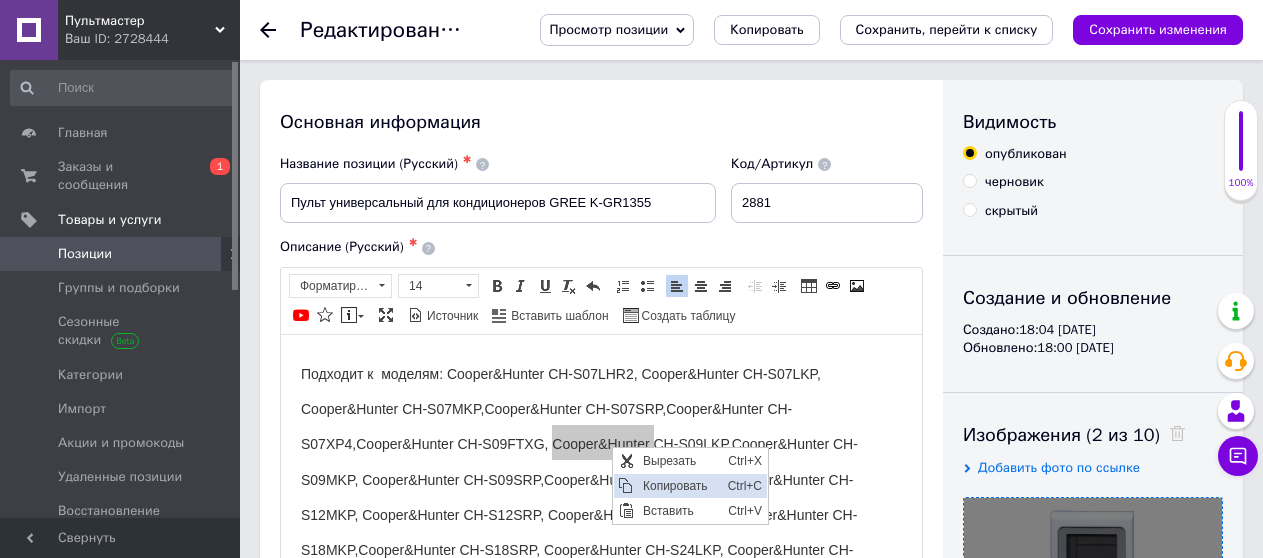 click on "Копировать" at bounding box center (680, 485) 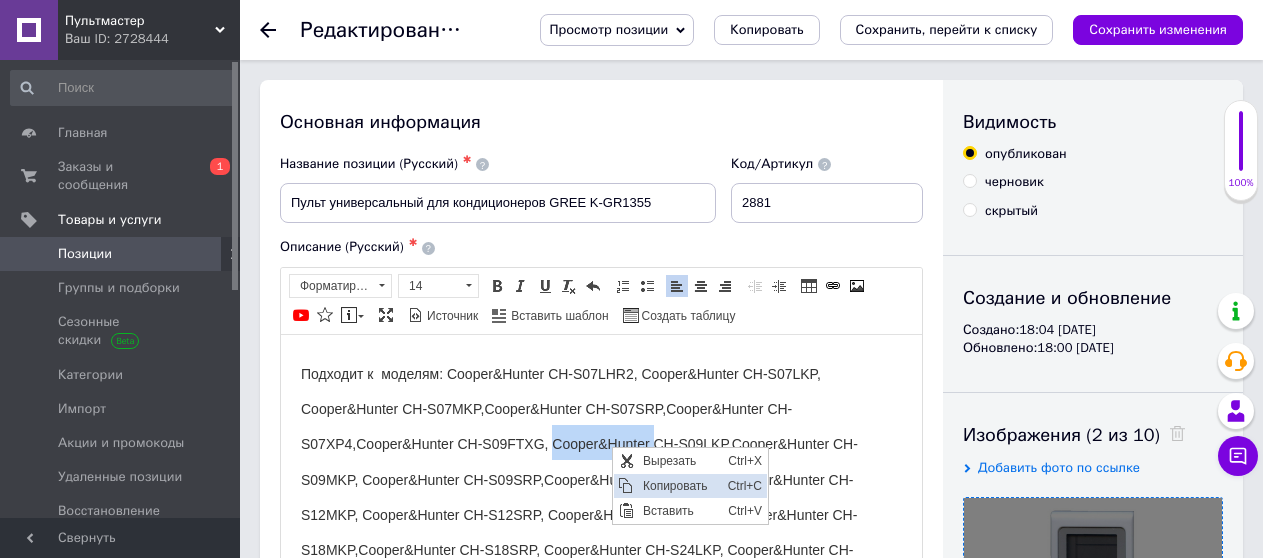 copy on "Cooper&Hunter" 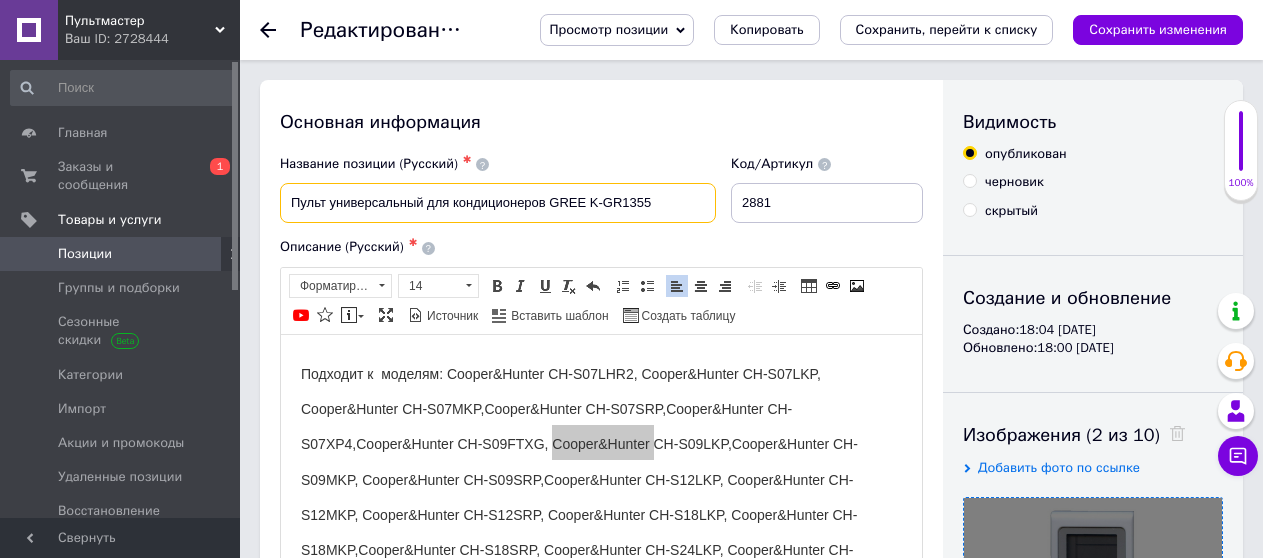 click on "Пульт универсальный для кондиционеров GREE K-GR1355" at bounding box center [498, 203] 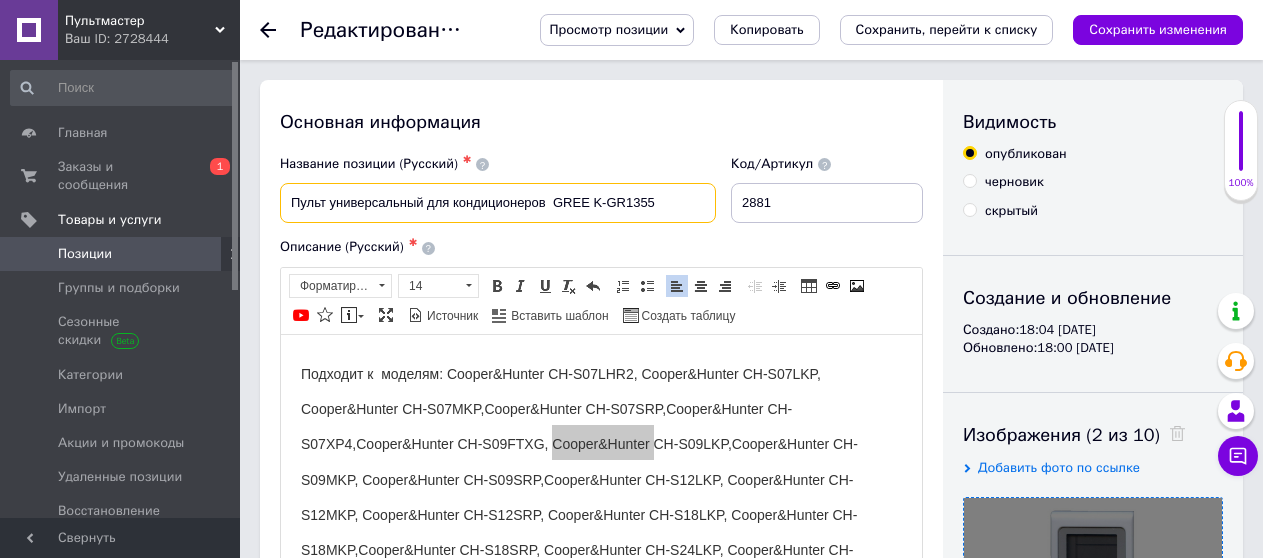 paste on "Cooper&Hunter" 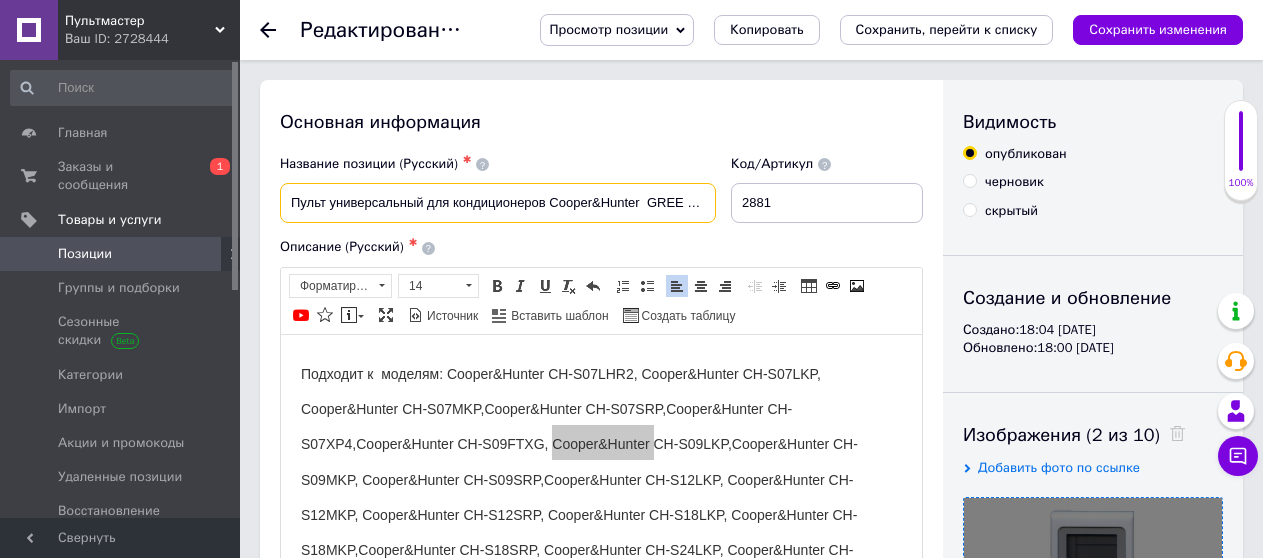 click on "Пульт универсальный для кондиционеров Cooper&Hunter  GREE K-GR1355" at bounding box center [498, 203] 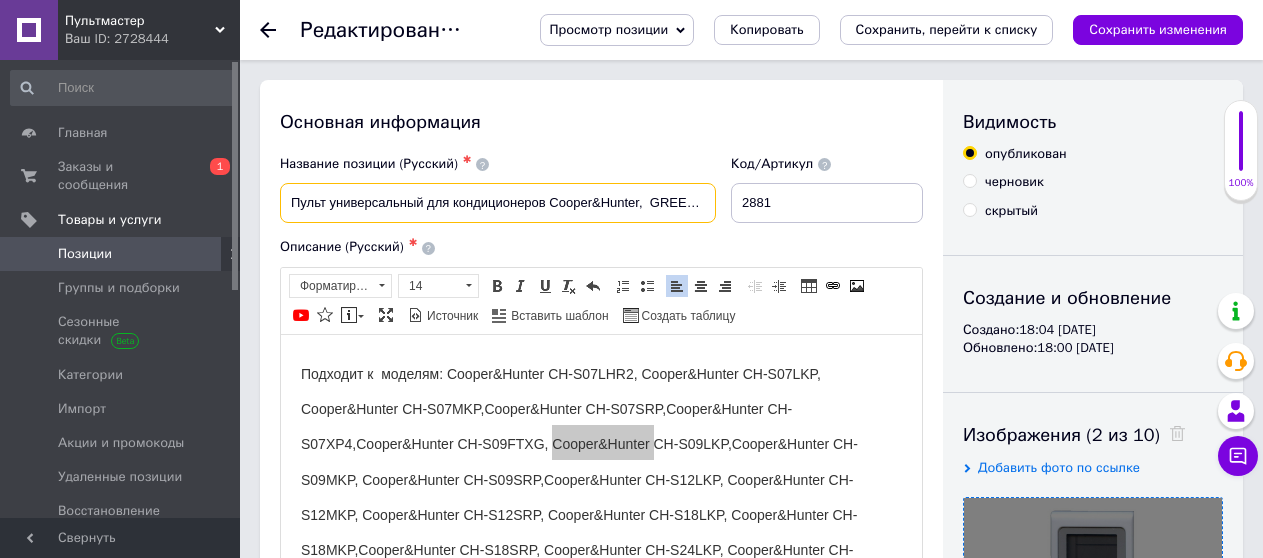 click on "Пульт универсальный для кондиционеров Cooper&Hunter,  GREE K-GR1355" at bounding box center (498, 203) 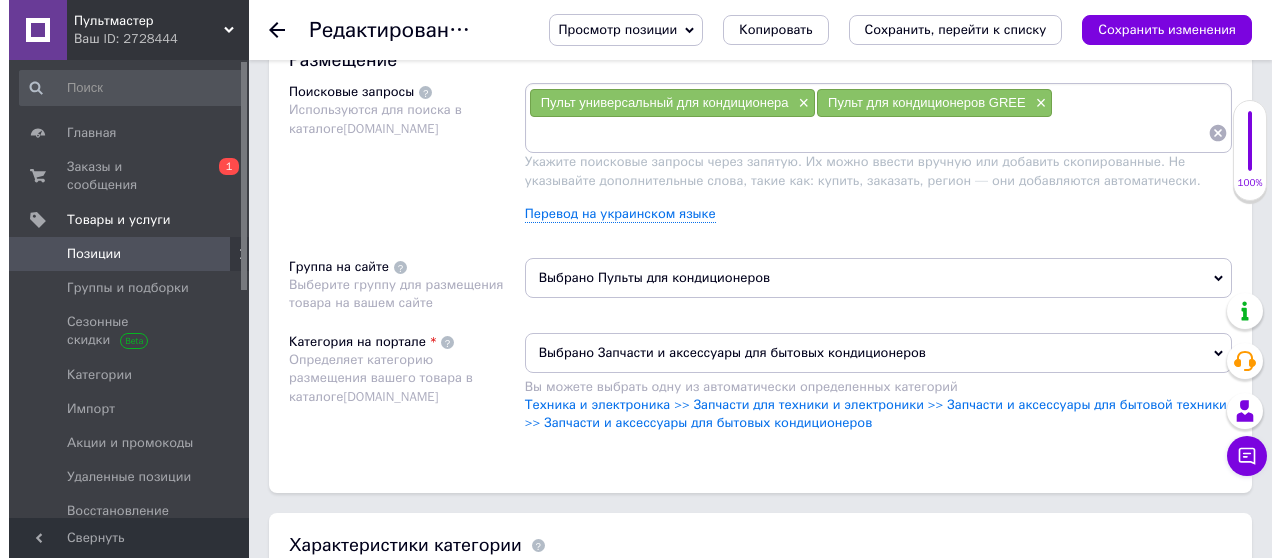 scroll, scrollTop: 1200, scrollLeft: 0, axis: vertical 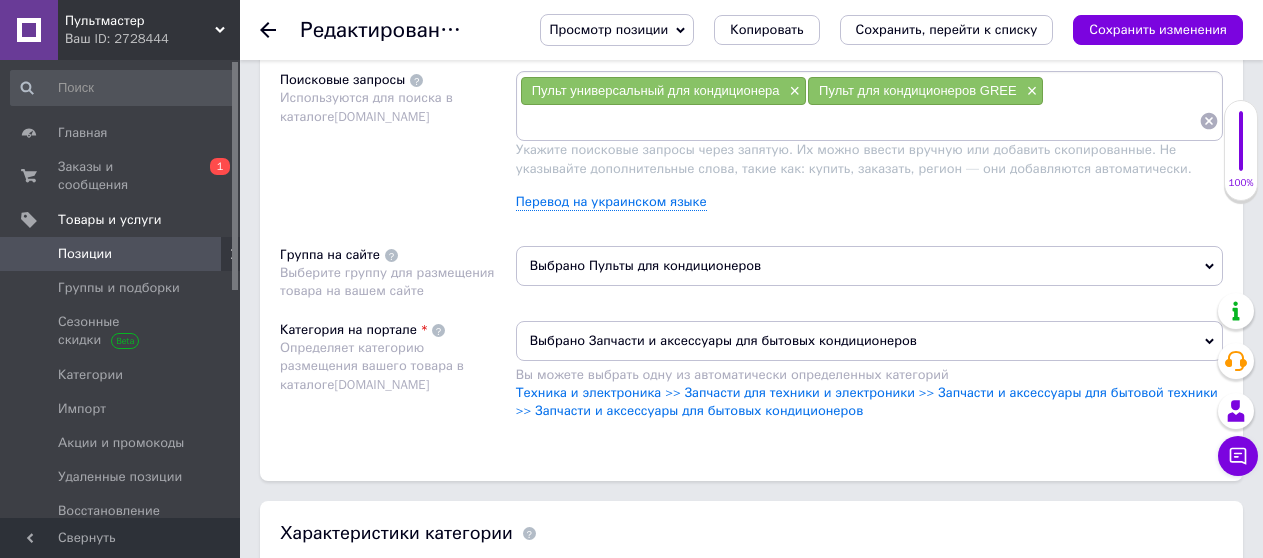 type on "Пульт универсальный для кондиционеров Cooper&Hunter, GREE K-GR1355" 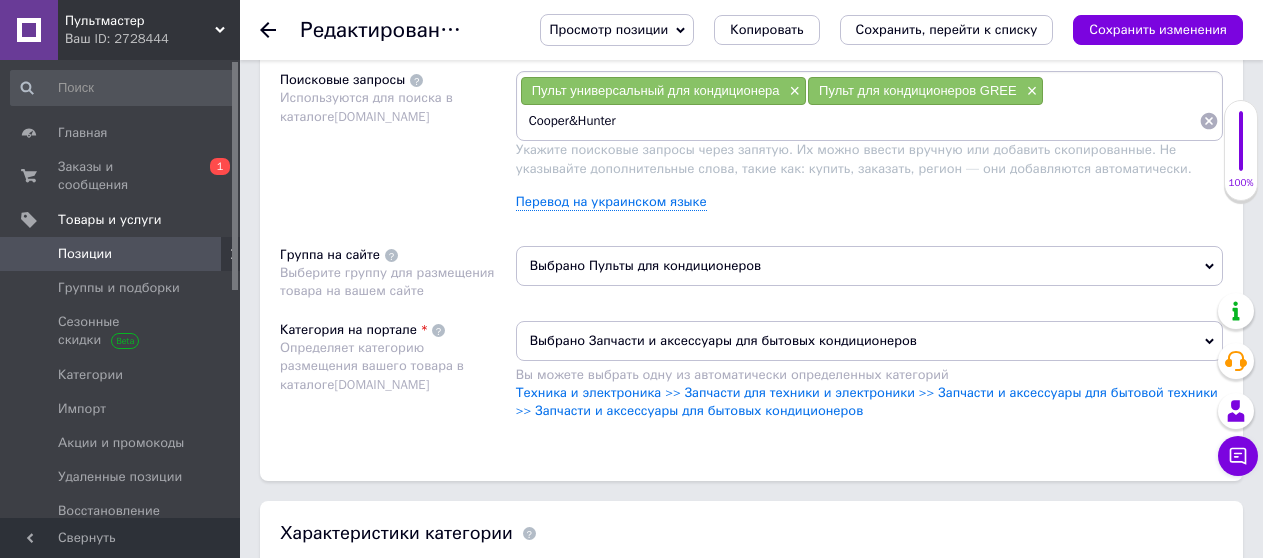 click on "Пульт для кондиционеров GREE" at bounding box center (918, 90) 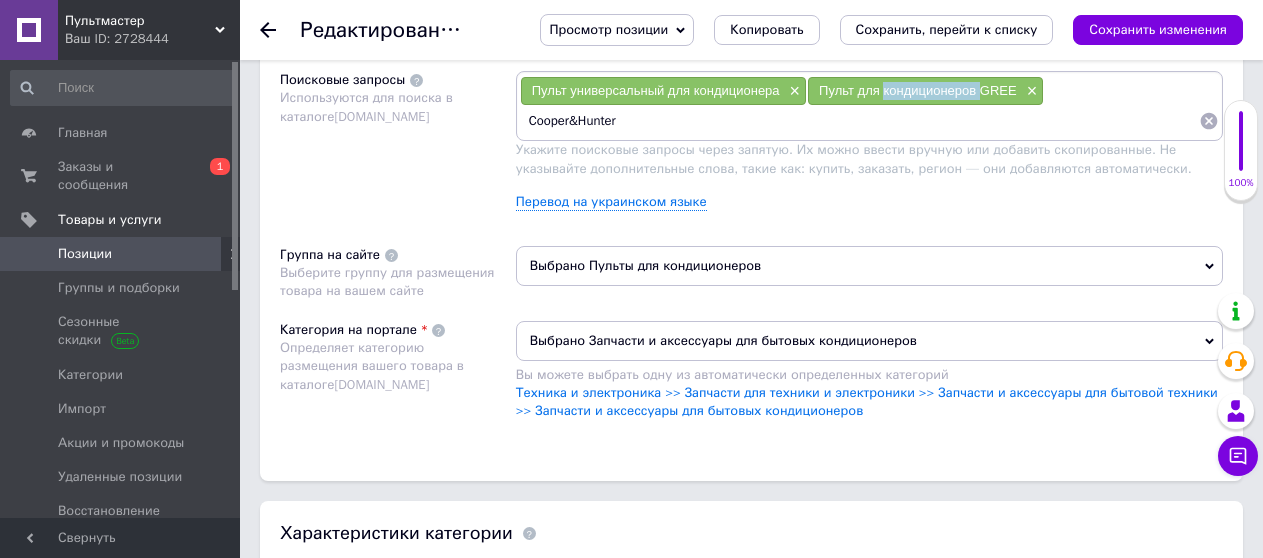 click on "Пульт для кондиционеров GREE" at bounding box center [918, 90] 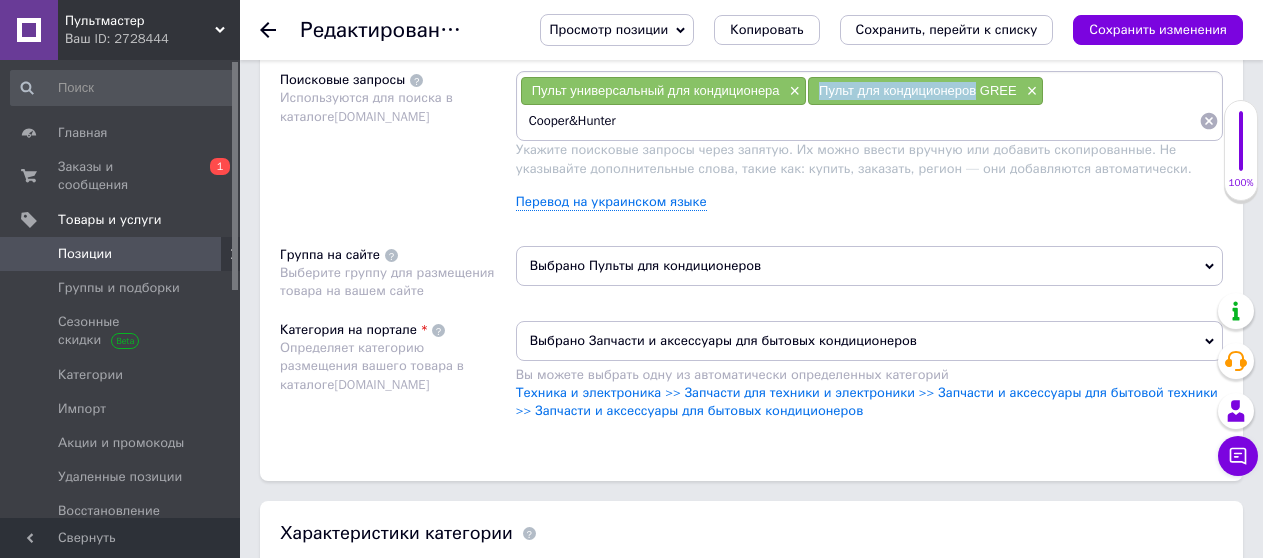 drag, startPoint x: 818, startPoint y: 85, endPoint x: 974, endPoint y: 97, distance: 156.46086 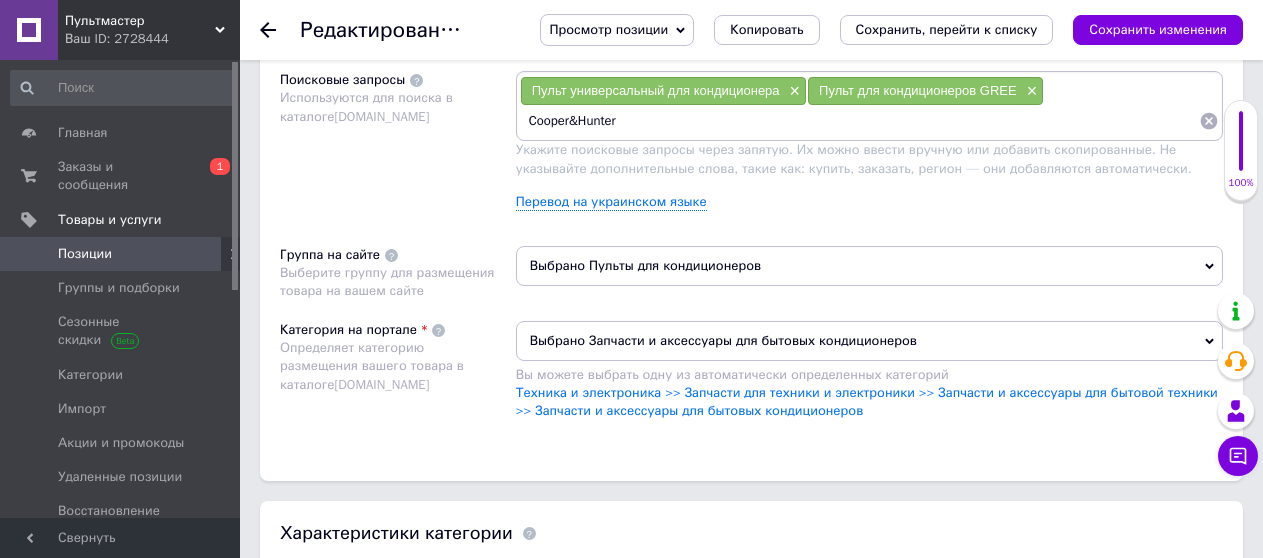 click on "Cooper&Hunter" at bounding box center (859, 121) 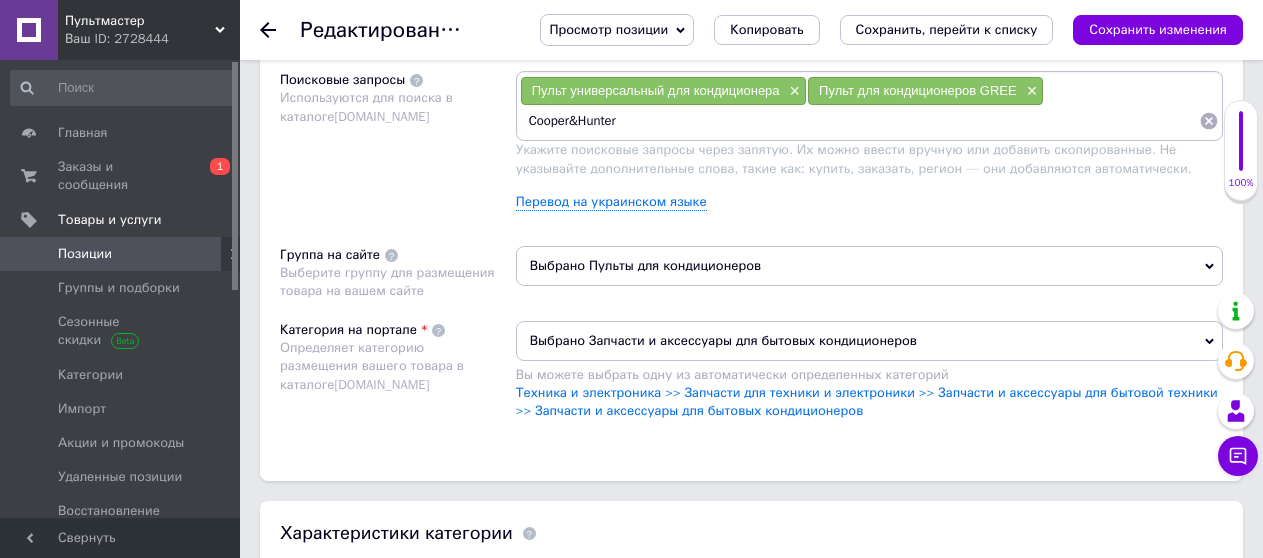 paste on "Пульт для кондиционеров" 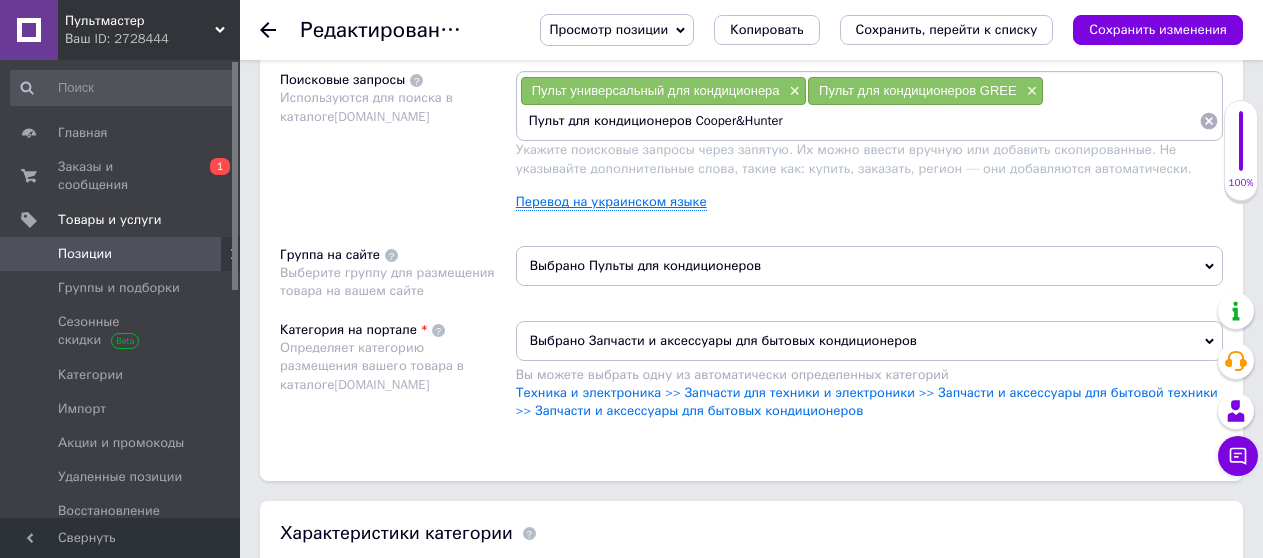 click on "Перевод на украинском языке" at bounding box center (611, 202) 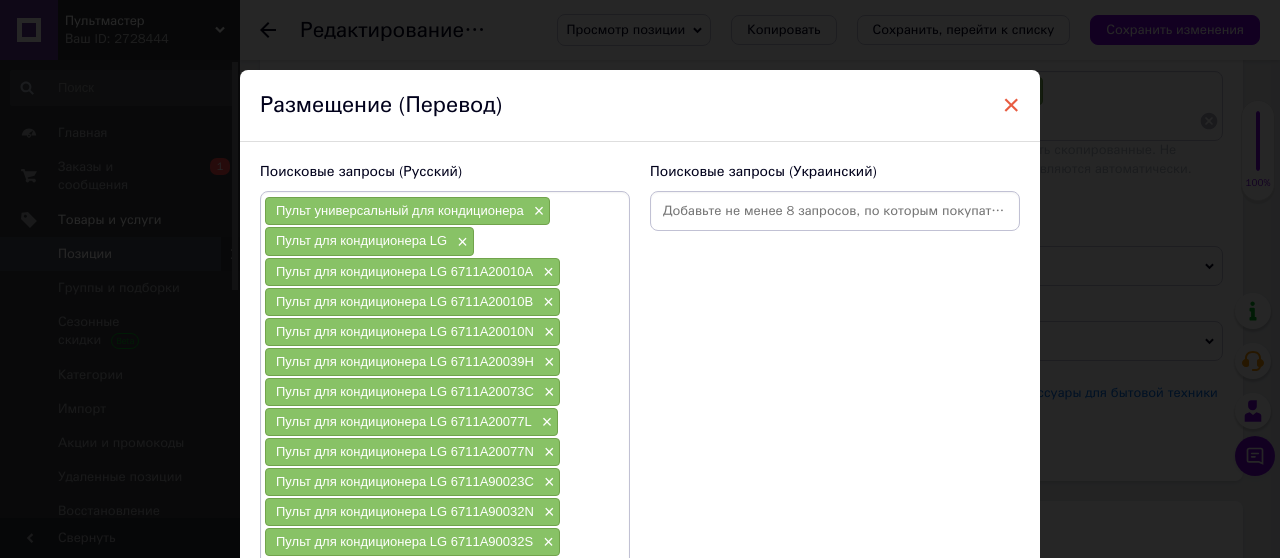 drag, startPoint x: 688, startPoint y: 209, endPoint x: 1006, endPoint y: 109, distance: 333.35266 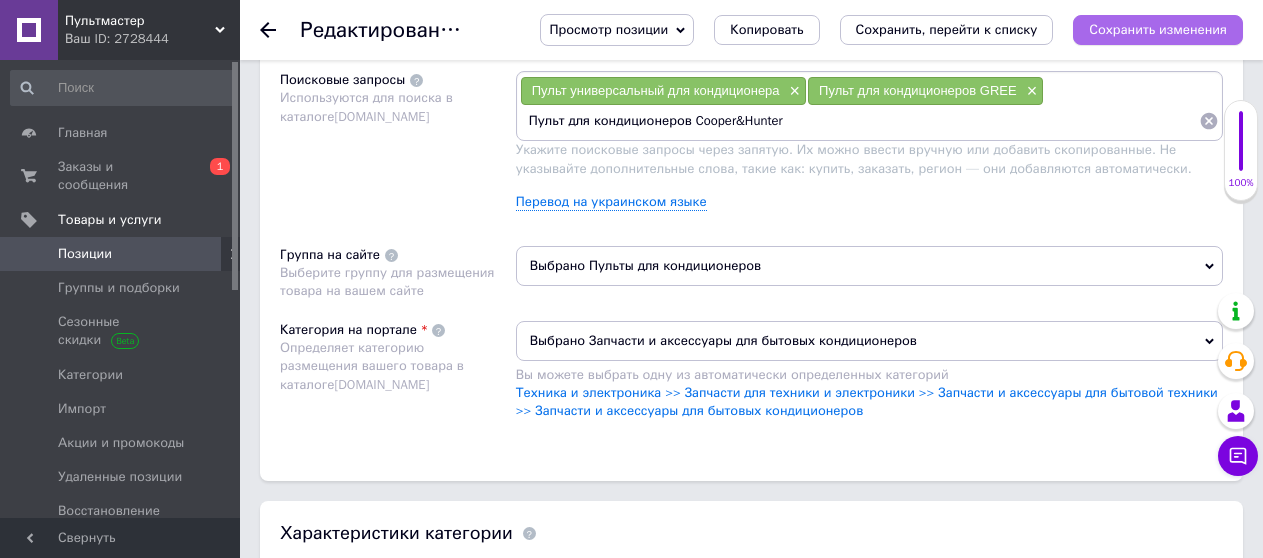click on "Сохранить изменения" at bounding box center (1158, 29) 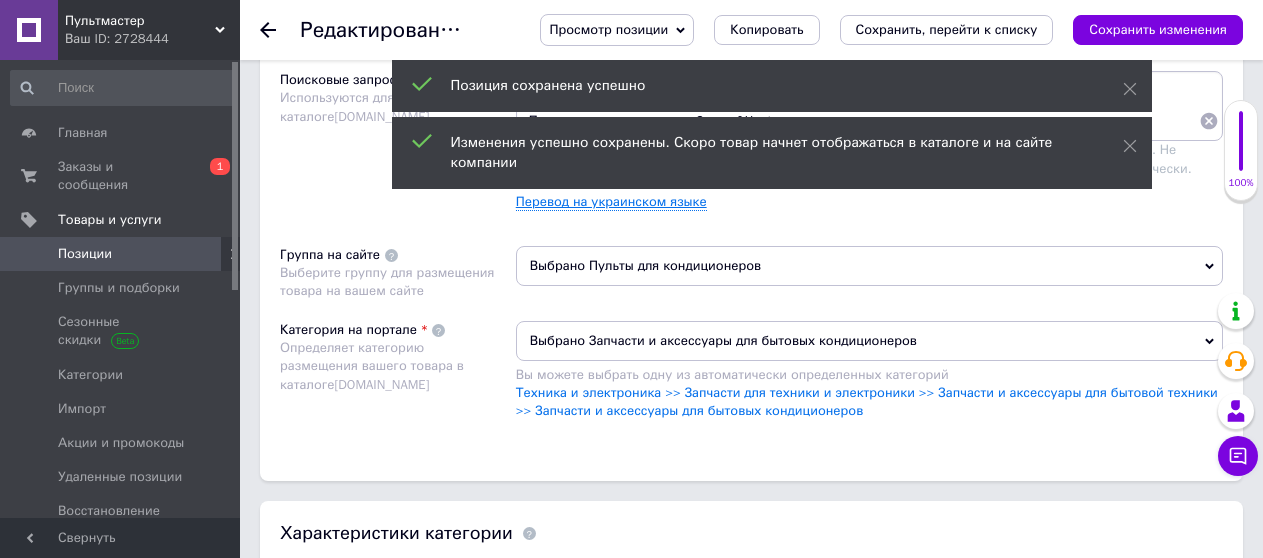 click on "Перевод на украинском языке" at bounding box center (611, 202) 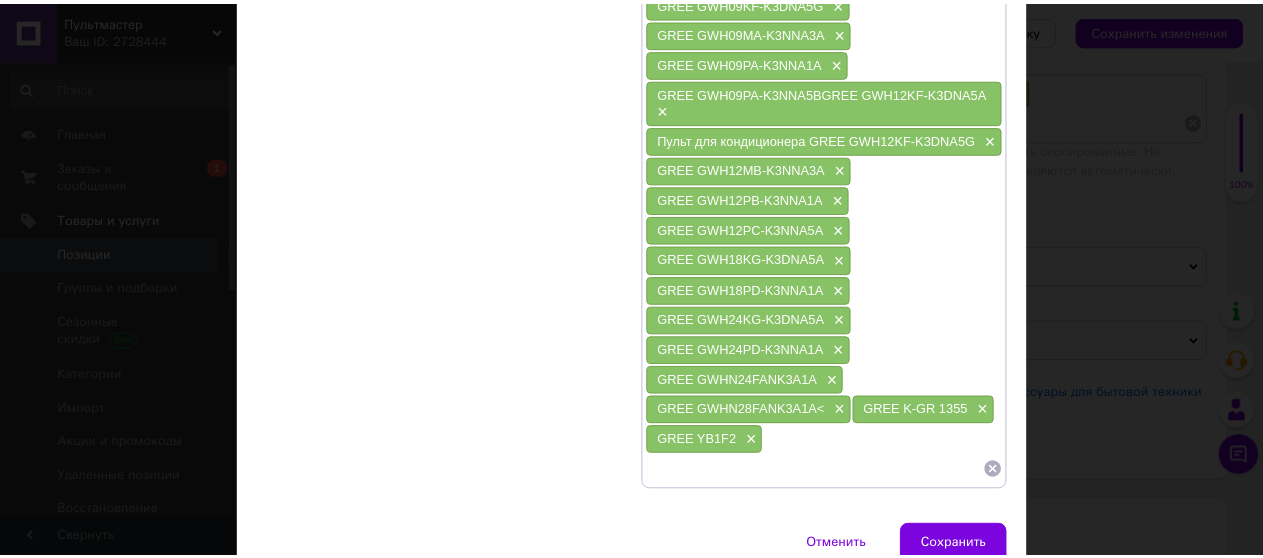 scroll, scrollTop: 1000, scrollLeft: 0, axis: vertical 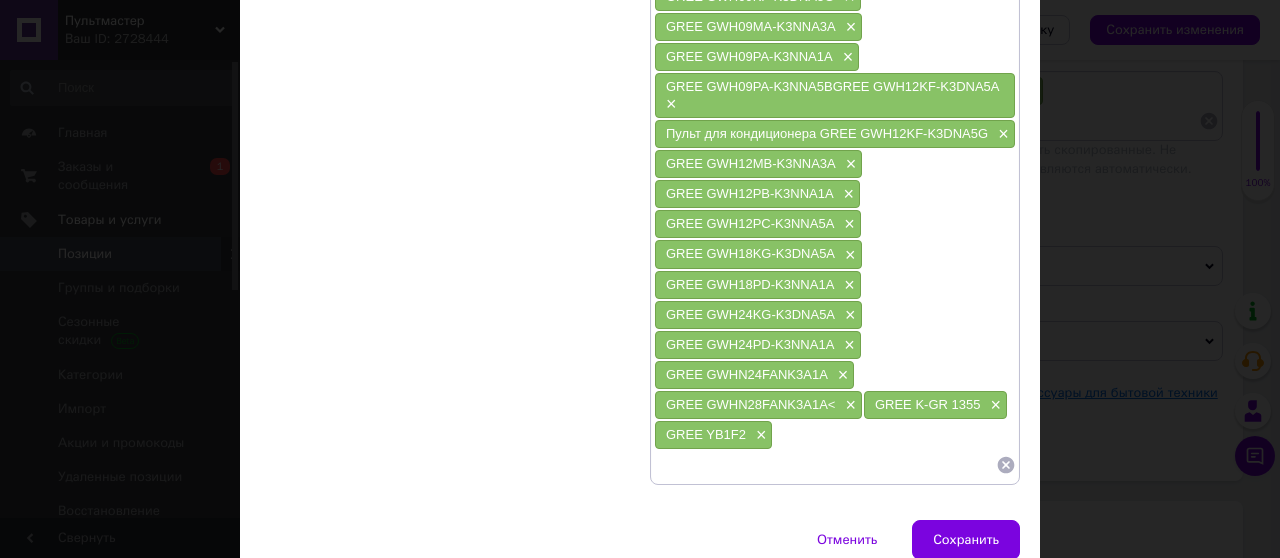 drag, startPoint x: 976, startPoint y: 532, endPoint x: 1016, endPoint y: 401, distance: 136.9708 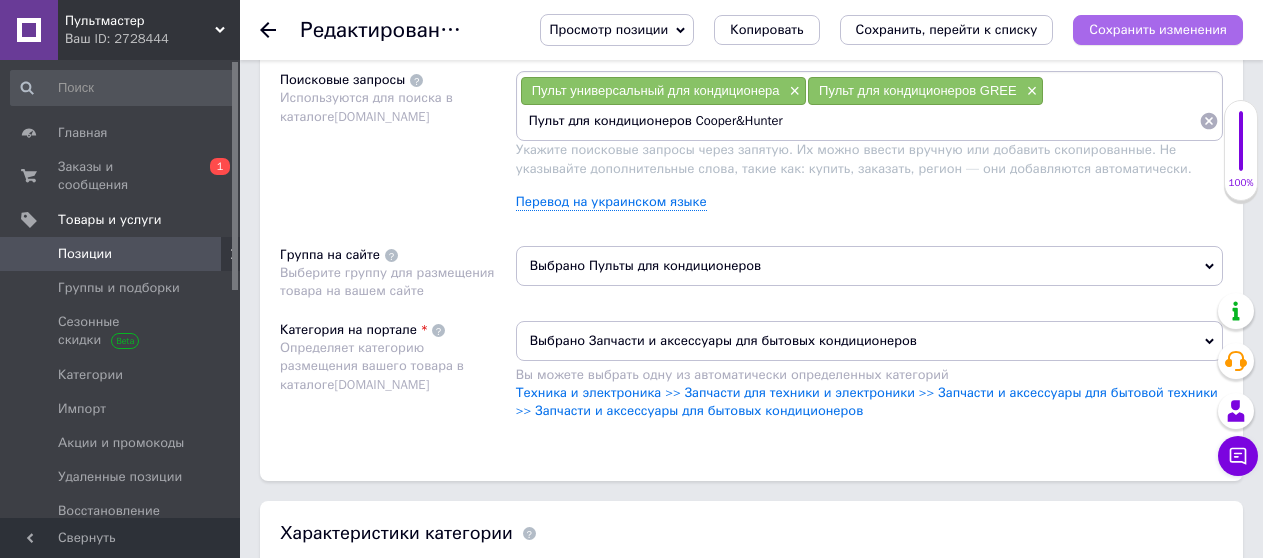 click on "Сохранить изменения" at bounding box center (1158, 29) 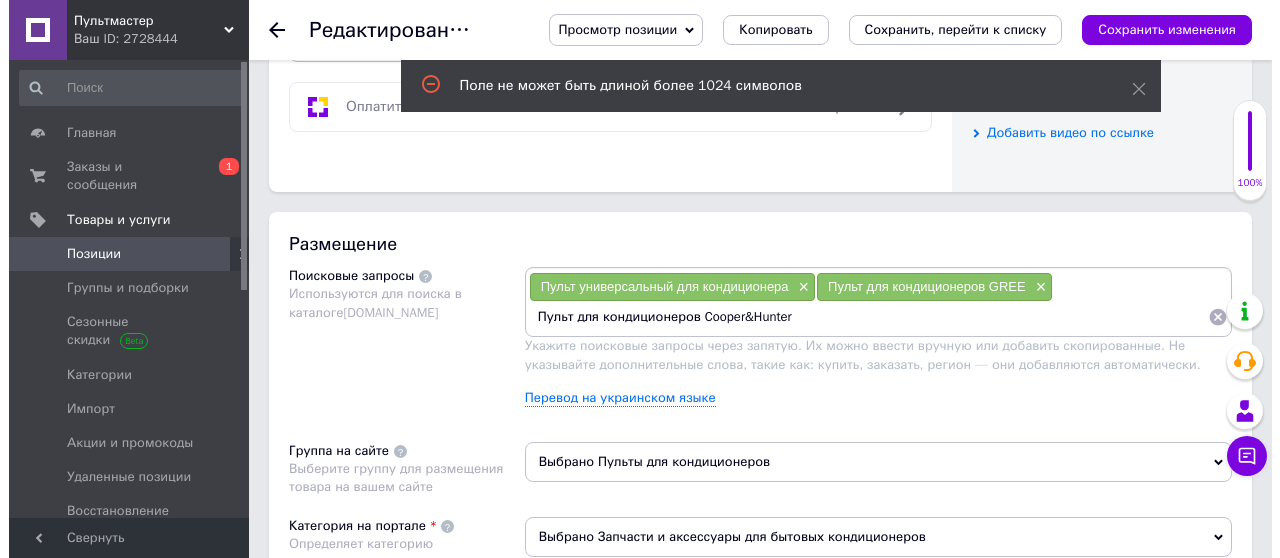 scroll, scrollTop: 1000, scrollLeft: 0, axis: vertical 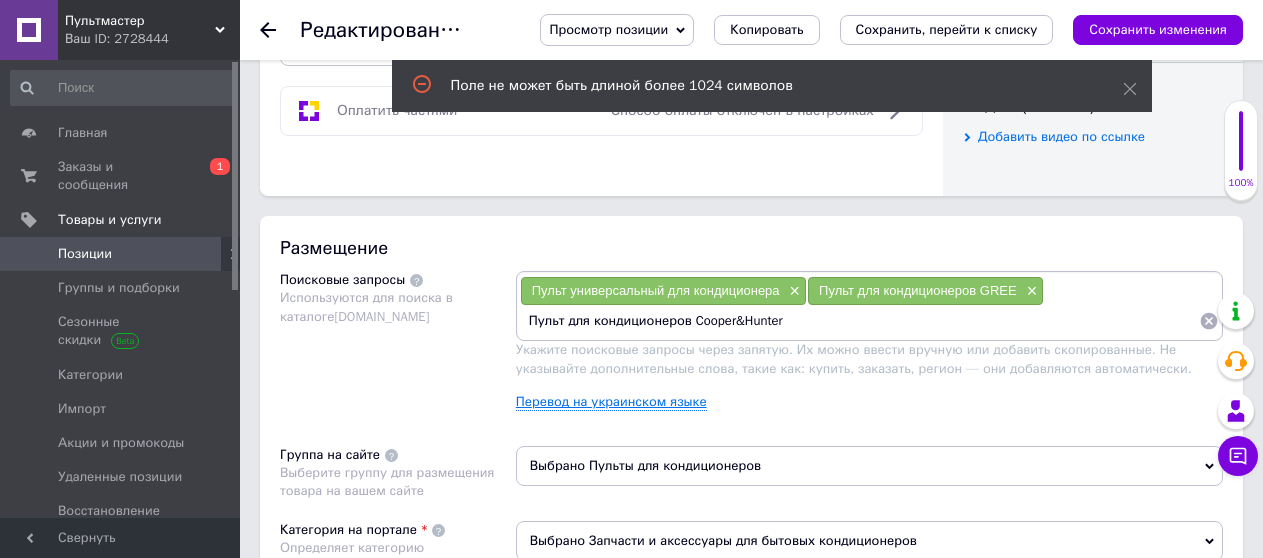 click on "Перевод на украинском языке" at bounding box center [611, 402] 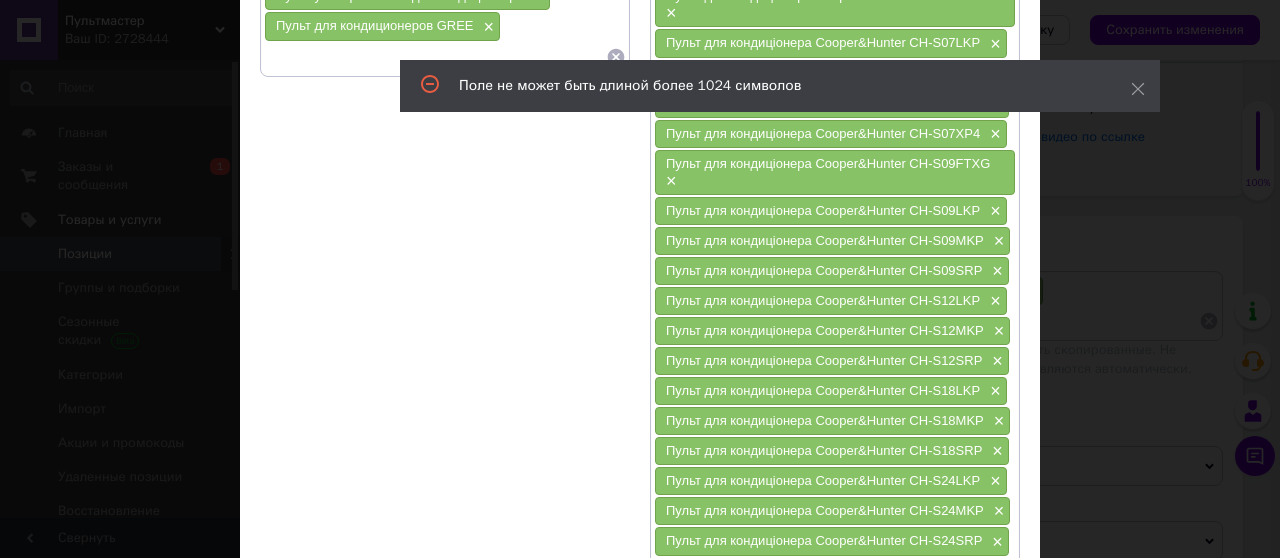 scroll, scrollTop: 300, scrollLeft: 0, axis: vertical 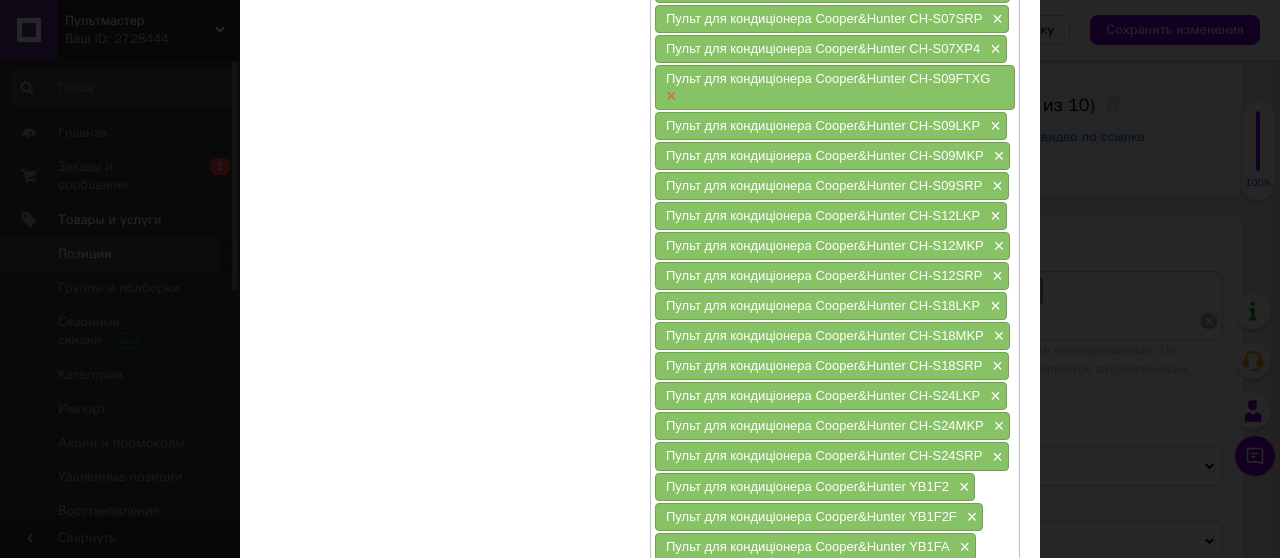 click on "×" at bounding box center (669, 96) 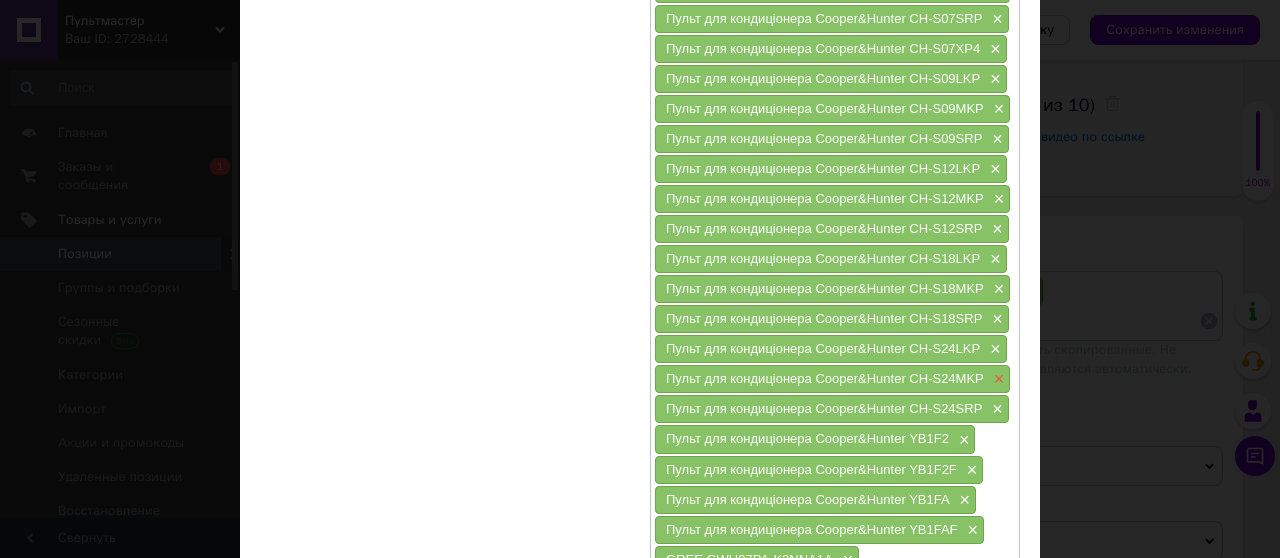 click on "×" at bounding box center (997, 379) 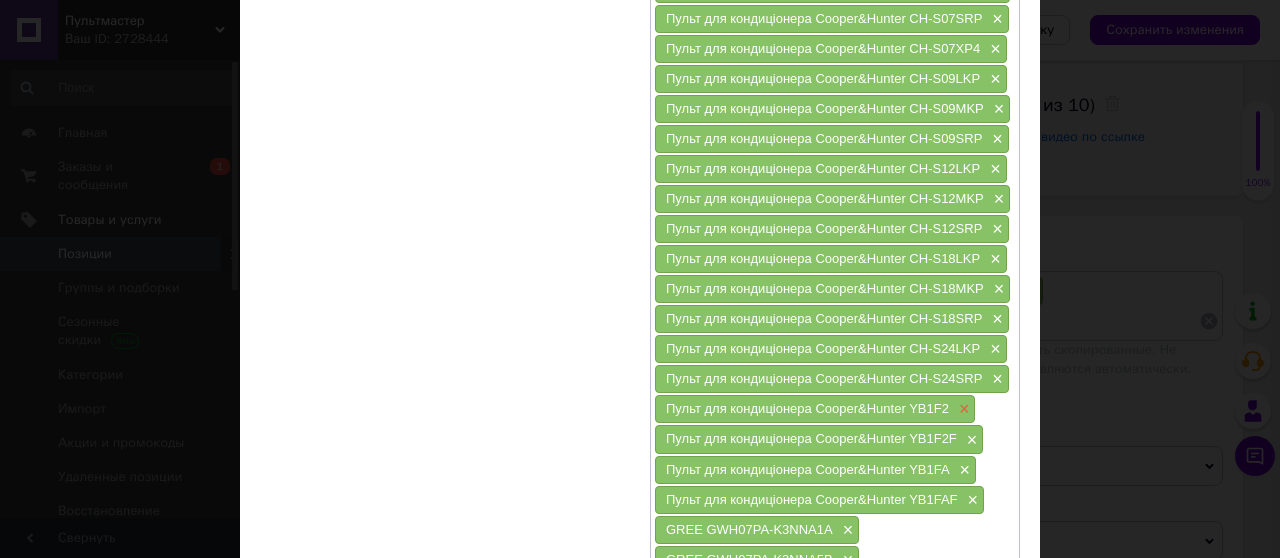 click on "×" at bounding box center (962, 409) 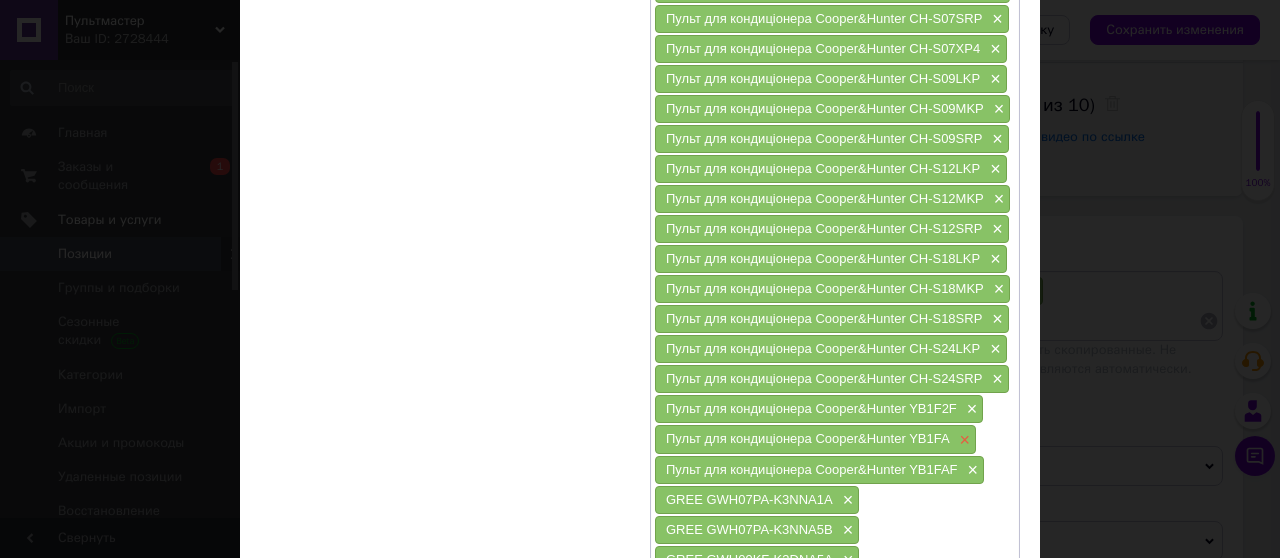 click on "×" at bounding box center (963, 440) 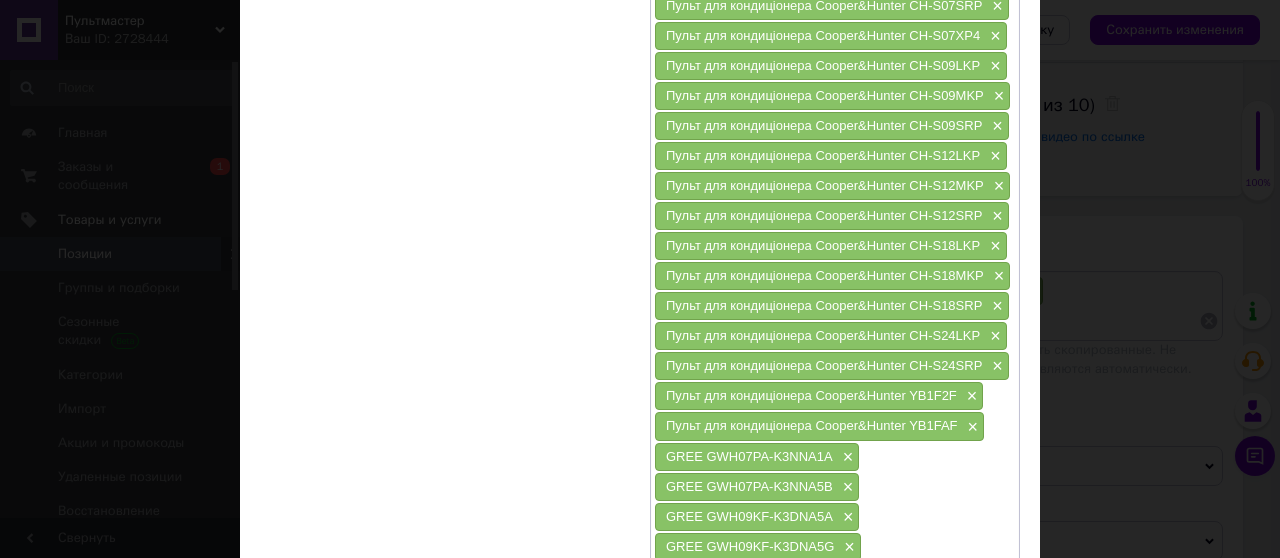 scroll, scrollTop: 500, scrollLeft: 0, axis: vertical 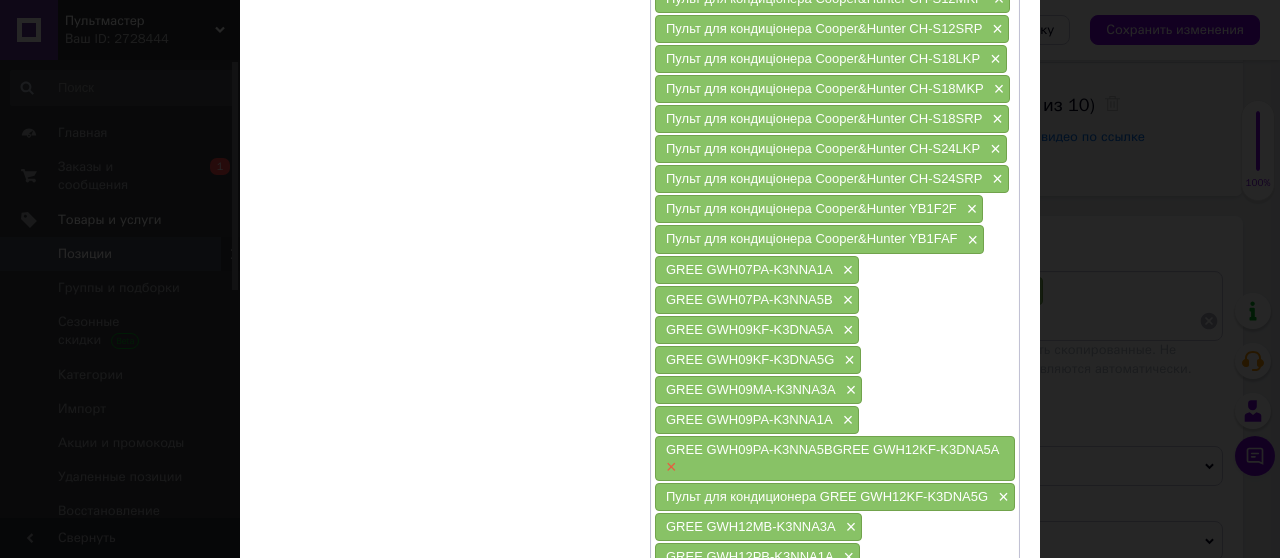 click on "×" at bounding box center (669, 467) 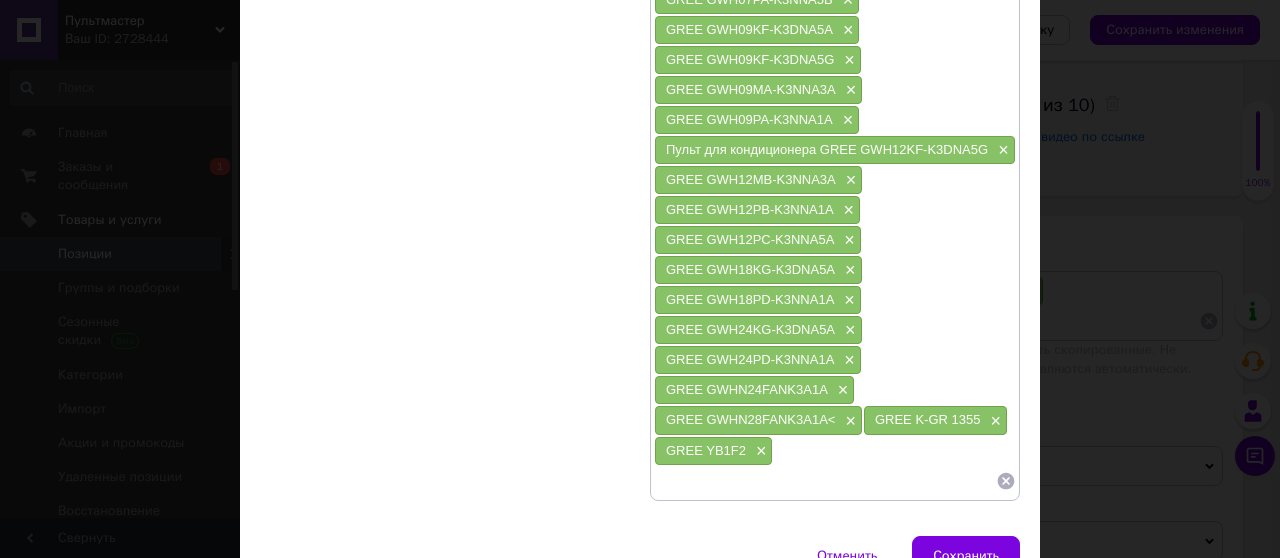 scroll, scrollTop: 900, scrollLeft: 0, axis: vertical 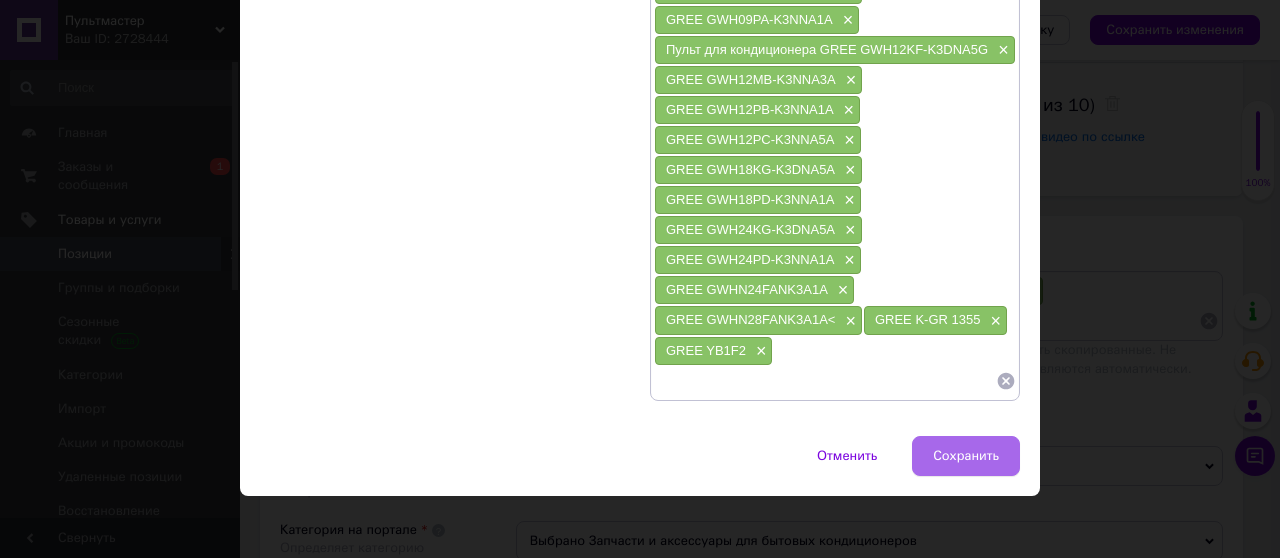 click on "Сохранить" at bounding box center (966, 456) 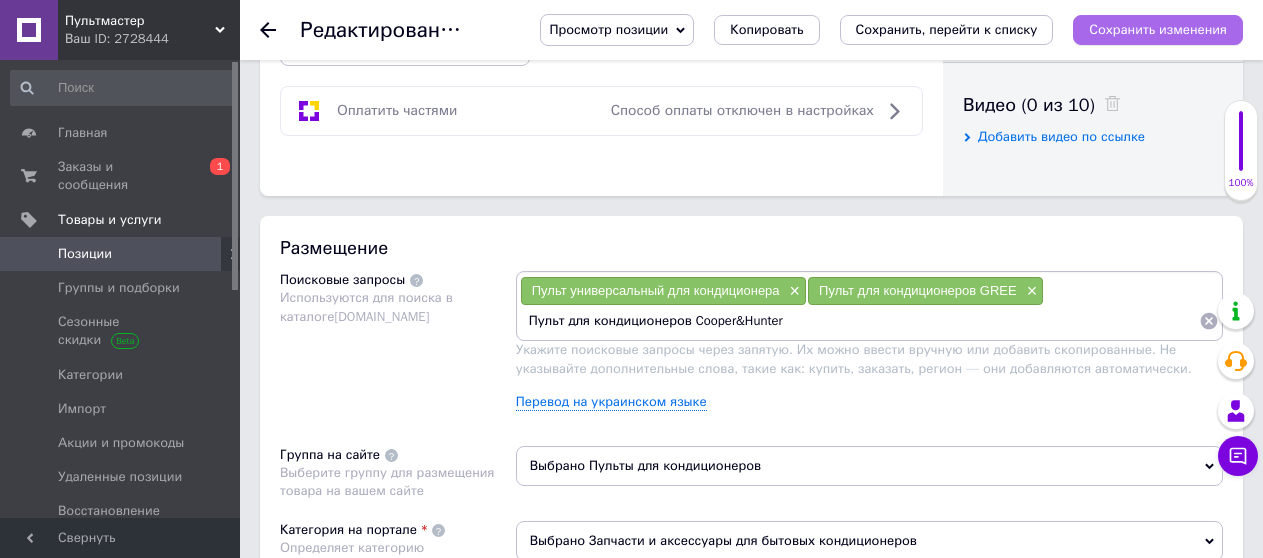 click on "Сохранить изменения" at bounding box center (1158, 29) 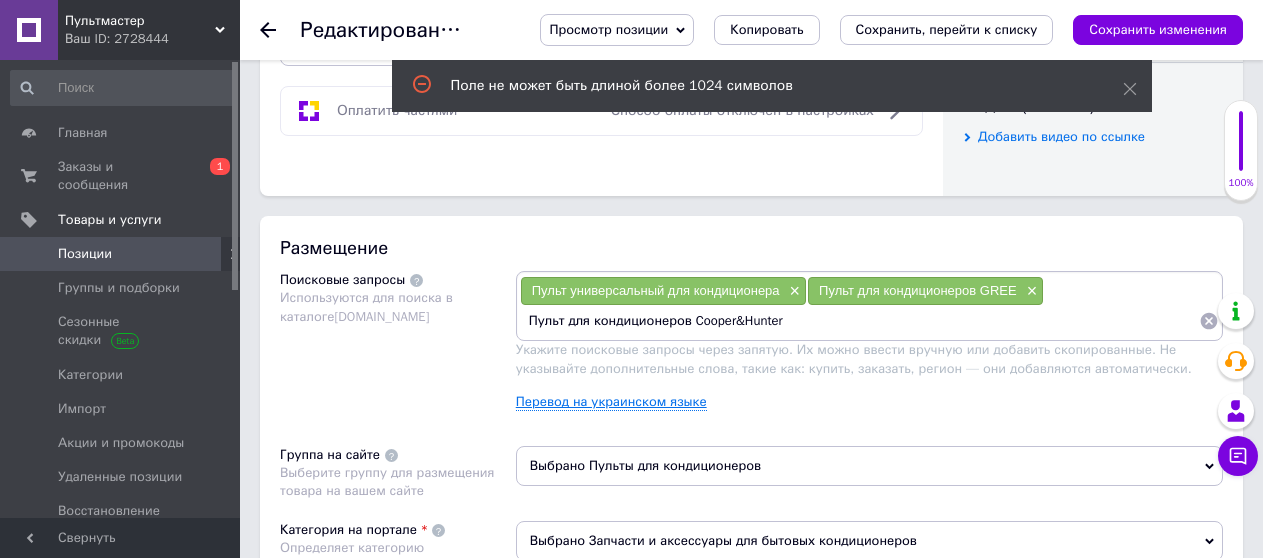 click on "Перевод на украинском языке" at bounding box center (611, 402) 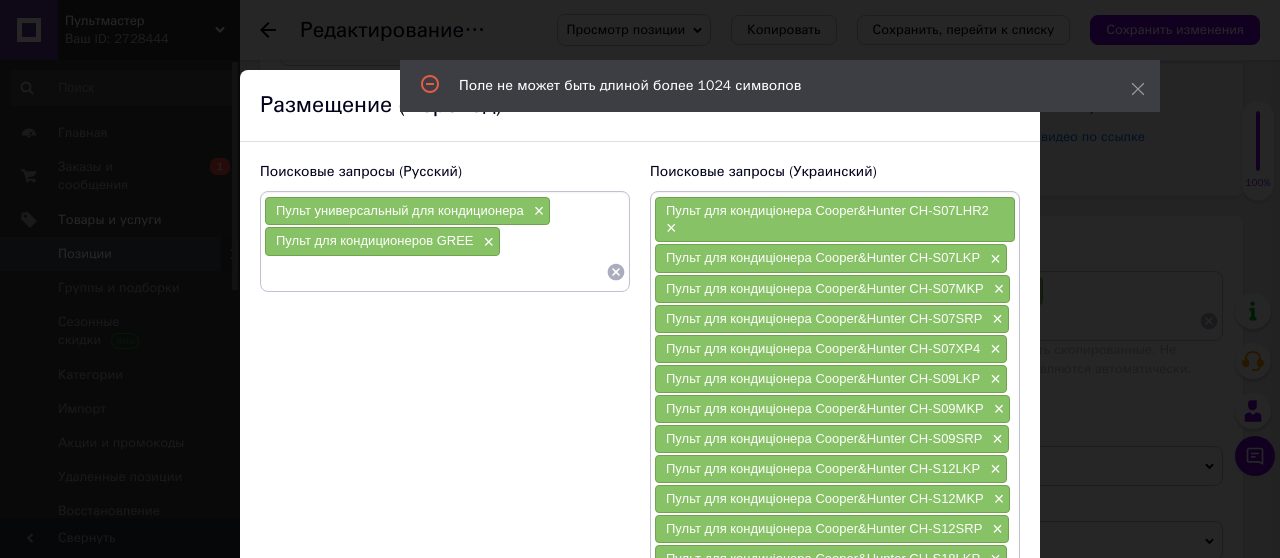 scroll, scrollTop: 200, scrollLeft: 0, axis: vertical 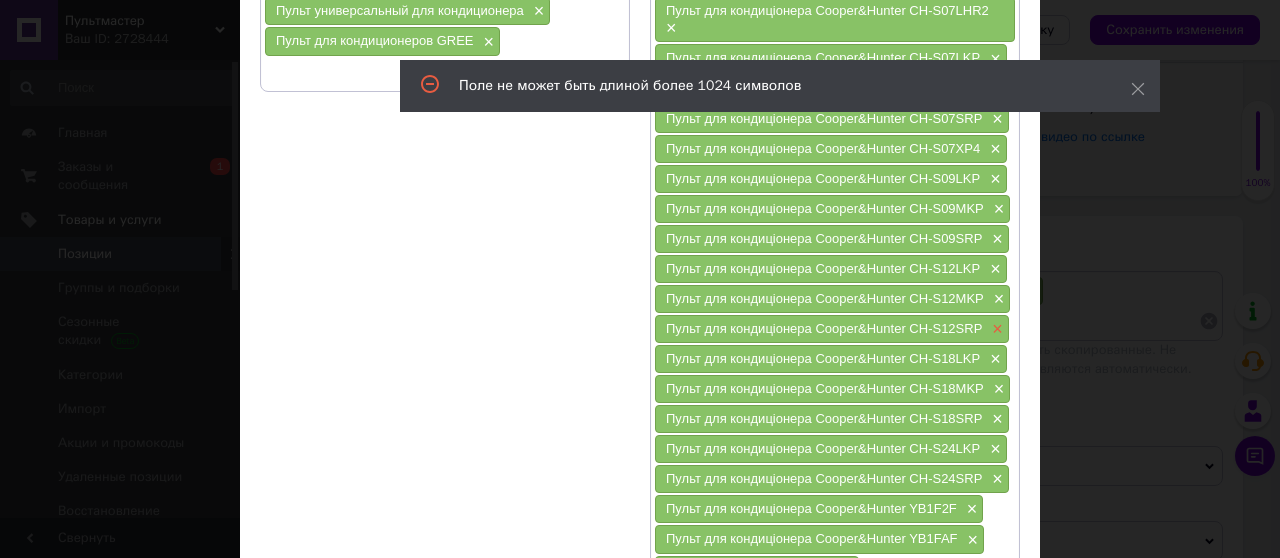 click on "×" at bounding box center [995, 329] 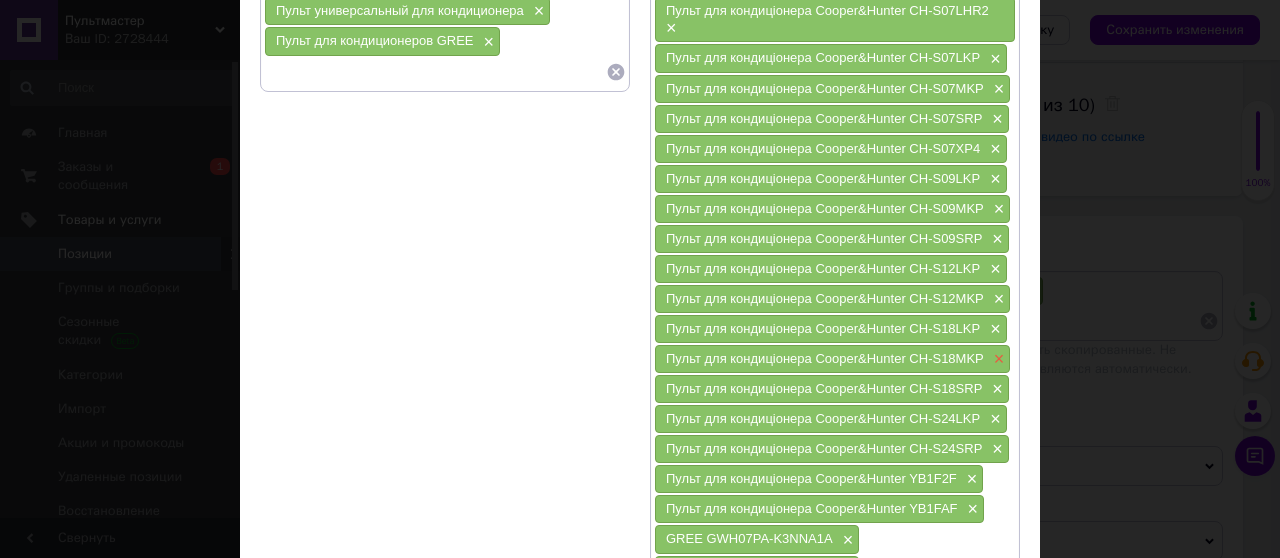 click on "×" at bounding box center (997, 359) 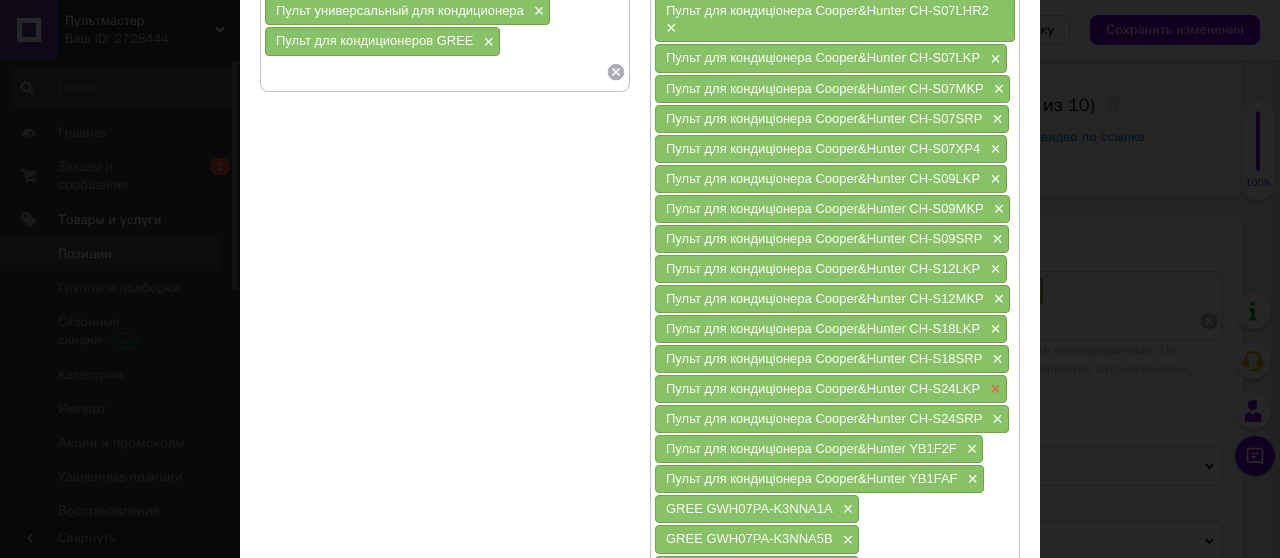 click on "×" at bounding box center (993, 389) 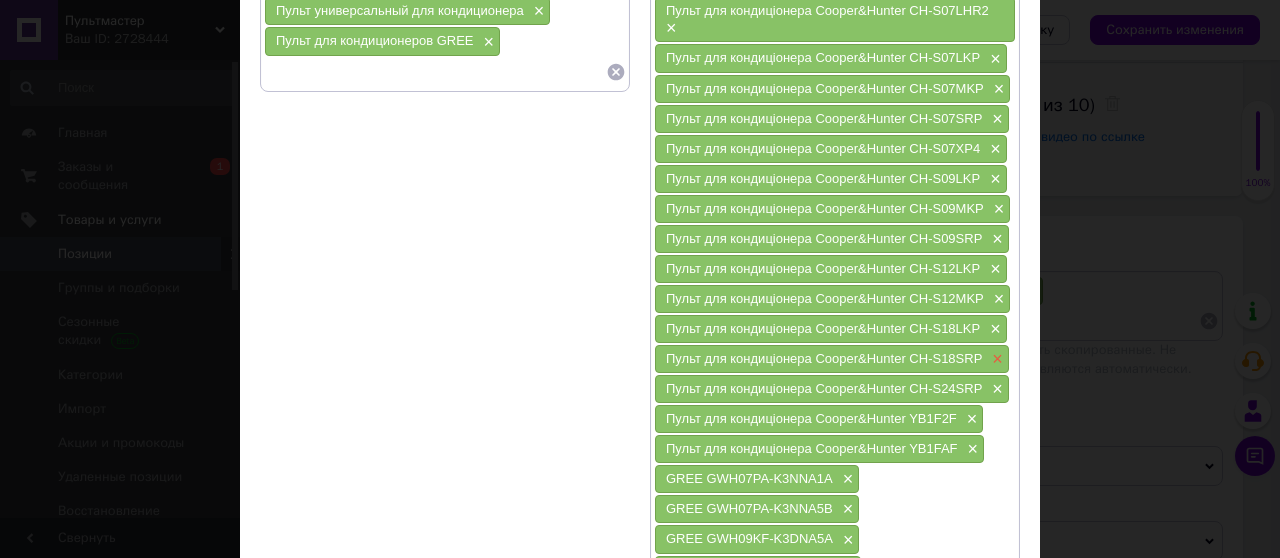 click on "×" at bounding box center (995, 359) 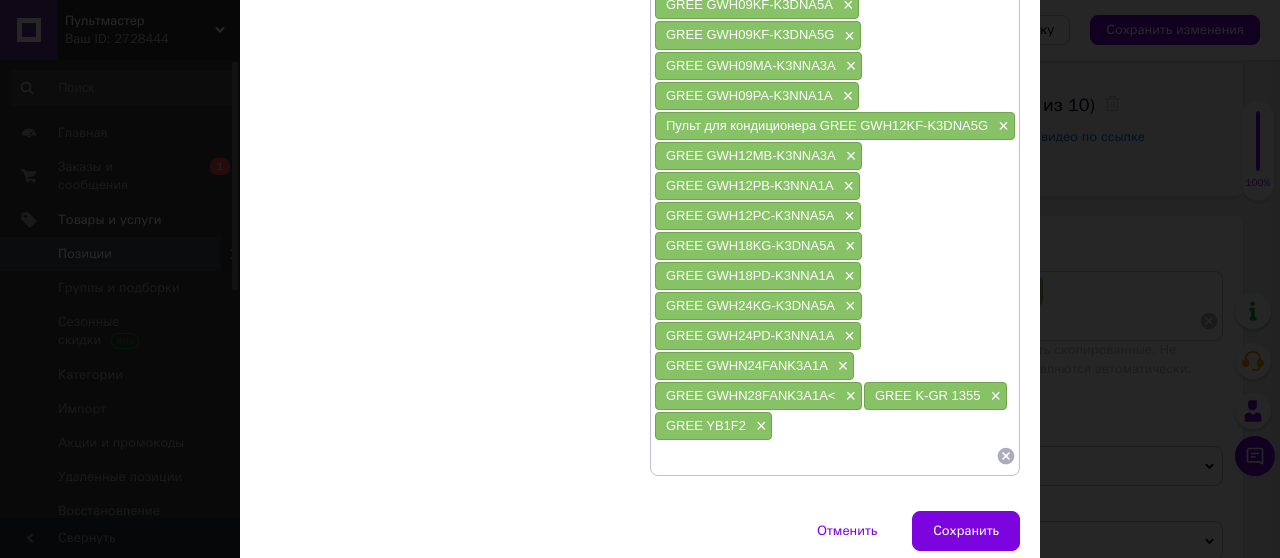 scroll, scrollTop: 789, scrollLeft: 0, axis: vertical 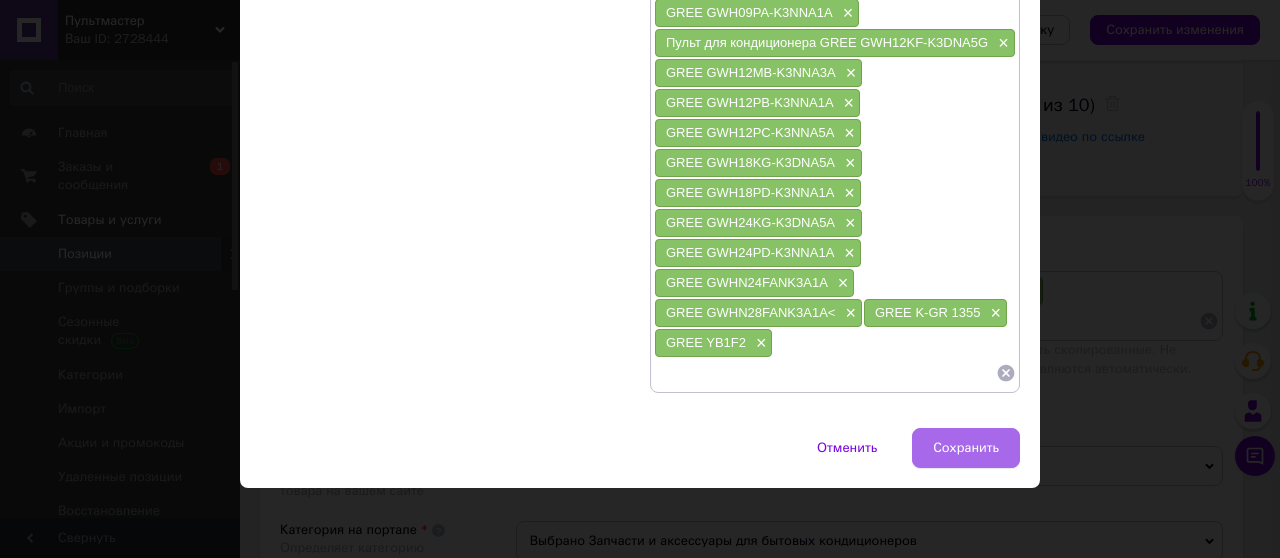 click on "Сохранить" at bounding box center (966, 448) 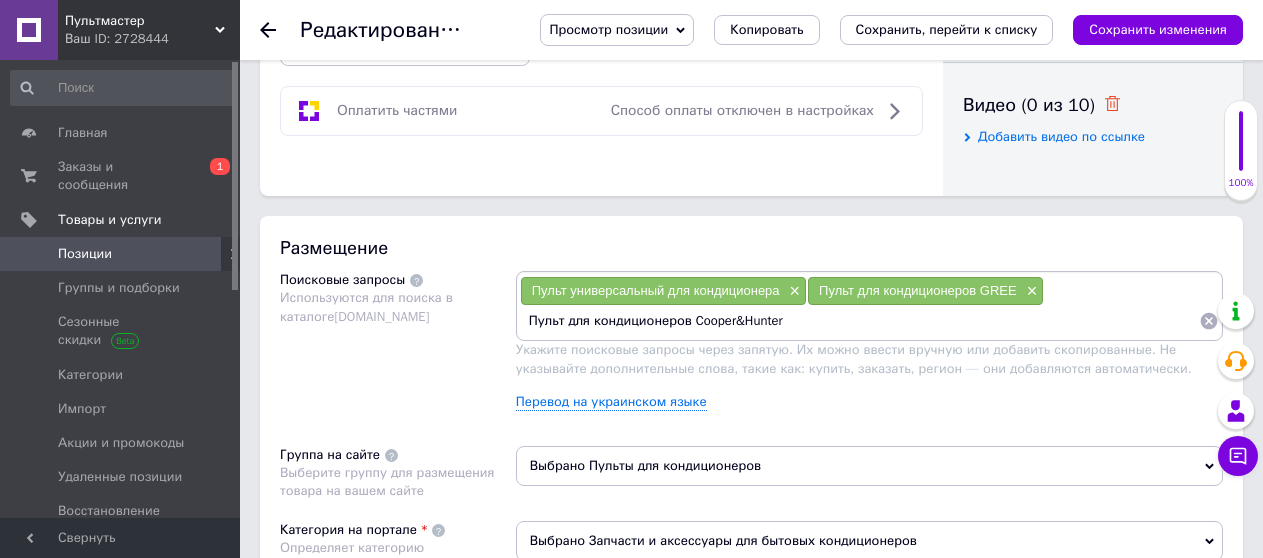 click on "Сохранить изменения" at bounding box center (1158, 29) 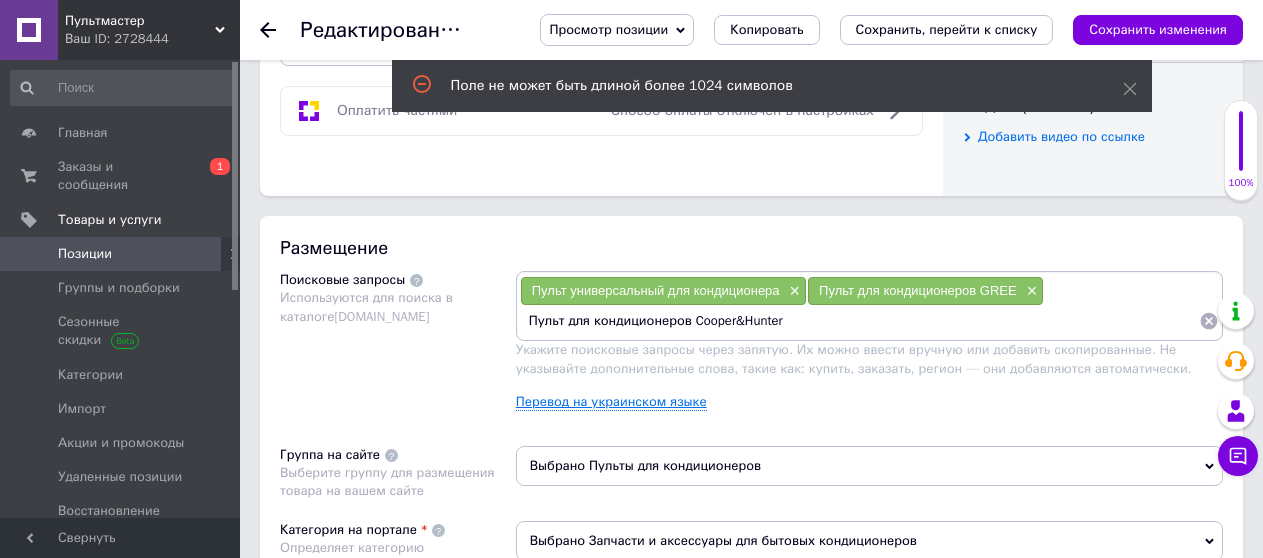 click on "Перевод на украинском языке" at bounding box center [611, 402] 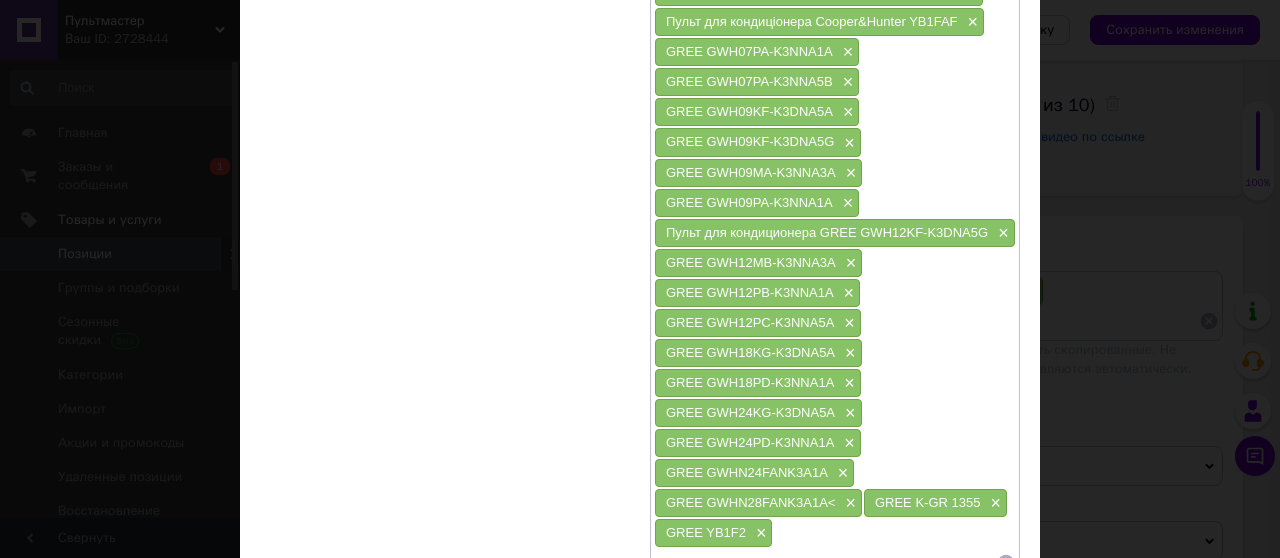 scroll, scrollTop: 600, scrollLeft: 0, axis: vertical 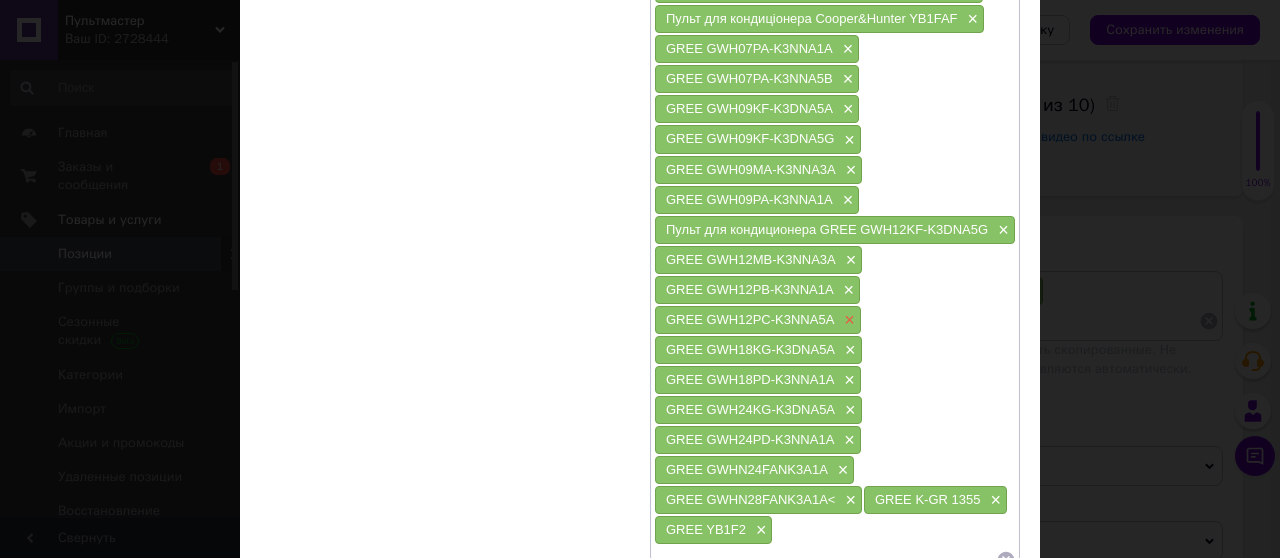 click on "×" at bounding box center (847, 320) 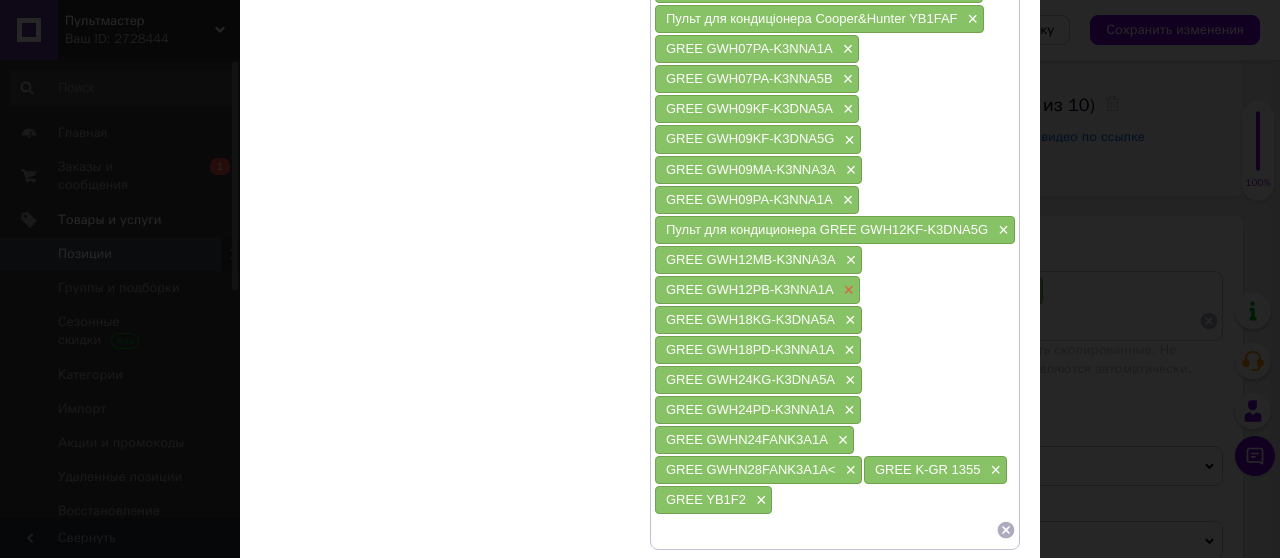 click on "×" at bounding box center (847, 290) 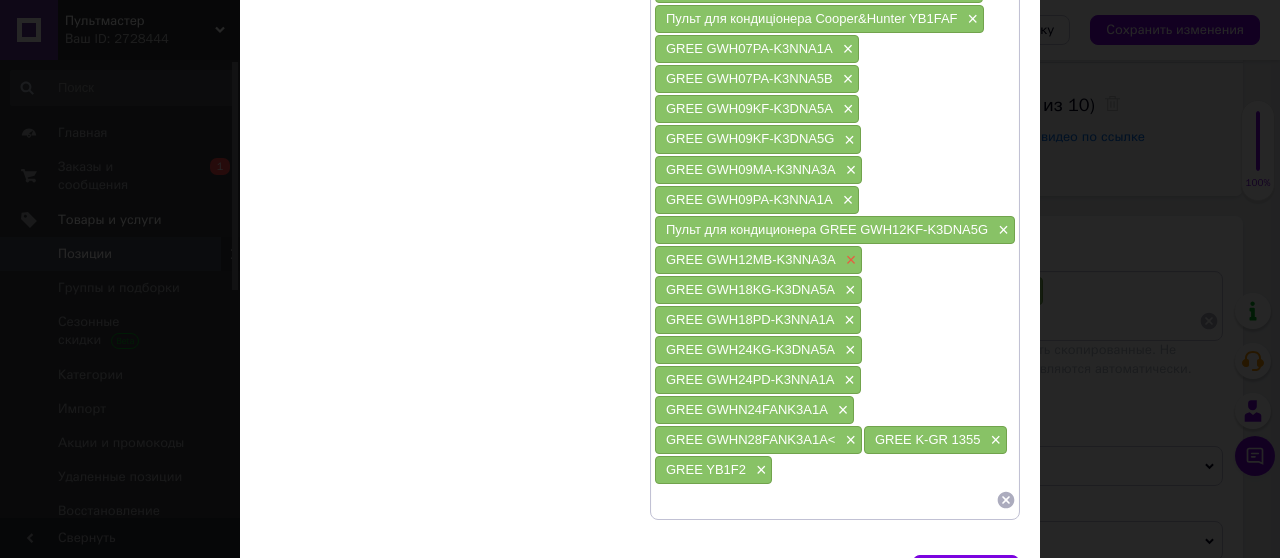 click on "×" at bounding box center [849, 260] 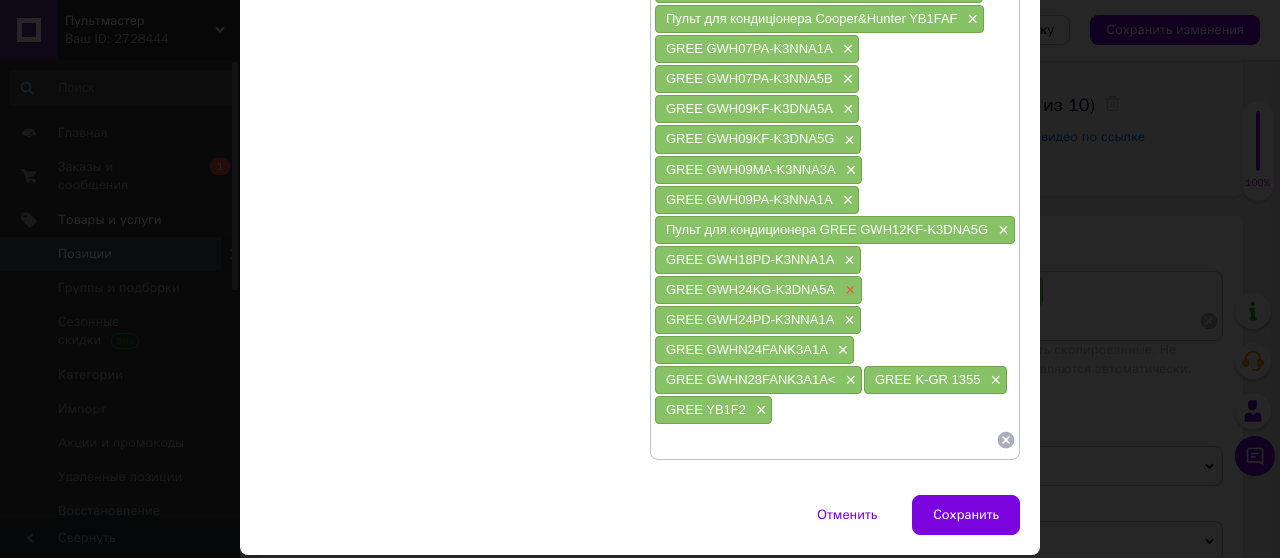 click on "×" at bounding box center [848, 290] 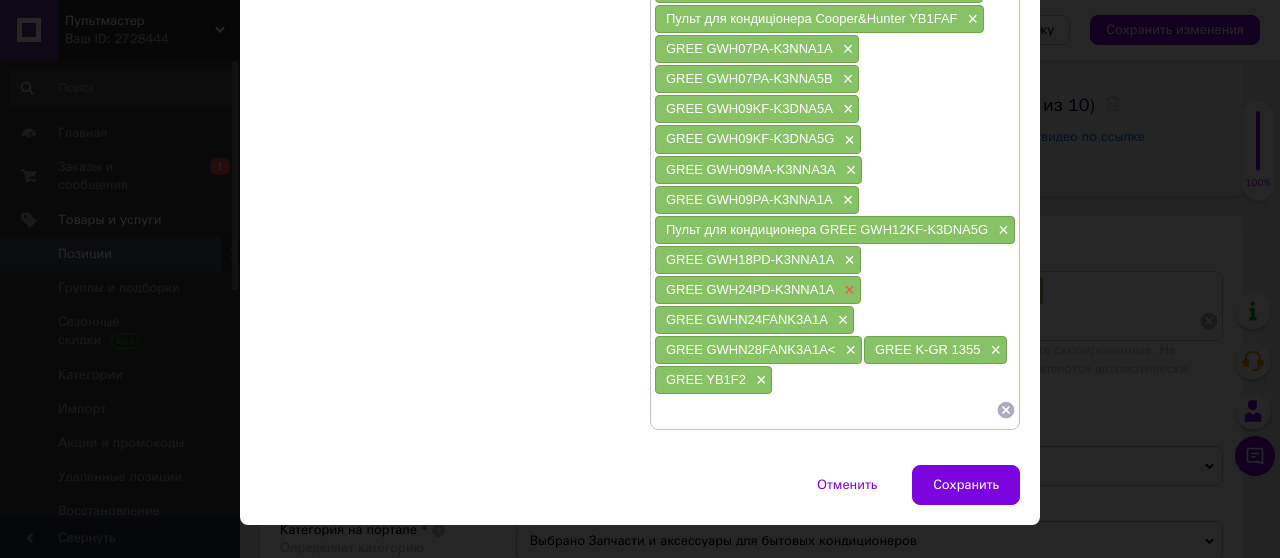 click on "×" at bounding box center (847, 290) 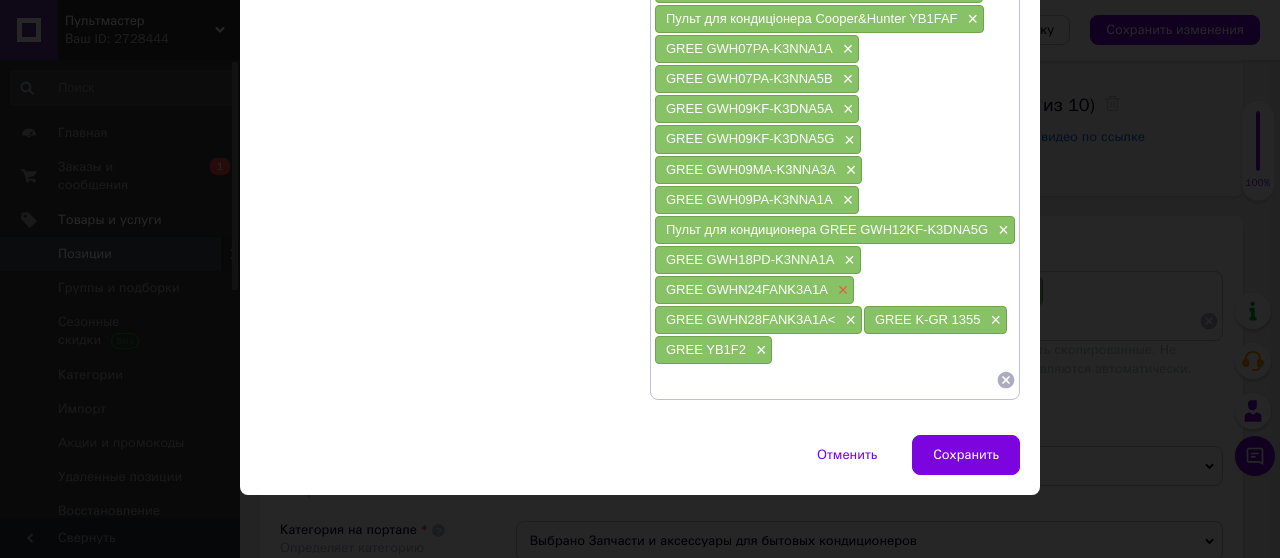click on "×" at bounding box center [841, 290] 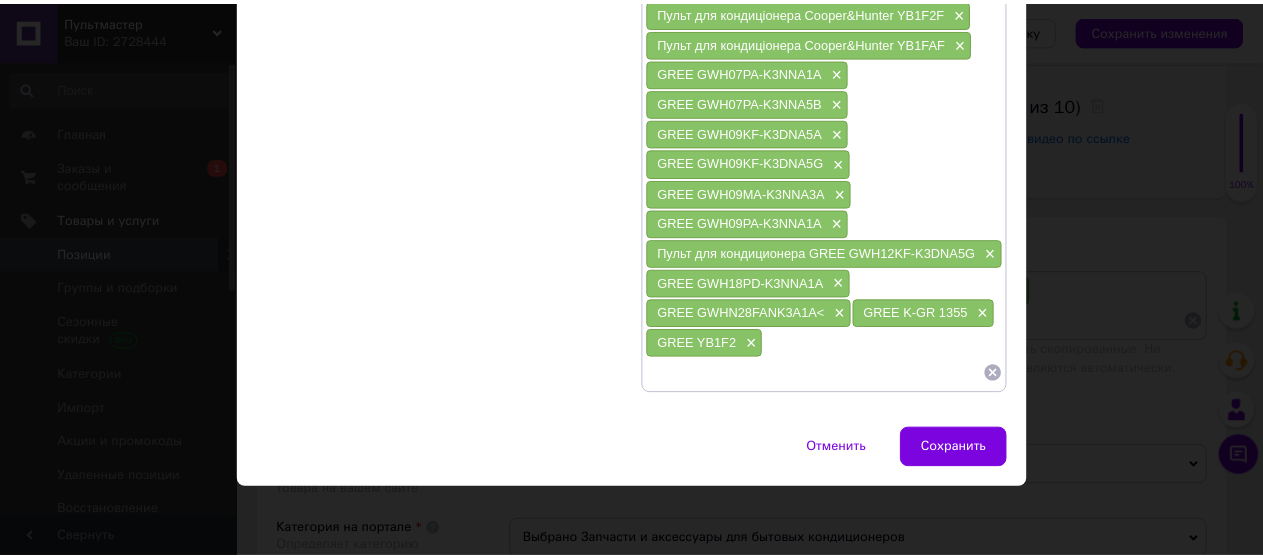 scroll, scrollTop: 578, scrollLeft: 0, axis: vertical 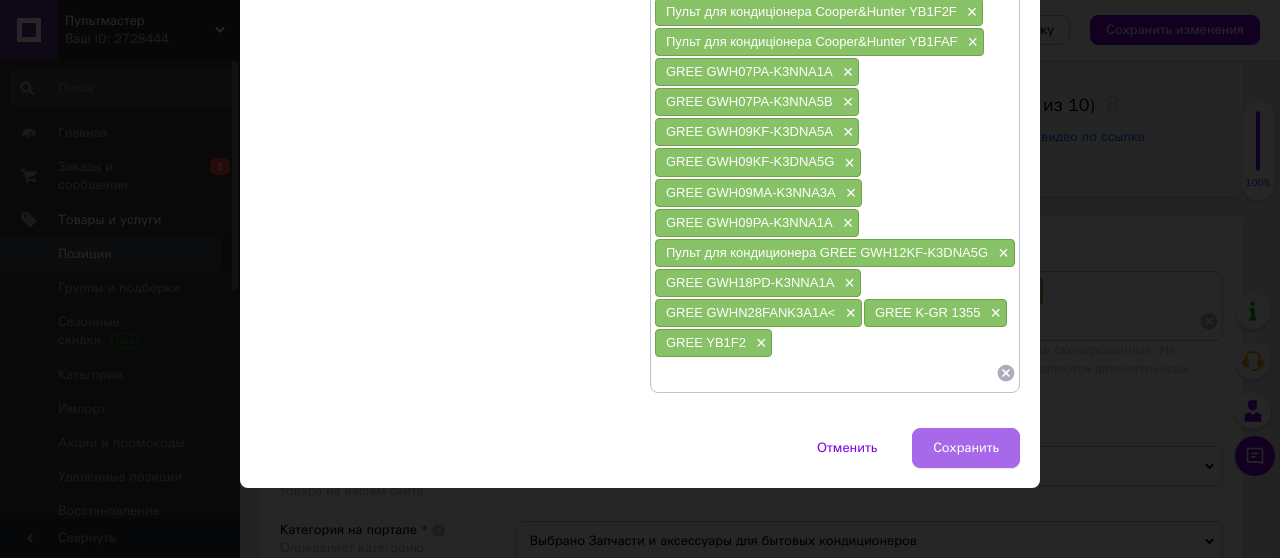 click on "Сохранить" at bounding box center (966, 448) 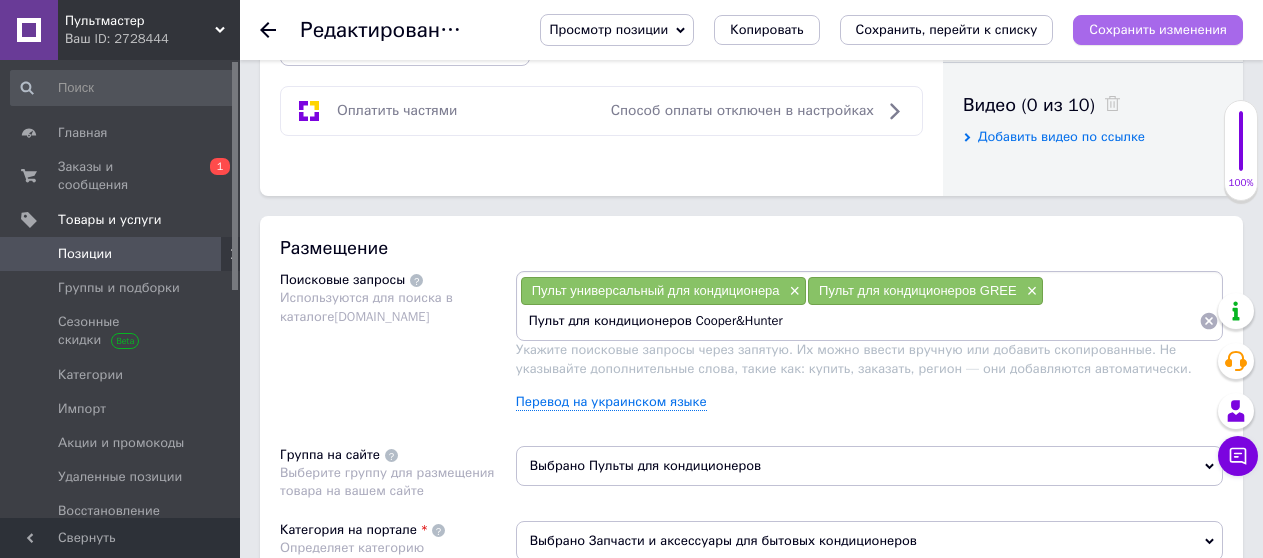 click on "Сохранить изменения" at bounding box center (1158, 29) 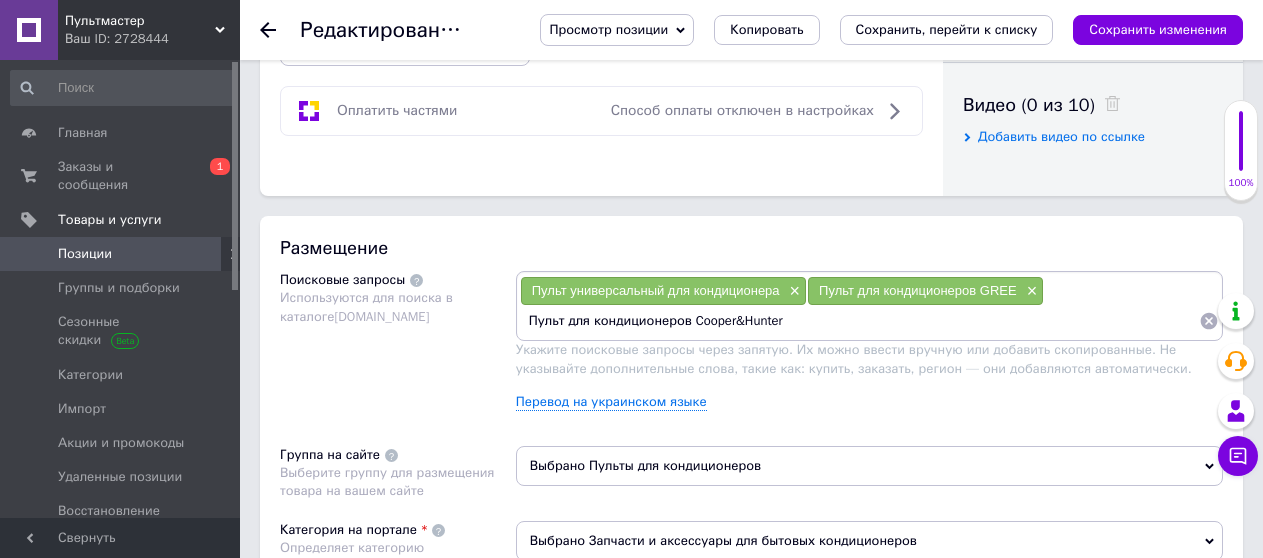 click on "Пульт для кондиционеров Cooper&Hunter" at bounding box center [859, 321] 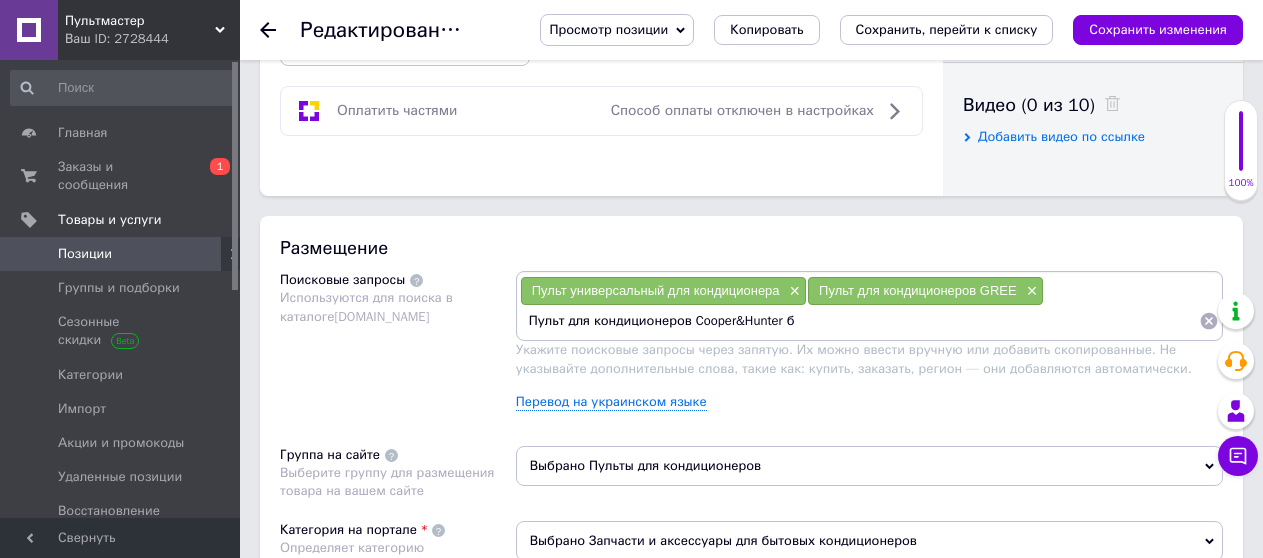 type on "Пульт для кондиционеров Cooper&Hunter" 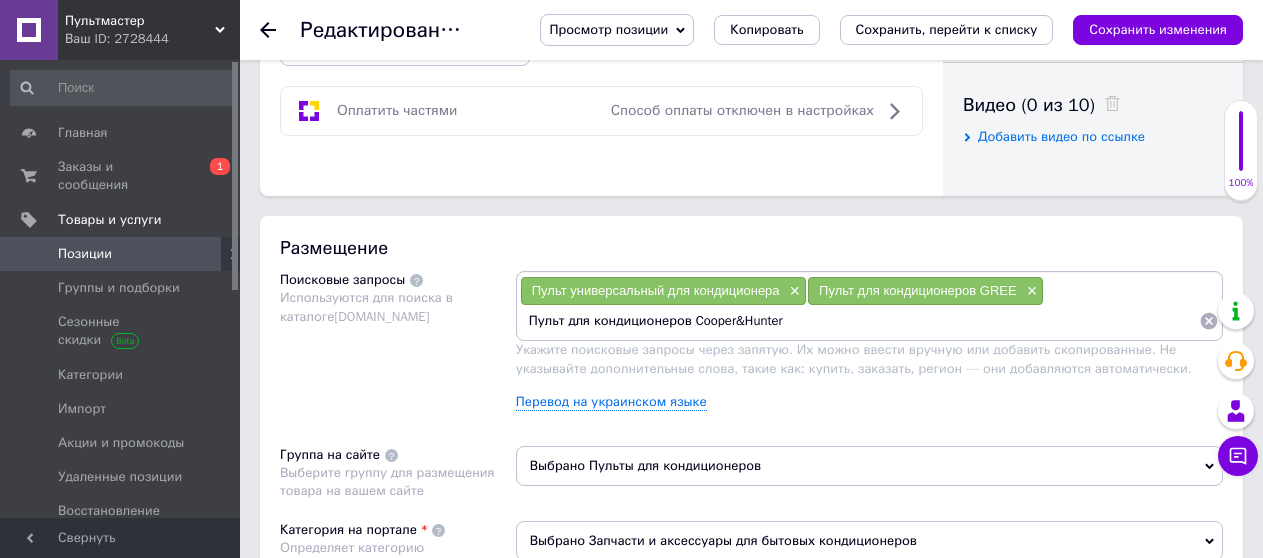 drag, startPoint x: 795, startPoint y: 322, endPoint x: 471, endPoint y: 319, distance: 324.0139 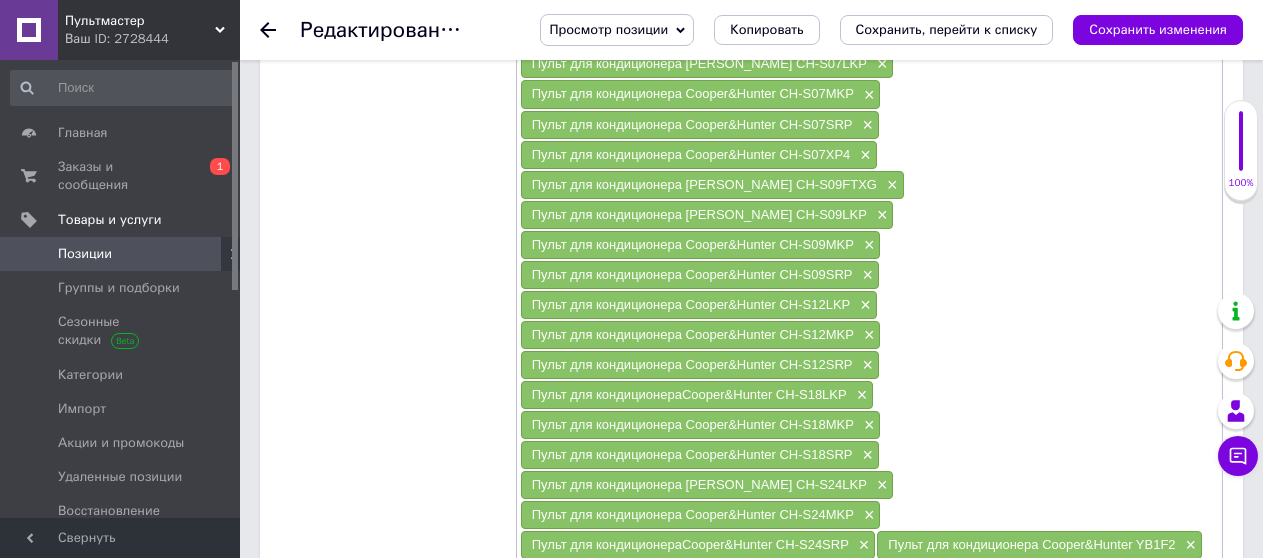 scroll, scrollTop: 1400, scrollLeft: 0, axis: vertical 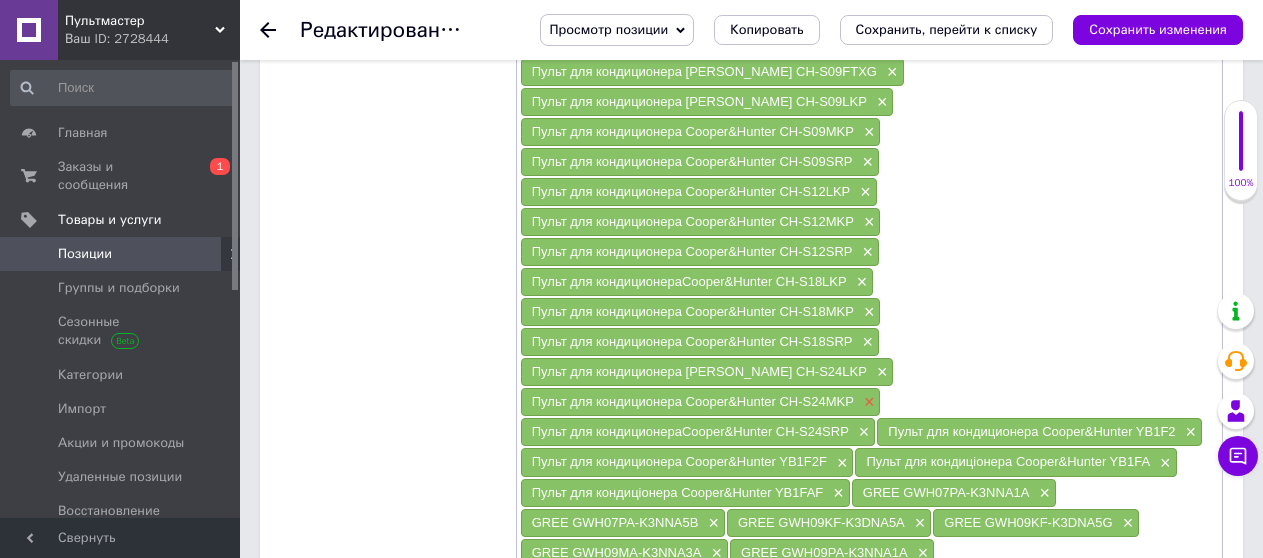 click on "×" at bounding box center [867, 402] 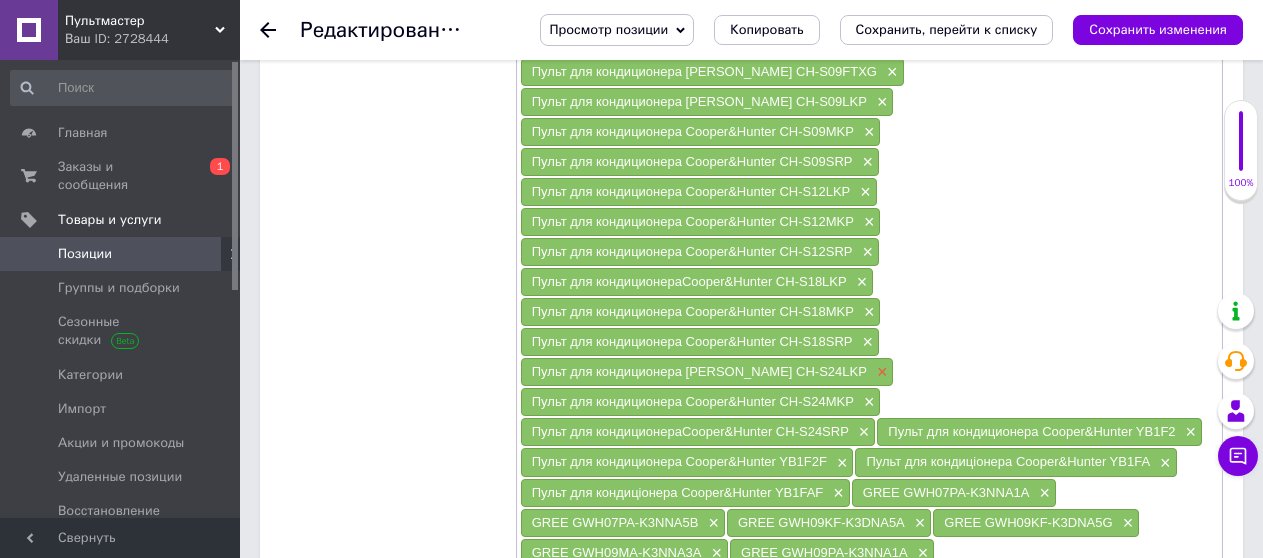 click on "×" at bounding box center (880, 372) 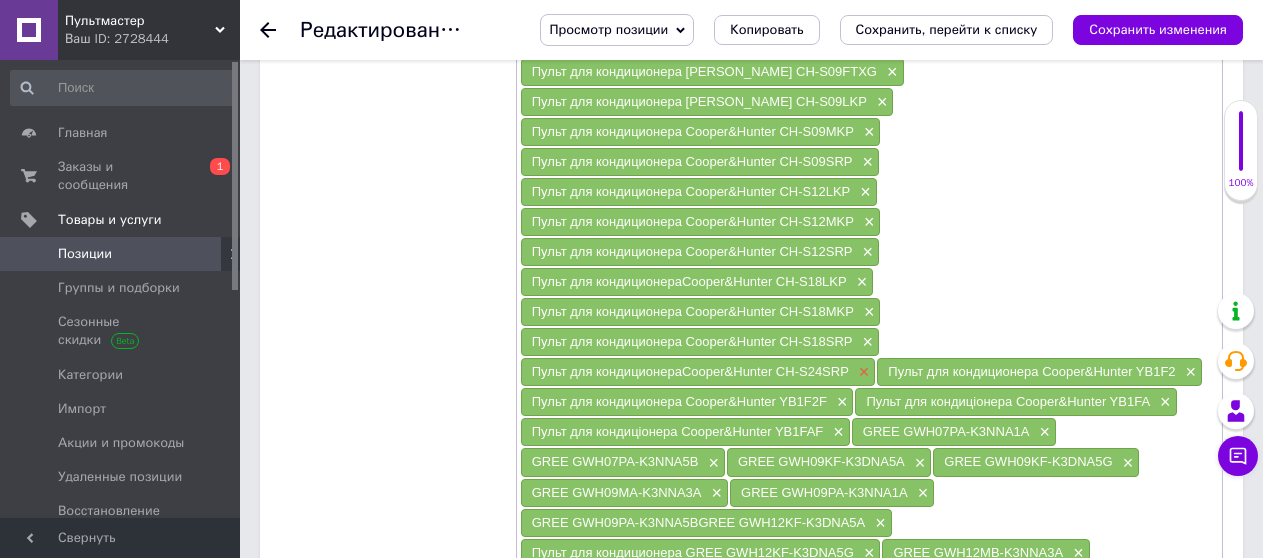 click on "×" at bounding box center (862, 372) 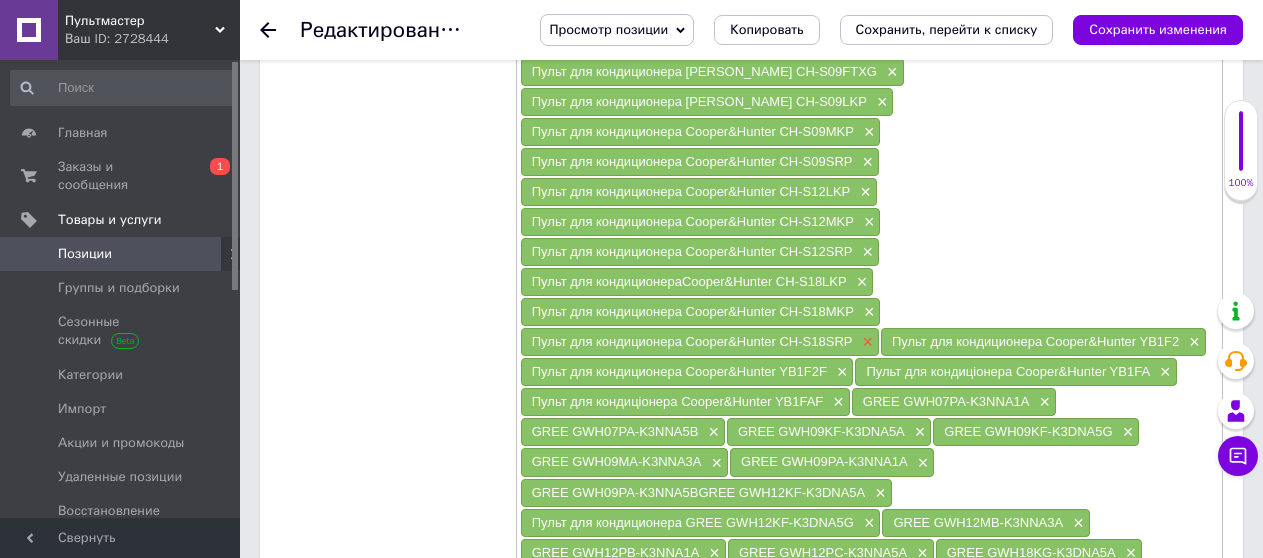 click on "×" at bounding box center [865, 342] 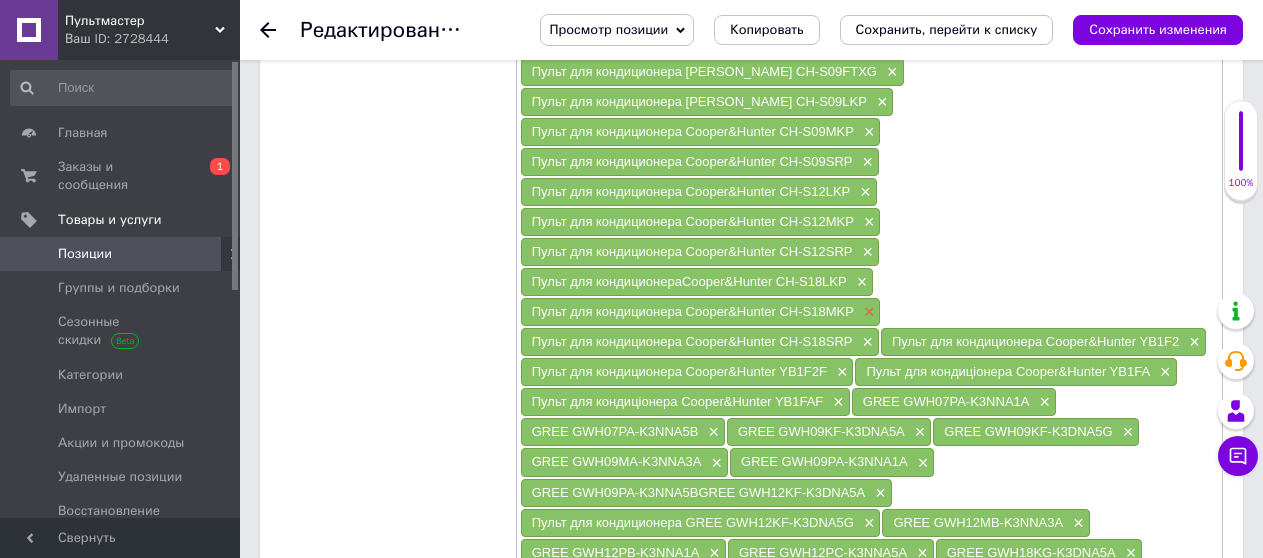 click on "×" at bounding box center [867, 312] 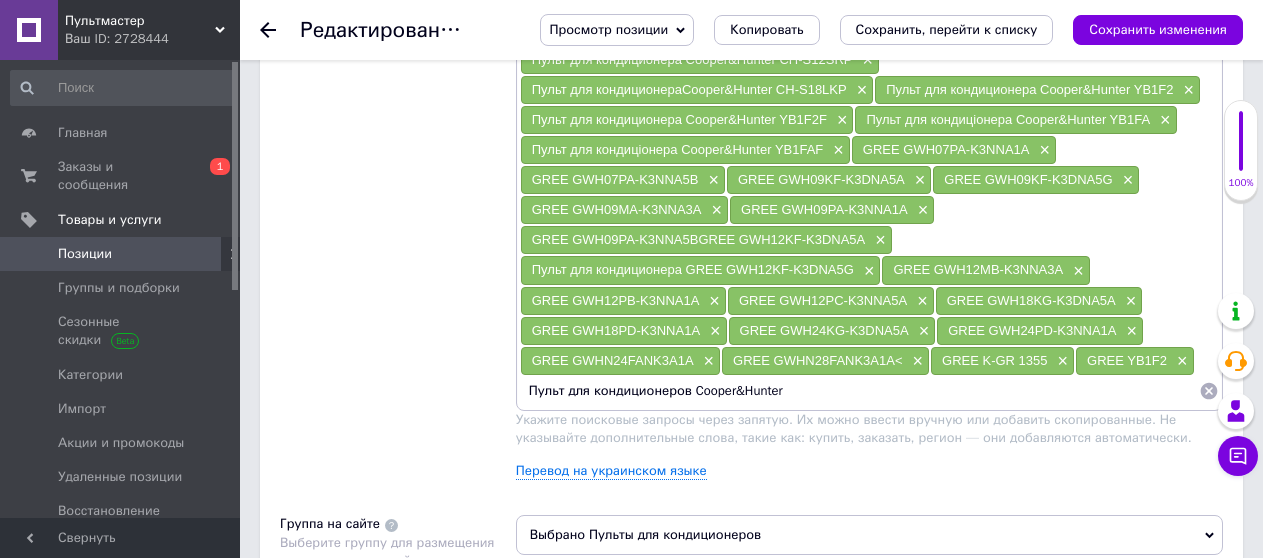 scroll, scrollTop: 1600, scrollLeft: 0, axis: vertical 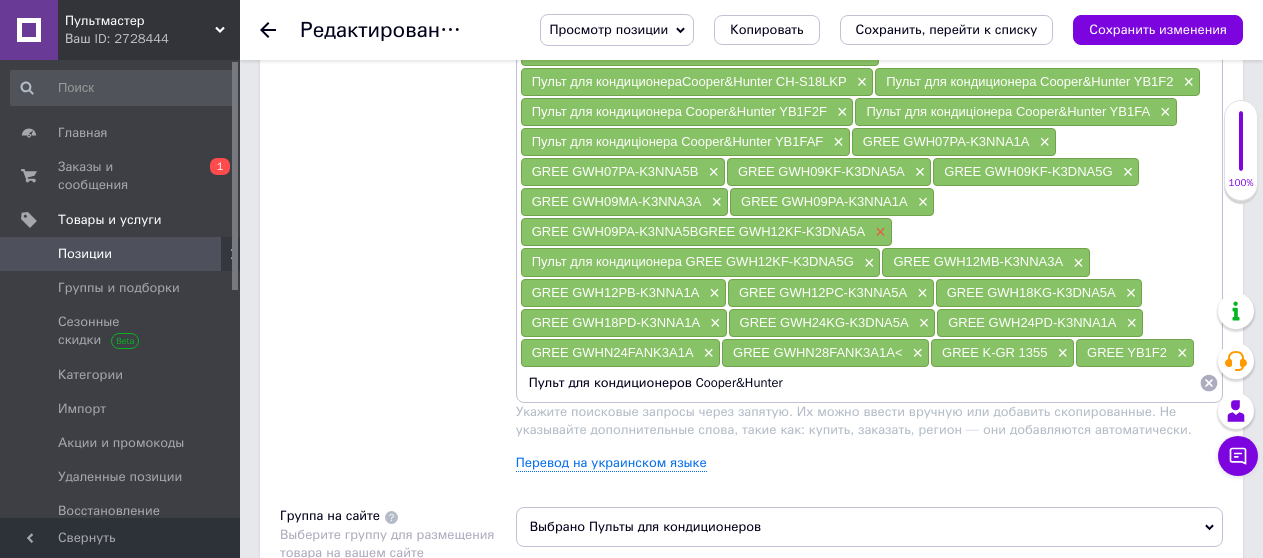 click on "×" at bounding box center (878, 232) 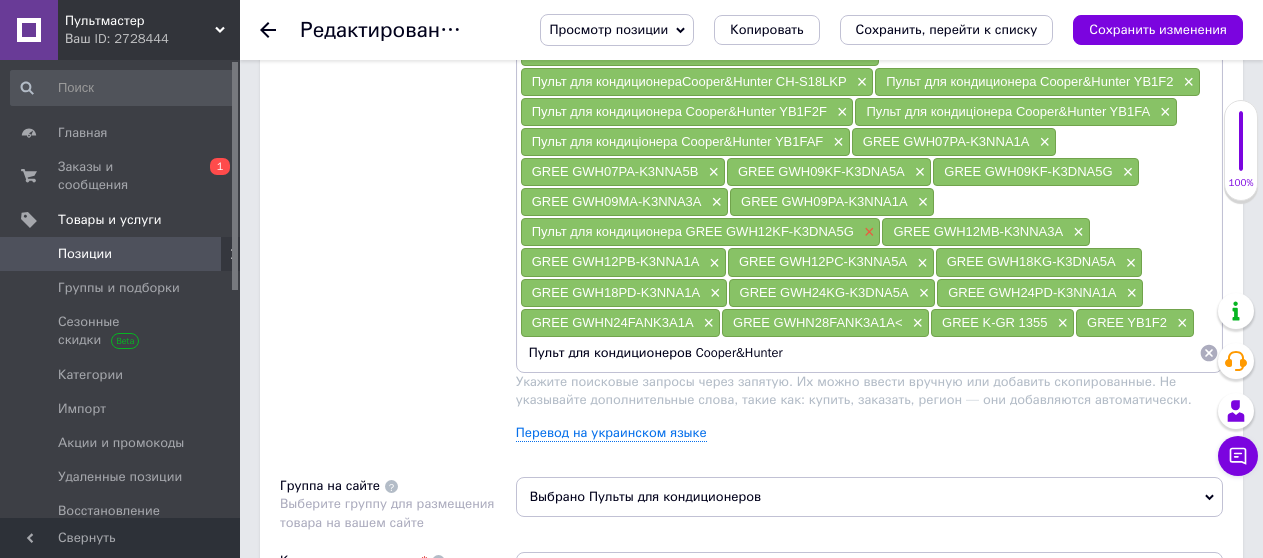 click on "×" at bounding box center [867, 232] 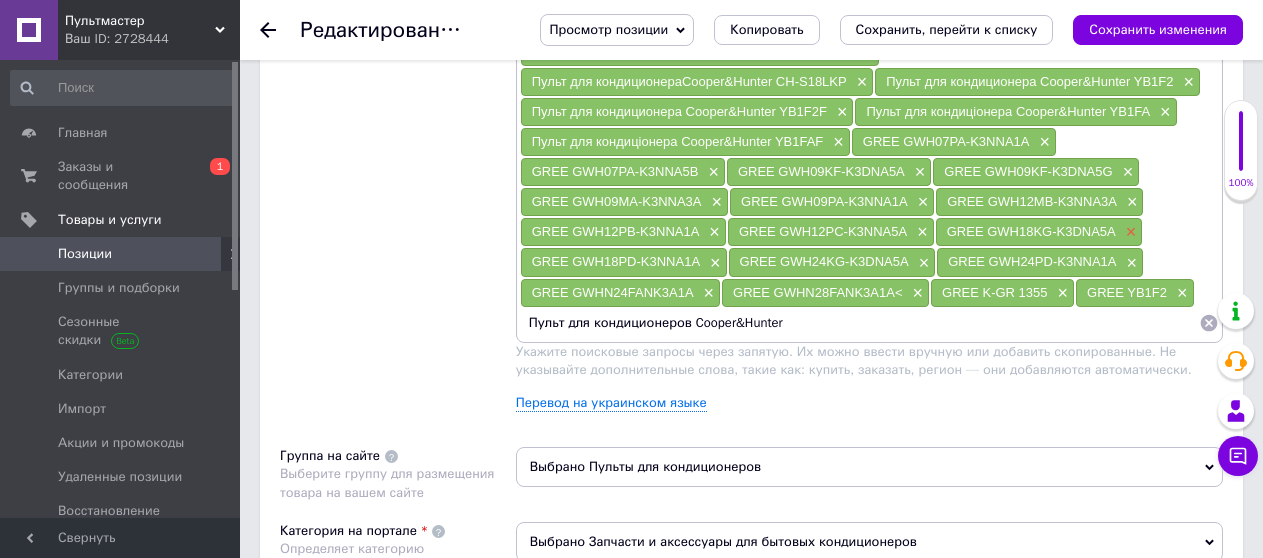 click on "×" at bounding box center [1129, 232] 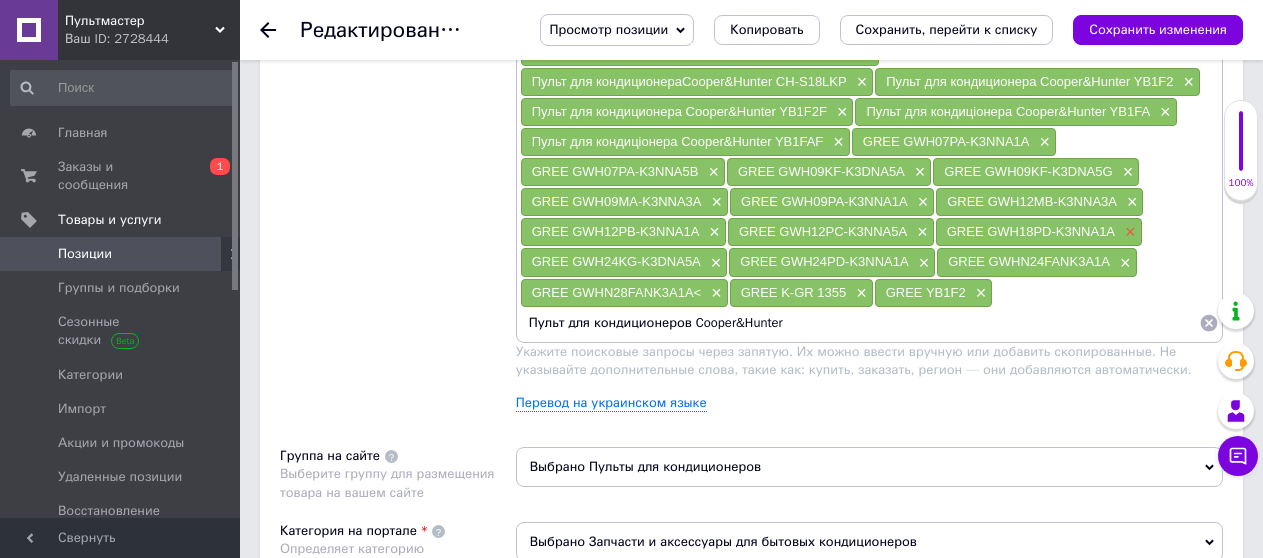 drag, startPoint x: 1126, startPoint y: 265, endPoint x: 1130, endPoint y: 237, distance: 28.284271 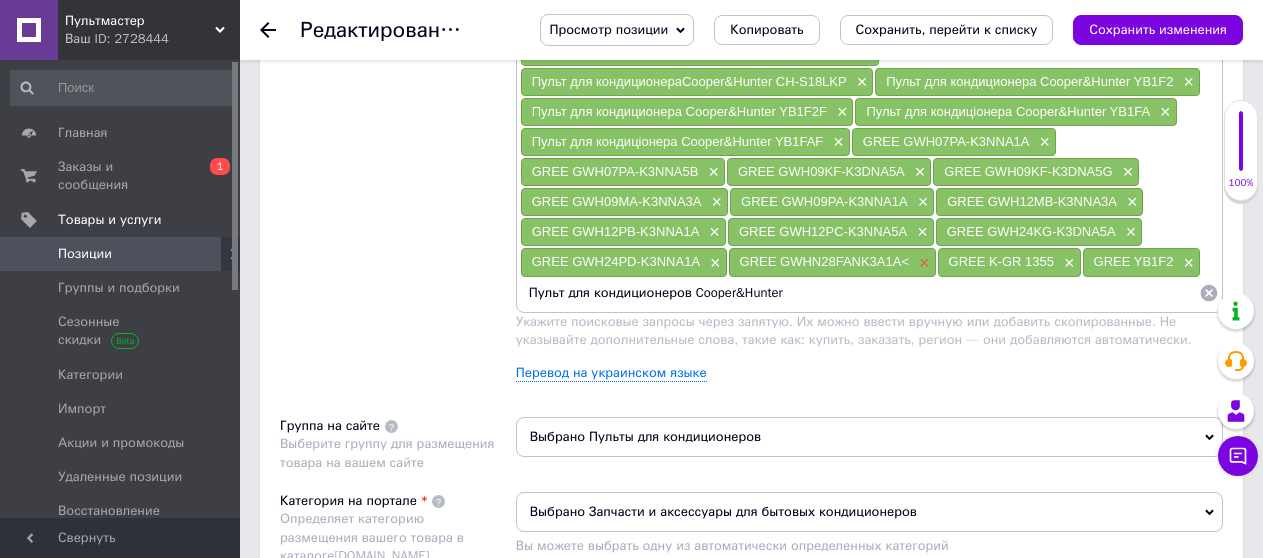click on "×" at bounding box center (922, 263) 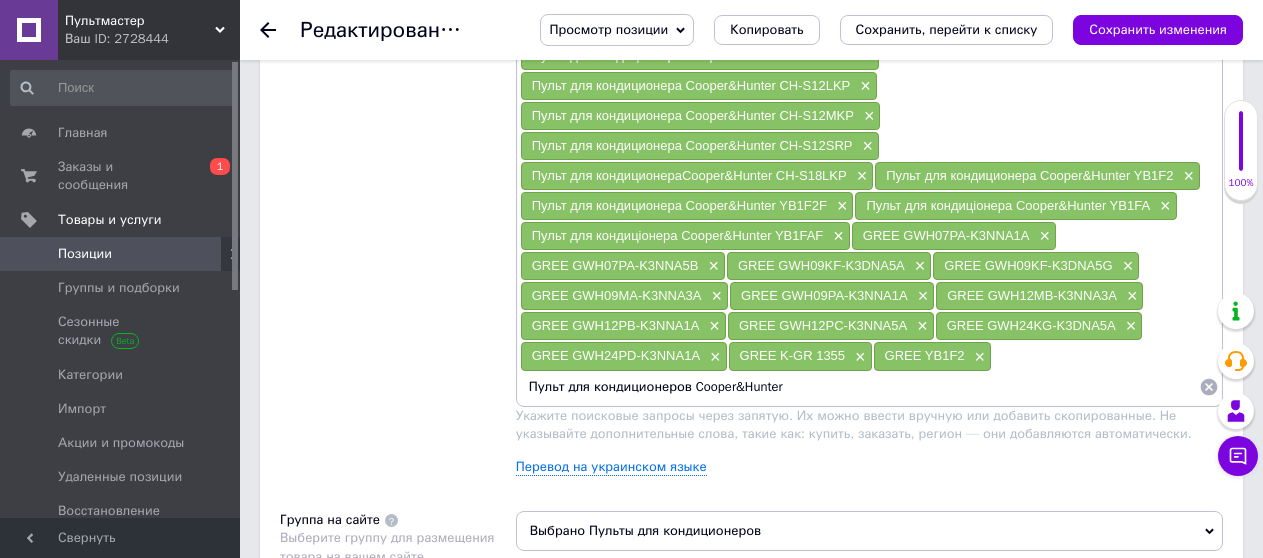 scroll, scrollTop: 1500, scrollLeft: 0, axis: vertical 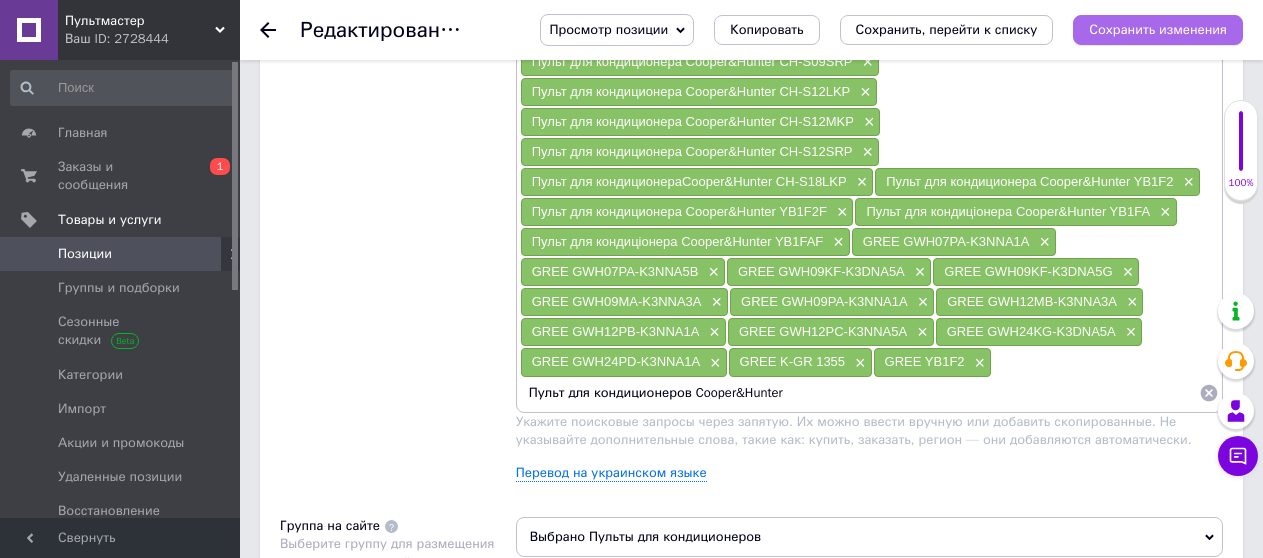 click on "Сохранить изменения" at bounding box center (1158, 29) 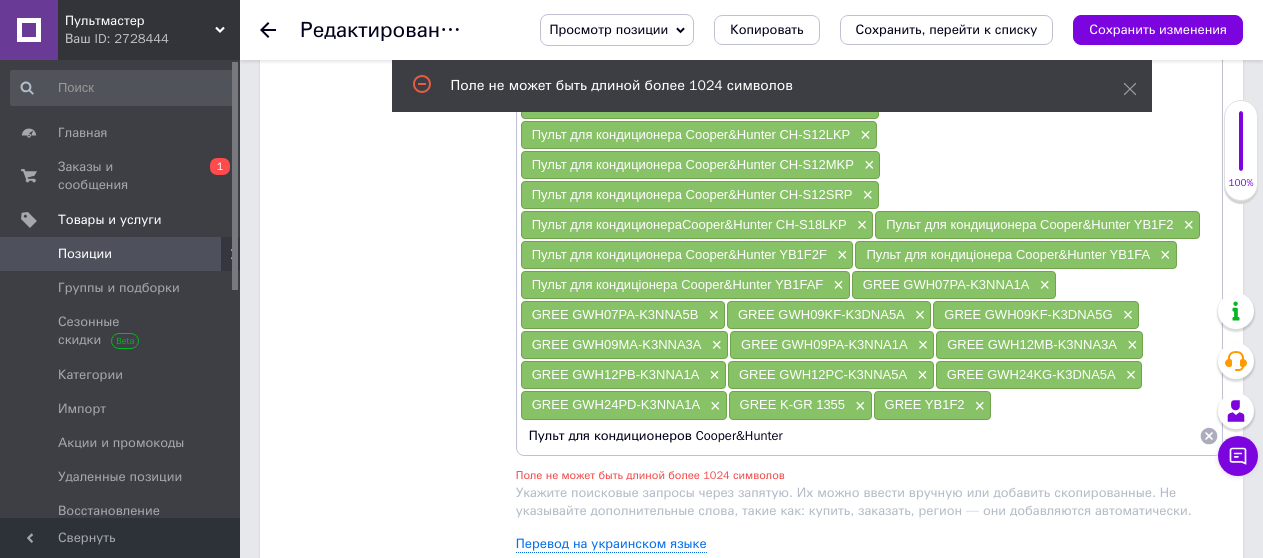 scroll, scrollTop: 1454, scrollLeft: 0, axis: vertical 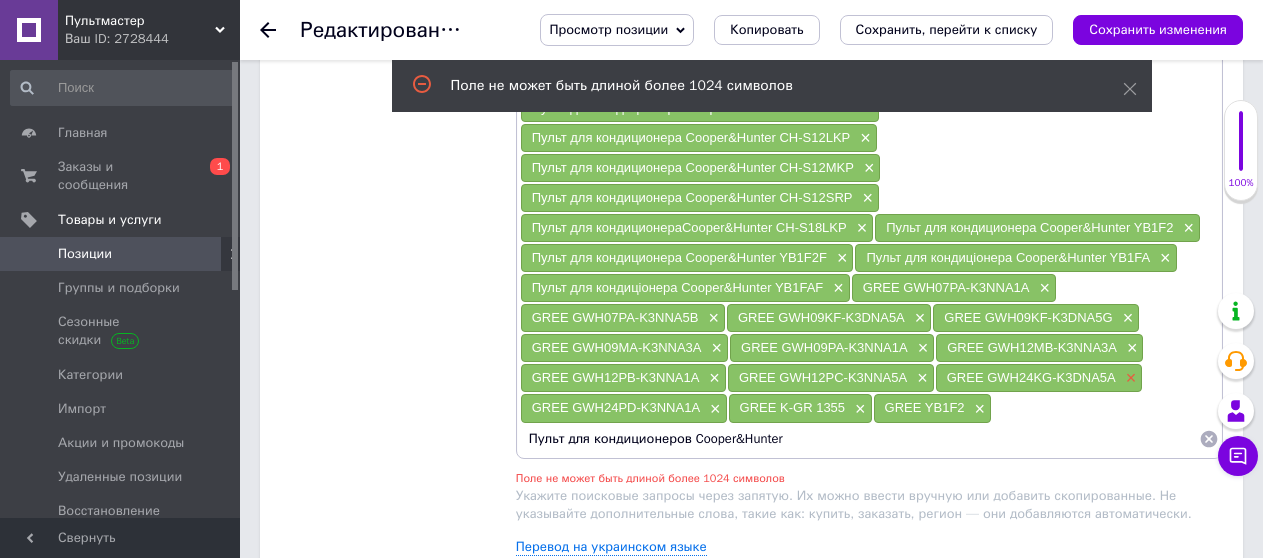 click on "×" at bounding box center (1129, 378) 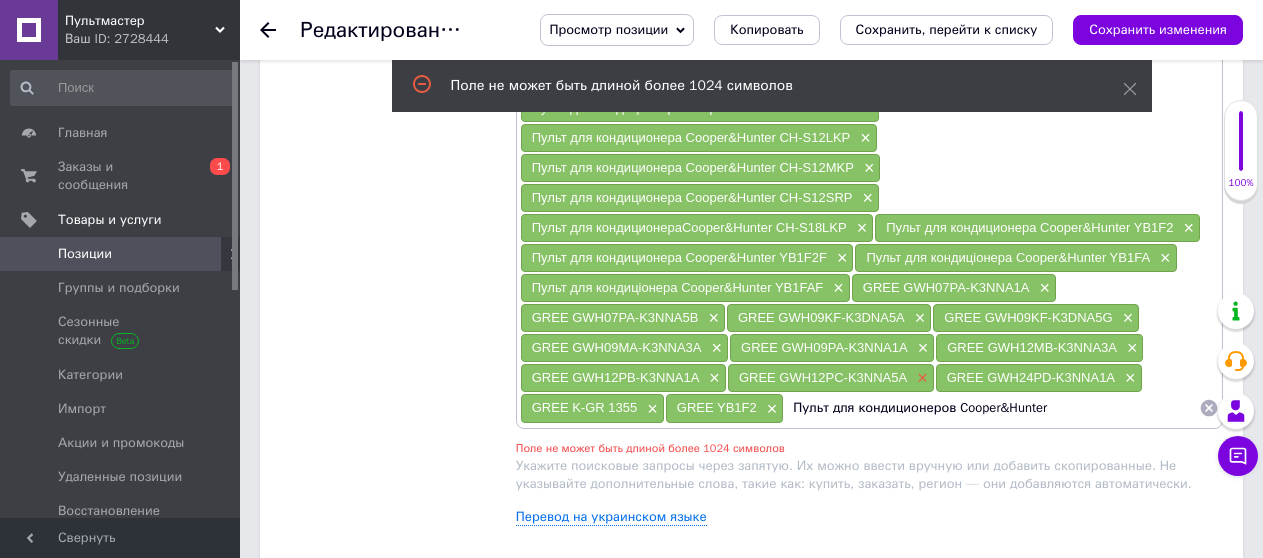 click on "×" at bounding box center [920, 378] 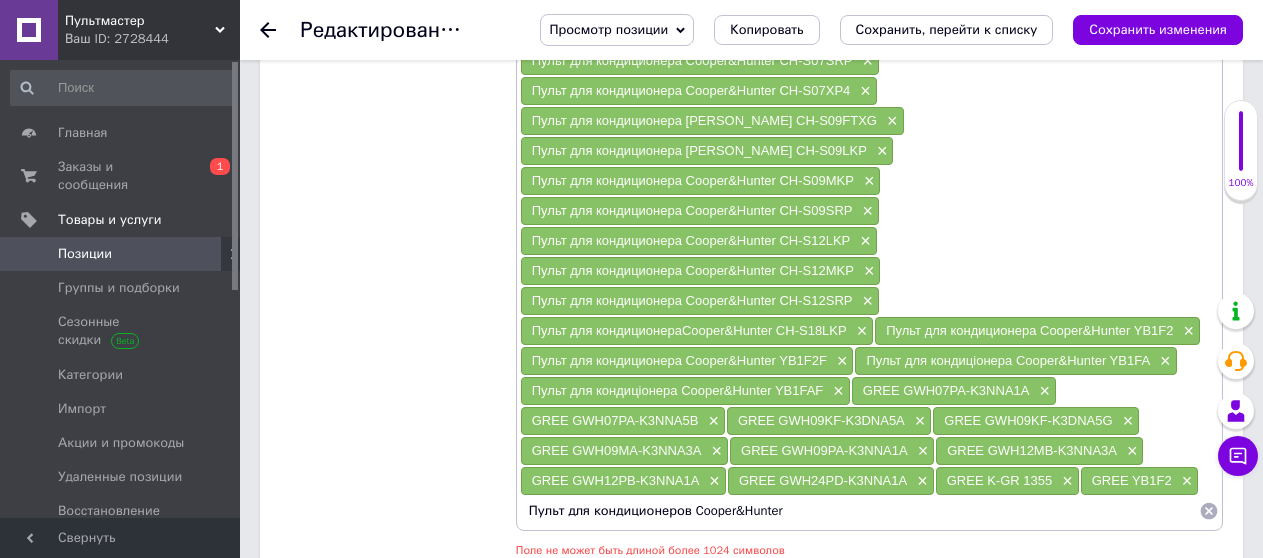 scroll, scrollTop: 1354, scrollLeft: 0, axis: vertical 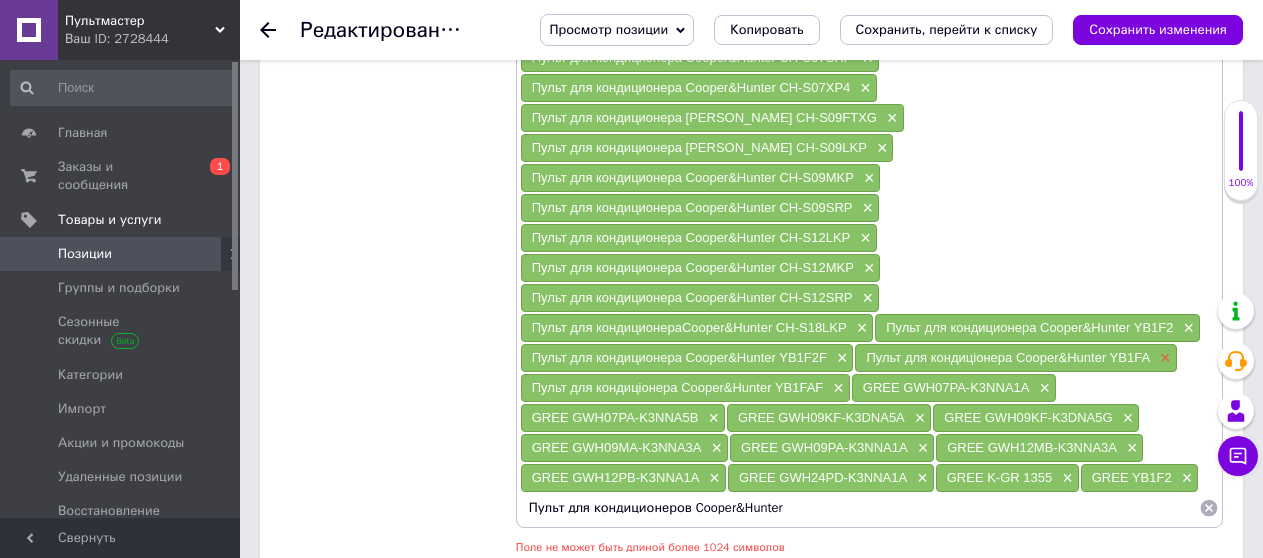 click on "×" at bounding box center (1163, 358) 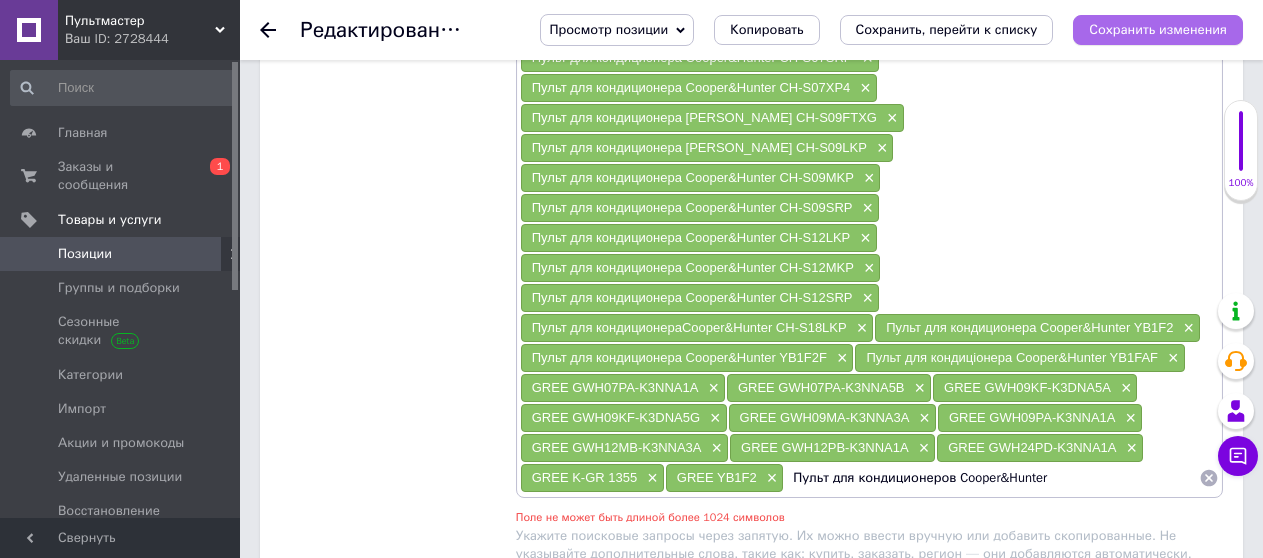 click on "Сохранить изменения" at bounding box center [1158, 29] 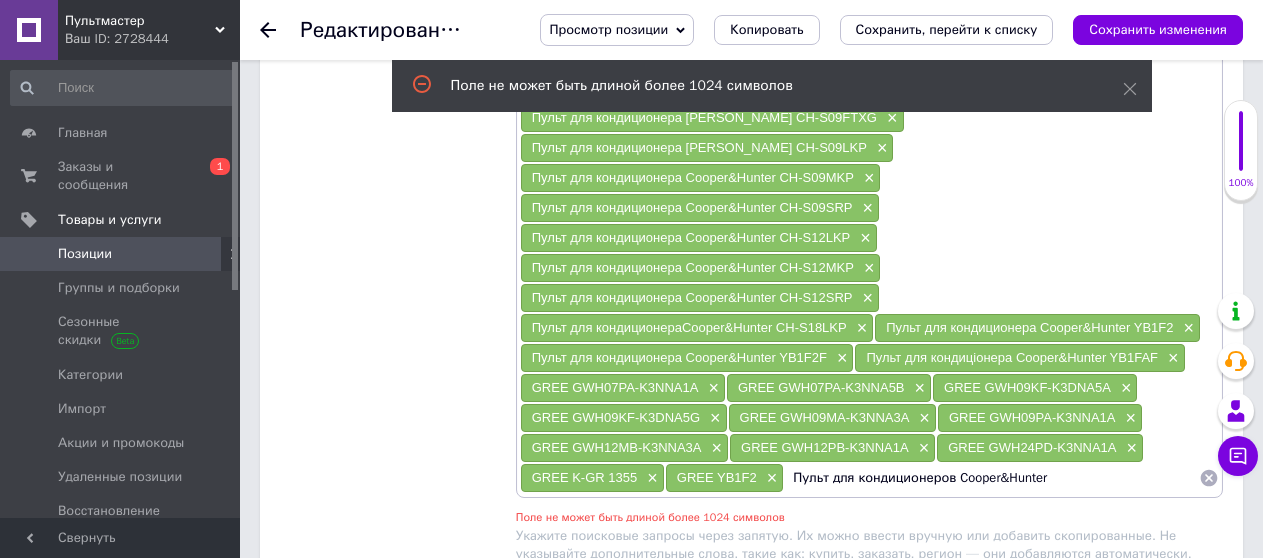 scroll, scrollTop: 1594, scrollLeft: 0, axis: vertical 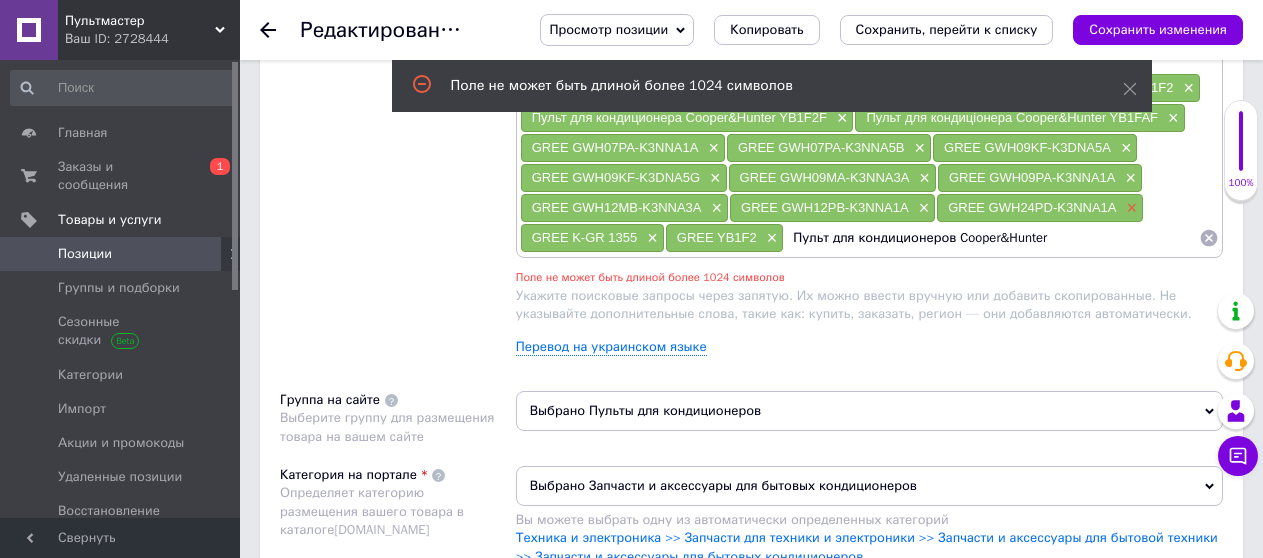 click on "×" at bounding box center [1129, 208] 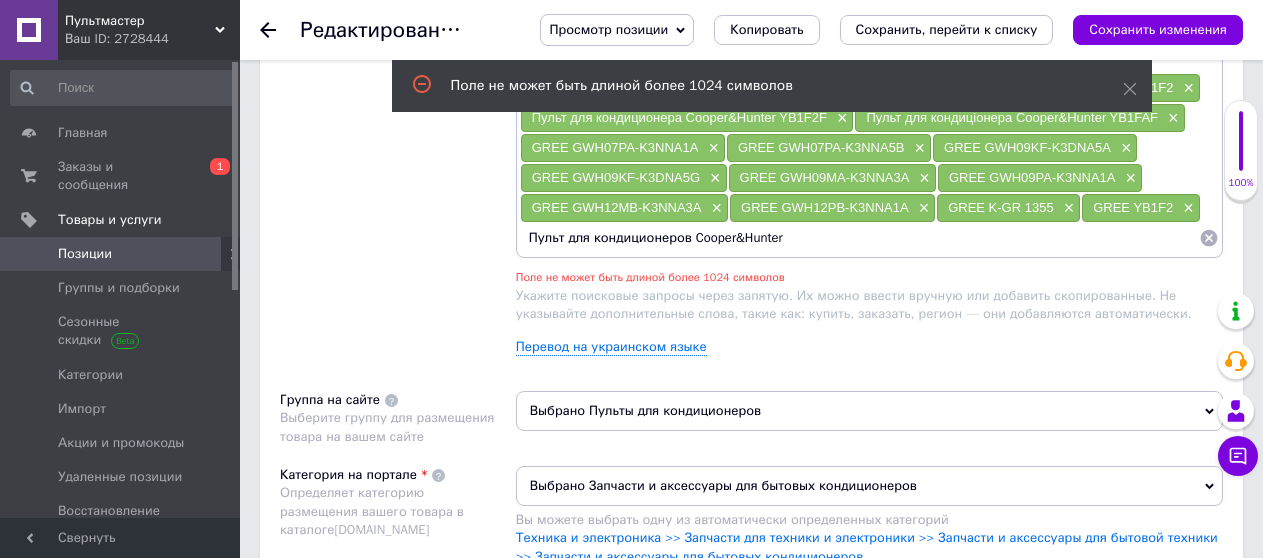 drag, startPoint x: 923, startPoint y: 208, endPoint x: 1181, endPoint y: 10, distance: 325.21994 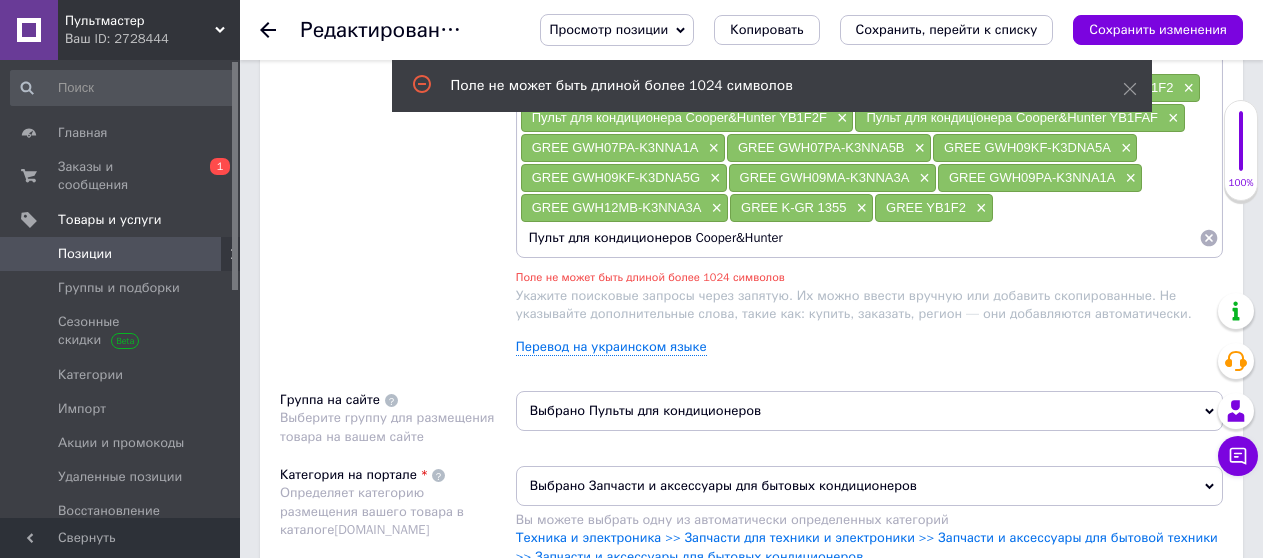 drag, startPoint x: 1179, startPoint y: 30, endPoint x: 959, endPoint y: 206, distance: 281.73746 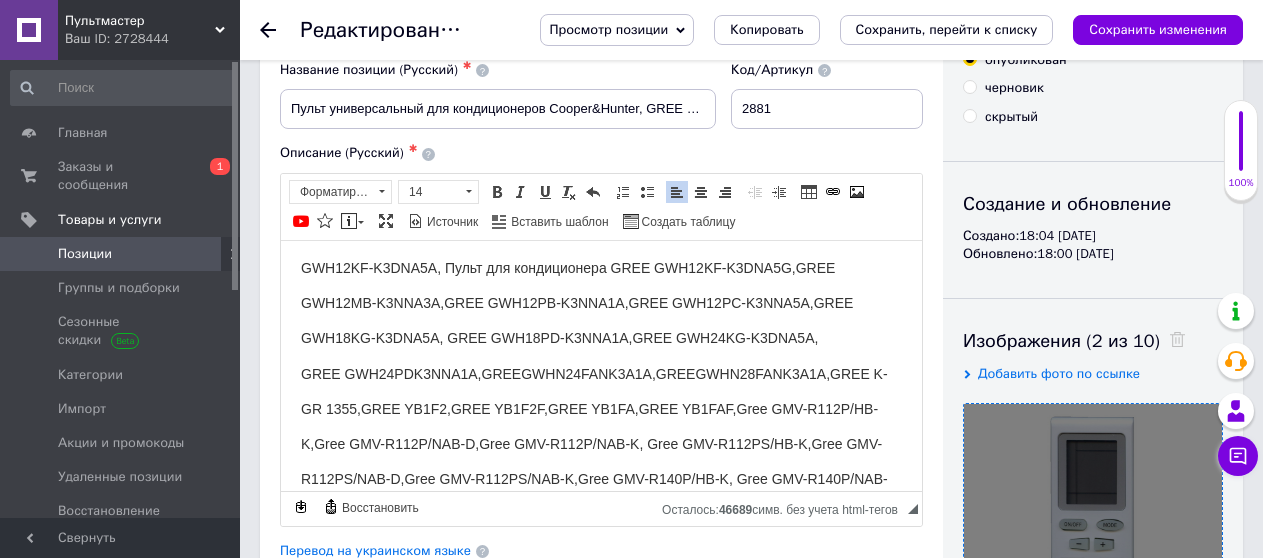 scroll, scrollTop: 400, scrollLeft: 0, axis: vertical 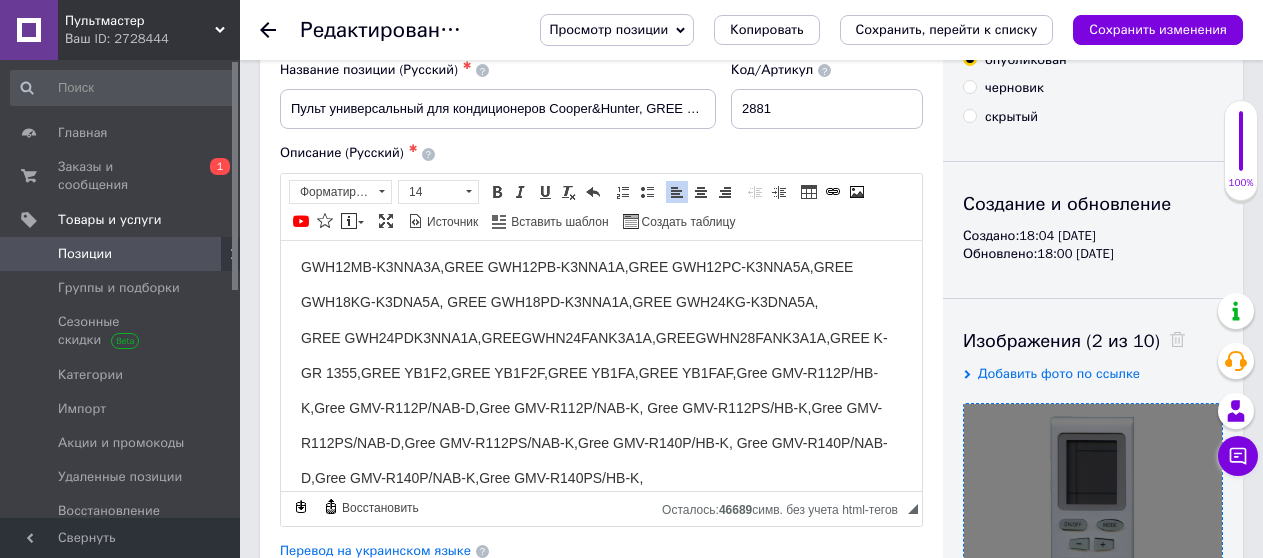click on "Подходит к  моделям: Cooper&Hunter CH-S07LHR2, Cooper&Hunter CH-S07LKP, Cooper&Hunter CH-S07MKP,Cooper&Hunter CH-S07SRP,  Cooper&Hunter CH-S07XP4,Cooper&Hunter CH-S09FTXG, Cooper&Hunter CH-S09LKP,Cooper&Hunter CH-S09MKP, Cooper&Hunter CH-S09SRP,  Cooper&Hunter CH-S12LKP, Cooper&Hunter CH-S12MKP, Cooper&Hunter CH-S12SRP, Cooper&Hunter CH-S18LKP, Cooper&Hunter CH-S18MKP,  Cooper&Hunter CH-S18SRP, Cooper&Hunter CH-S24LKP, Cooper&Hunter CH-S24MKP, Cooper&Hunter CH-S24SRP, Cooper&Hunter YB1F2,  [PERSON_NAME] YB1F2F,  Cooper&Hunter YB1FA, Cooper&Hunter YB1FAF,GREE GWH07PA-K3NNA1A,GREE GWH07PA-K3NNA5B,GREE GWH09KF-K3DNA5A,  GREE GWH09KF-K3DNA5G,GREE GWH09MA-K3NNA3A,GREE GWH09PA-K3NNA1A, GREE GWH09PA-K3NNA5BGREE GWH12KF-K3DNA5A, Пульт для кондиционера GREE GWH12KF-K3DNA5G,GREE GWH12MB-K3NNA3A,  GREE GWH12PB-K3NNA1A,GREE GWH12PC-K3NNA5A,GREE GWH18KG-K3DNA5A, GREE GWH18PD-K3NNA1A,GREE GWH24KG-K3DNA5A, Gree GWHN07B6NK1CA,Gree GWHN09CANK1A1A,Gree GWHN12CBNK1A1A,Gree GWHN18CCNK1A1A," at bounding box center [601, 706] 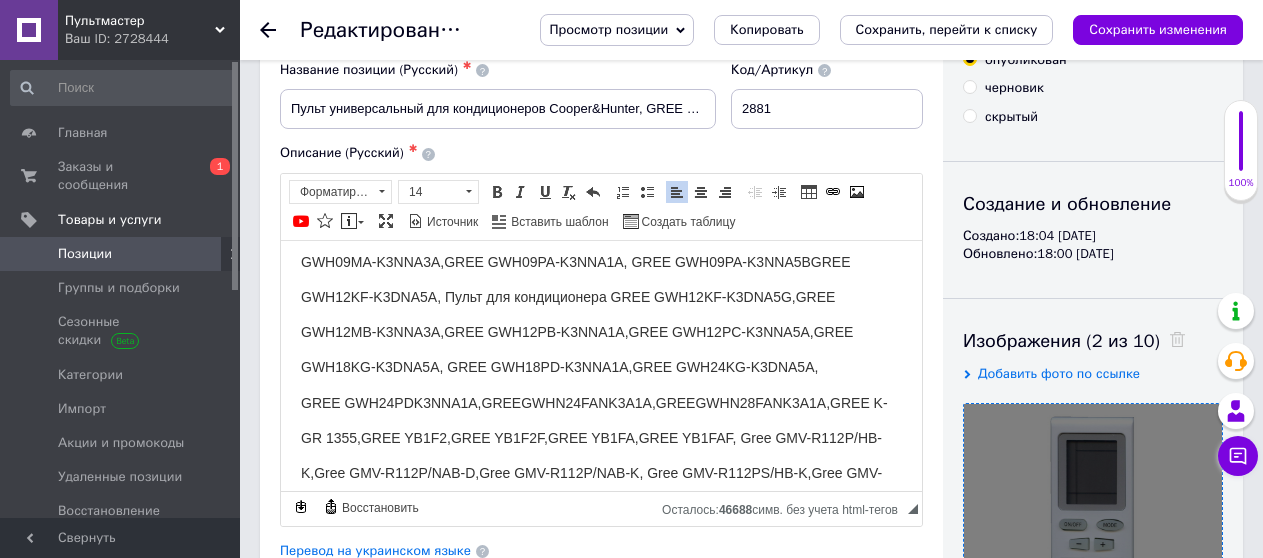 scroll, scrollTop: 300, scrollLeft: 0, axis: vertical 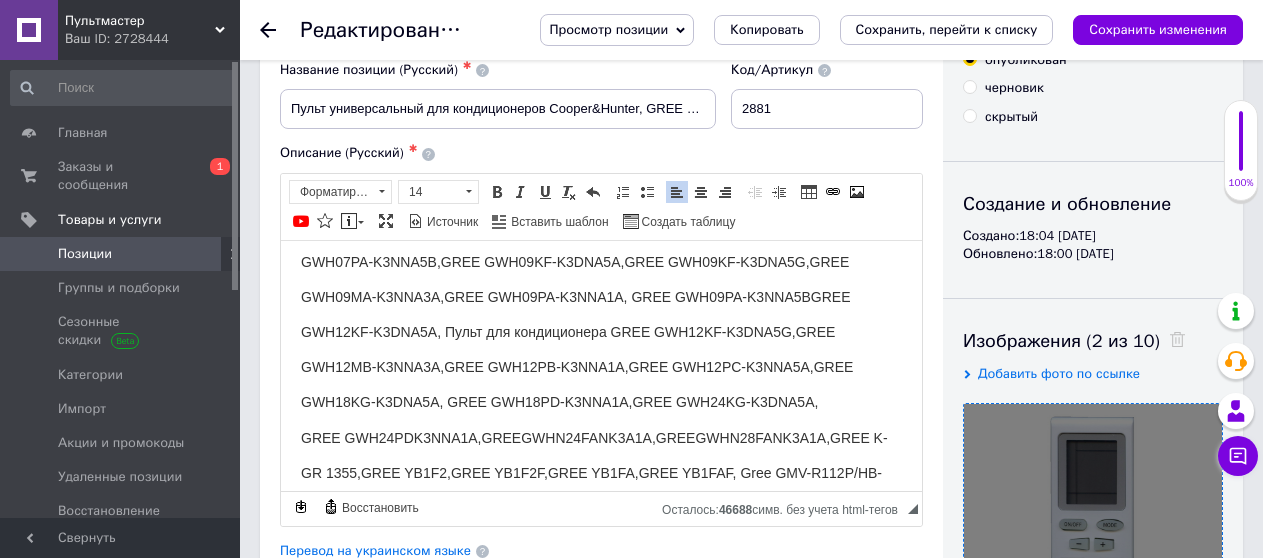 click on "Подходит к  моделям: Cooper&Hunter CH-S07LHR2, Cooper&Hunter CH-S07LKP, Cooper&Hunter CH-S07MKP,Cooper&Hunter CH-S07SRP,  Cooper&Hunter CH-S07XP4,Cooper&Hunter CH-S09FTXG, Cooper&Hunter CH-S09LKP,Cooper&Hunter CH-S09MKP, Cooper&Hunter CH-S09SRP,  Cooper&Hunter CH-S12LKP, Cooper&Hunter CH-S12MKP, Cooper&Hunter CH-S12SRP, Cooper&Hunter CH-S18LKP, Cooper&Hunter CH-S18MKP,  Cooper&Hunter CH-S18SRP, Cooper&Hunter CH-S24LKP, Cooper&Hunter CH-S24MKP, Cooper&Hunter CH-S24SRP, Cooper&Hunter YB1F2,  [PERSON_NAME] YB1F2F,  Cooper&Hunter YB1FA, Cooper&Hunter YB1FAF,GREE GWH07PA-K3NNA1A,GREE GWH07PA-K3NNA5B,GREE GWH09KF-K3DNA5A,  GREE GWH09KF-K3DNA5G,GREE GWH09MA-K3NNA3A,GREE GWH09PA-K3NNA1A, GREE GWH09PA-K3NNA5BGREE GWH12KF-K3DNA5A, Пульт для кондиционера GREE GWH12KF-K3DNA5G,GREE GWH12MB-K3NNA3A,  GREE GWH12PB-K3NNA1A,GREE GWH12PC-K3NNA5A,GREE GWH18KG-K3DNA5A, GREE GWH18PD-K3NNA1A,GREE GWH24KG-K3DNA5A, Gree GWHN07B6NK1CA,Gree GWHN09CANK1A1A,Gree GWHN12CBNK1A1A,Gree GWHN18CCNK1A1A," at bounding box center (601, 806) 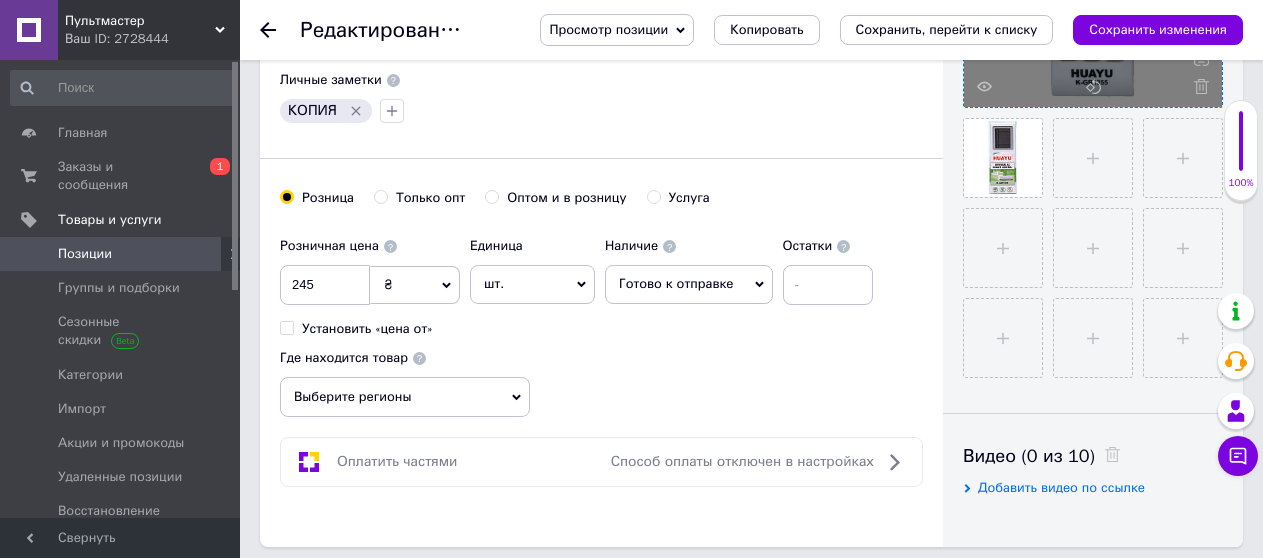 scroll, scrollTop: 694, scrollLeft: 0, axis: vertical 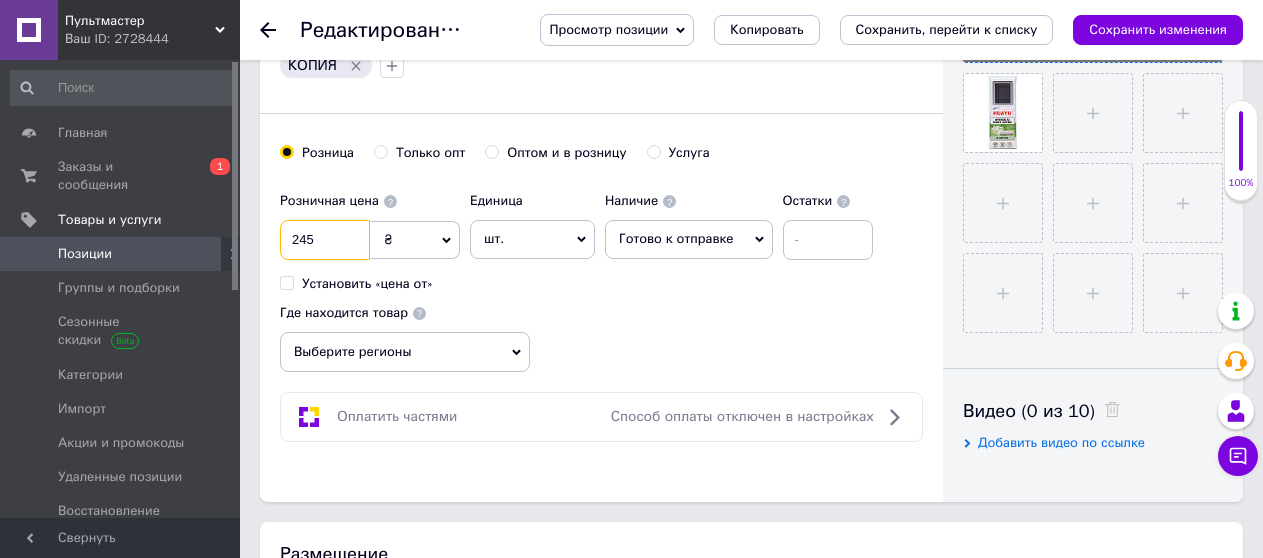 click on "245" at bounding box center (325, 240) 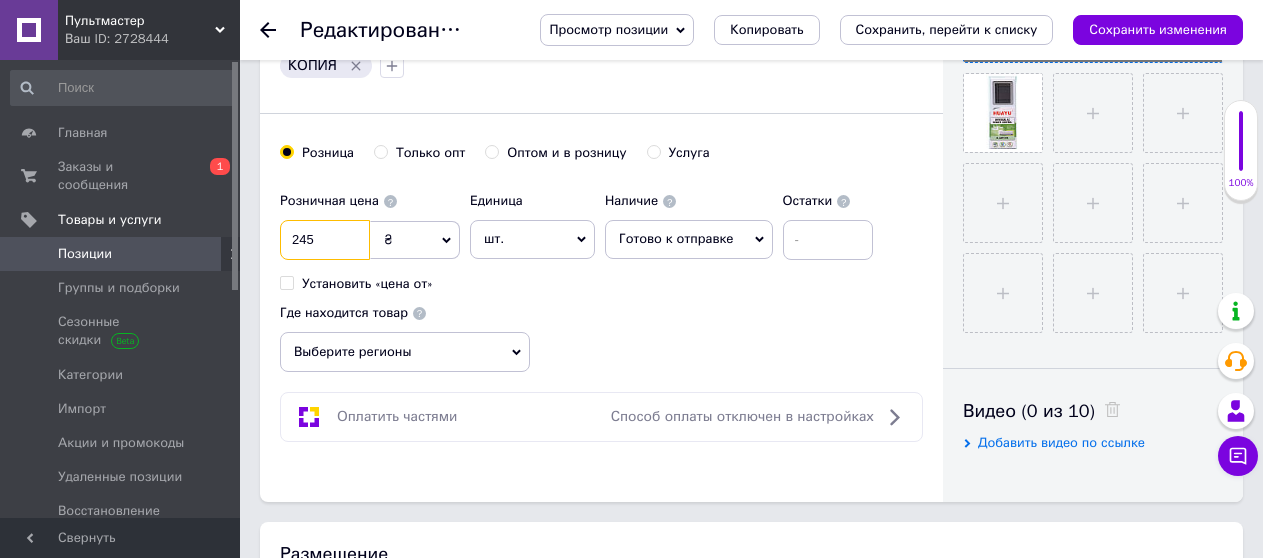 click on "245" at bounding box center [325, 240] 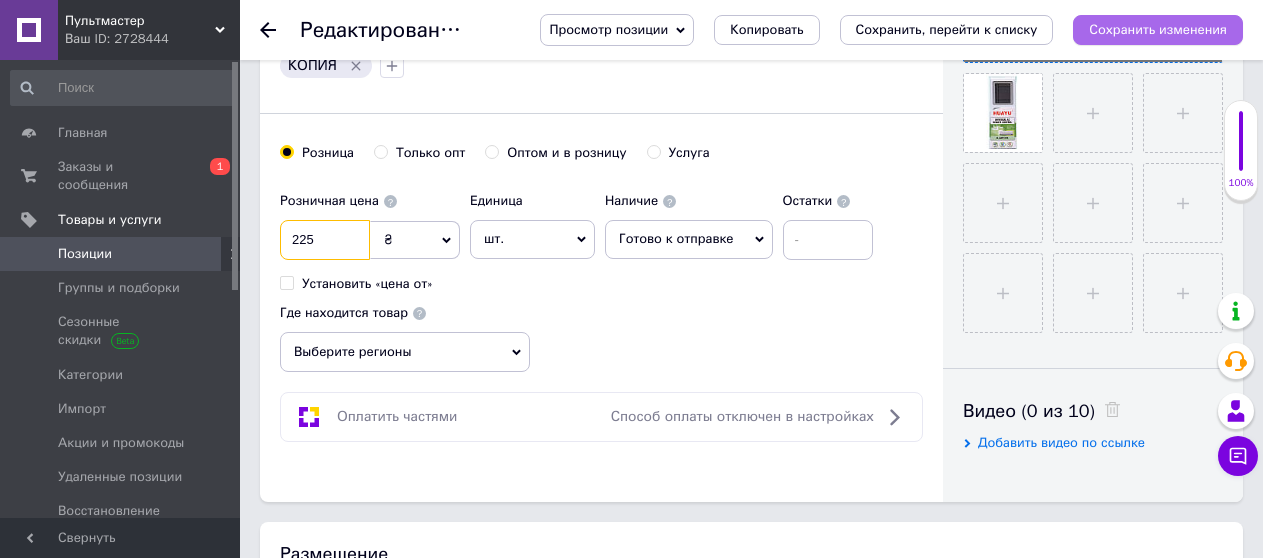 type on "225" 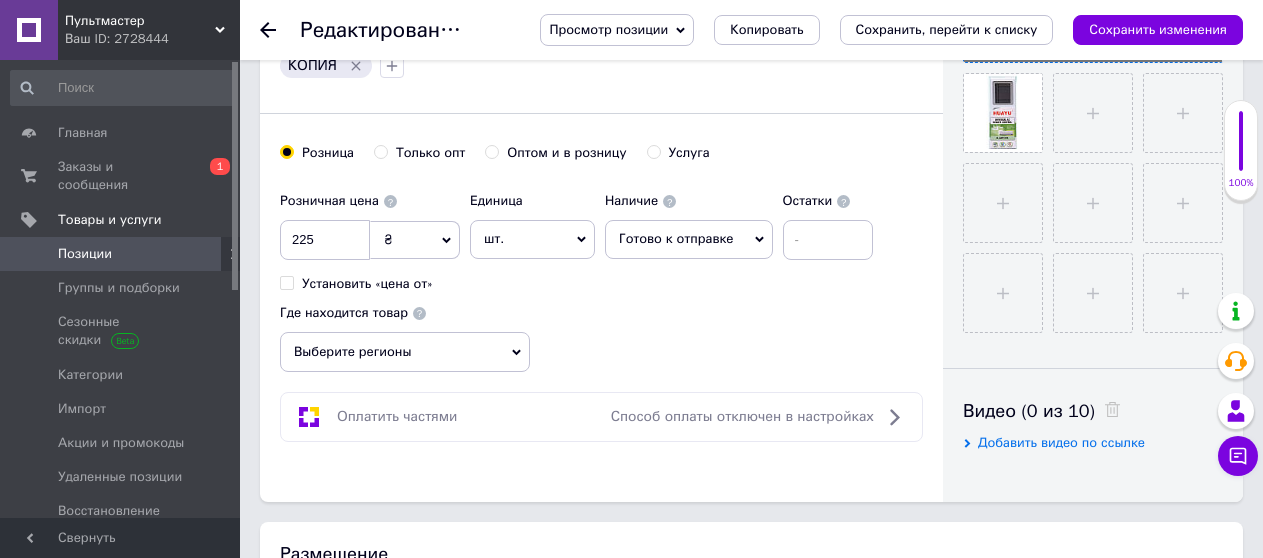 drag, startPoint x: 1151, startPoint y: 34, endPoint x: 916, endPoint y: 274, distance: 335.89432 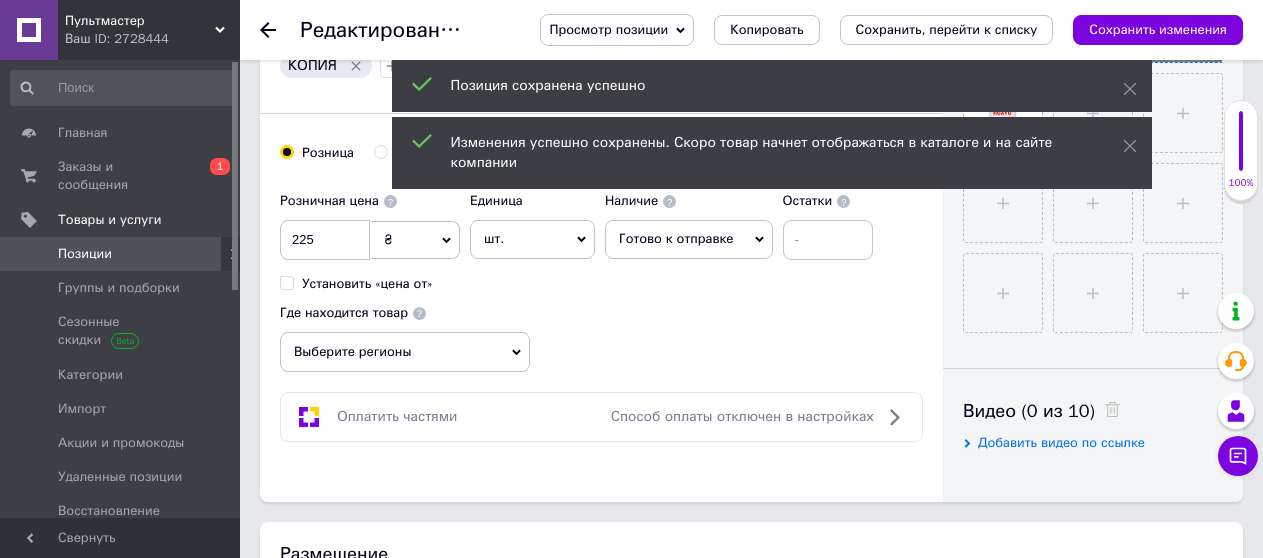 click 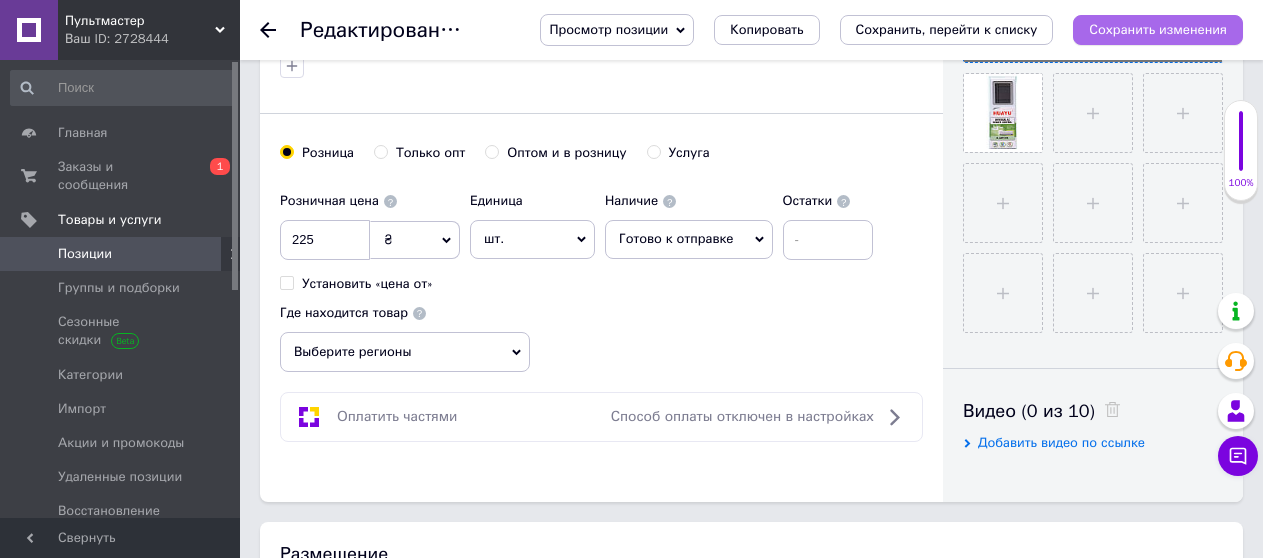 click on "Сохранить изменения" at bounding box center (1158, 29) 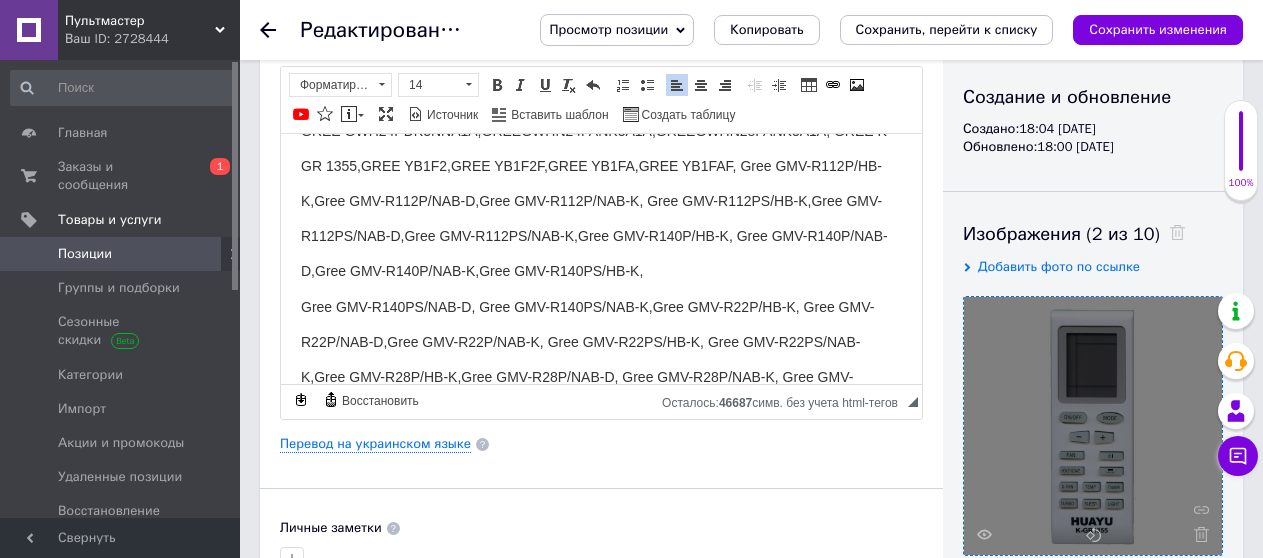 scroll, scrollTop: 0, scrollLeft: 0, axis: both 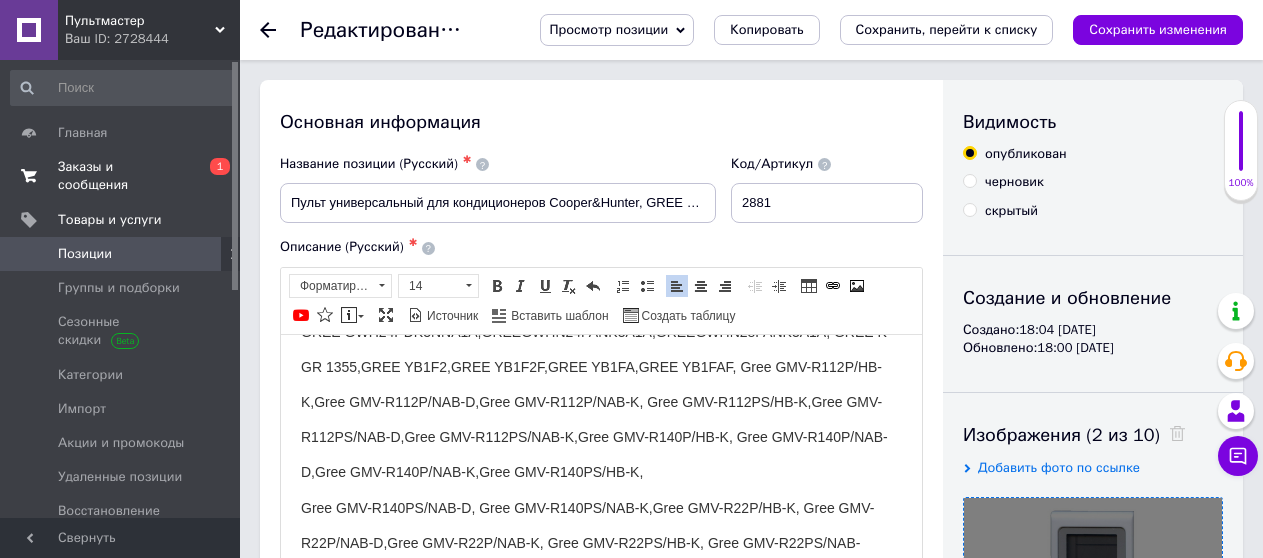 click on "Заказы и сообщения" at bounding box center (121, 176) 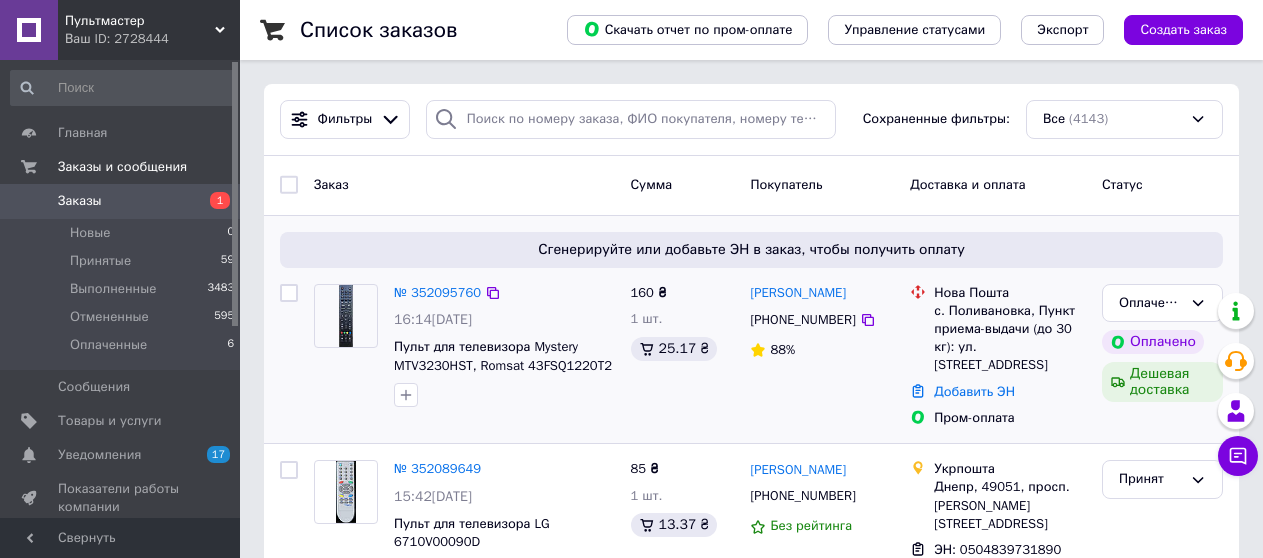 scroll, scrollTop: 0, scrollLeft: 0, axis: both 